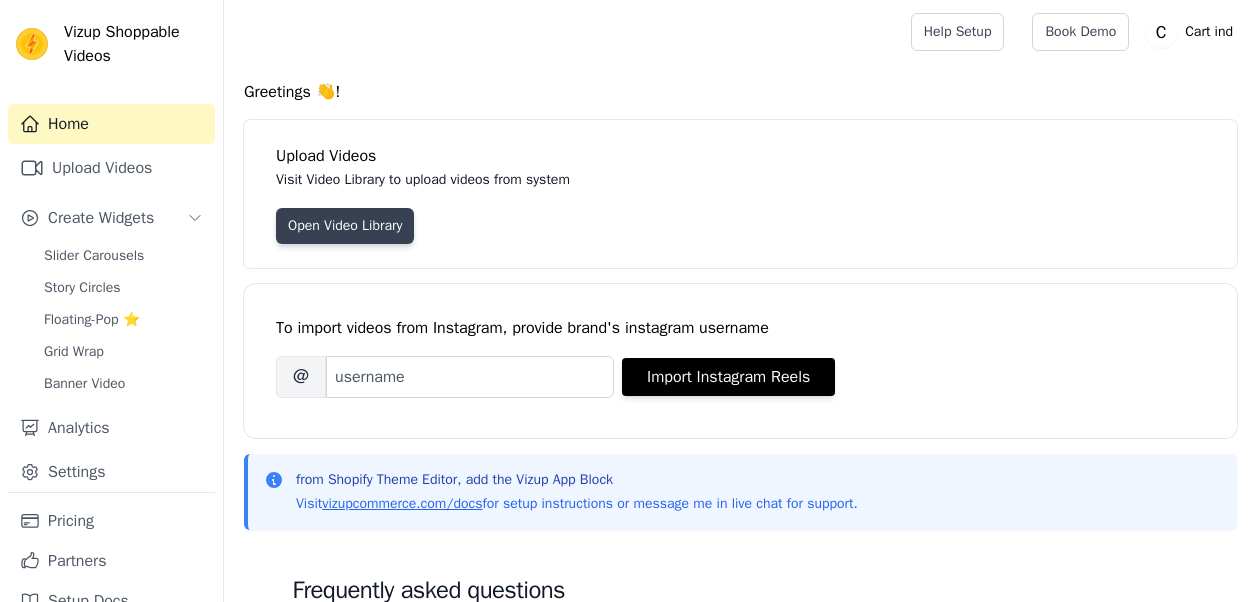 scroll, scrollTop: 0, scrollLeft: 0, axis: both 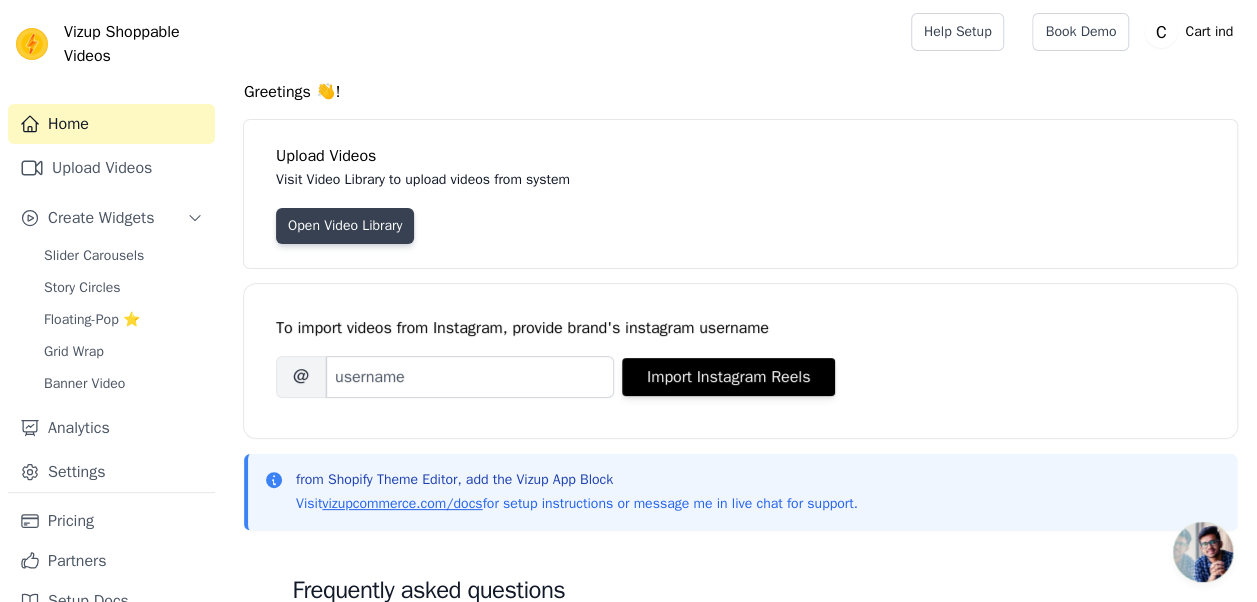 click on "Open Video Library" at bounding box center (345, 226) 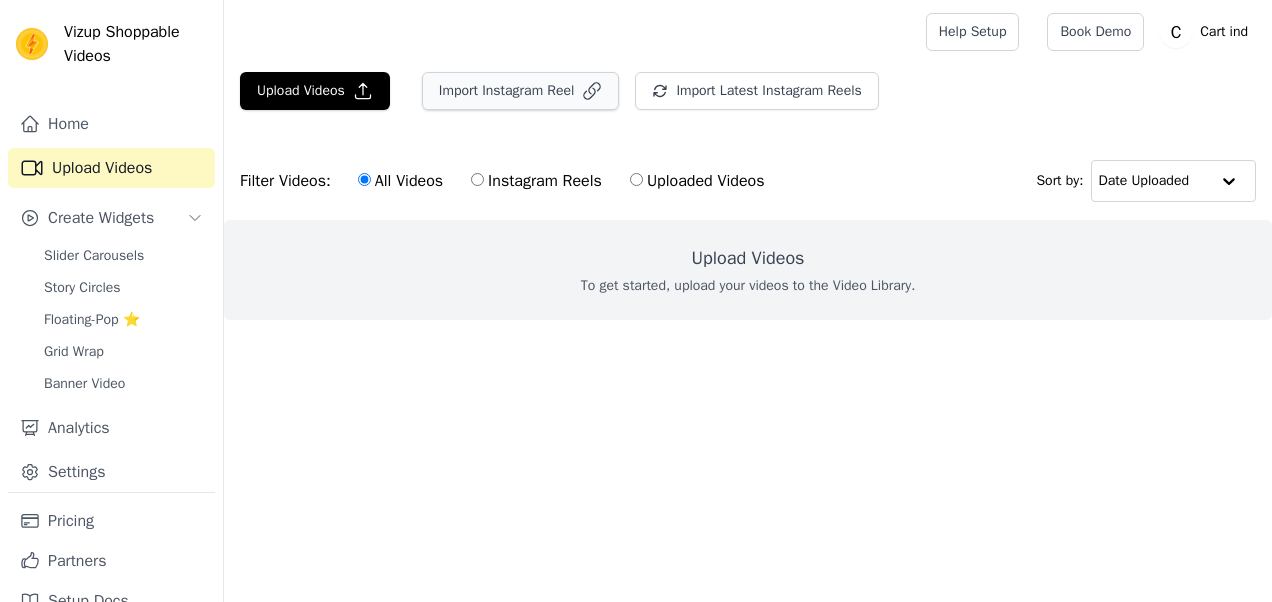 scroll, scrollTop: 0, scrollLeft: 0, axis: both 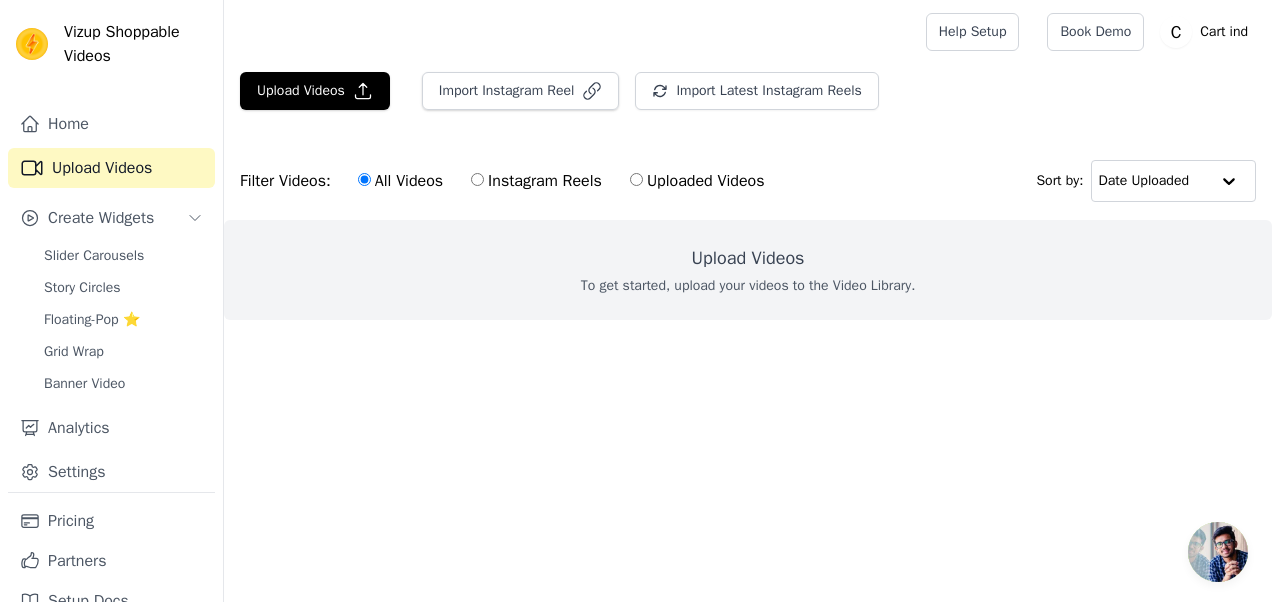 click on "Instagram Reels" at bounding box center [477, 179] 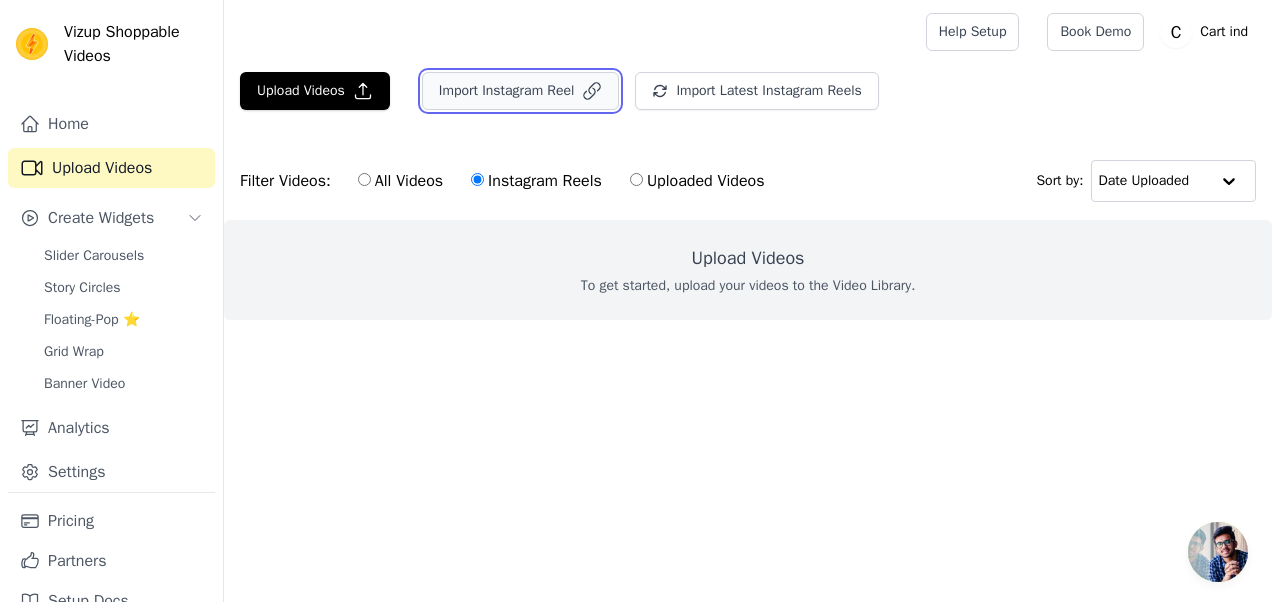 click on "Import Instagram Reel" at bounding box center (521, 91) 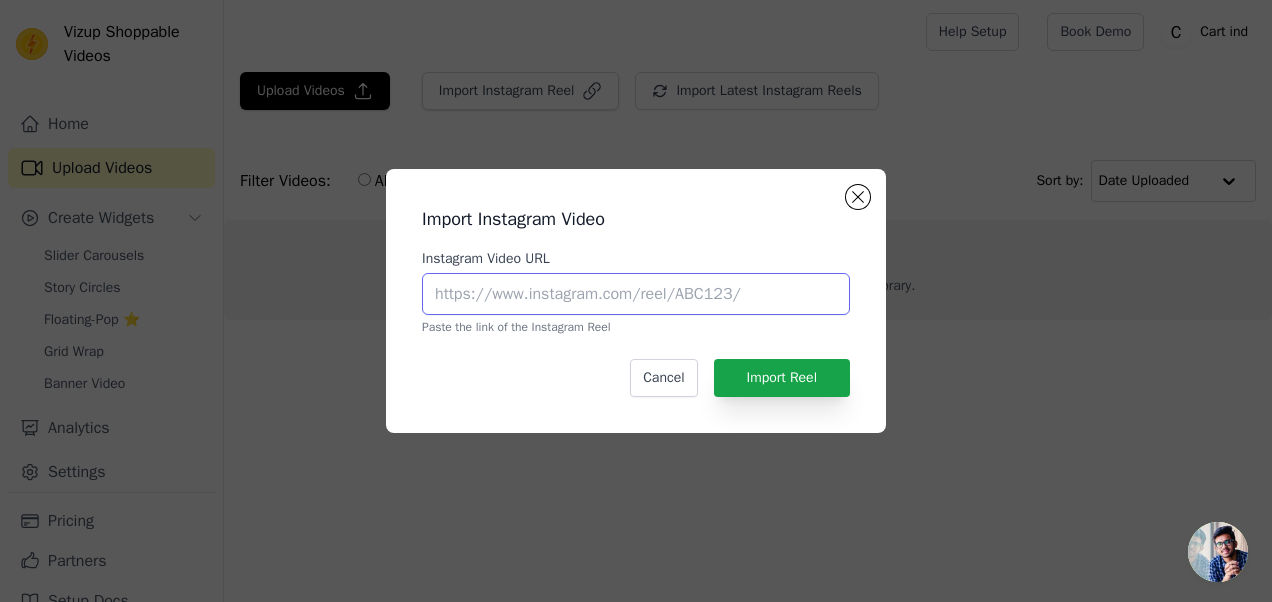 click on "Instagram Video URL" at bounding box center (636, 294) 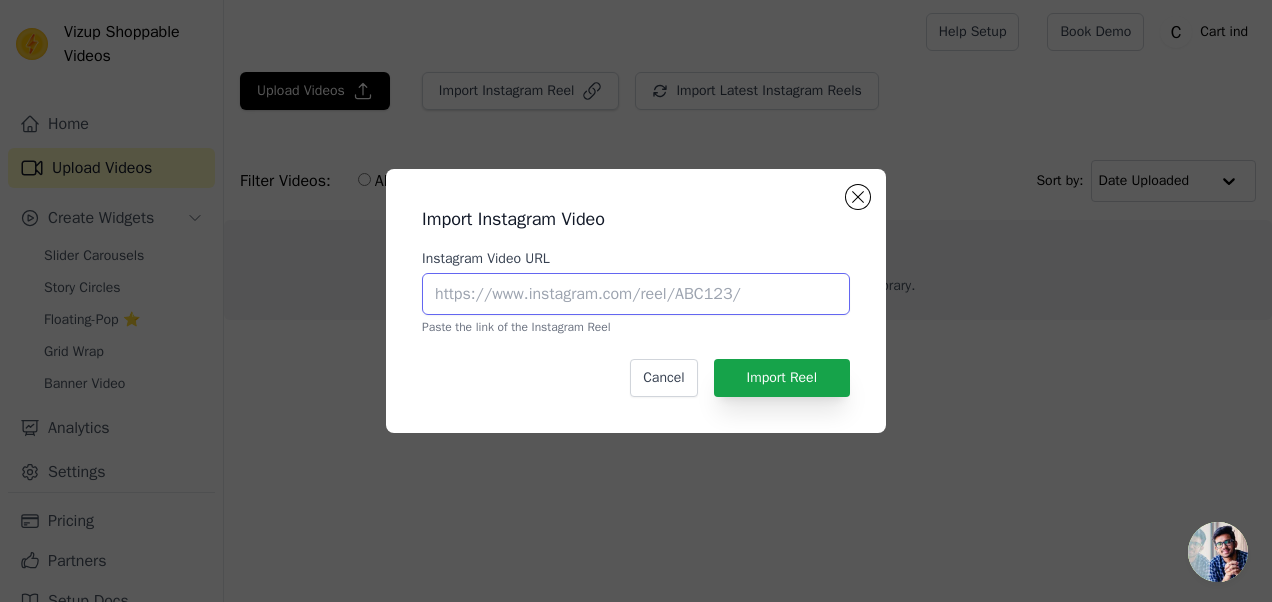 paste on "https://www.instagram.com/reel/C3nKuYgtcON/?utm_source=ig_web_copy_link&igsh=MzRlODBiNWFlZA==" 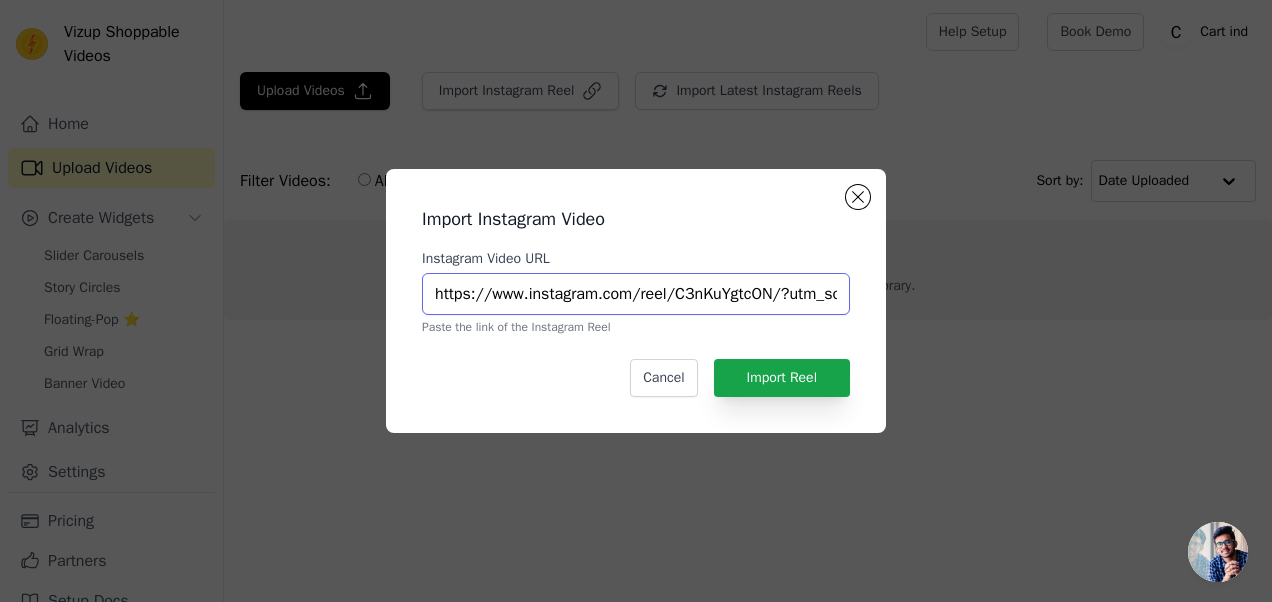 scroll, scrollTop: 0, scrollLeft: 360, axis: horizontal 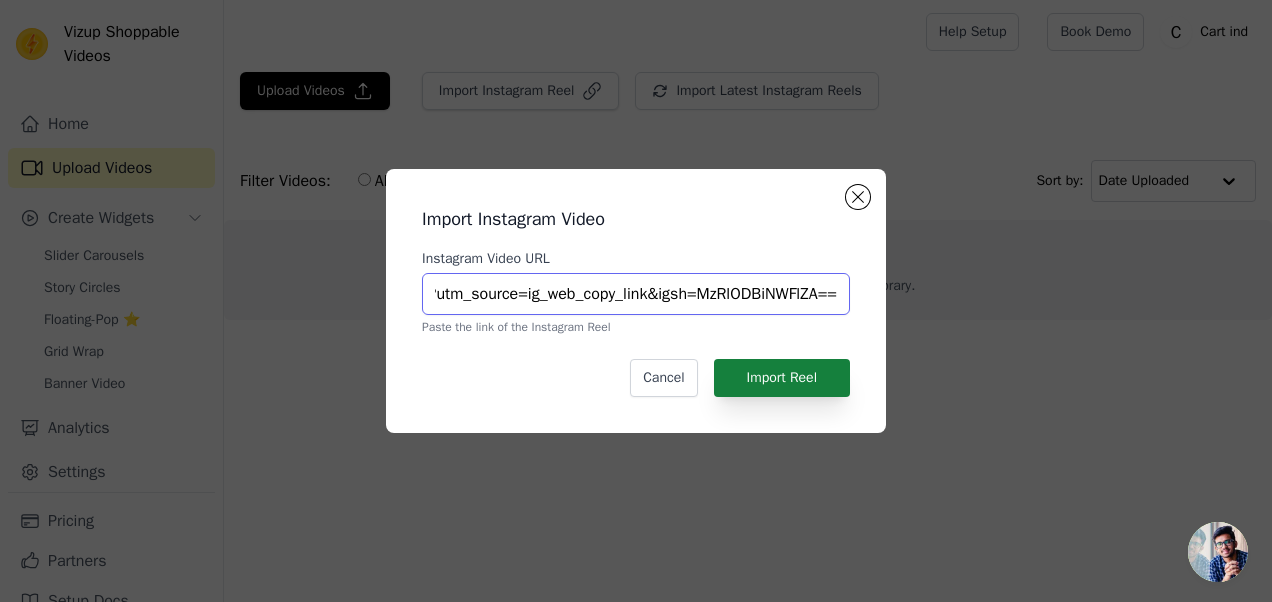 type on "https://www.instagram.com/reel/C3nKuYgtcON/?utm_source=ig_web_copy_link&igsh=MzRlODBiNWFlZA==" 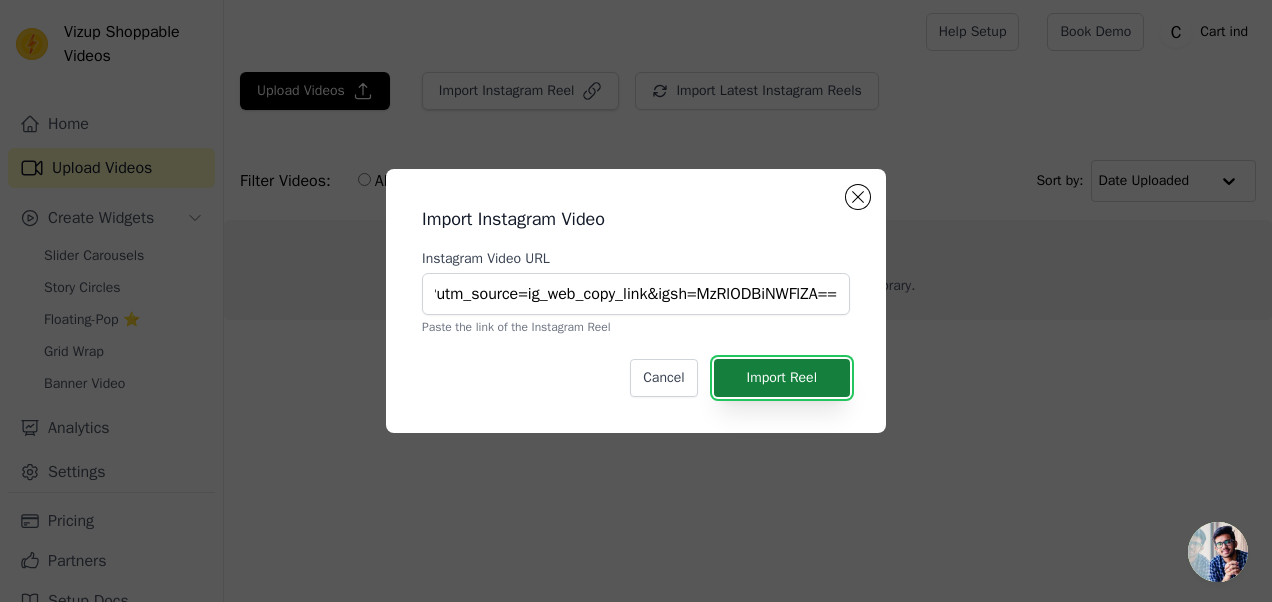 scroll, scrollTop: 0, scrollLeft: 0, axis: both 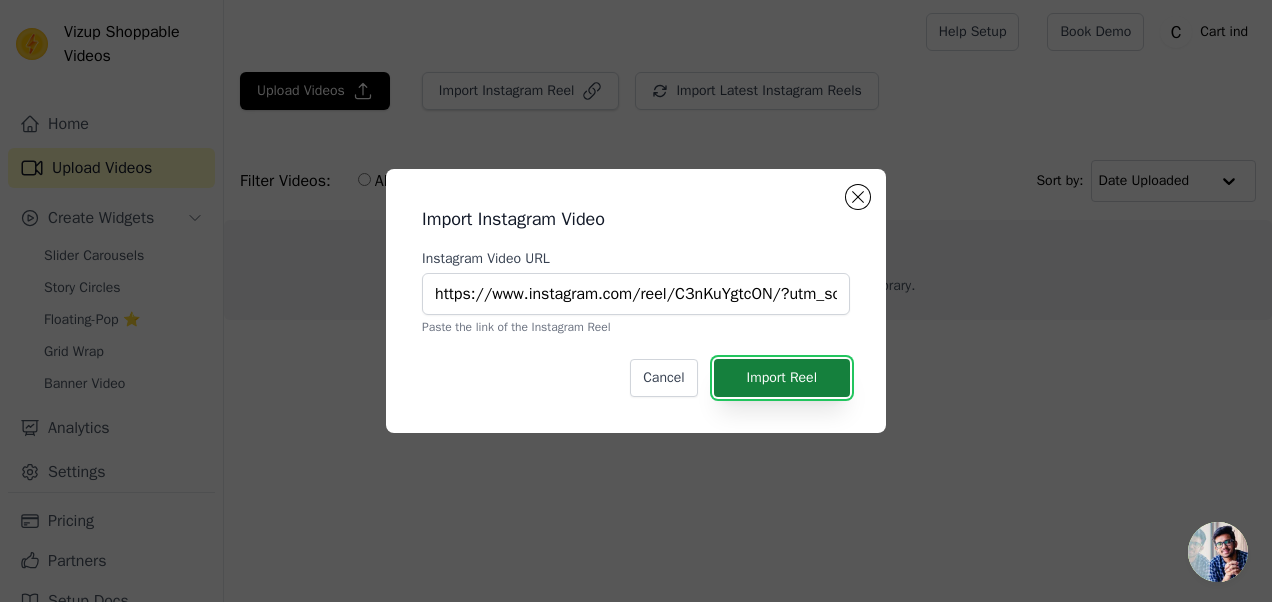 click on "Import Reel" at bounding box center (782, 378) 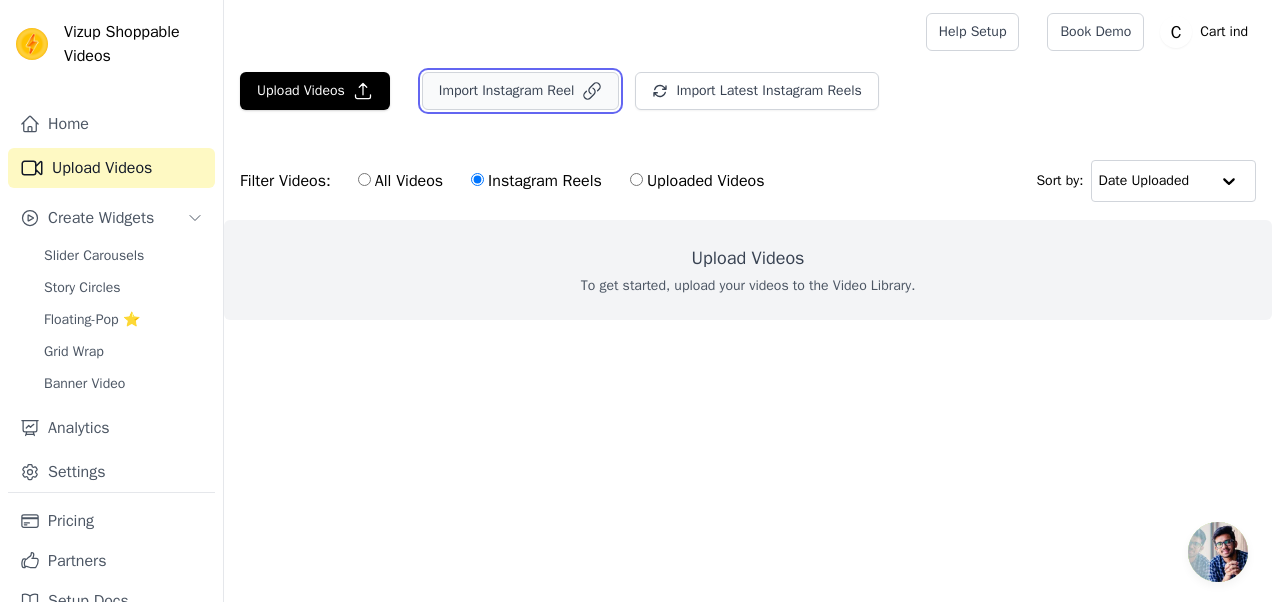 click on "Import Instagram Reel" at bounding box center [521, 91] 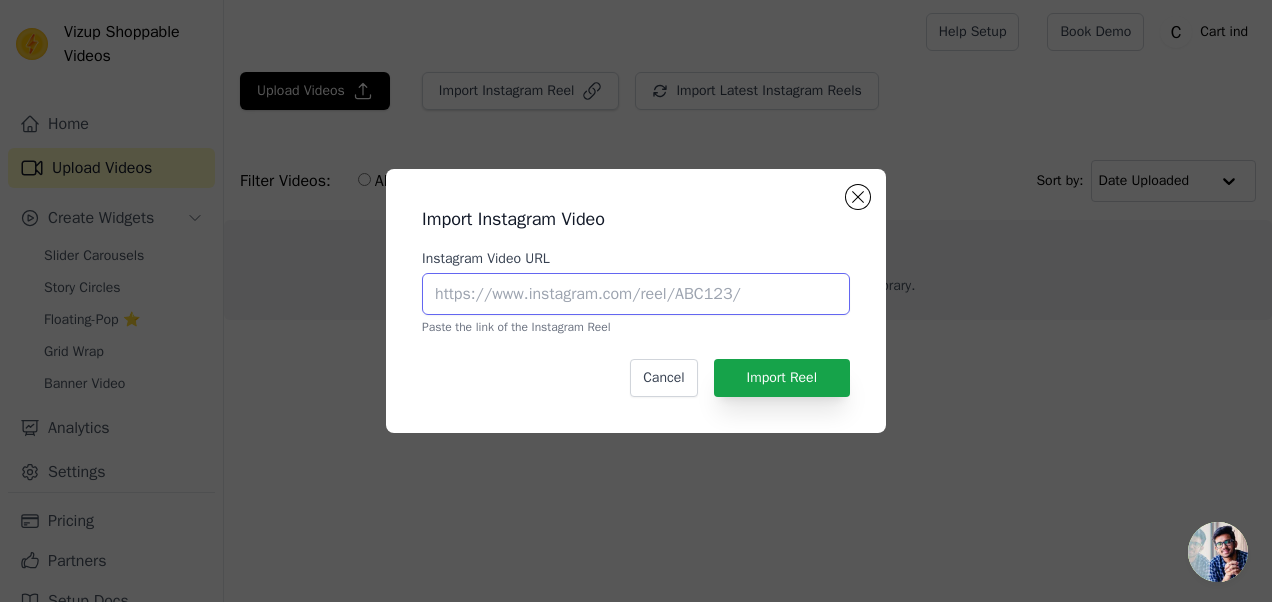 click on "Instagram Video URL" at bounding box center (636, 294) 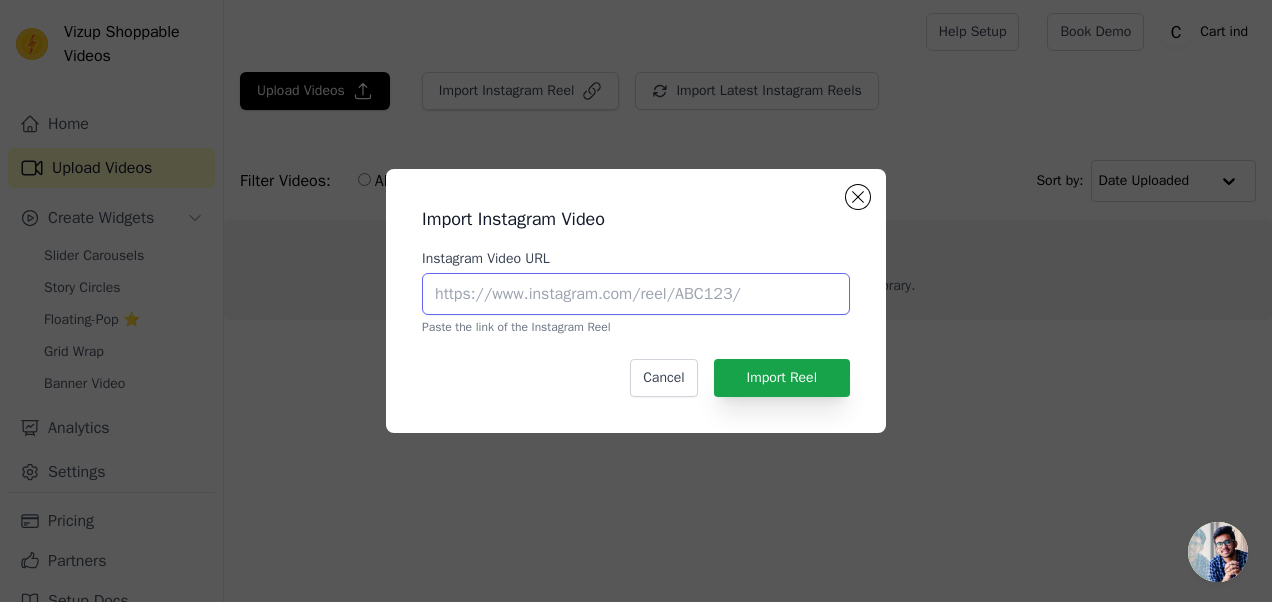paste on "https://www.instagram.com/reel/C3nHsD8Nqo1/?utm_source=ig_web_copy_link&igsh=MzRlODBiNWFlZA==" 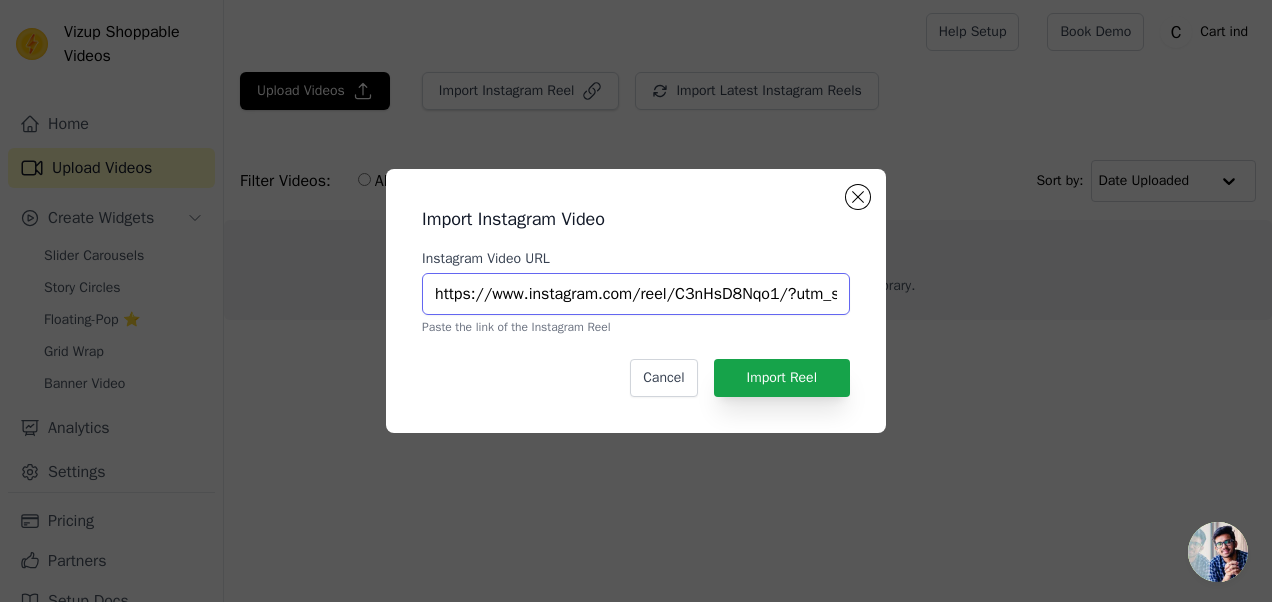 scroll, scrollTop: 0, scrollLeft: 366, axis: horizontal 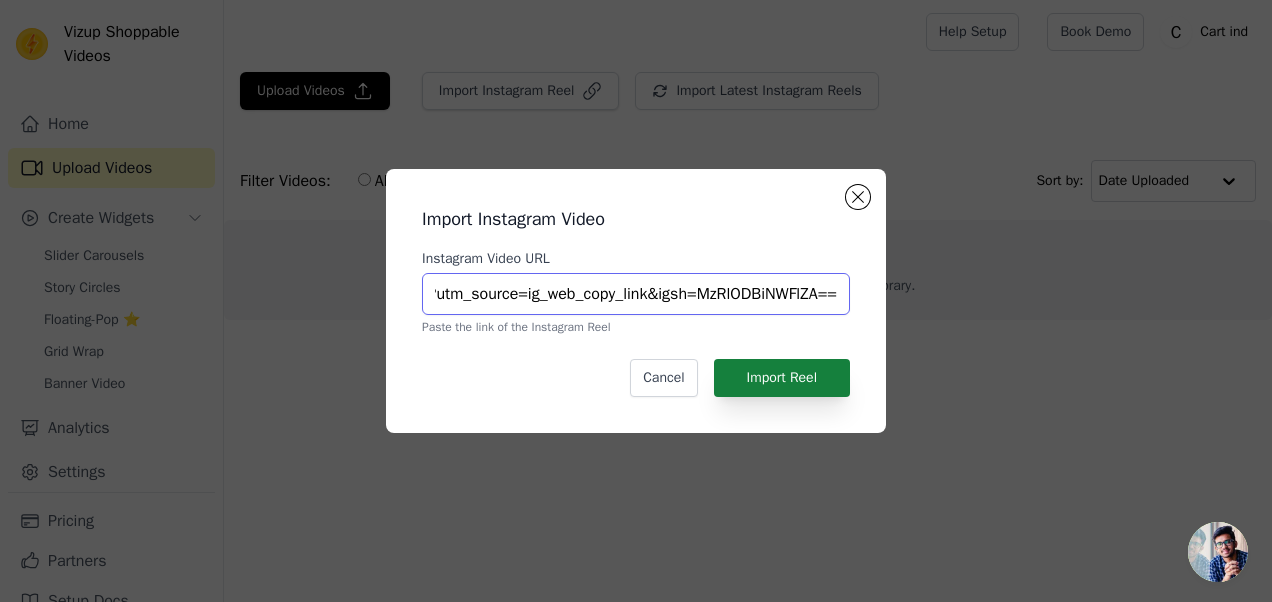 type on "https://www.instagram.com/reel/C3nHsD8Nqo1/?utm_source=ig_web_copy_link&igsh=MzRlODBiNWFlZA==" 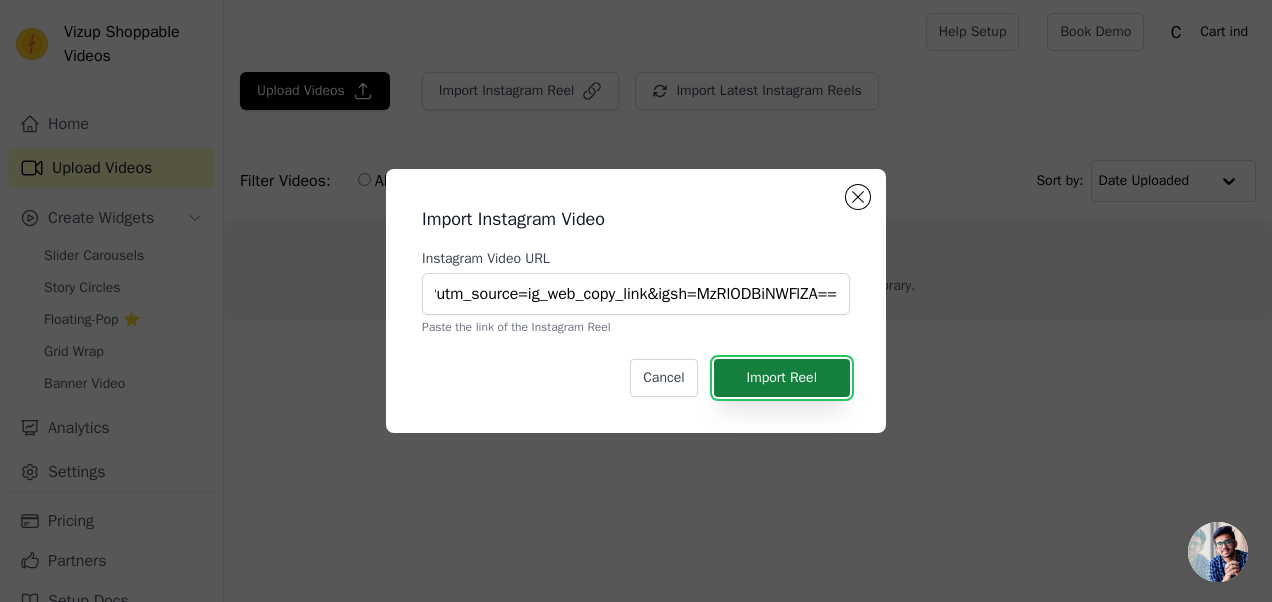 scroll, scrollTop: 0, scrollLeft: 0, axis: both 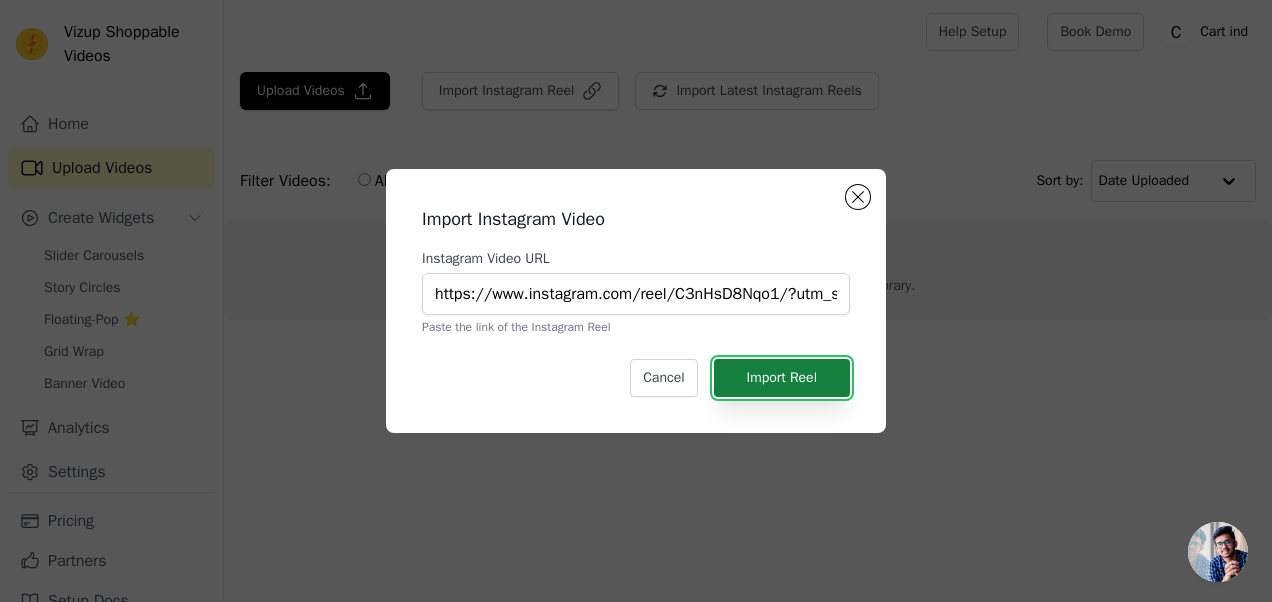 click on "Import Reel" at bounding box center [782, 378] 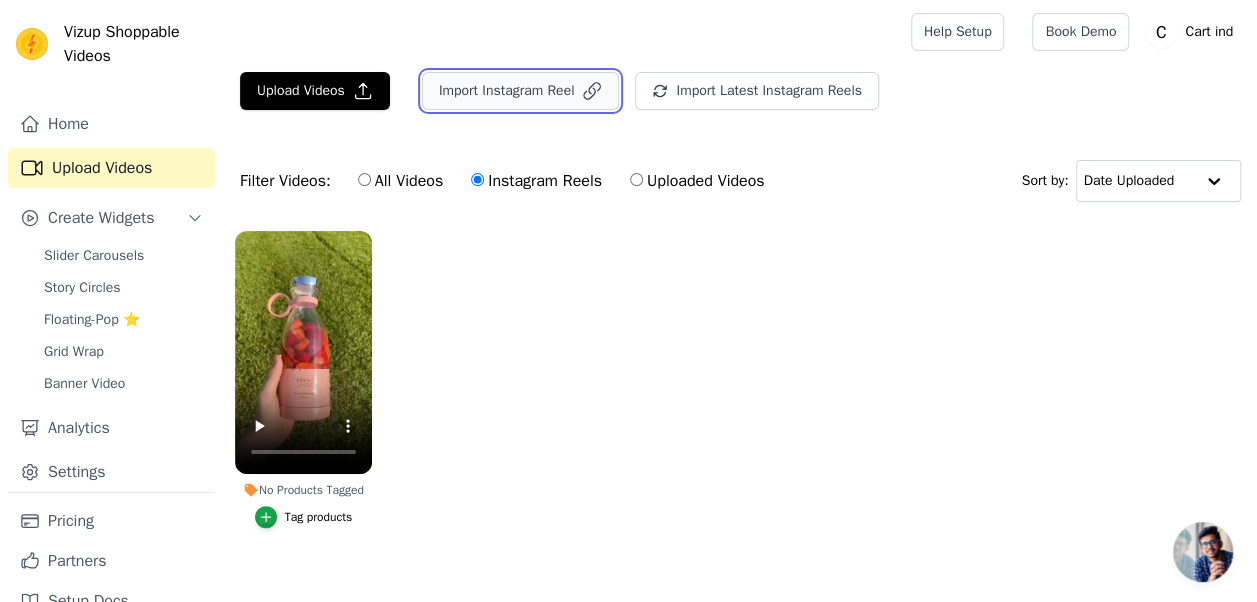 click on "Import Instagram Reel" at bounding box center (521, 91) 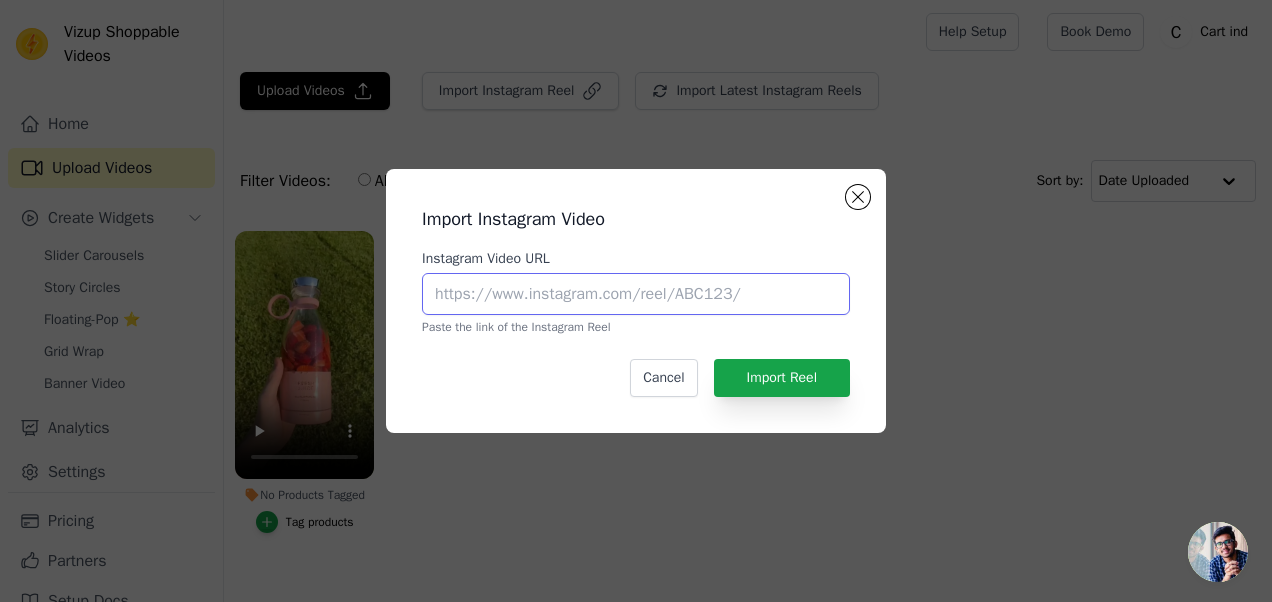 paste on "https://www.instagram.com/reel/C3nHOfotKWF/?utm_source=ig_web_copy_link&igsh=MzRlODBiNWFlZA==" 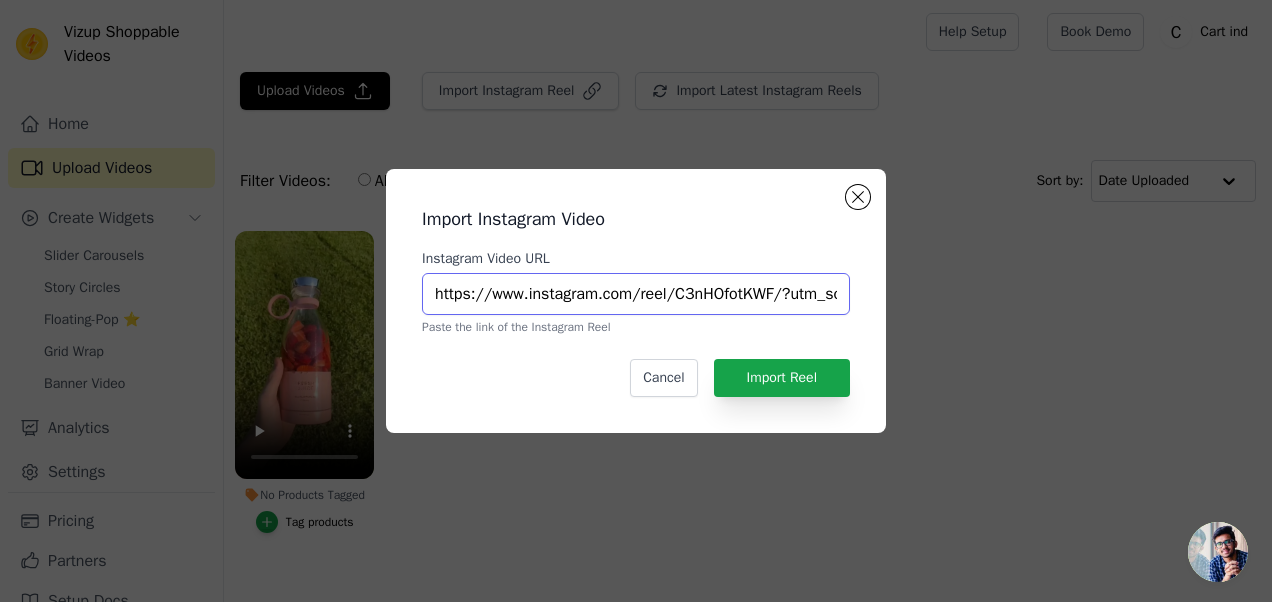 scroll, scrollTop: 0, scrollLeft: 364, axis: horizontal 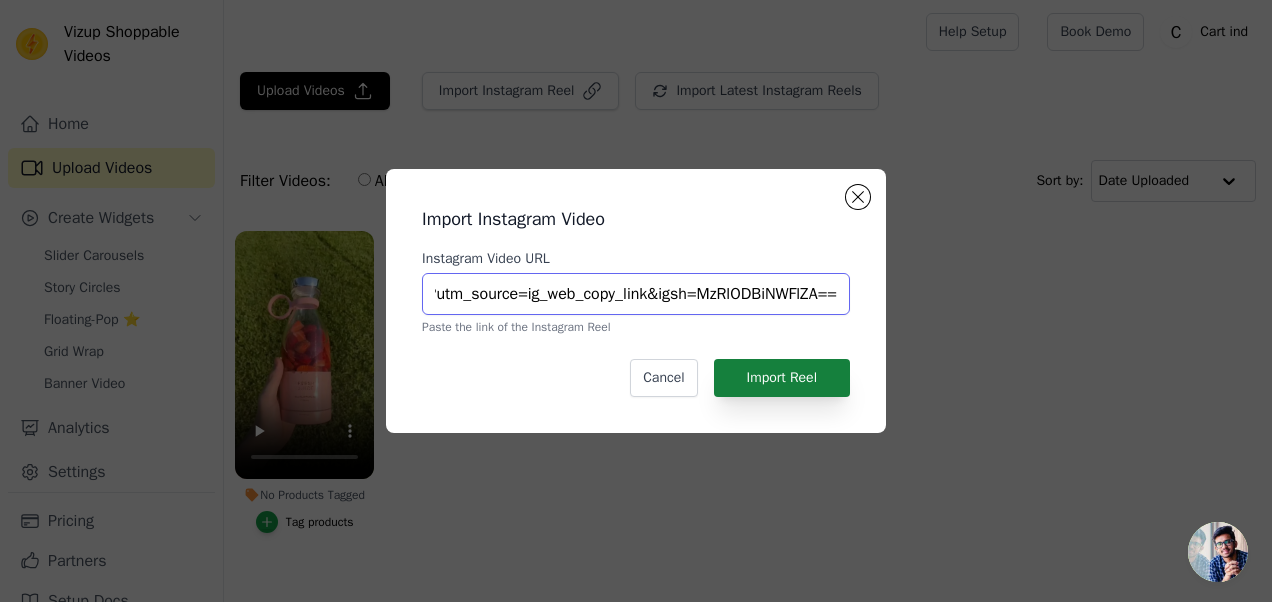 type on "https://www.instagram.com/reel/C3nHOfotKWF/?utm_source=ig_web_copy_link&igsh=MzRlODBiNWFlZA==" 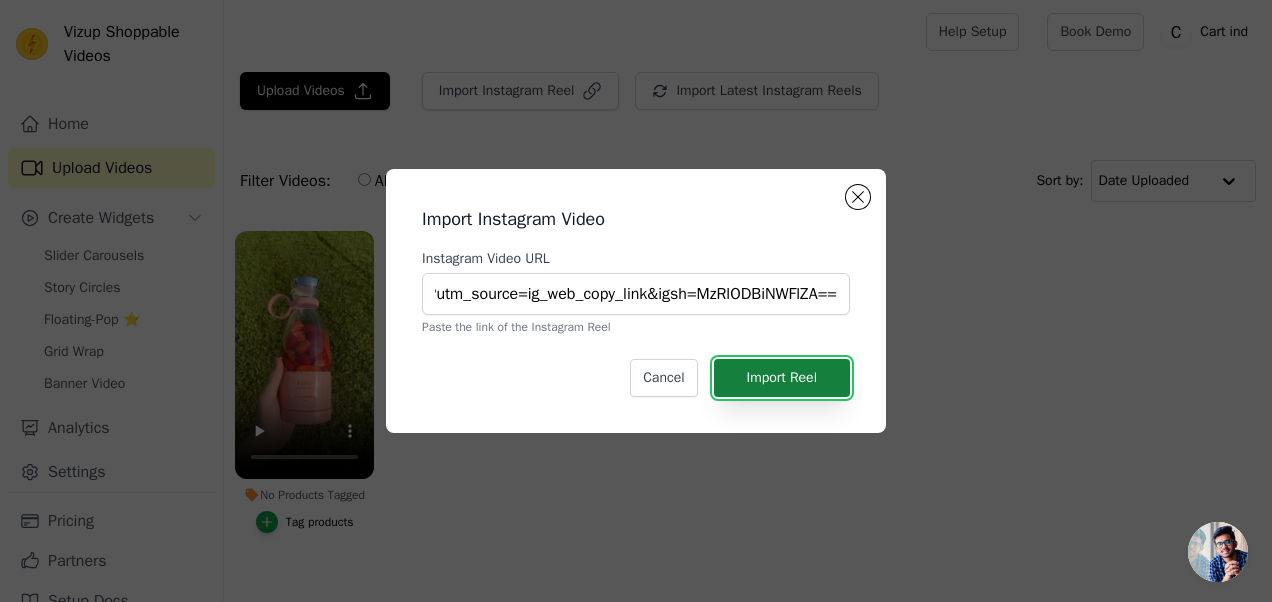 scroll, scrollTop: 0, scrollLeft: 0, axis: both 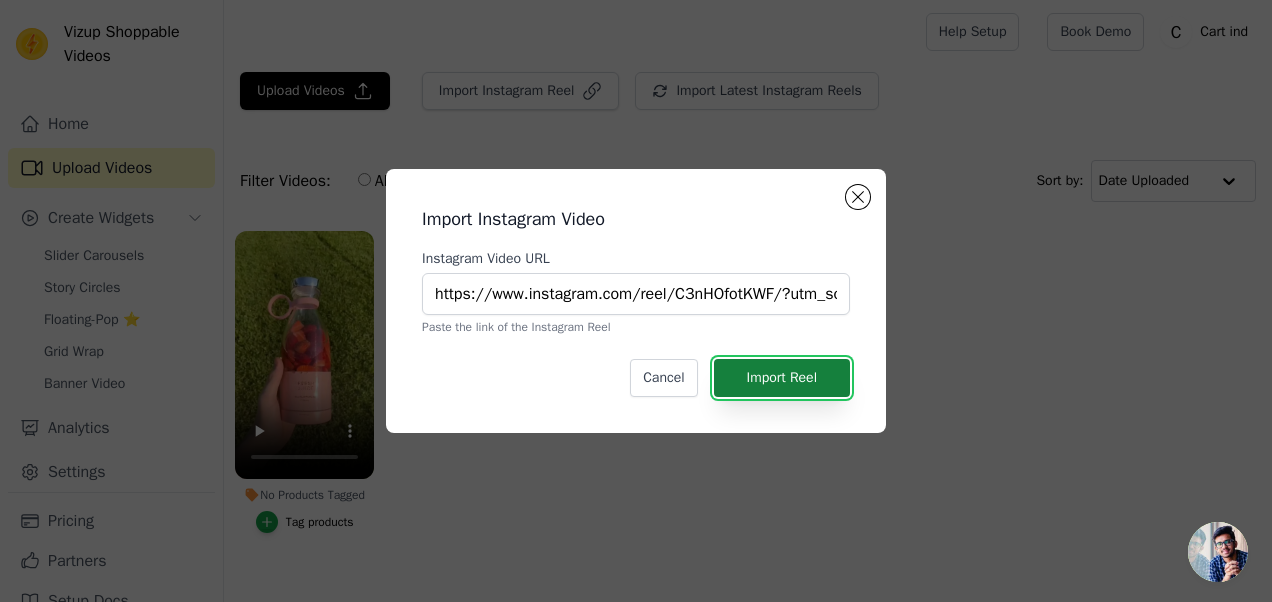 click on "Import Reel" at bounding box center [782, 378] 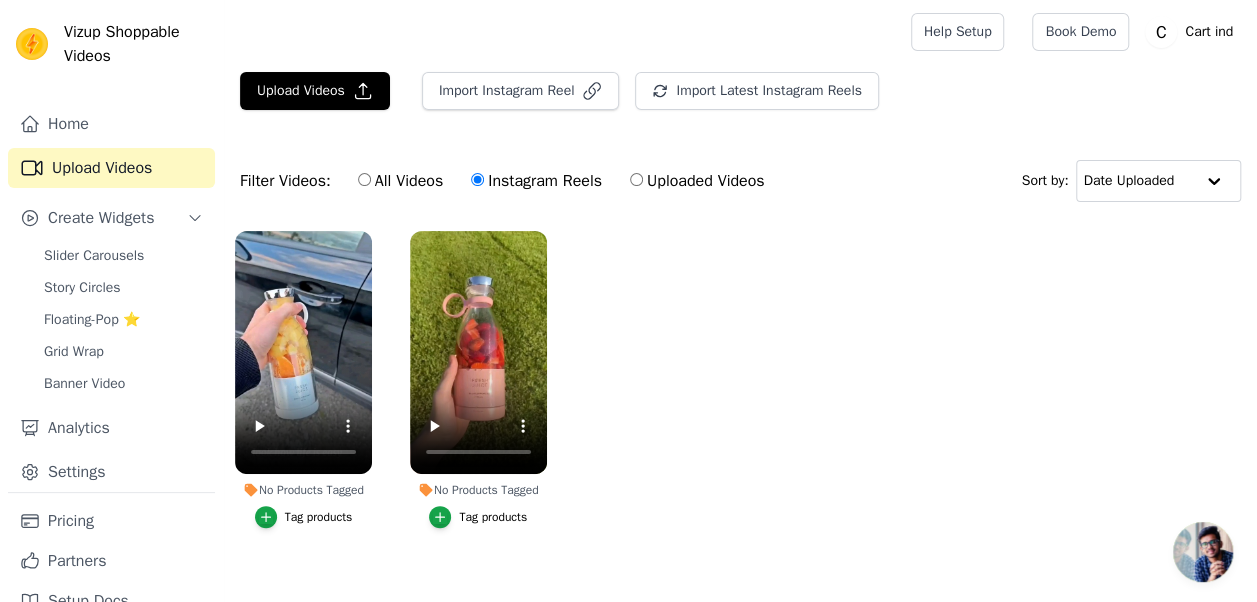 click on "Tag products" at bounding box center (319, 517) 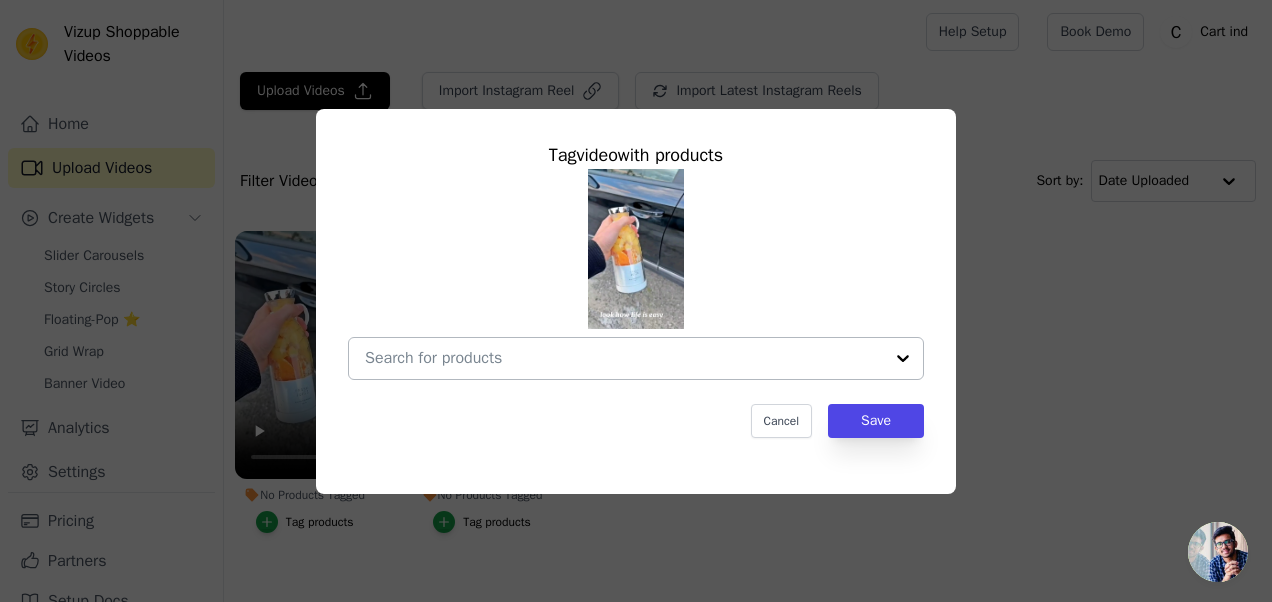 click on "No Products Tagged     Tag  video  with products                         Cancel   Save     Tag products" at bounding box center (624, 358) 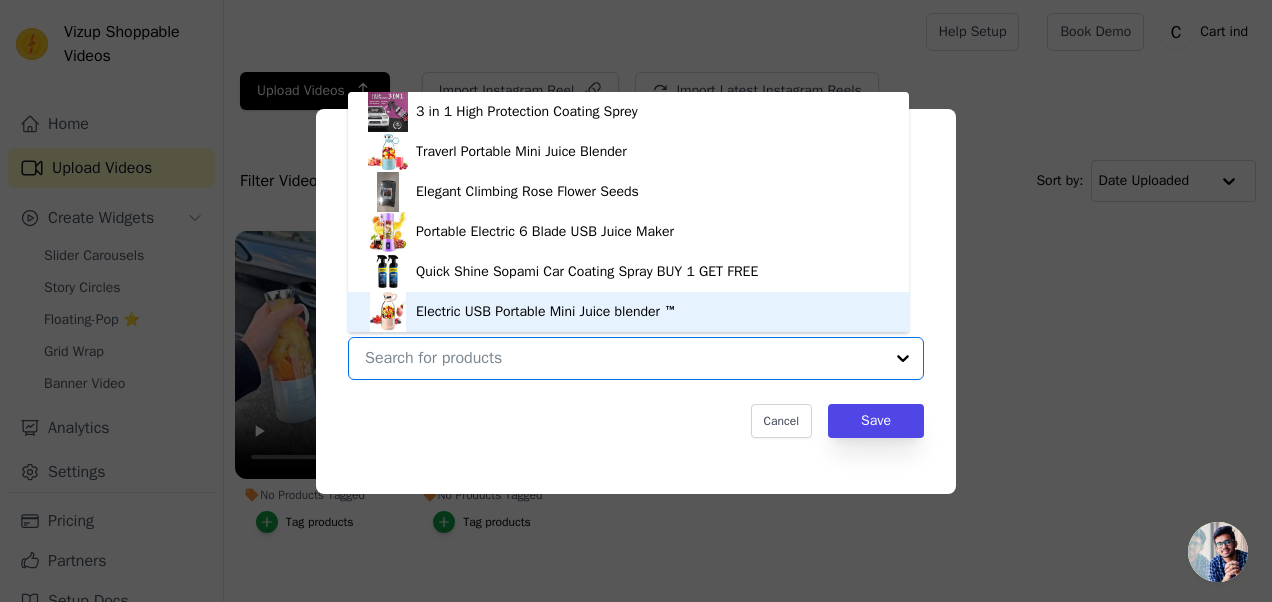 click on "Electric USB Portable Mini Juice blender ™" at bounding box center [628, 312] 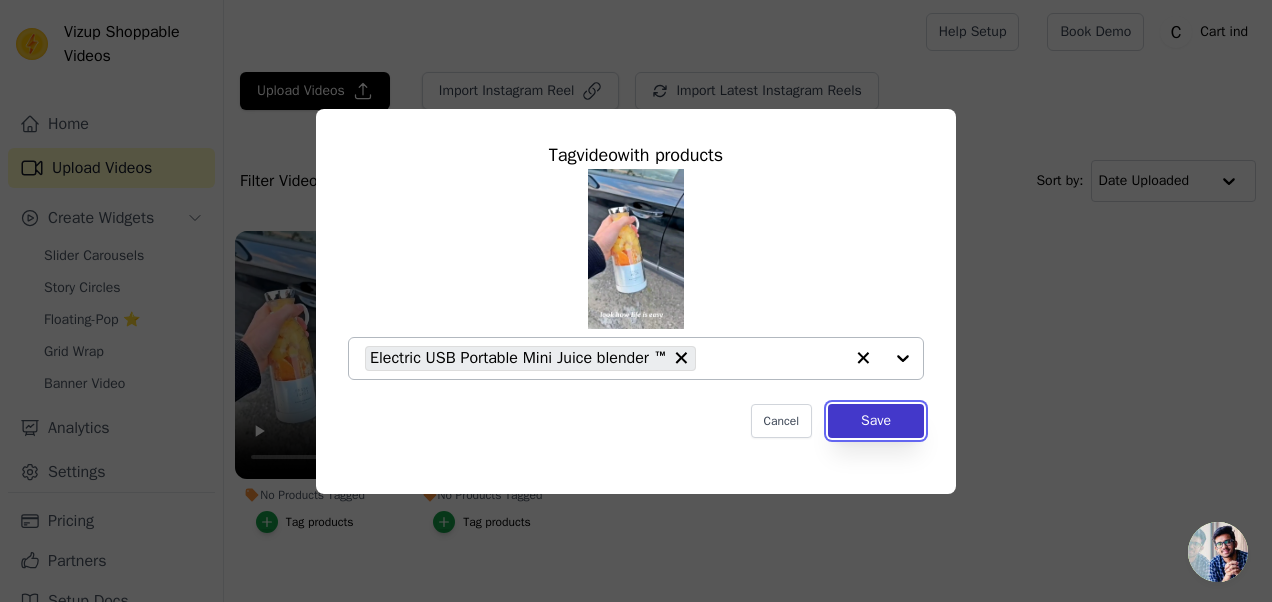 click on "Save" at bounding box center (876, 421) 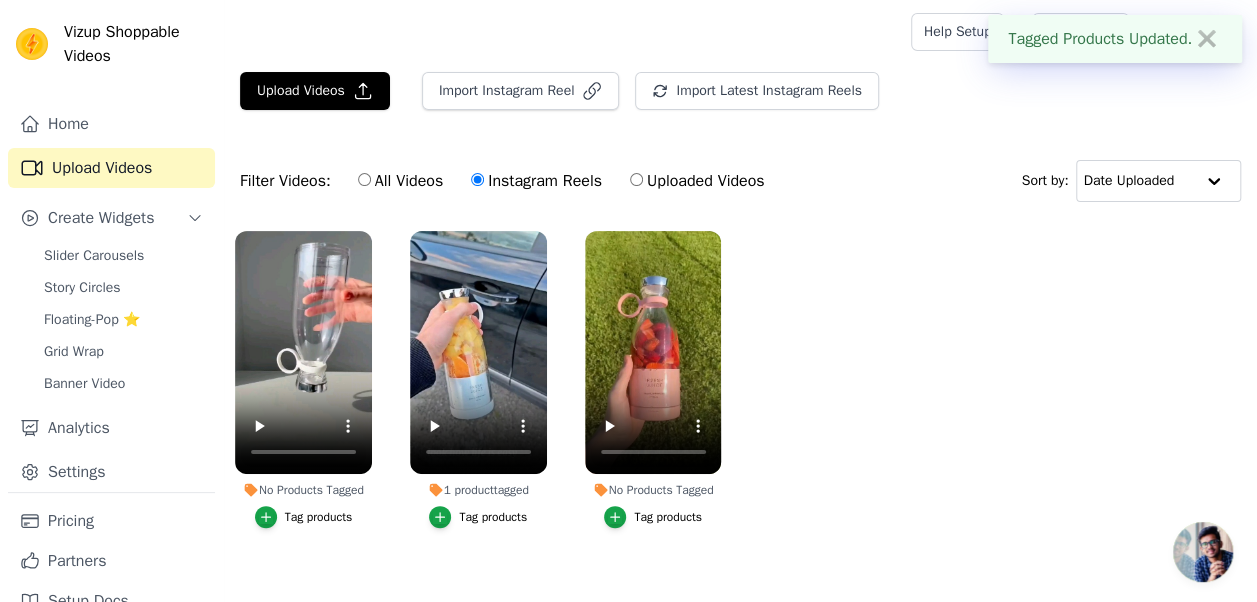 click on "Tag products" at bounding box center (668, 517) 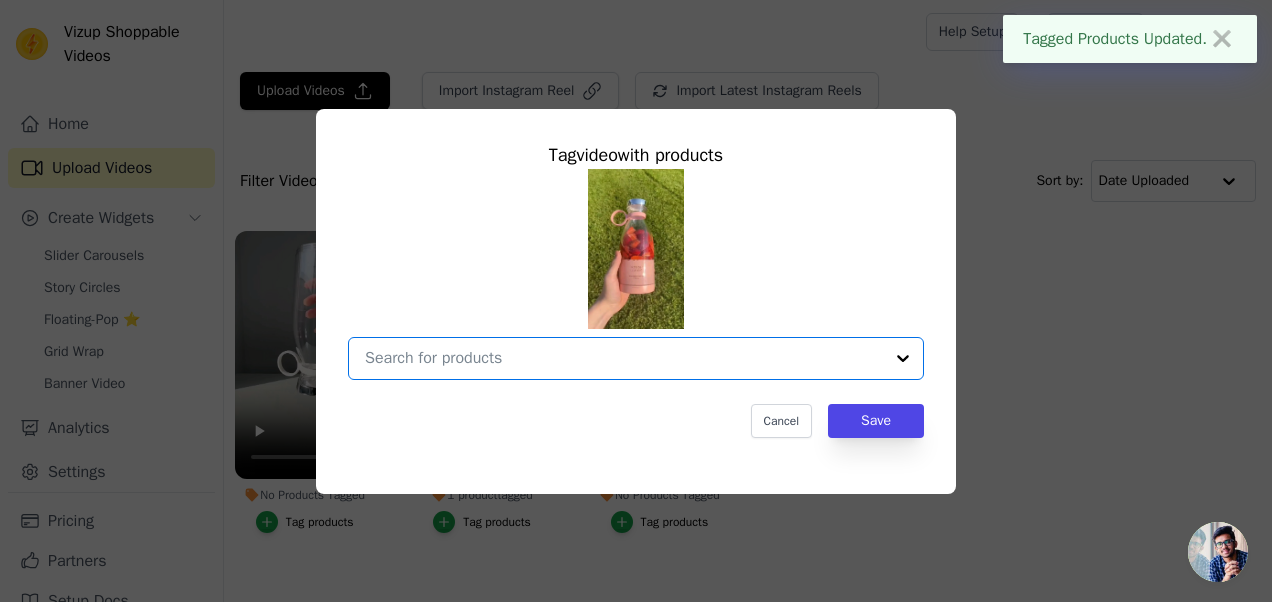 click on "No Products Tagged     Tag  video  with products       Option undefined, selected.   Select is focused, type to refine list, press down to open the menu.                   Cancel   Save     Tag products" at bounding box center (624, 358) 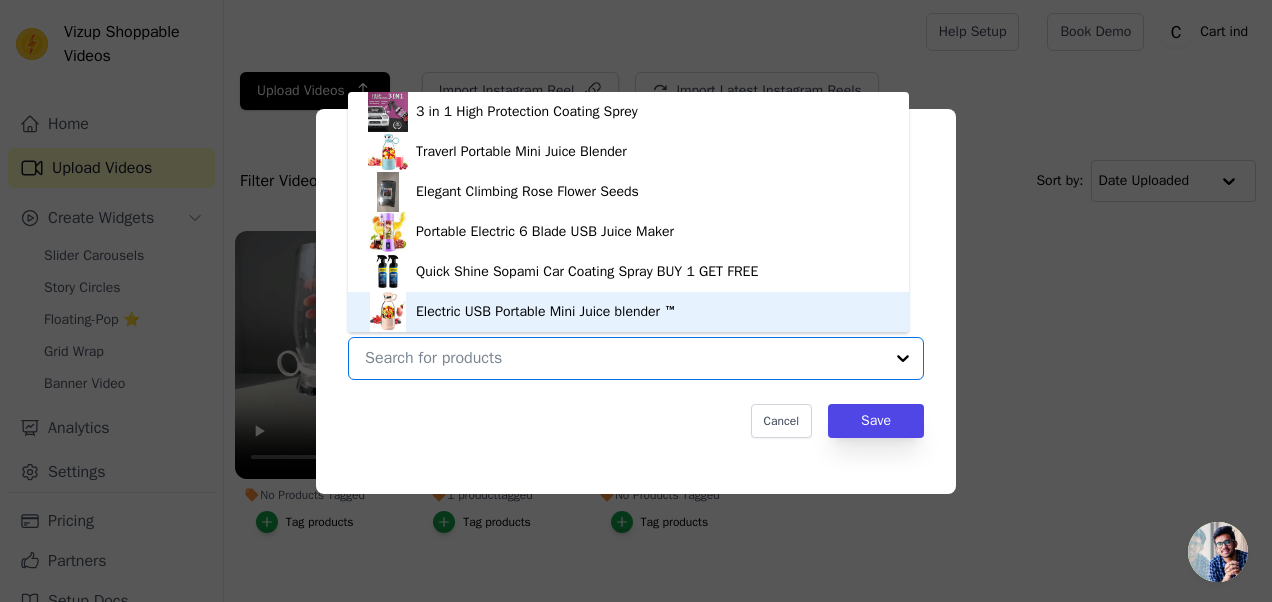 click on "Electric USB Portable Mini Juice blender ™" at bounding box center [546, 312] 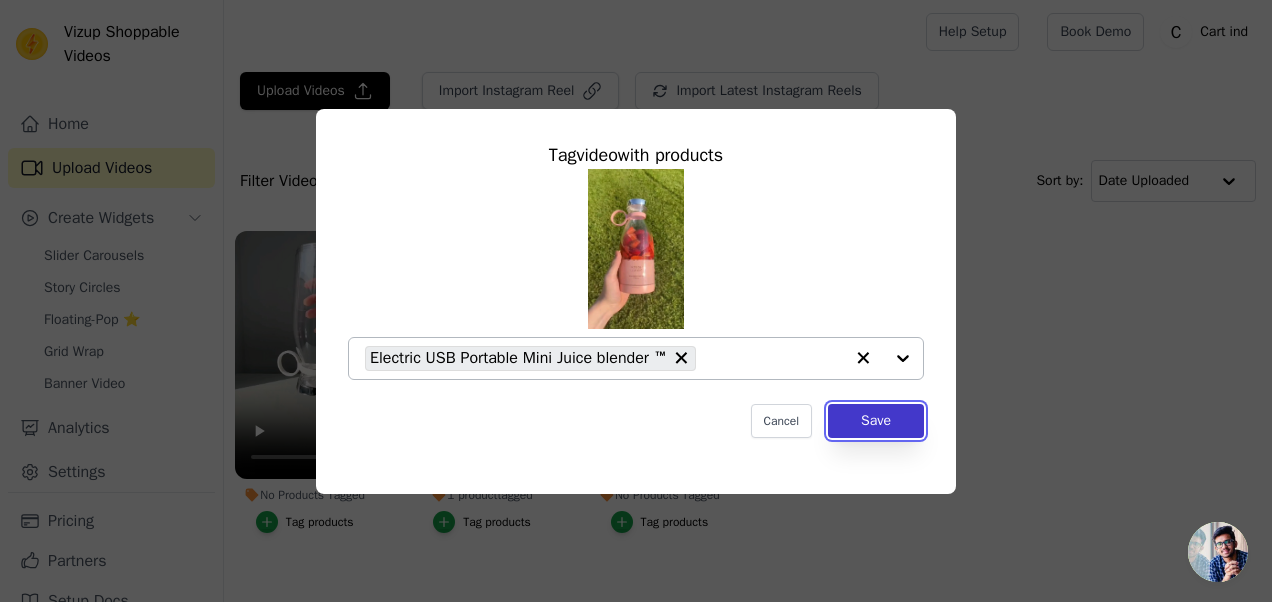 click on "Save" at bounding box center [876, 421] 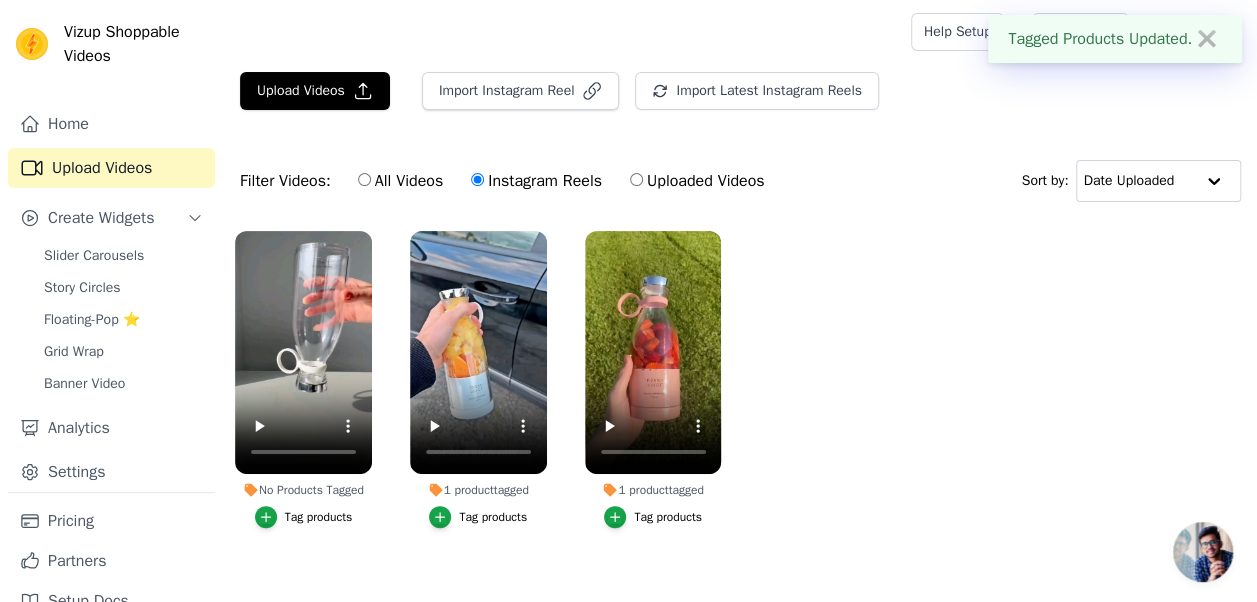 click on "Tag products" at bounding box center (493, 517) 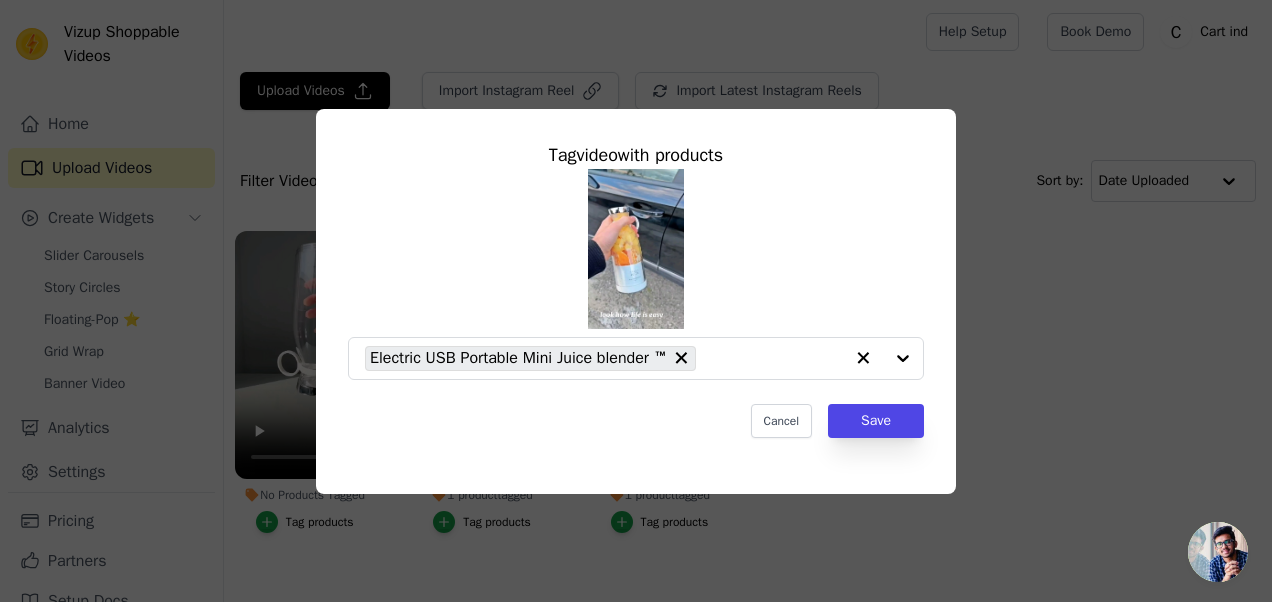 click on "Tag  video  with products           Electric USB Portable Mini Juice blender ™                   Cancel   Save" at bounding box center [636, 301] 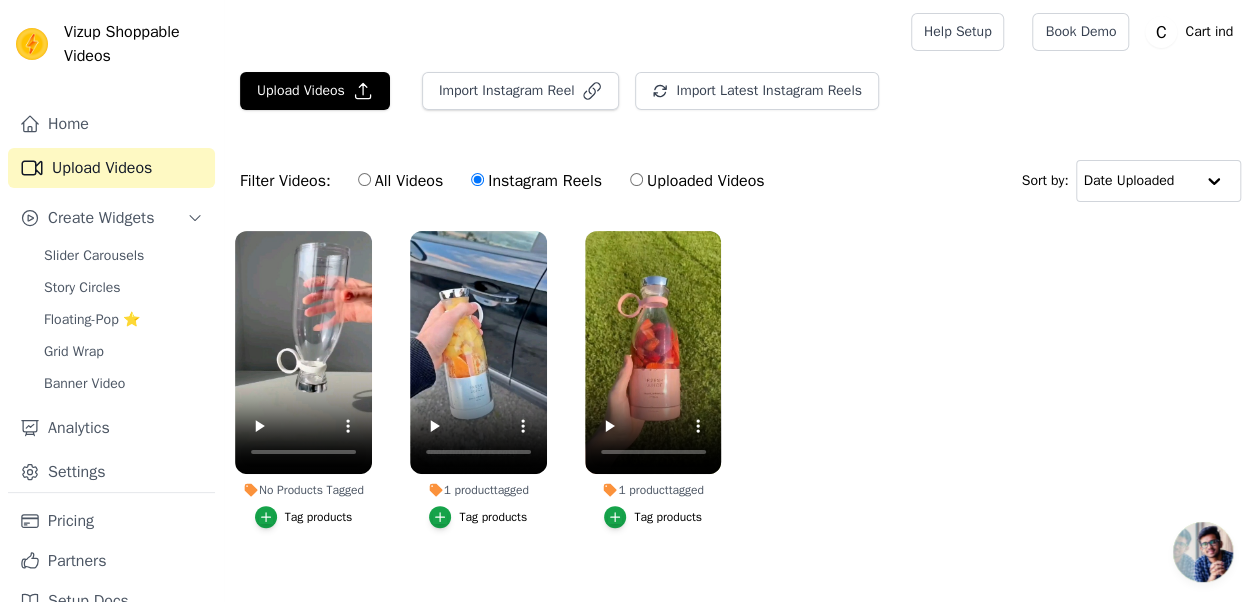 click on "No Products Tagged       Tag products" at bounding box center (303, 379) 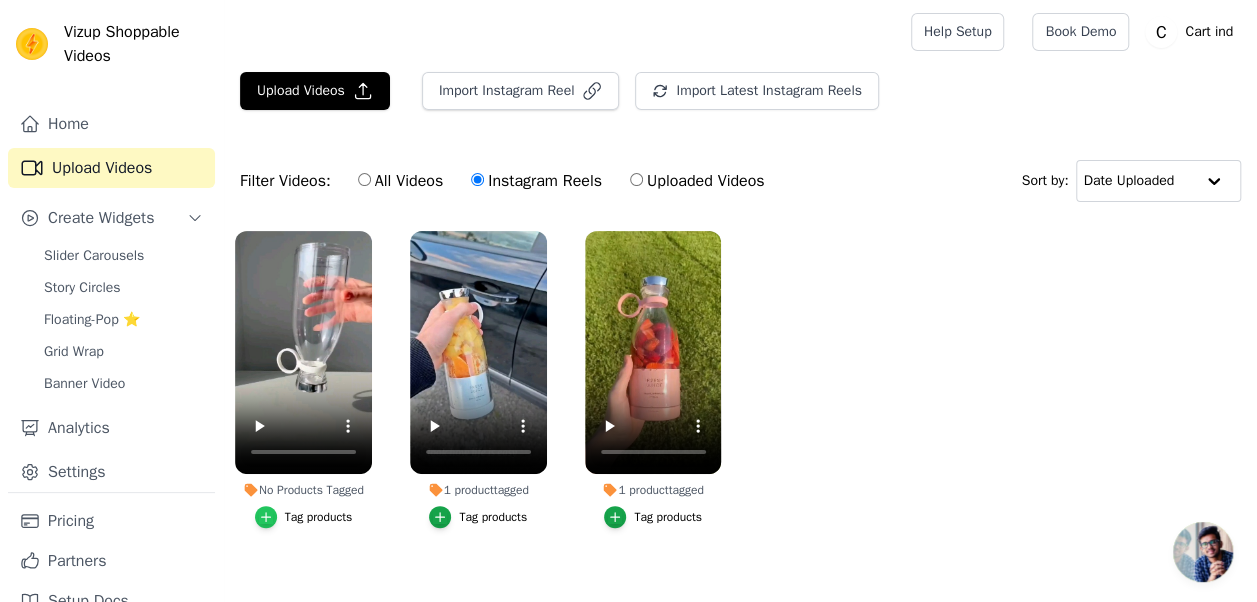 click 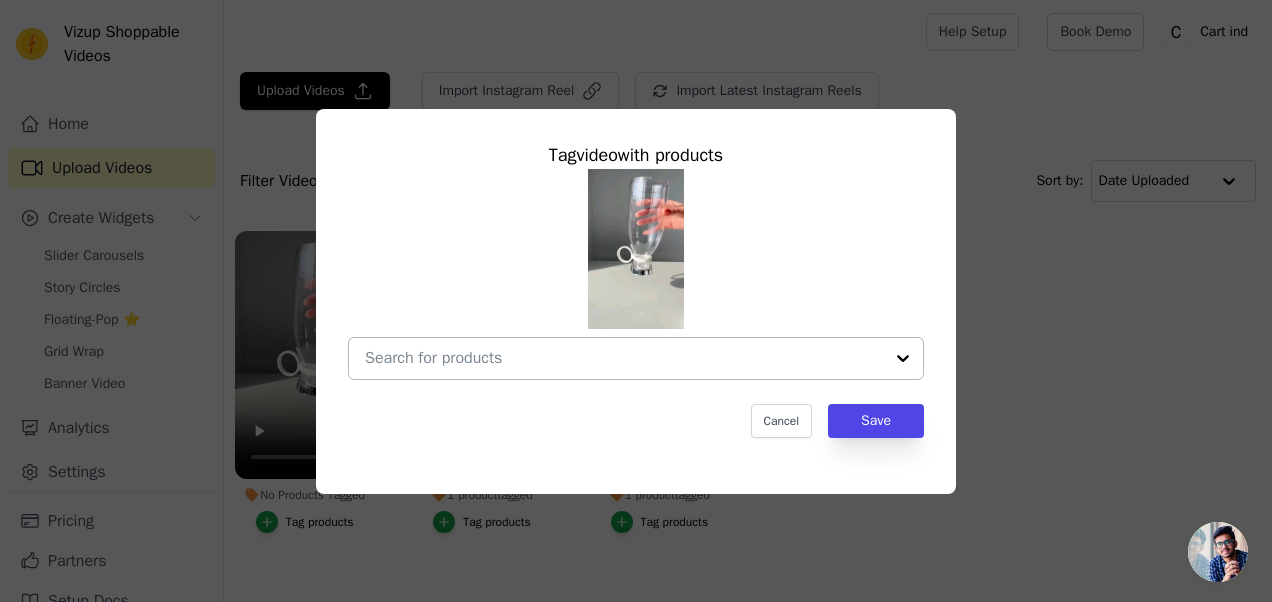 click on "No Products Tagged     Tag  video  with products                         Cancel   Save     Tag products" at bounding box center (624, 358) 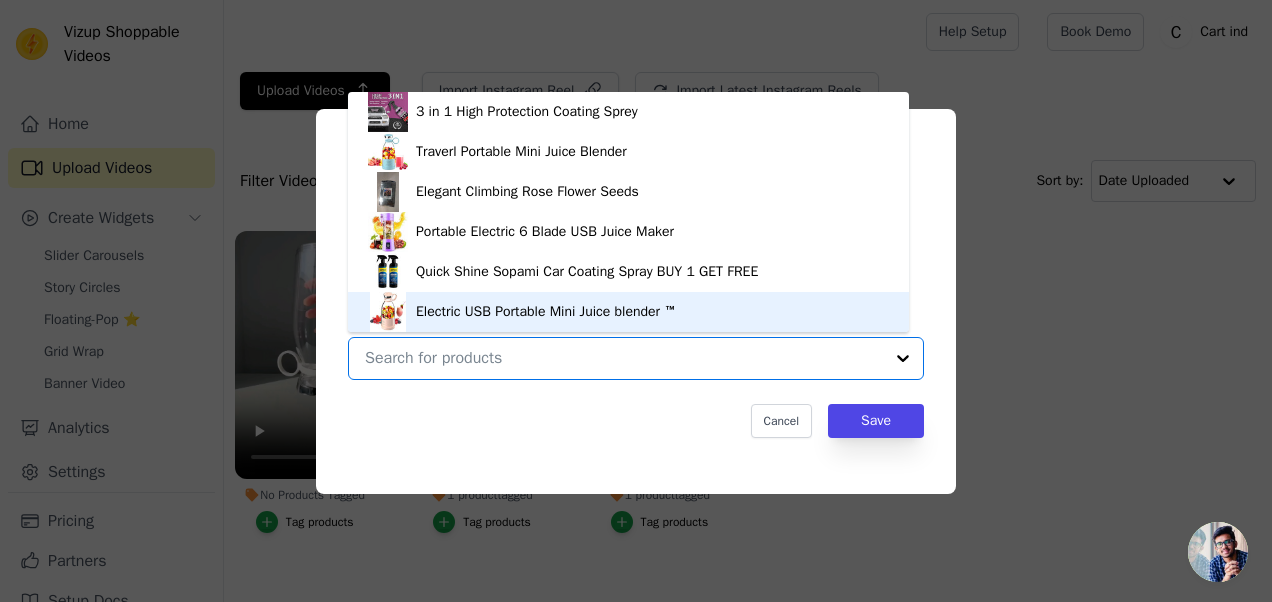 click on "Electric USB Portable Mini Juice blender ™" at bounding box center (546, 312) 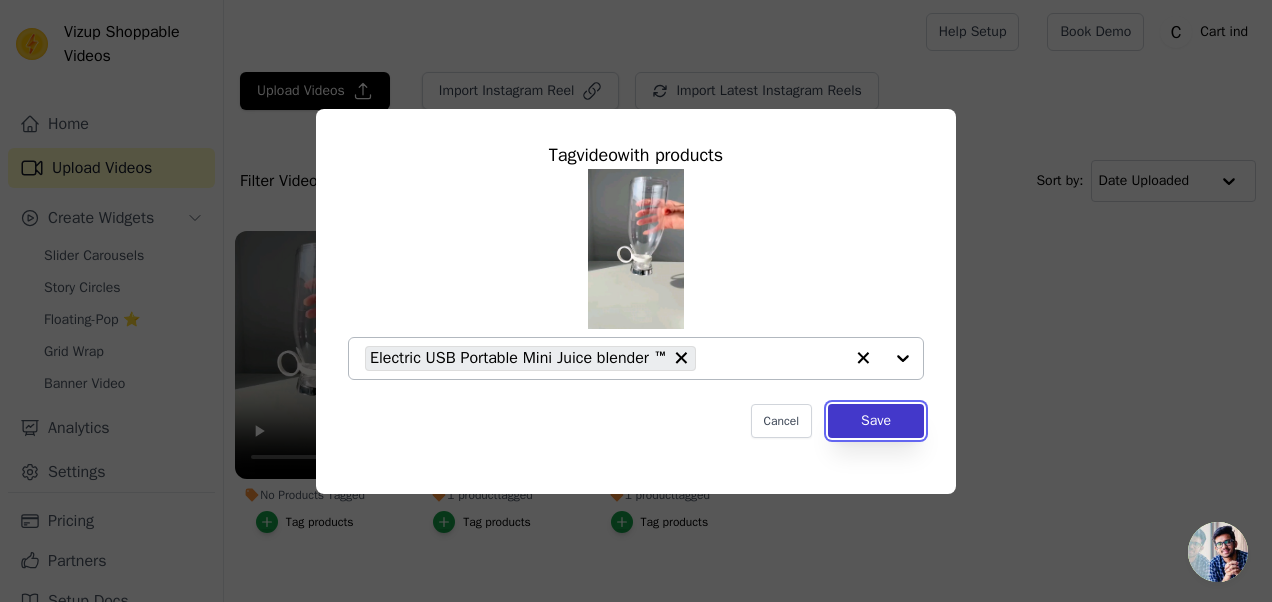 click on "Save" at bounding box center (876, 421) 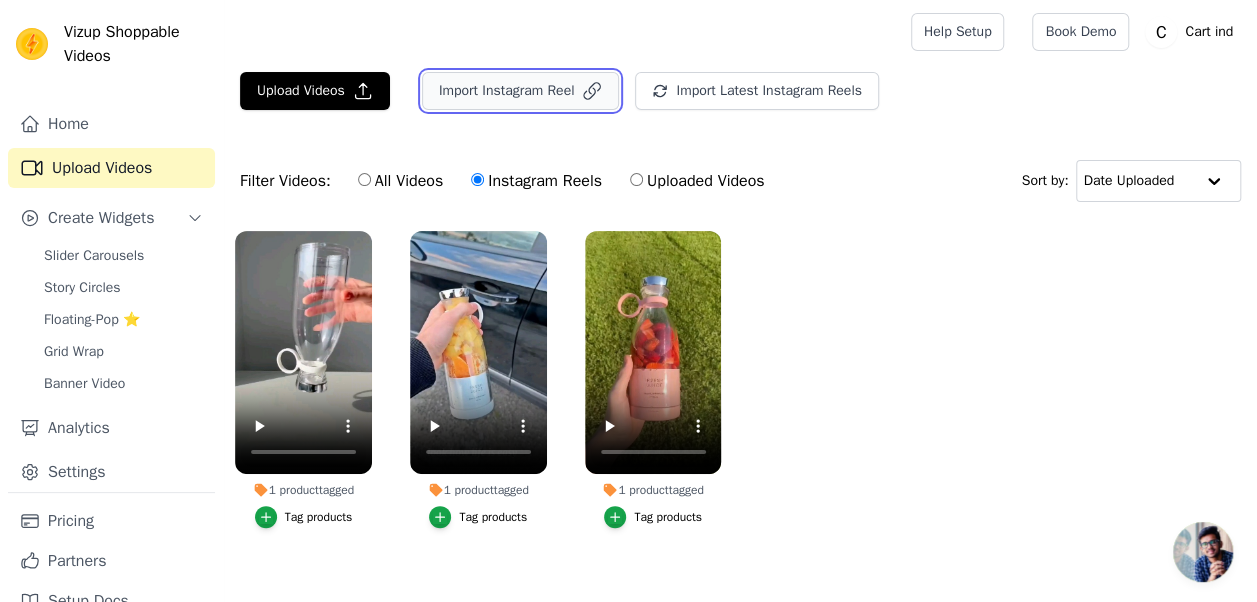 click on "Import Instagram Reel" at bounding box center [521, 91] 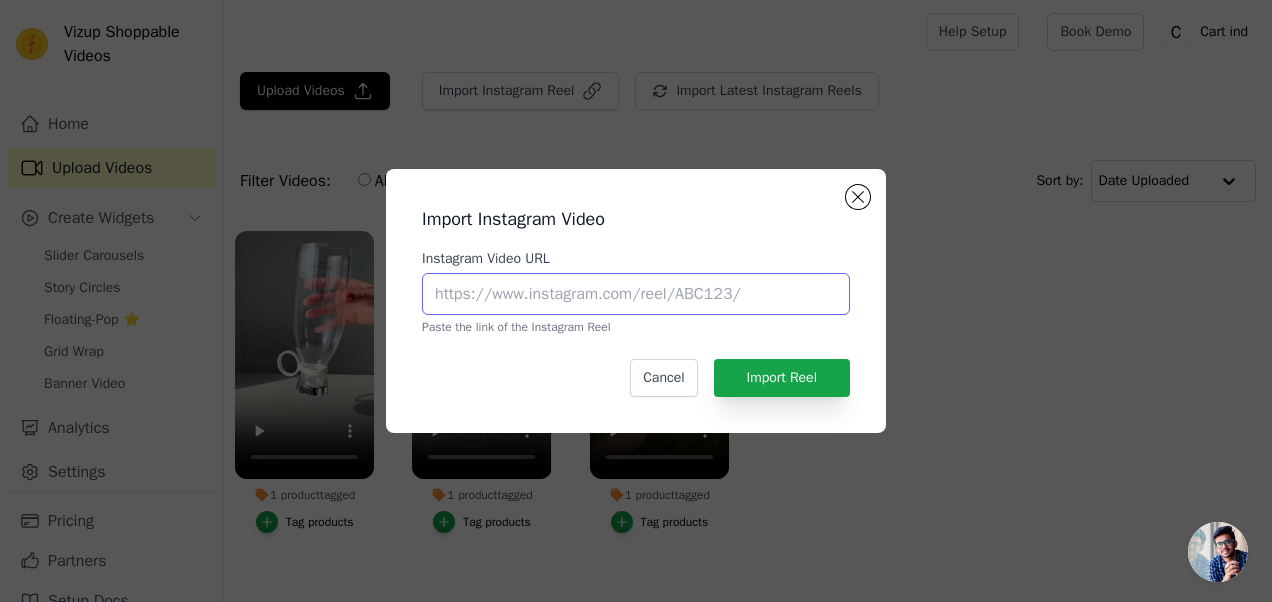 click on "Instagram Video URL" at bounding box center [636, 294] 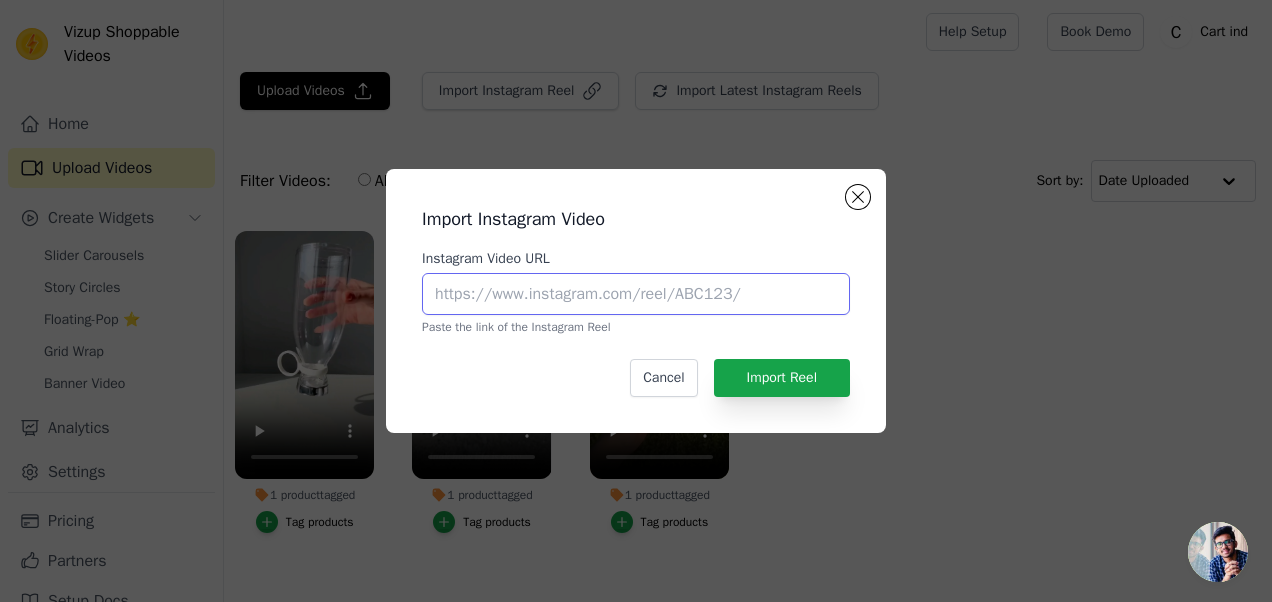 paste on "https://www.instagram.com/tv/CkWOdl1IajO/?utm_source=ig_web_copy_link&igsh=MzRlODBiNWFlZA==" 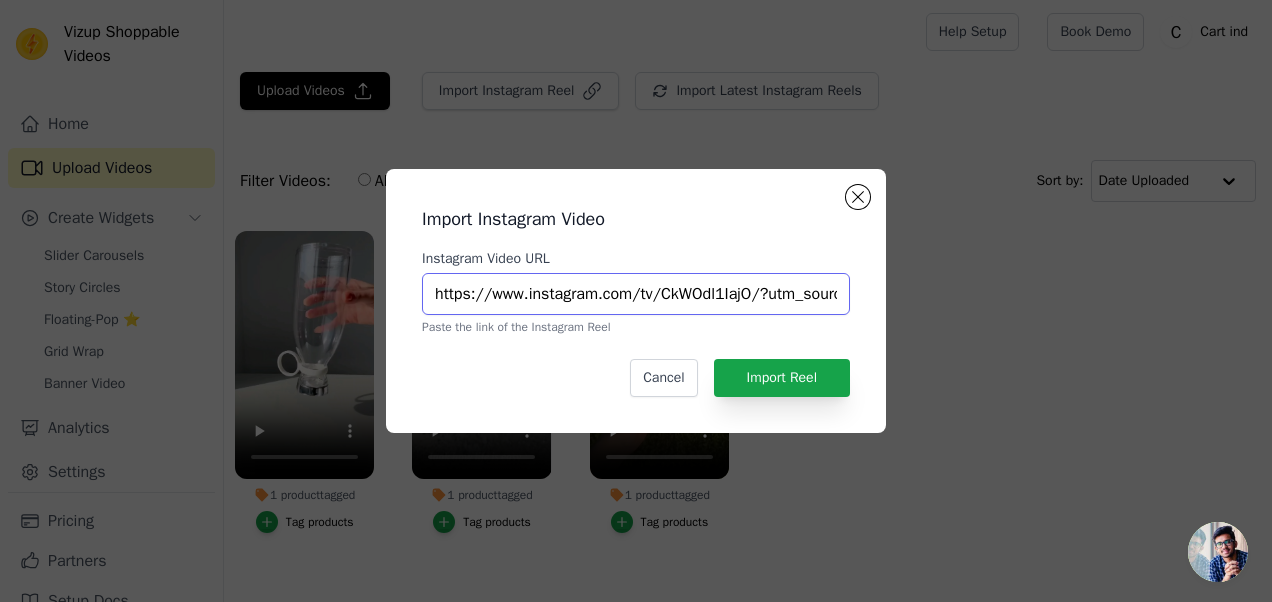 scroll, scrollTop: 0, scrollLeft: 342, axis: horizontal 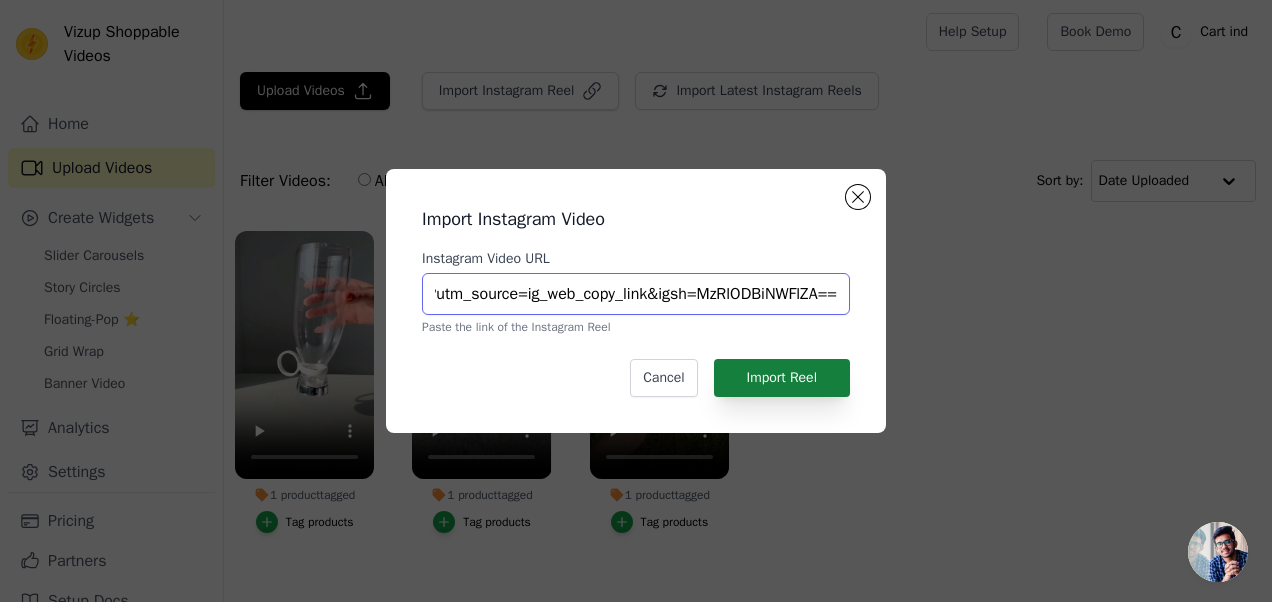 type on "https://www.instagram.com/tv/CkWOdl1IajO/?utm_source=ig_web_copy_link&igsh=MzRlODBiNWFlZA==" 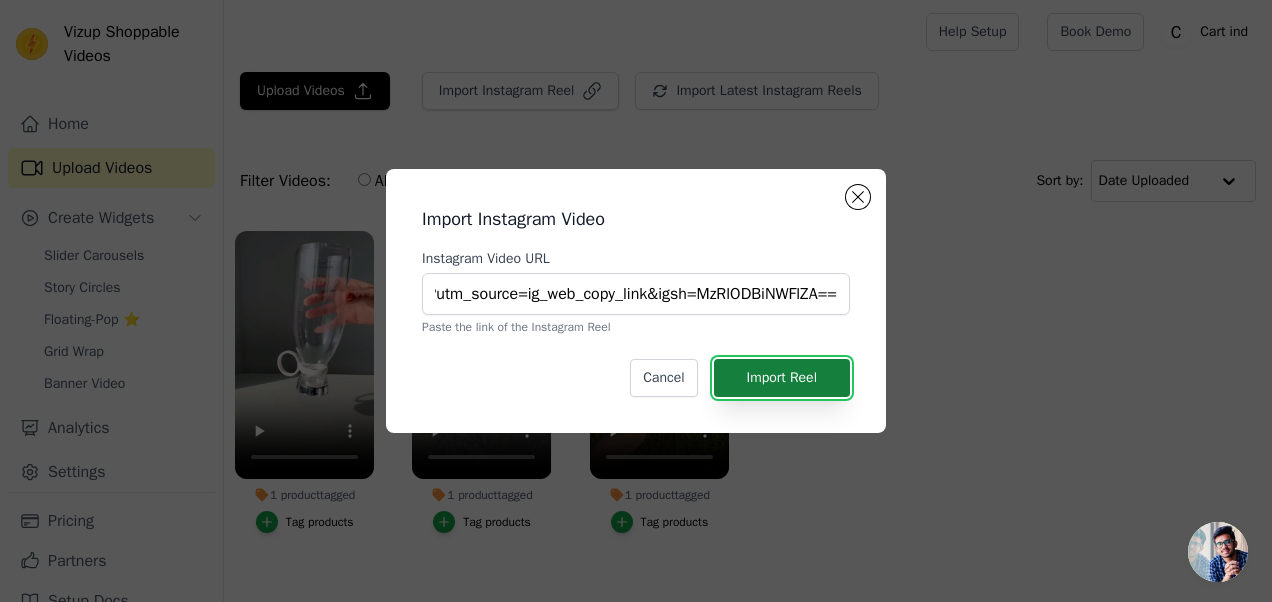 scroll, scrollTop: 0, scrollLeft: 0, axis: both 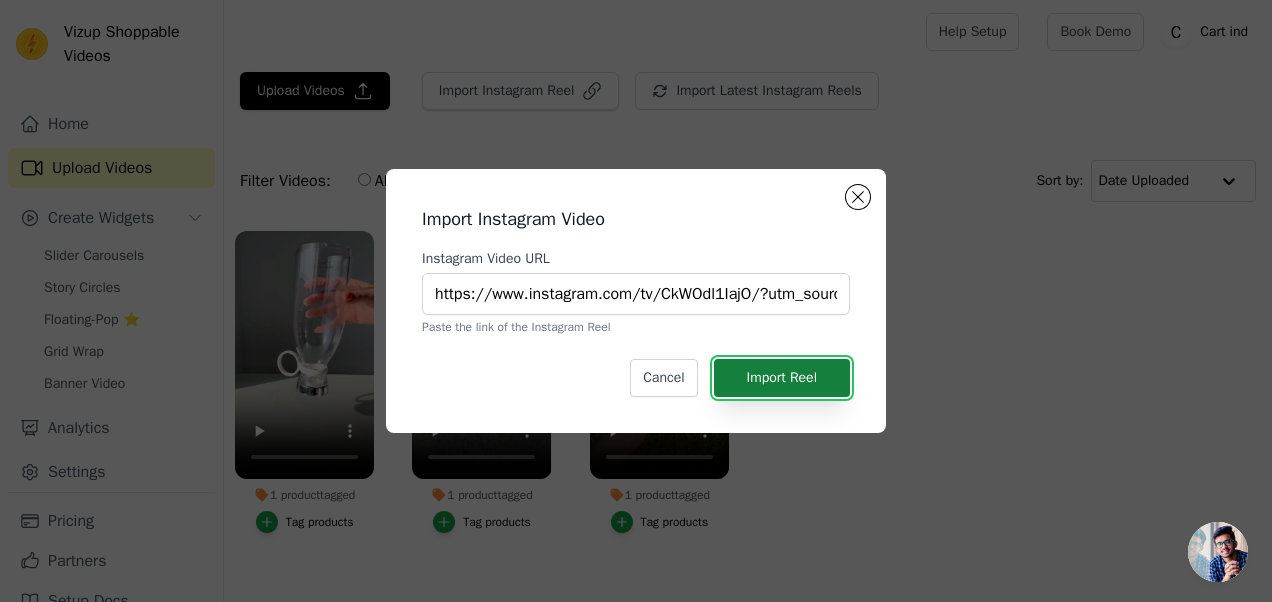click on "Import Reel" at bounding box center (782, 378) 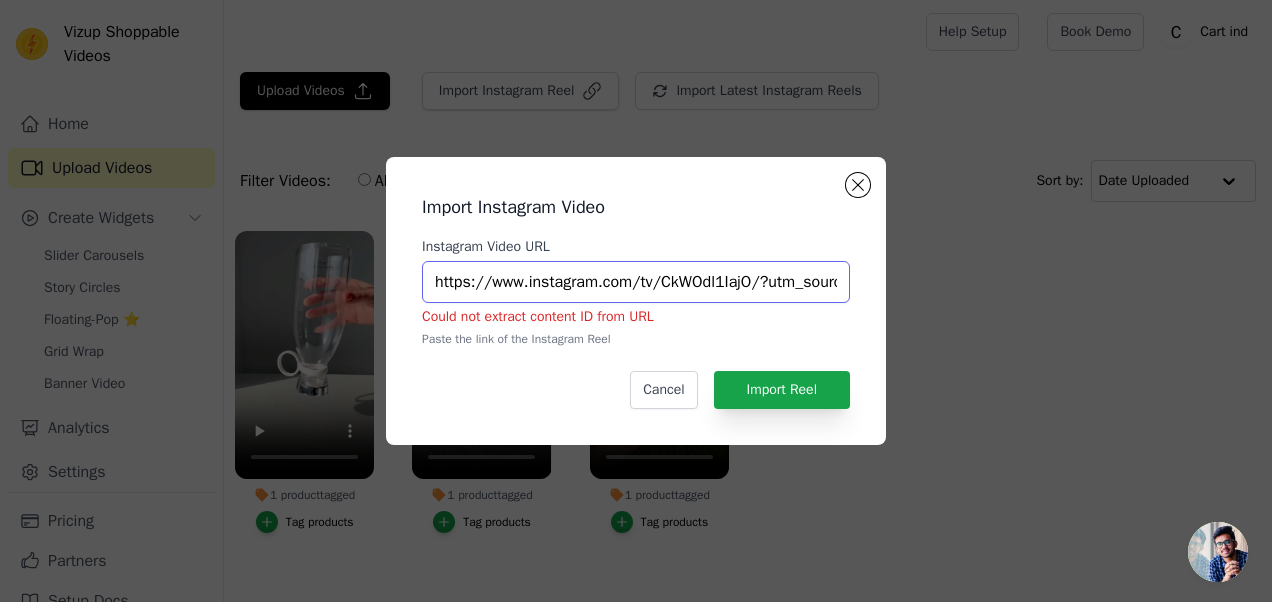 click on "https://www.instagram.com/tv/CkWOdl1IajO/?utm_source=ig_web_copy_link&igsh=MzRlODBiNWFlZA==" at bounding box center [636, 282] 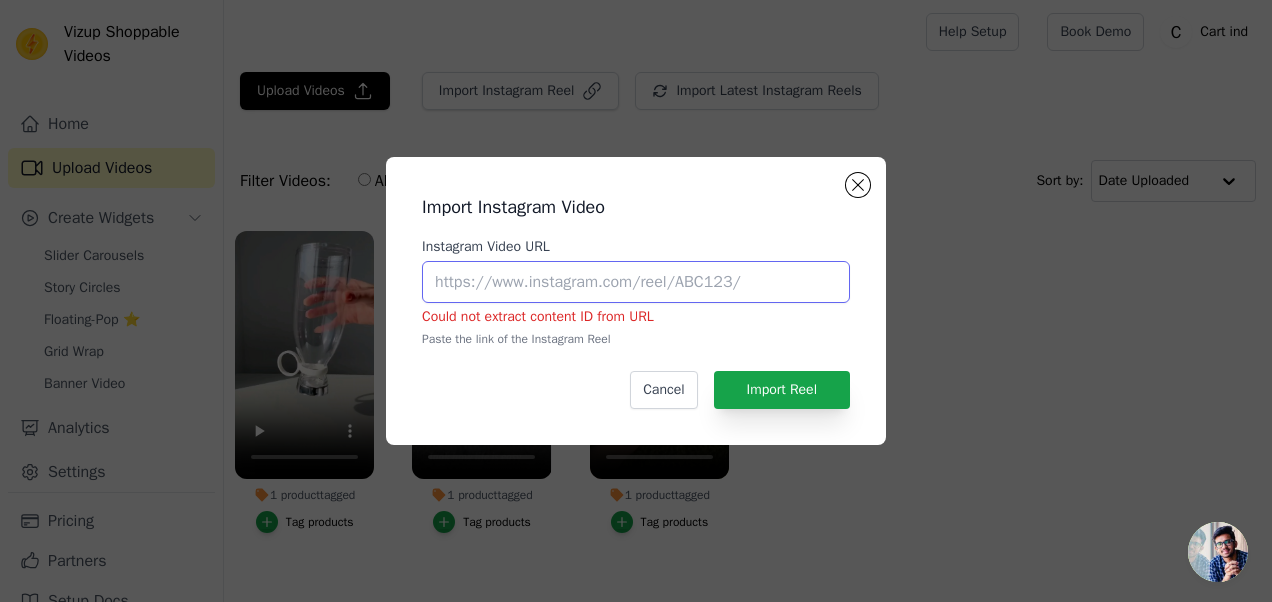 paste on "https://www.instagram.com/tv/CkWOdl1IajO/?utm_source=ig_web_copy_link&igsh=MzRlODBiNWFlZA==" 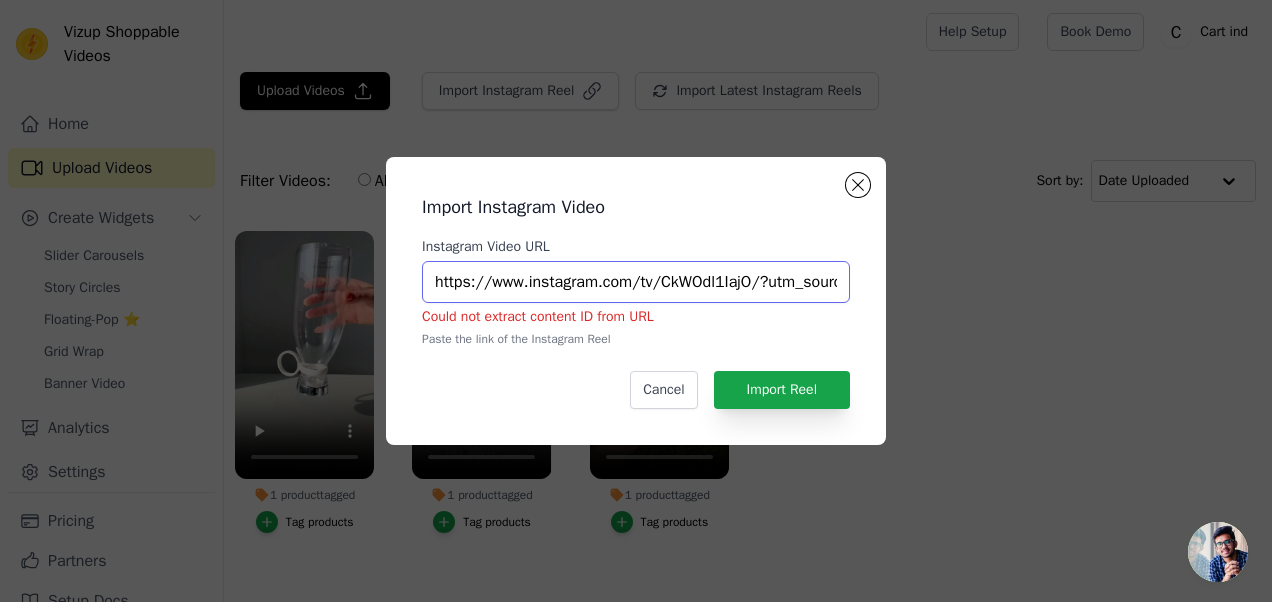 scroll, scrollTop: 0, scrollLeft: 342, axis: horizontal 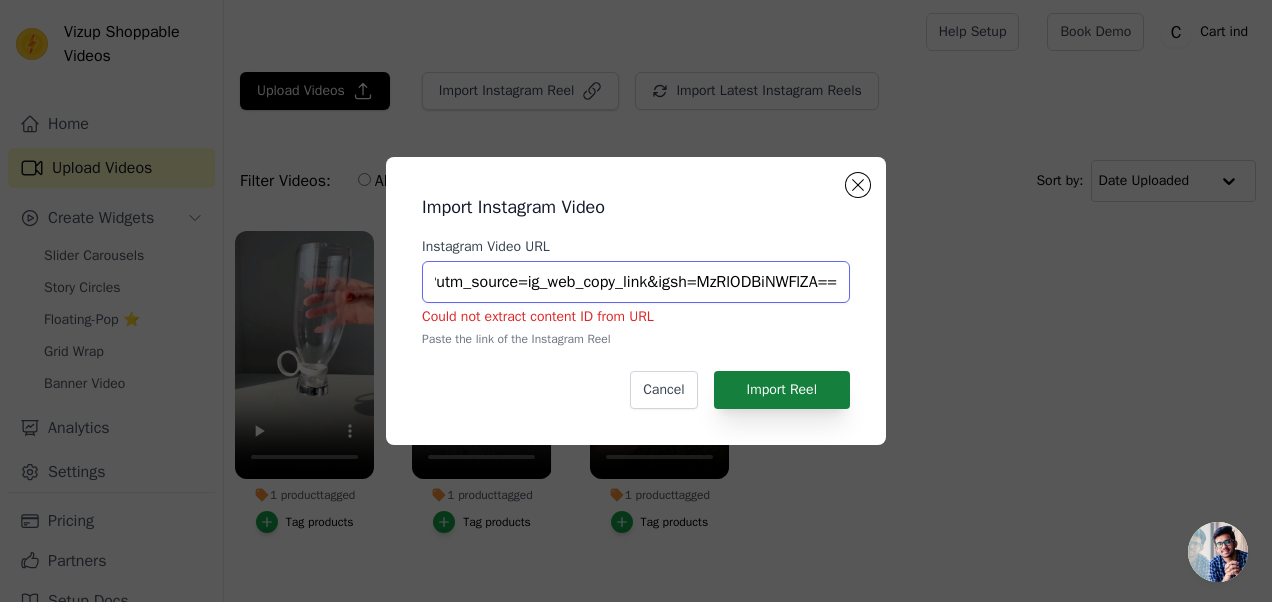 type on "https://www.instagram.com/tv/CkWOdl1IajO/?utm_source=ig_web_copy_link&igsh=MzRlODBiNWFlZA==" 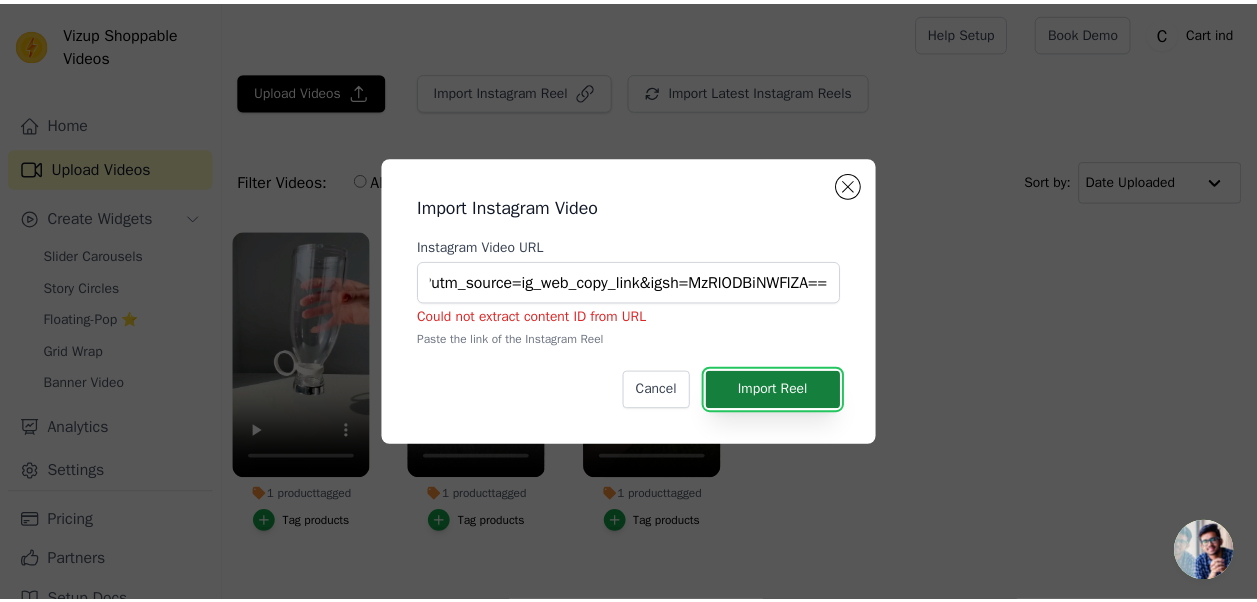 scroll, scrollTop: 0, scrollLeft: 0, axis: both 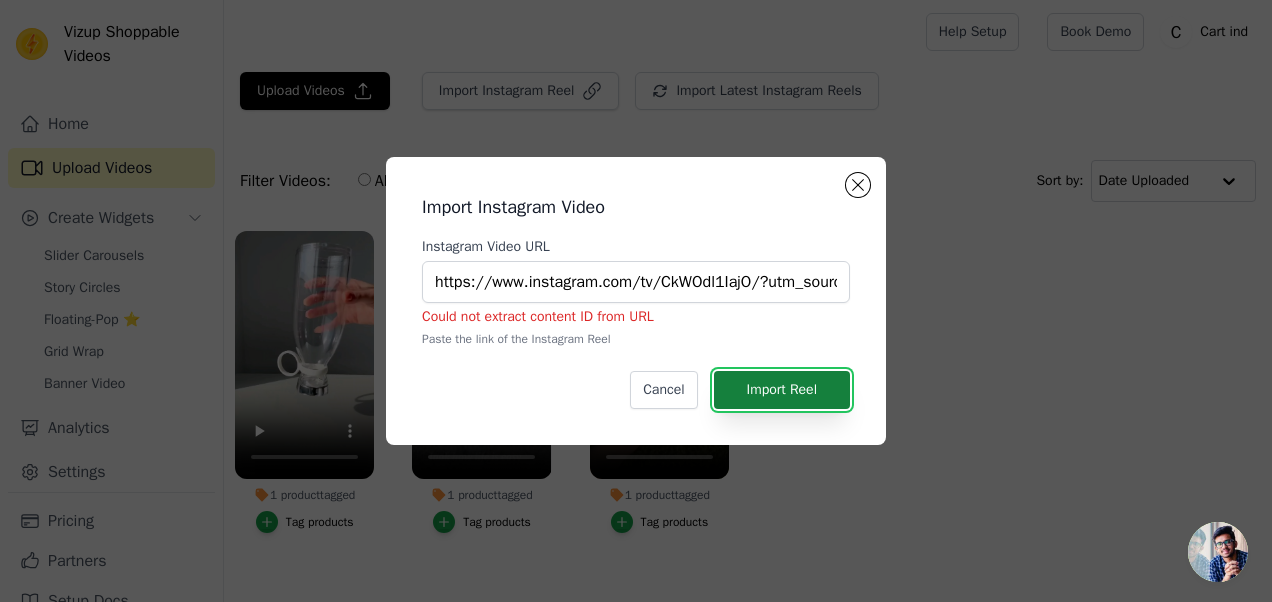 click on "Import Reel" at bounding box center (782, 390) 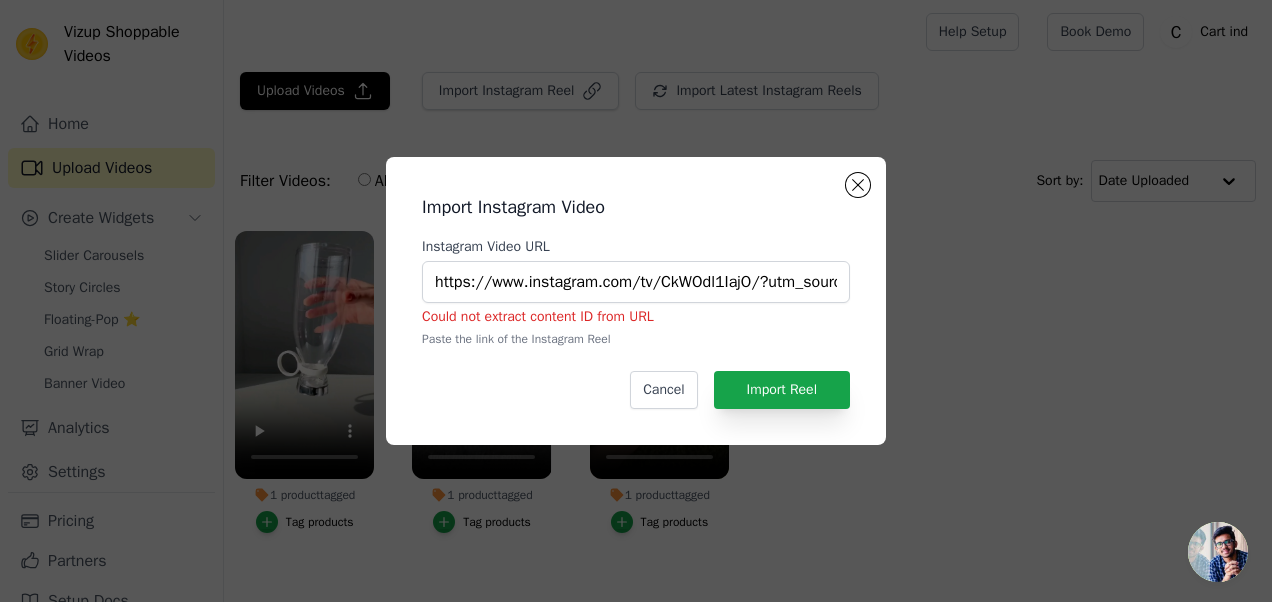 click on "Import Instagram Video   Instagram Video URL   https://www.instagram.com/tv/CkWOdl1IajO/?utm_source=ig_web_copy_link&igsh=MzRlODBiNWFlZA==   Could not extract content ID from URL   Paste the link of the Instagram Reel   Cancel   Import Reel" at bounding box center (636, 301) 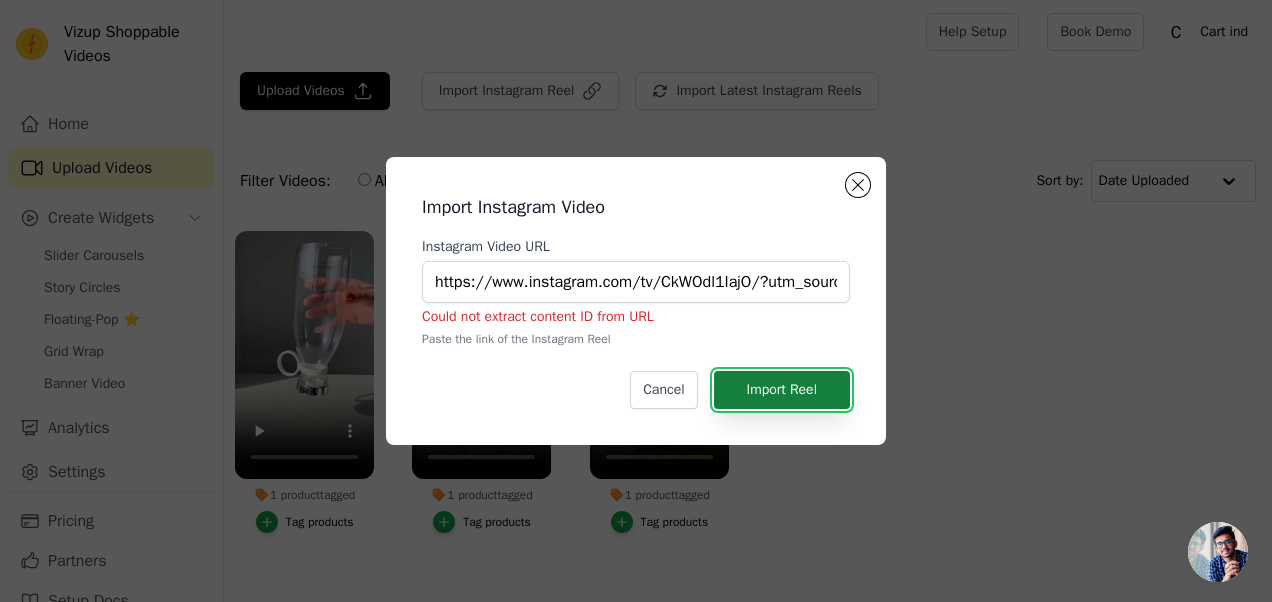 click on "Import Reel" at bounding box center [782, 390] 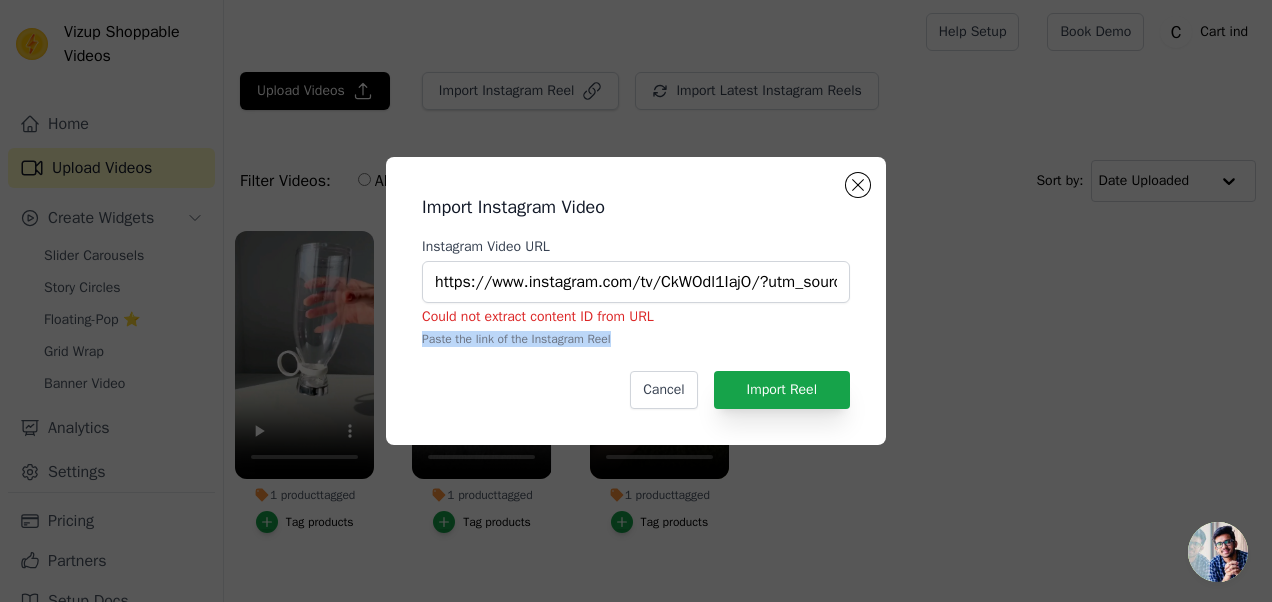drag, startPoint x: 419, startPoint y: 342, endPoint x: 612, endPoint y: 341, distance: 193.0026 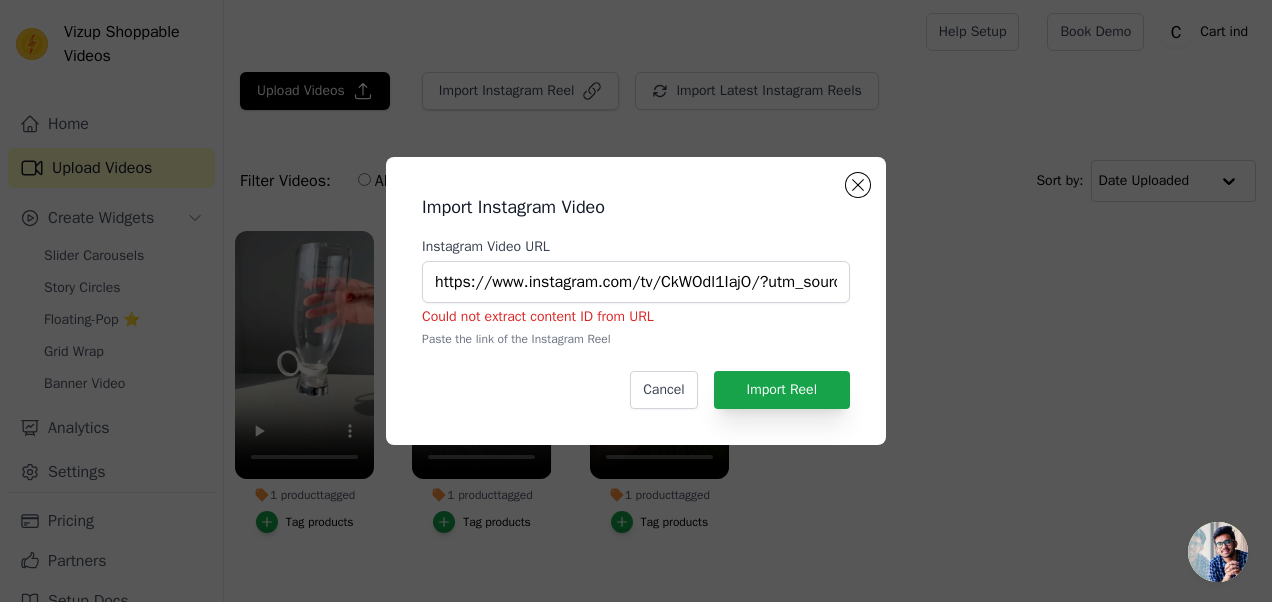 click on "Import Instagram Video   Instagram Video URL   https://www.instagram.com/tv/CkWOdl1IajO/?utm_source=ig_web_copy_link&igsh=MzRlODBiNWFlZA==   Could not extract content ID from URL   Paste the link of the Instagram Reel   Cancel   Import Reel" at bounding box center [636, 301] 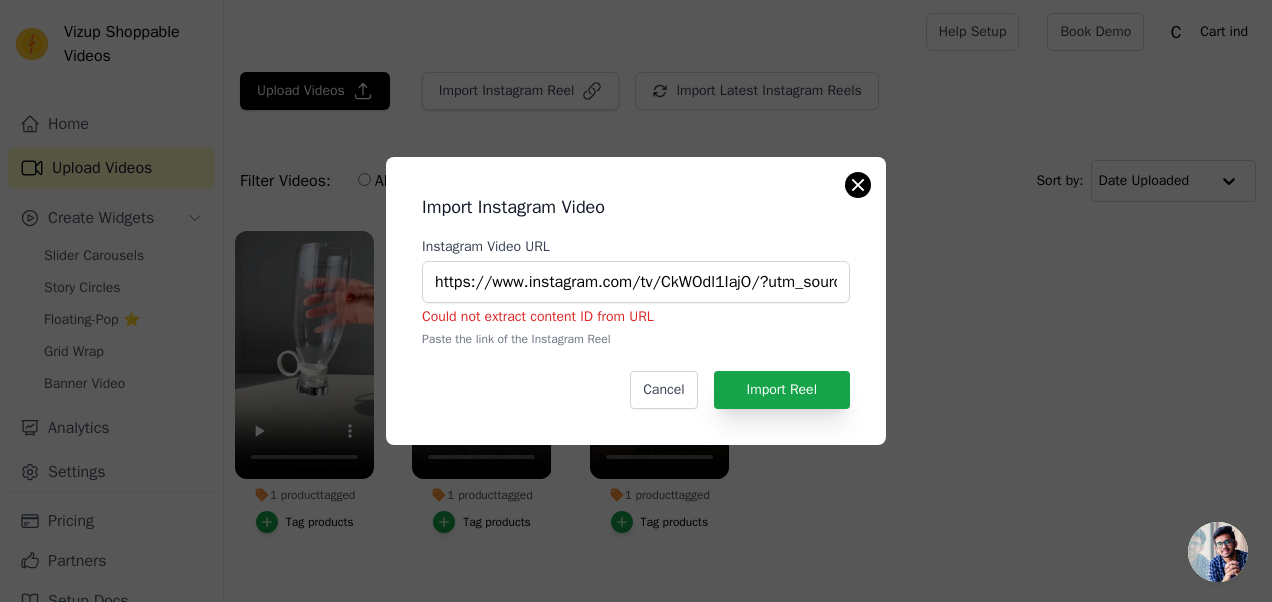 drag, startPoint x: 850, startPoint y: 159, endPoint x: 854, endPoint y: 176, distance: 17.464249 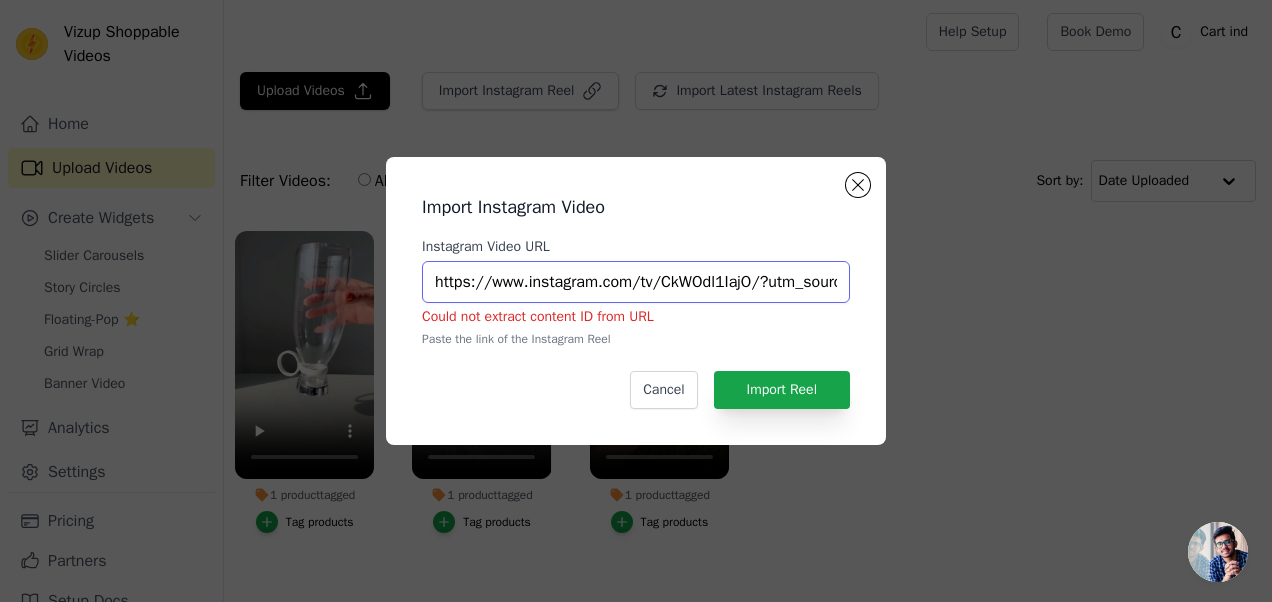 click on "https://www.instagram.com/tv/CkWOdl1IajO/?utm_source=ig_web_copy_link&igsh=MzRlODBiNWFlZA==" at bounding box center [636, 282] 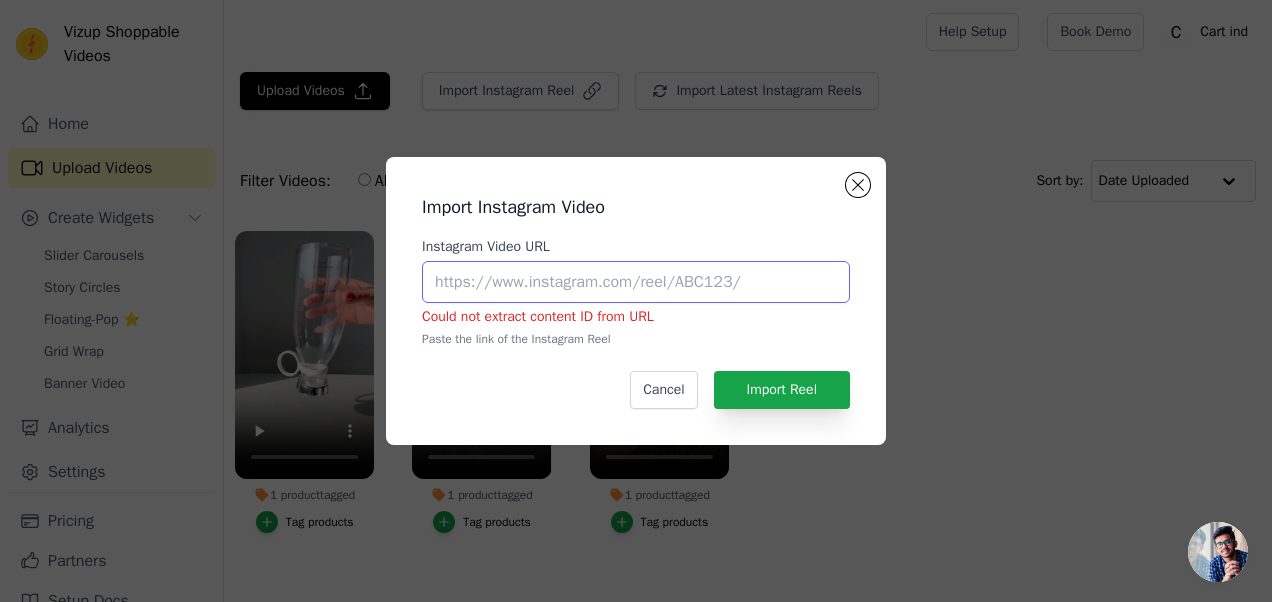 paste on "https://www.instagram.com/p/CkWOdl1IajO/" 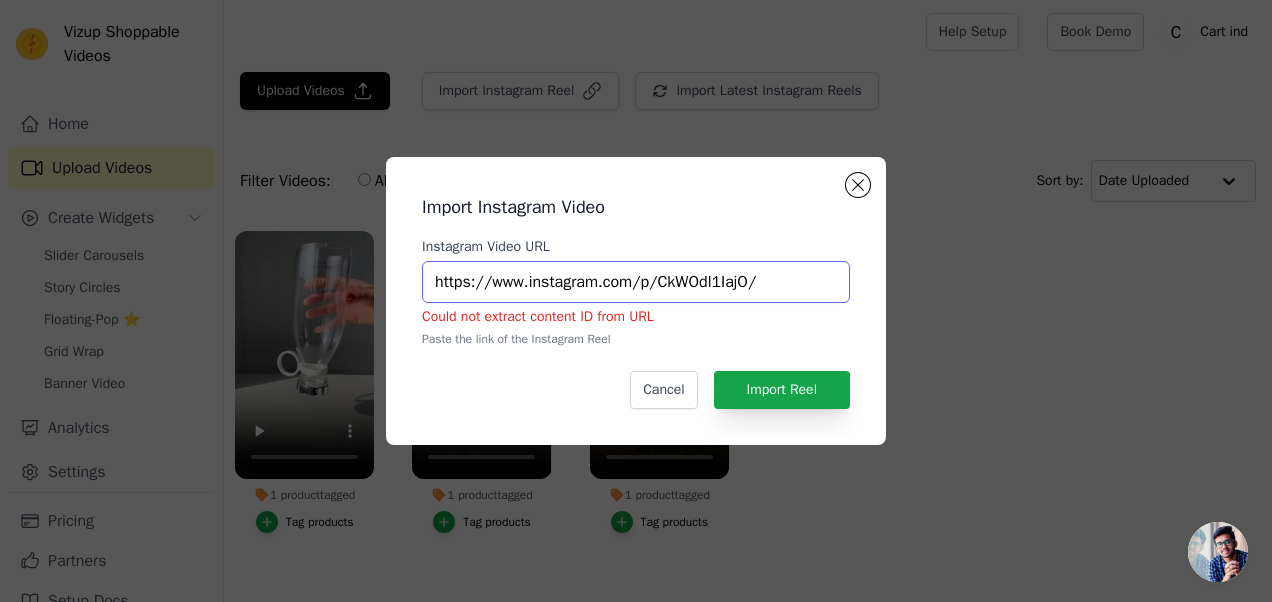 type on "https://www.instagram.com/p/CkWOdl1IajO/" 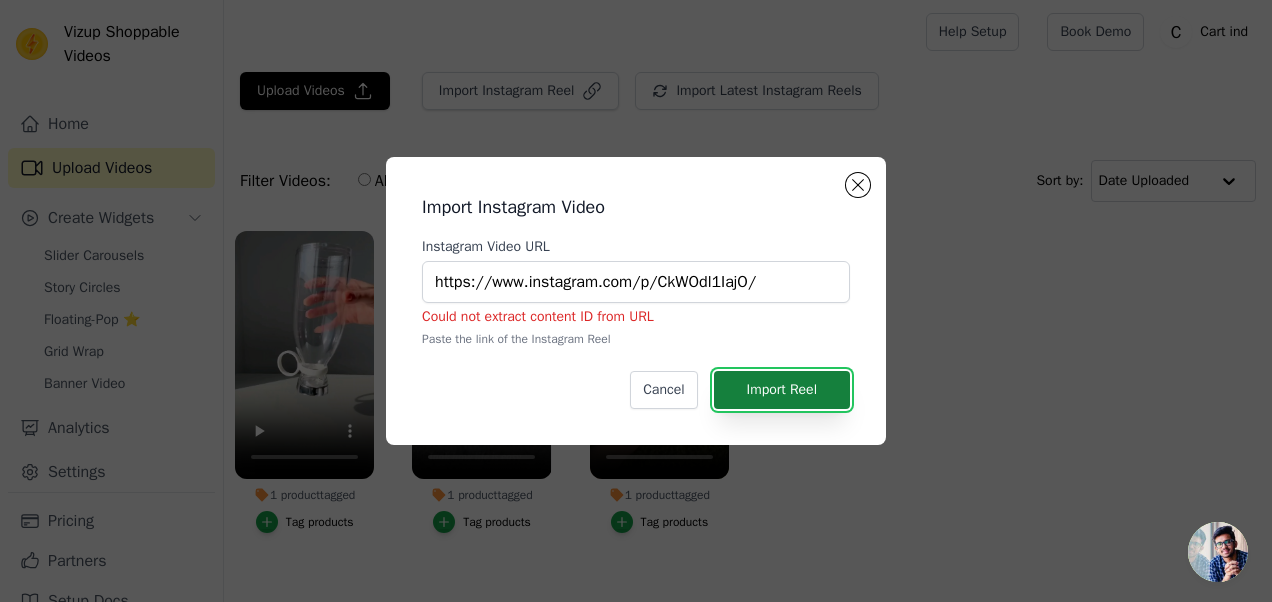 click on "Import Reel" at bounding box center [782, 390] 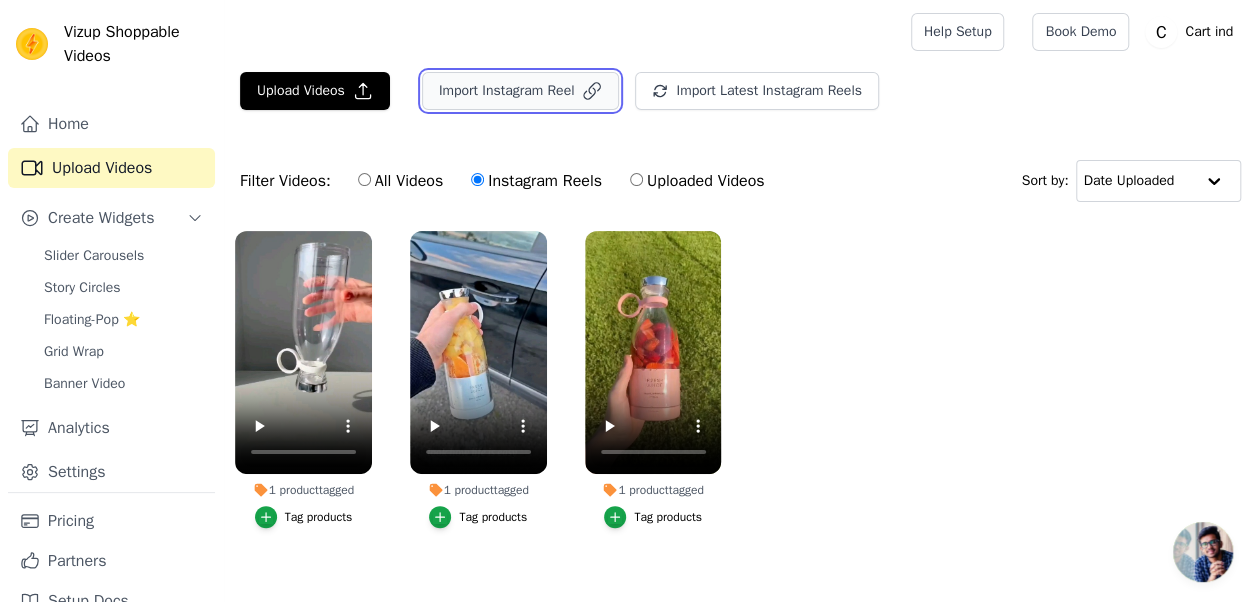 click on "Import Instagram Reel" at bounding box center [521, 91] 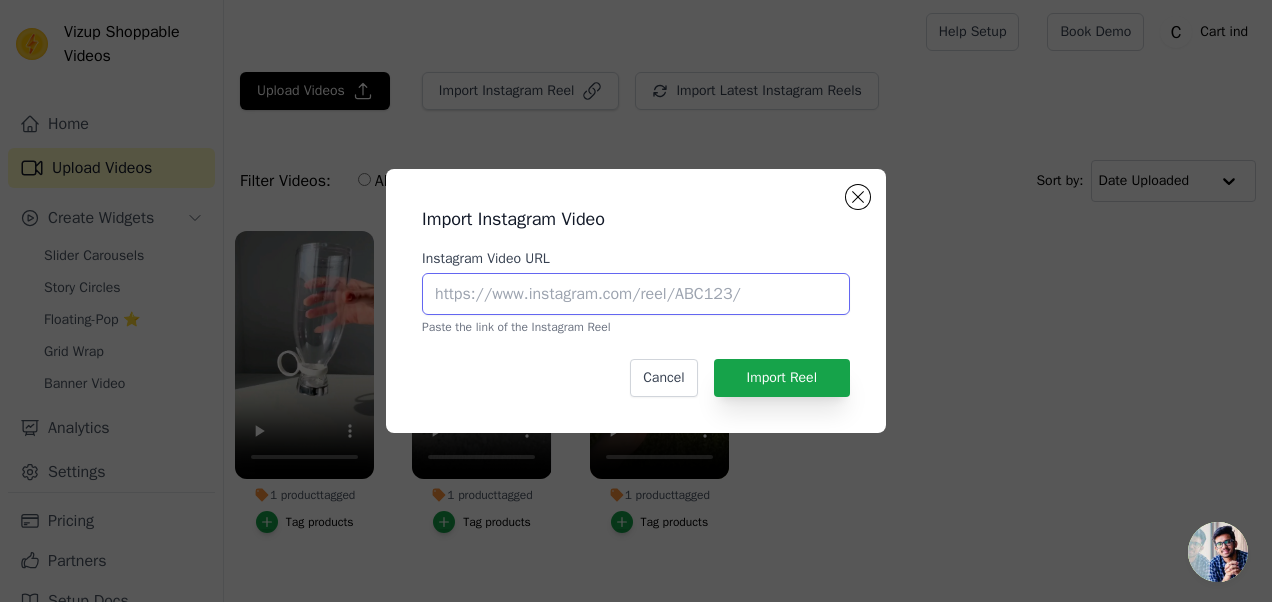 click on "Instagram Video URL" at bounding box center (636, 294) 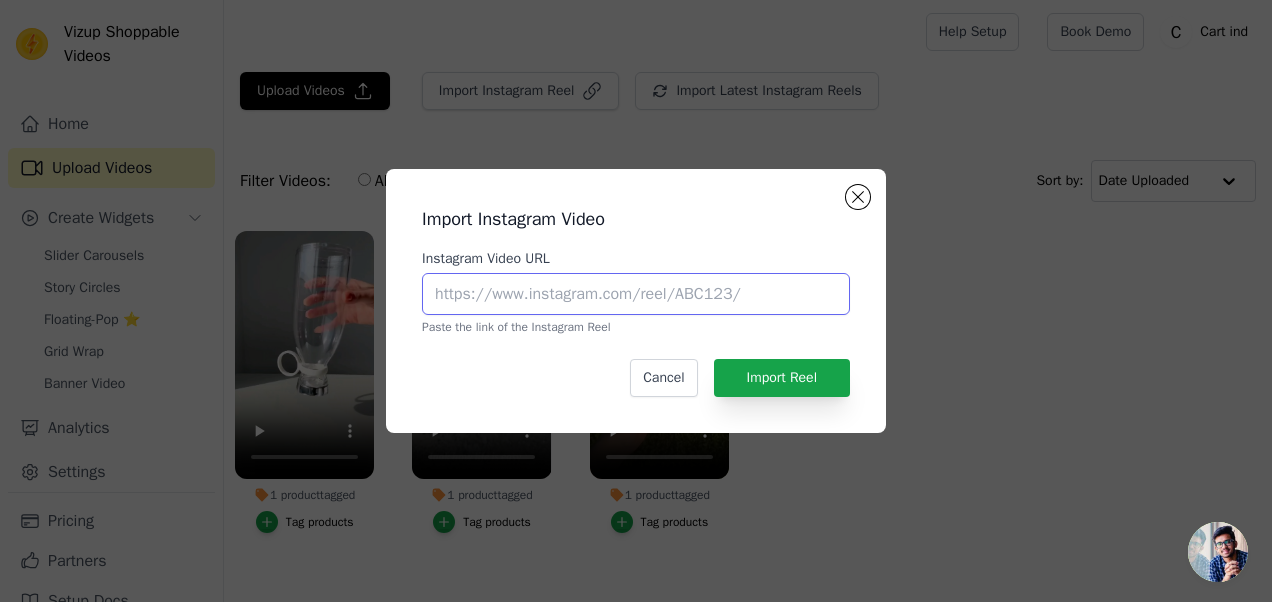 paste on "https://www.instagram.com/p/CkWOwfQITHh/" 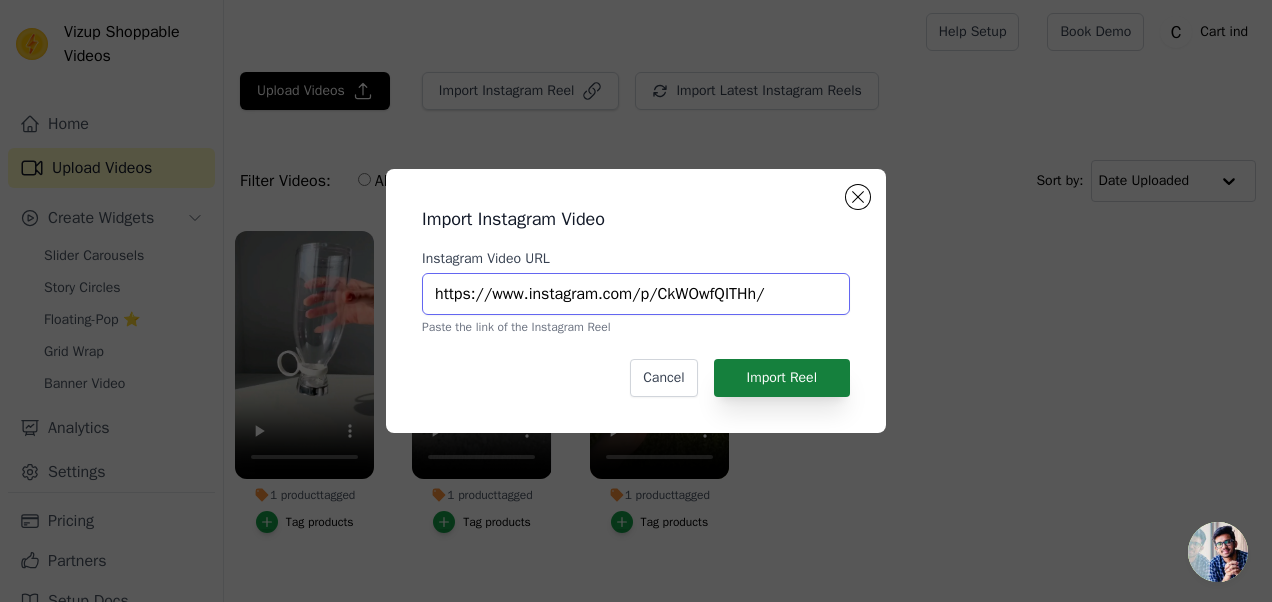 type on "https://www.instagram.com/p/CkWOwfQITHh/" 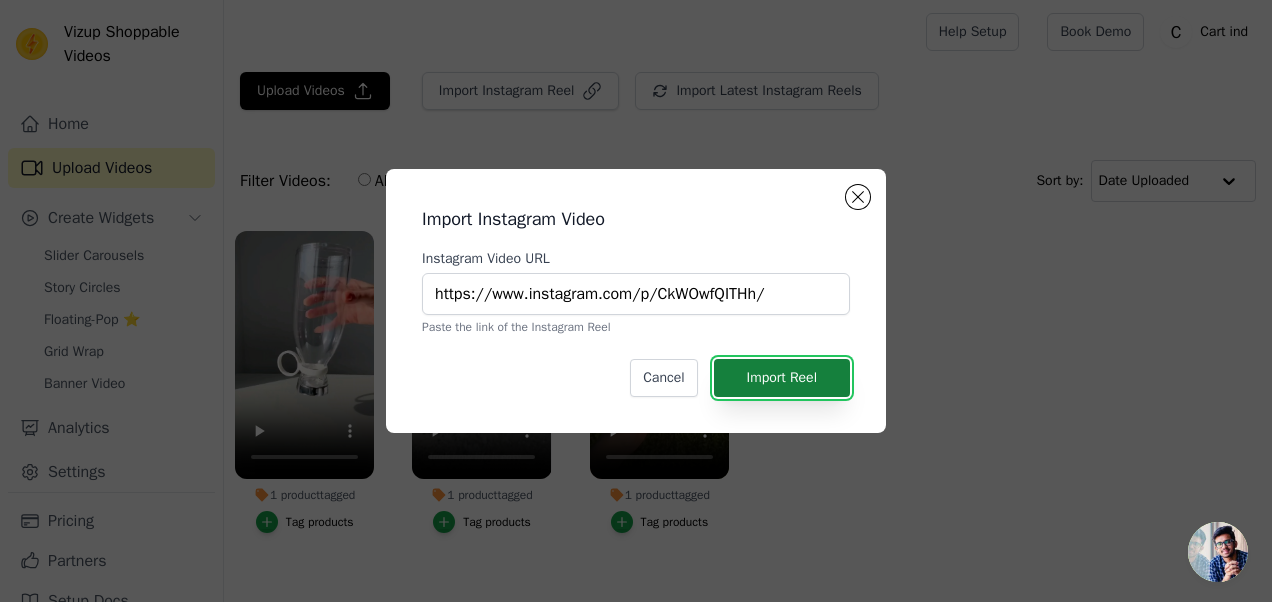 click on "Import Reel" at bounding box center (782, 378) 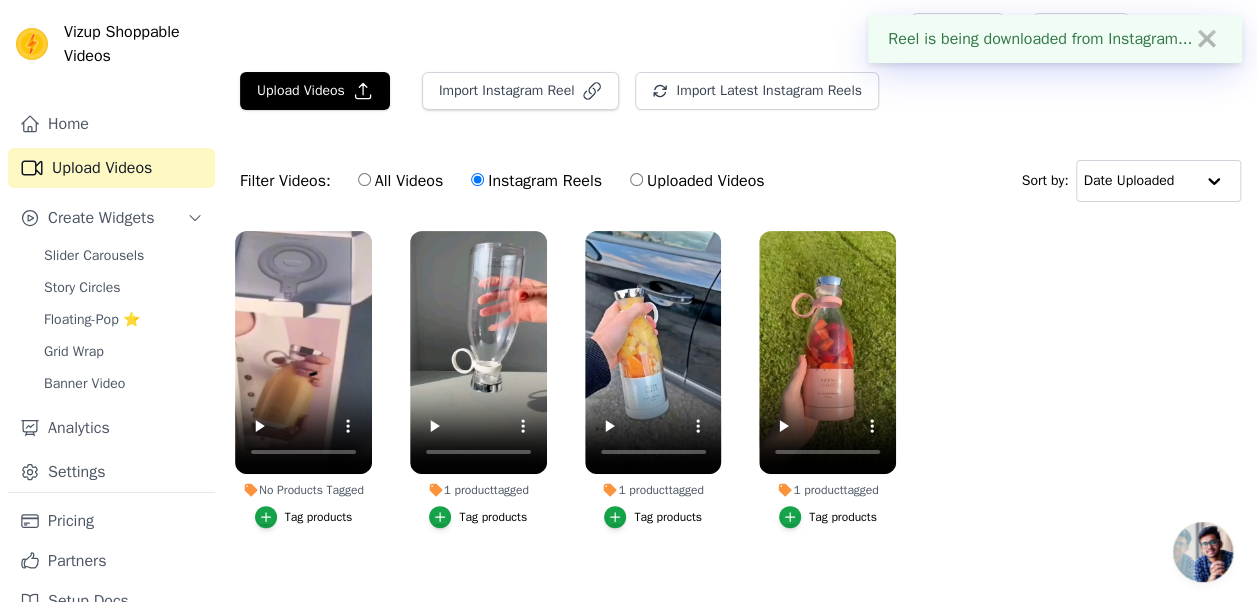 click on "Tag products" at bounding box center [319, 517] 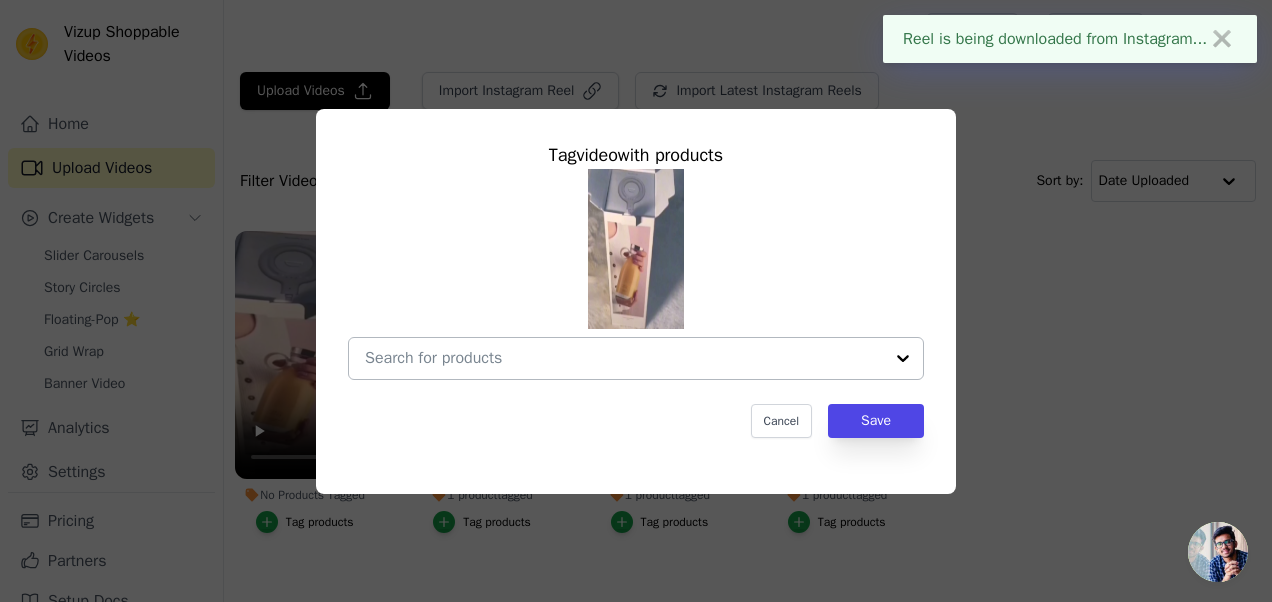 click on "No Products Tagged     Tag  video  with products                         Cancel   Save     Tag products" at bounding box center [624, 358] 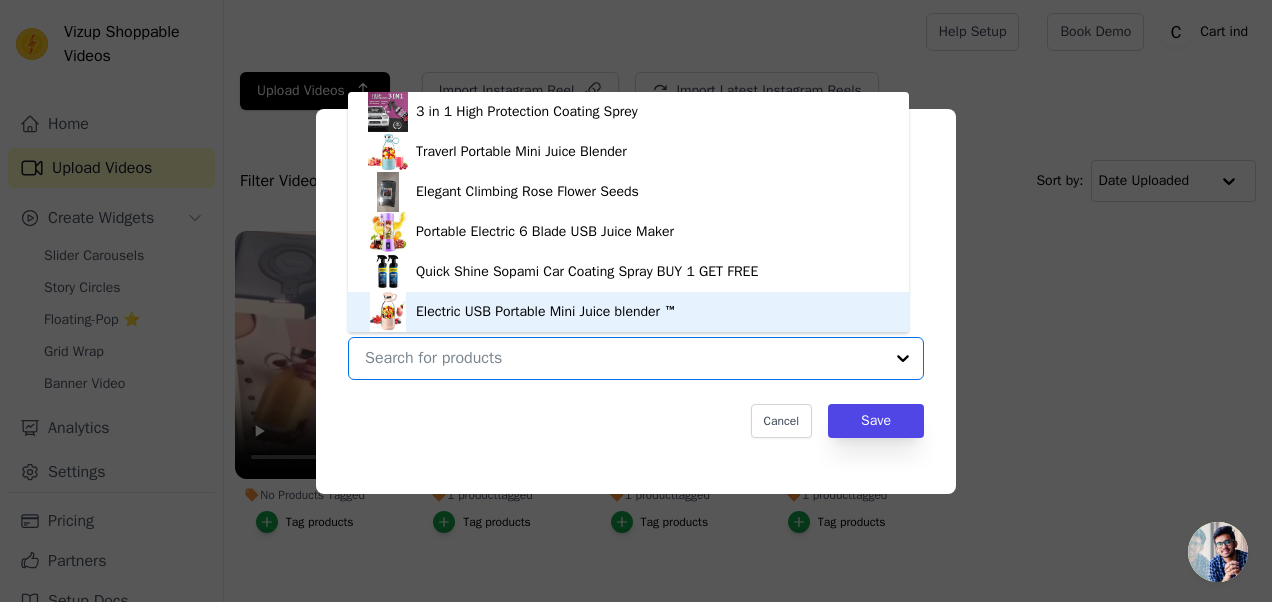 click on "Electric USB Portable Mini Juice blender ™" at bounding box center [546, 312] 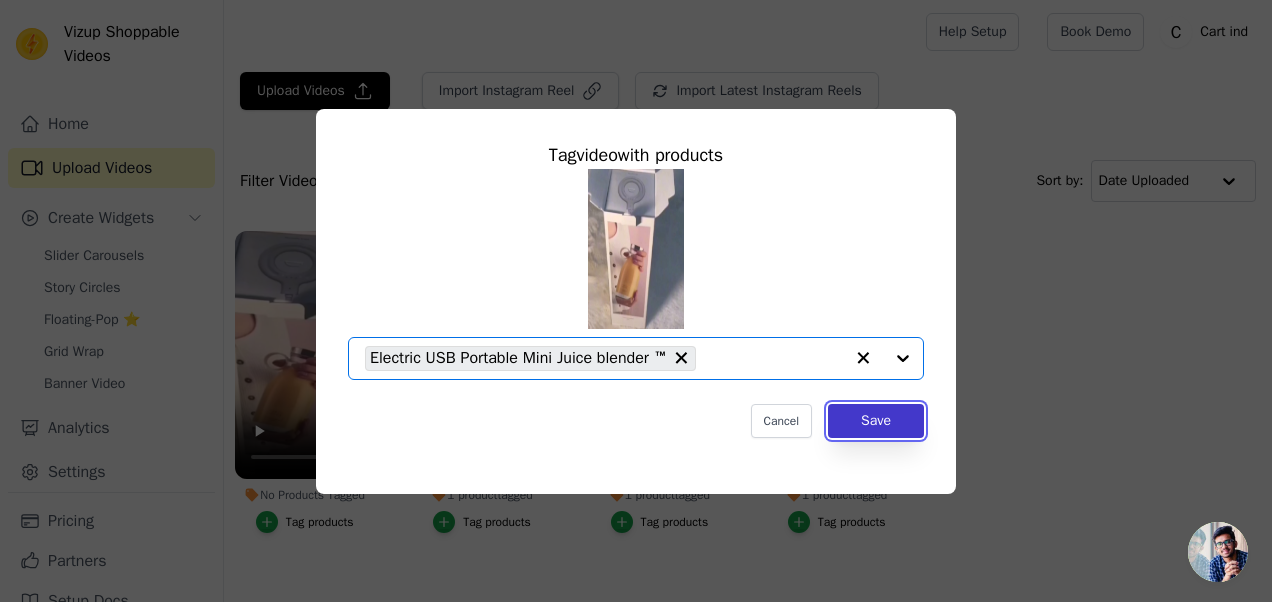 click on "Save" at bounding box center (876, 421) 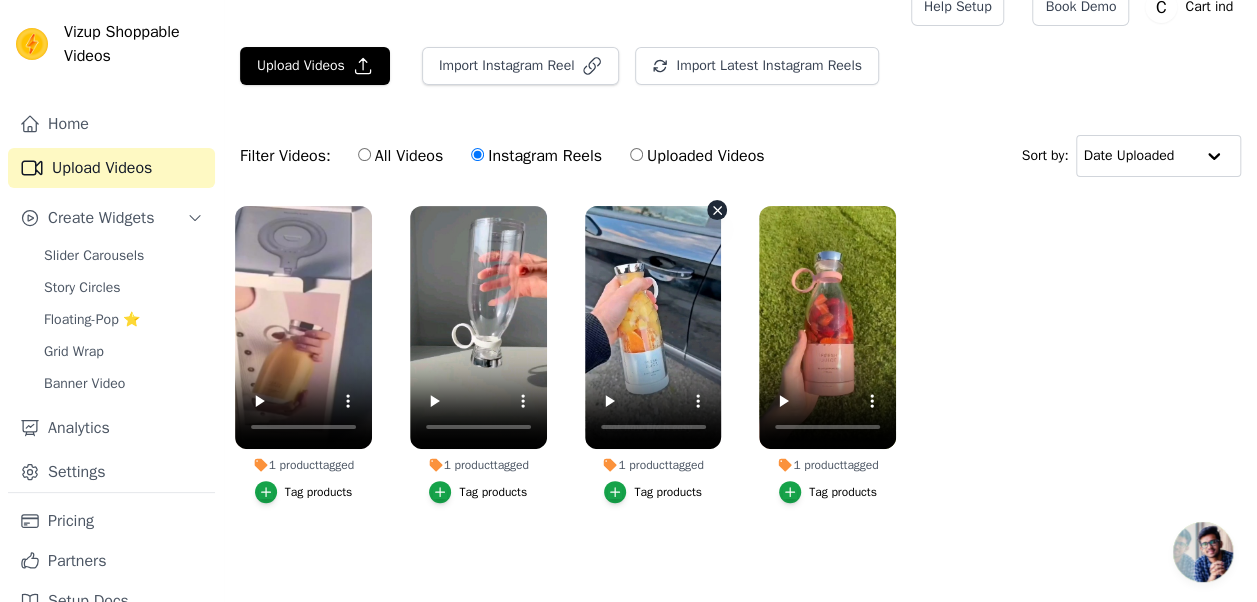 scroll, scrollTop: 0, scrollLeft: 0, axis: both 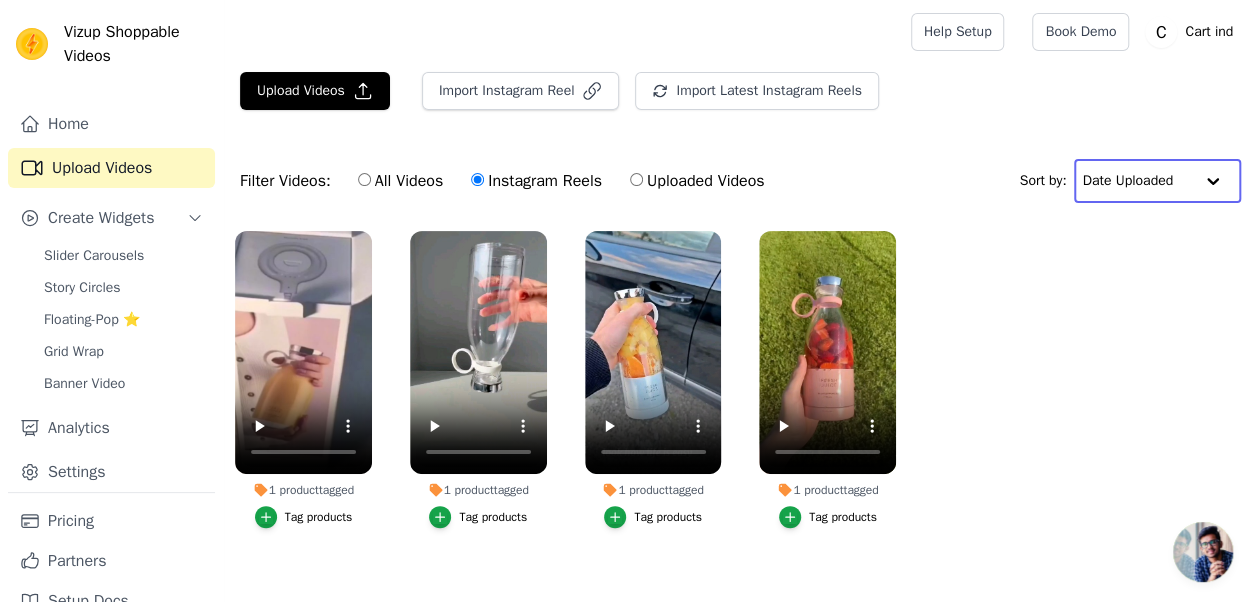 click 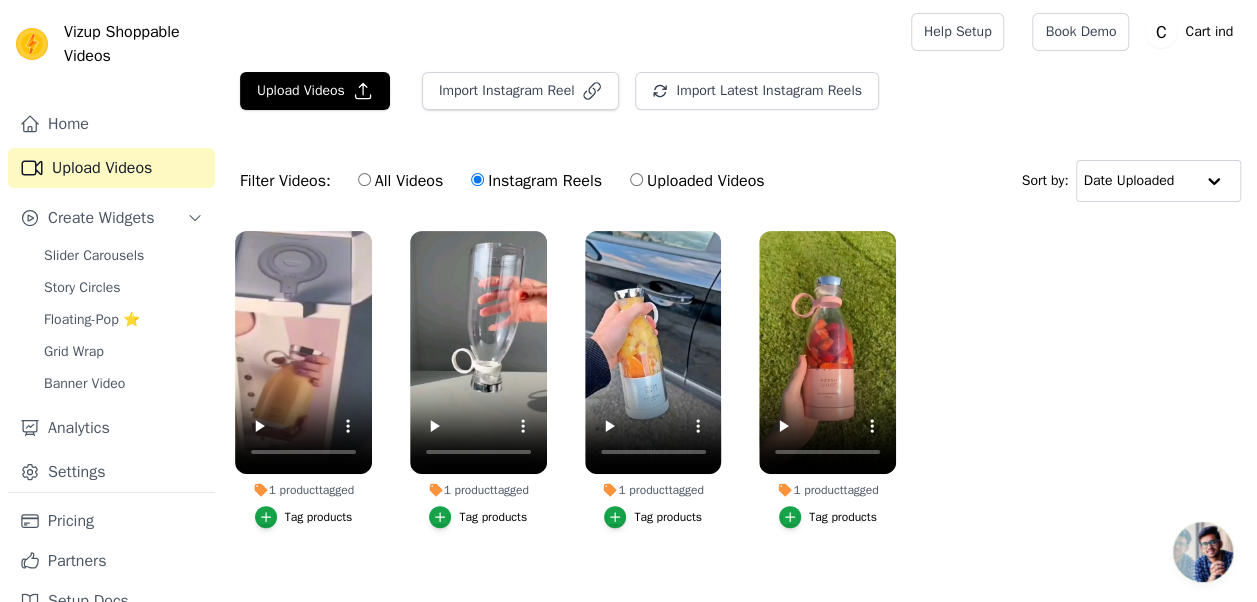 click on "1   product  tagged       Tag products           1   product  tagged       Tag products           1   product  tagged       Tag products           1   product  tagged       Tag products" at bounding box center [740, 399] 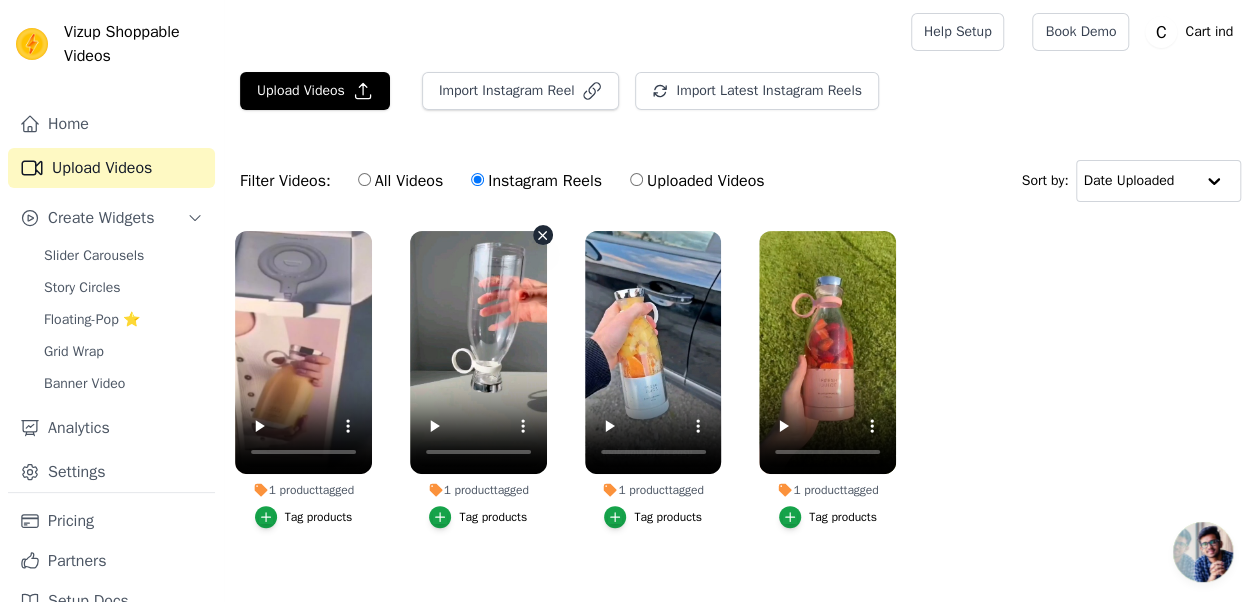 scroll, scrollTop: 34, scrollLeft: 0, axis: vertical 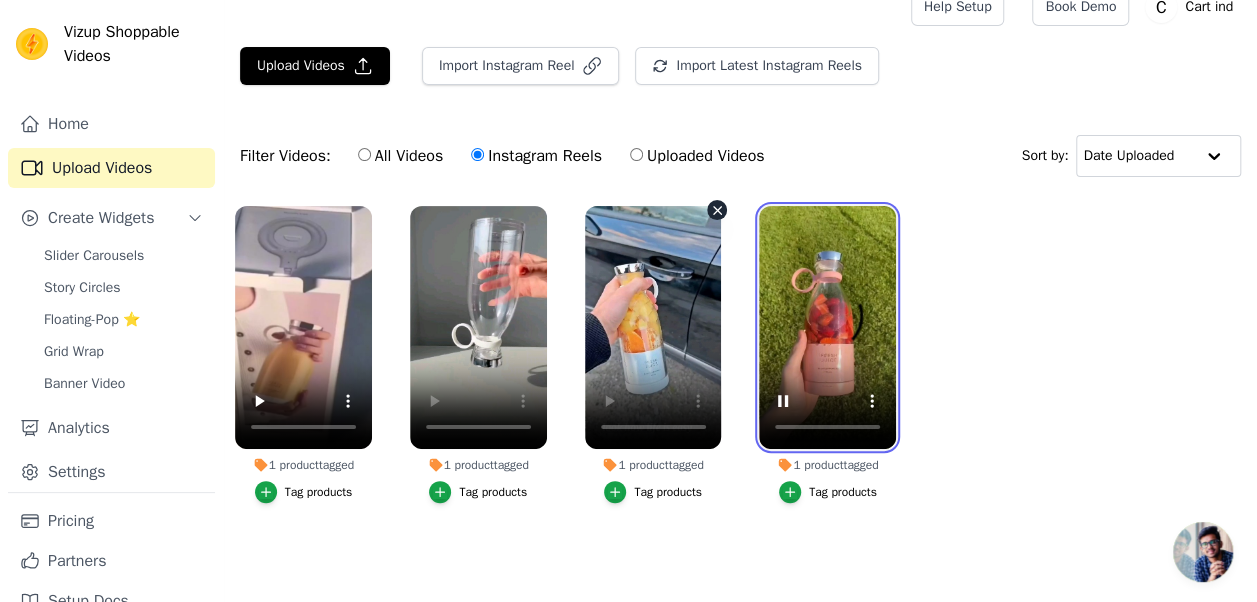 drag, startPoint x: 838, startPoint y: 312, endPoint x: 586, endPoint y: 336, distance: 253.14027 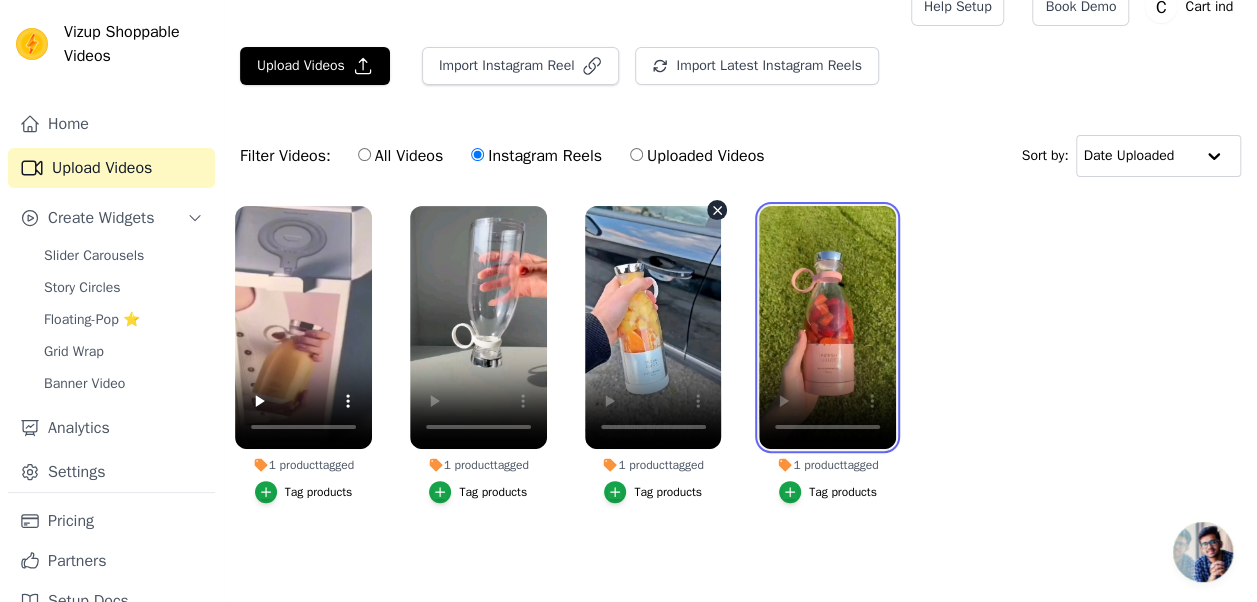 click on "1   product  tagged       Tag products           1   product  tagged       Tag products             1   product  tagged       Tag products           1   product  tagged       Tag products" at bounding box center [740, 374] 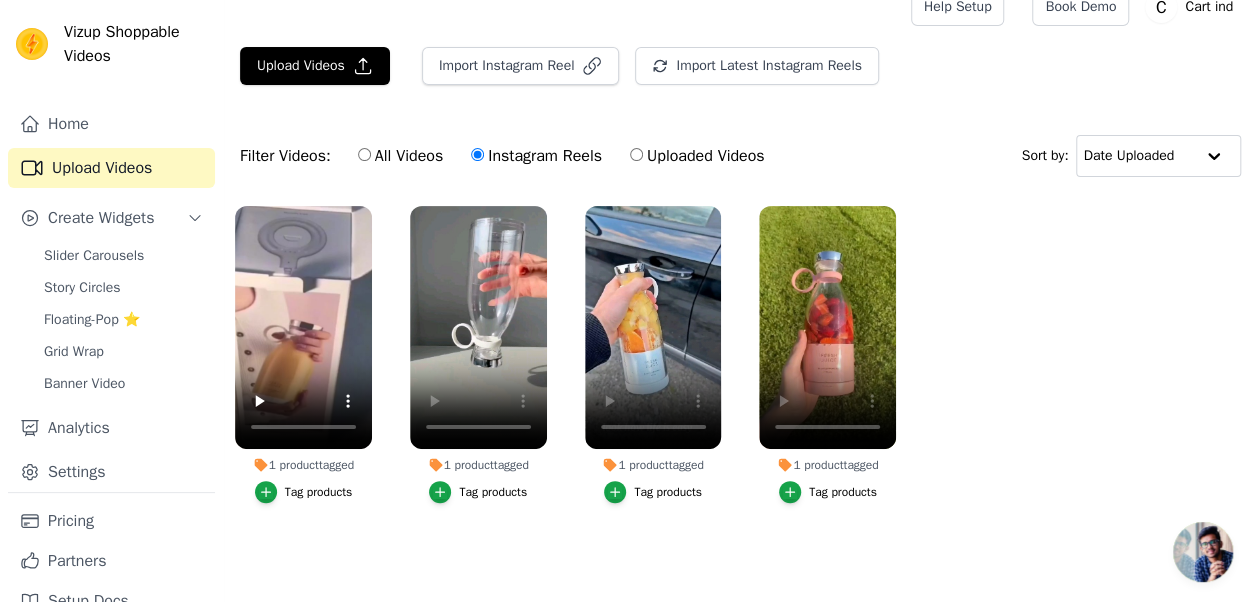 click on "1   product  tagged       Tag products" at bounding box center (827, 358) 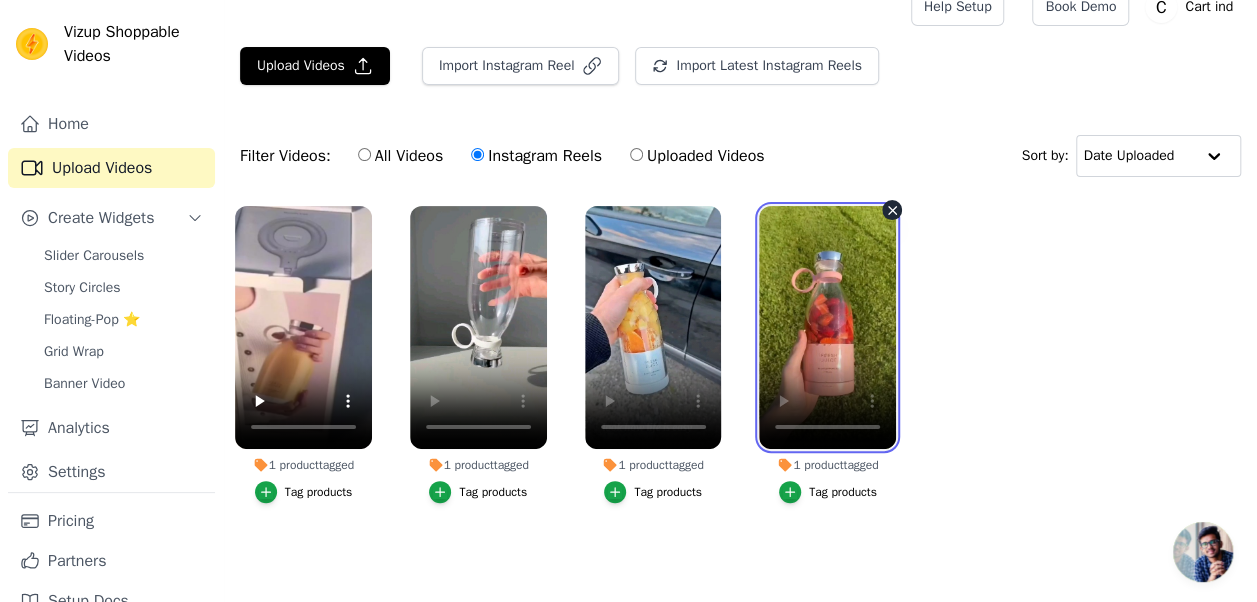 click at bounding box center (827, 327) 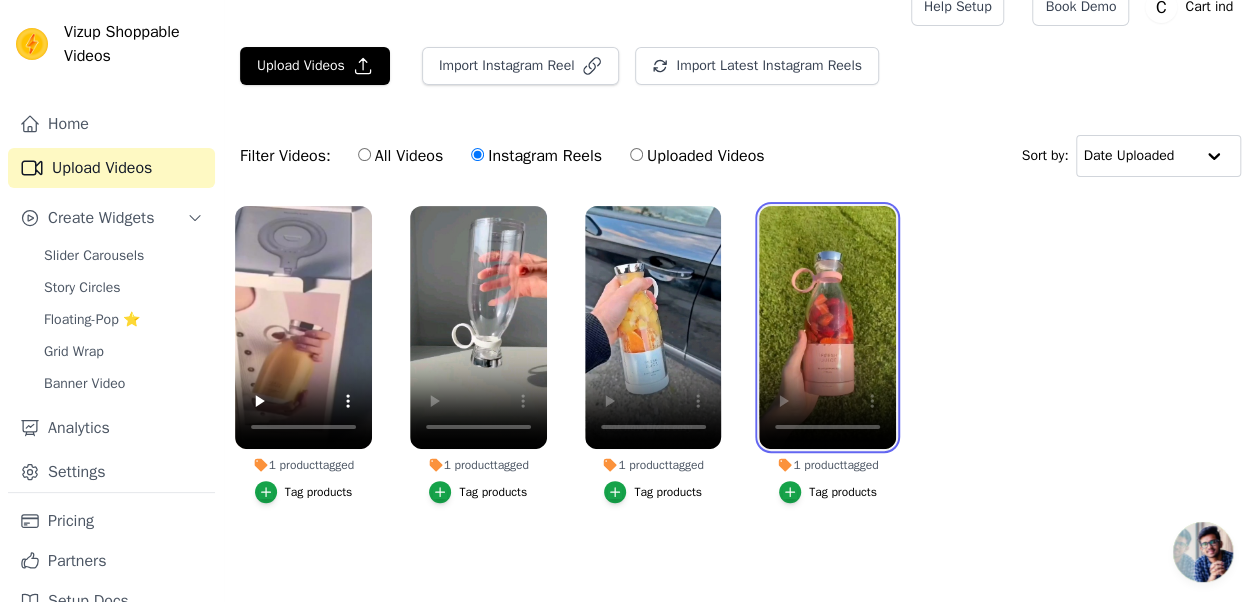 drag, startPoint x: 850, startPoint y: 354, endPoint x: 685, endPoint y: 498, distance: 219 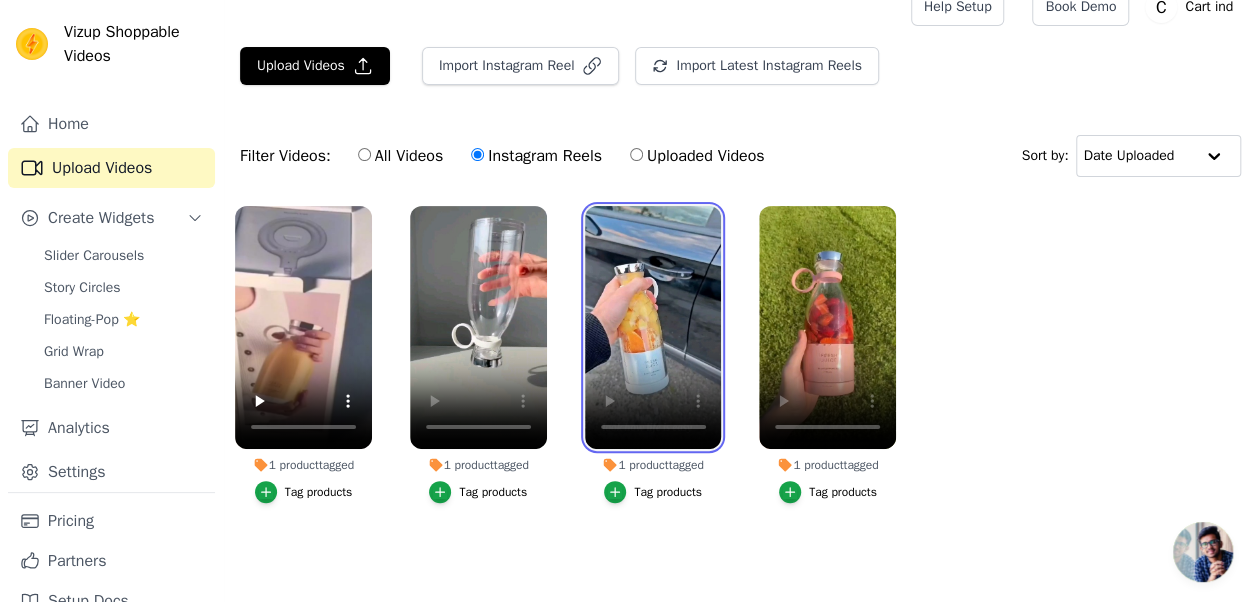 click on "1   product  tagged       Tag products           1   product  tagged       Tag products           1   product  tagged       Tag products           1   product  tagged       Tag products" at bounding box center (740, 374) 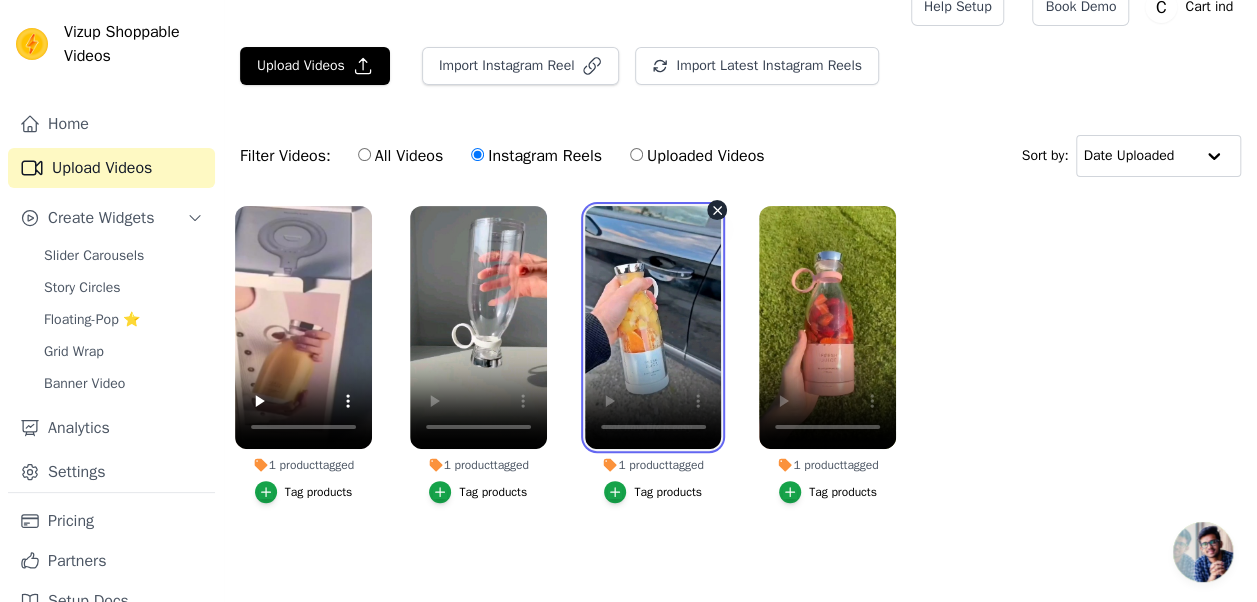 scroll, scrollTop: 0, scrollLeft: 0, axis: both 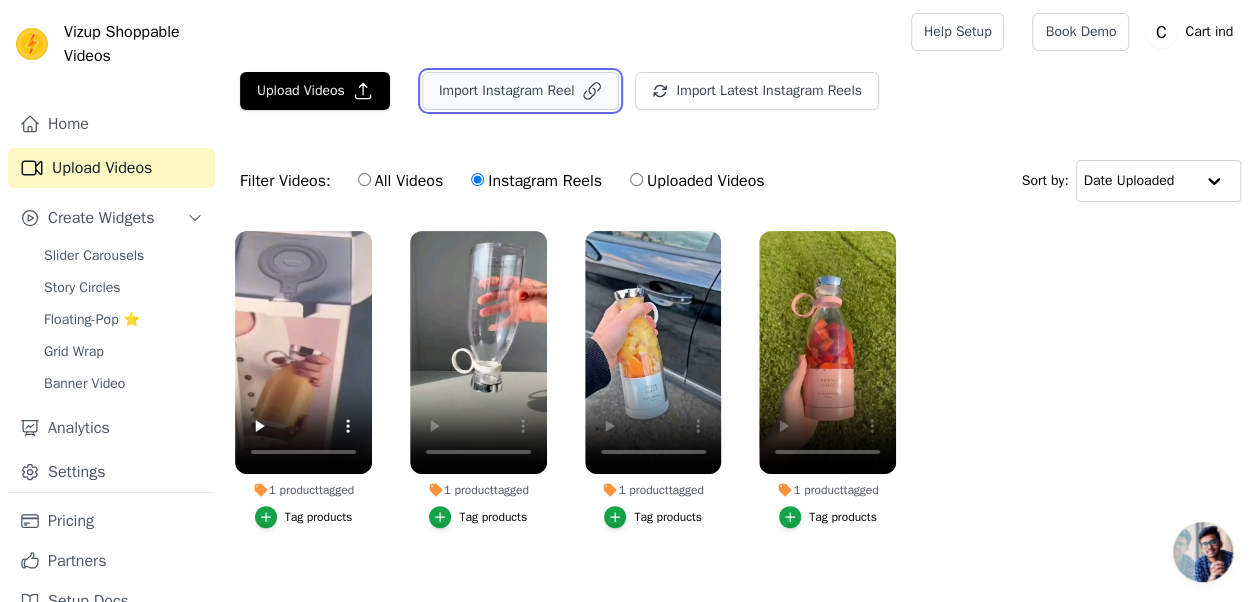 click on "Import Instagram Reel" at bounding box center [521, 91] 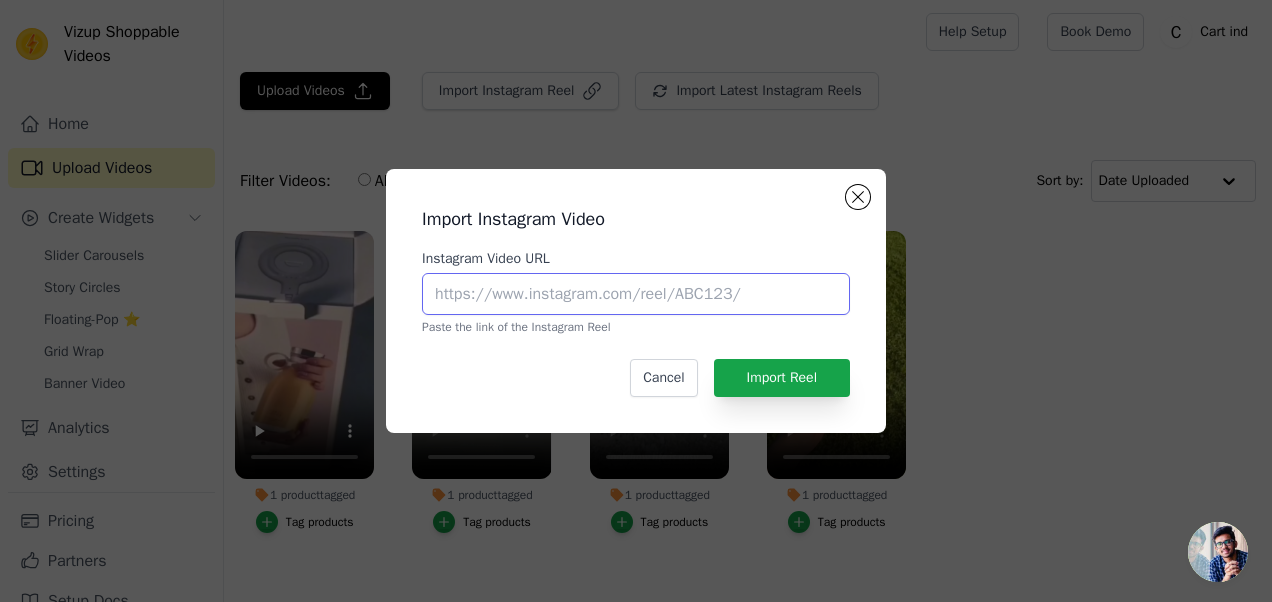 click on "Instagram Video URL" at bounding box center (636, 294) 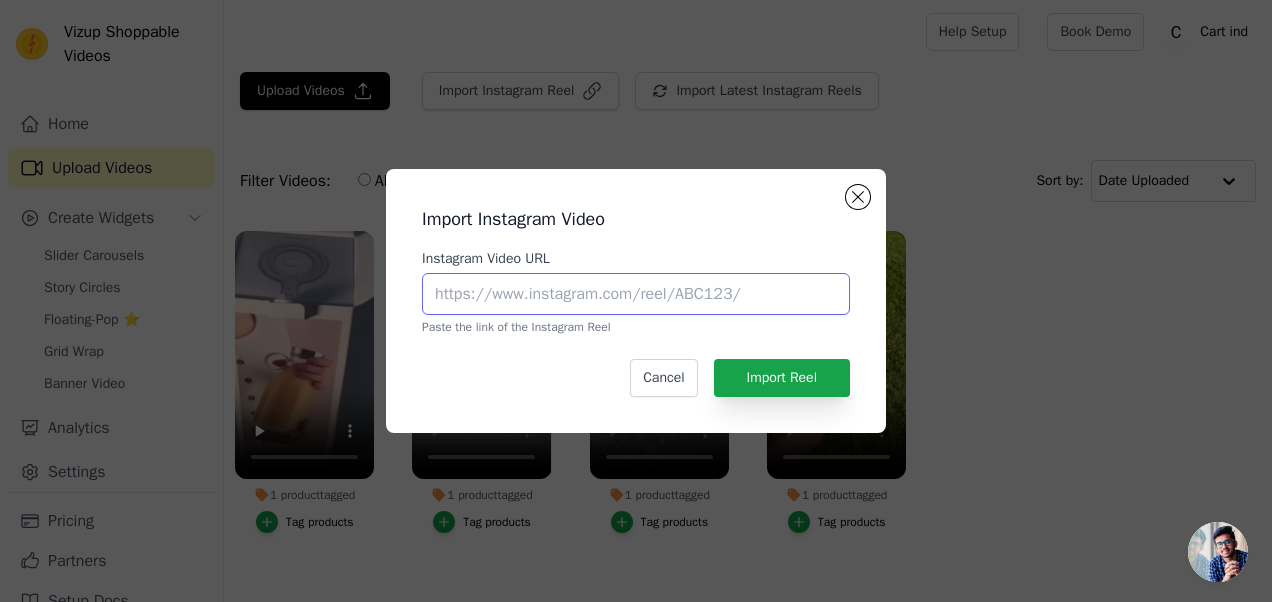 paste on "https://www.instagram.com/p/CkWOwfQITHh/" 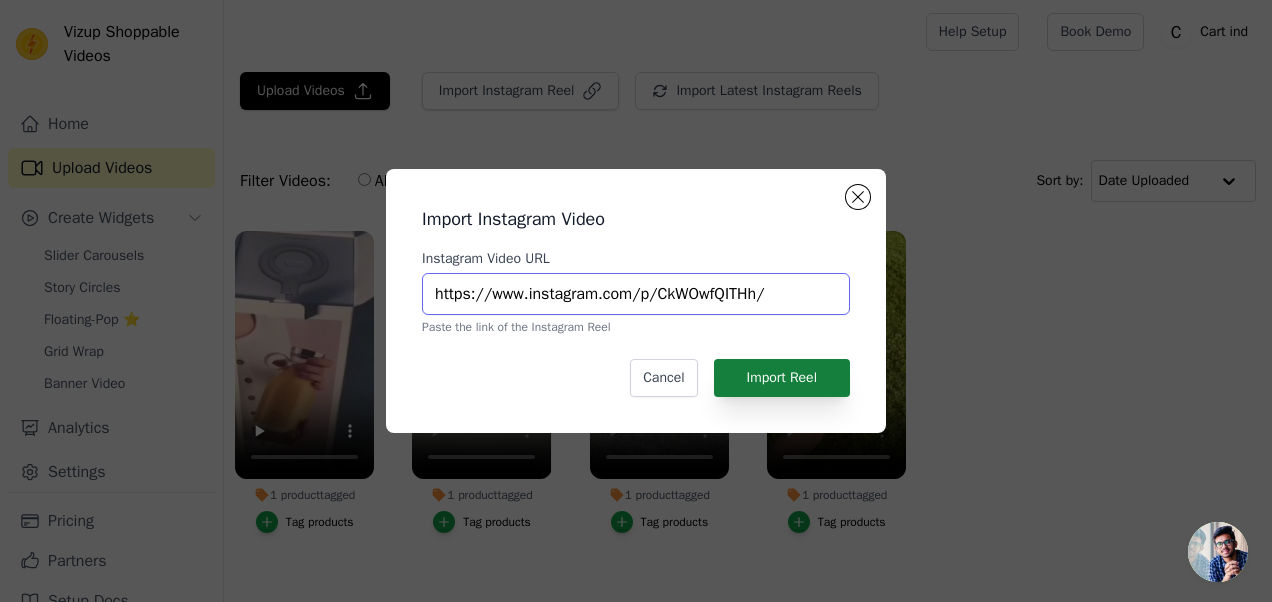 type on "https://www.instagram.com/p/CkWOwfQITHh/" 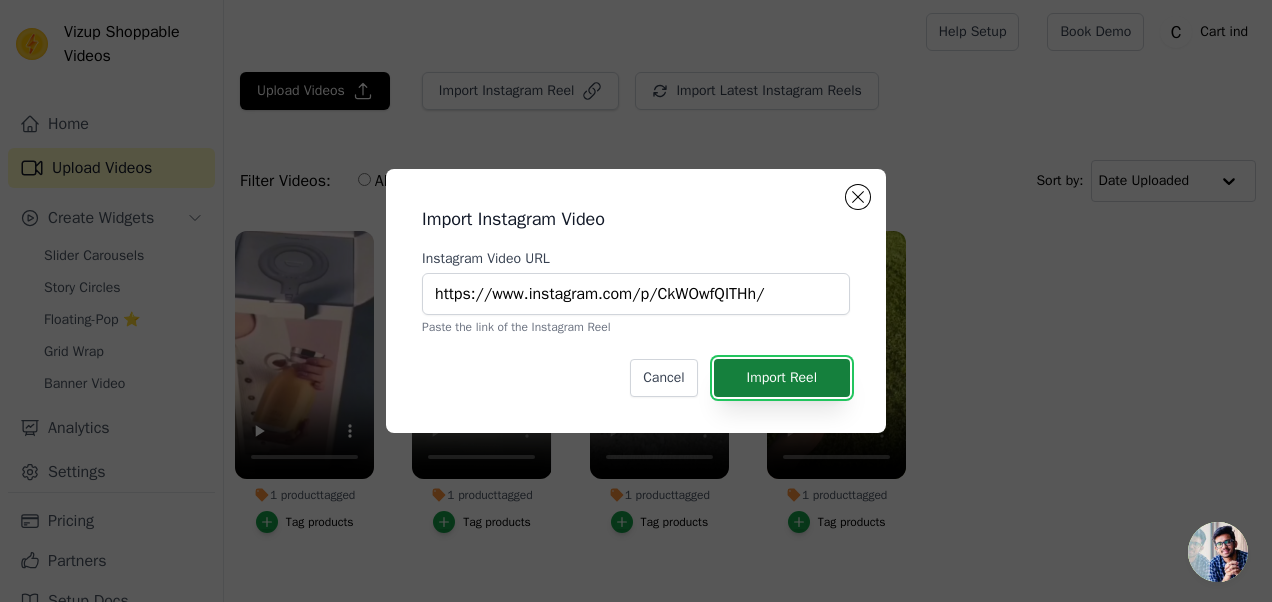 click on "Import Reel" at bounding box center (782, 378) 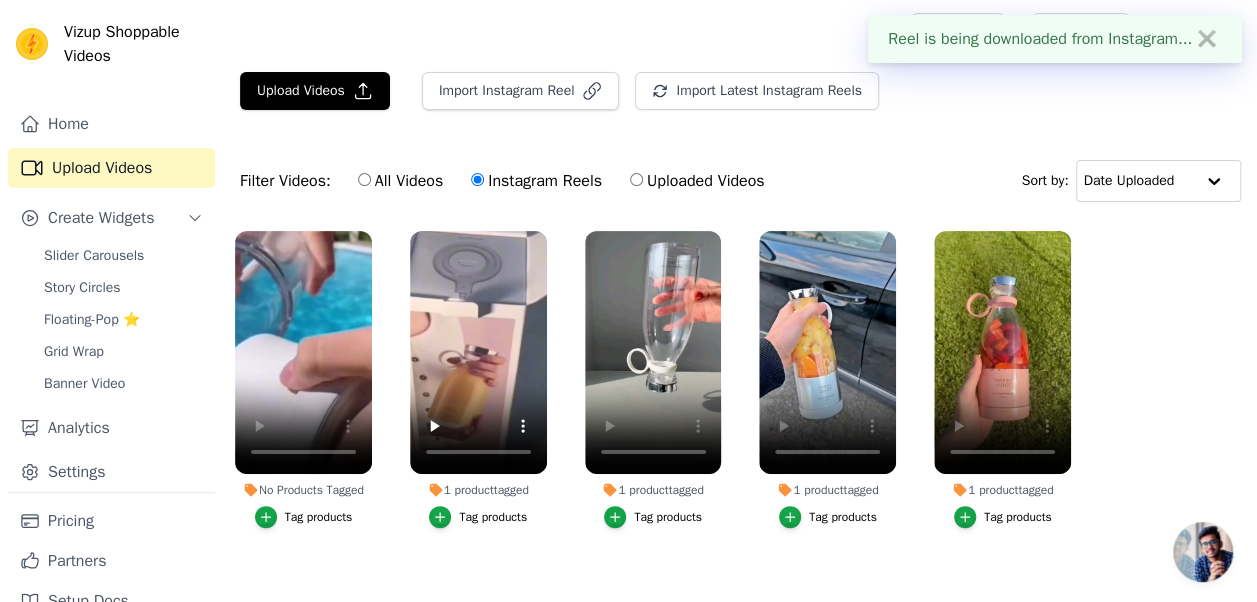 click on "Tag products" at bounding box center (319, 517) 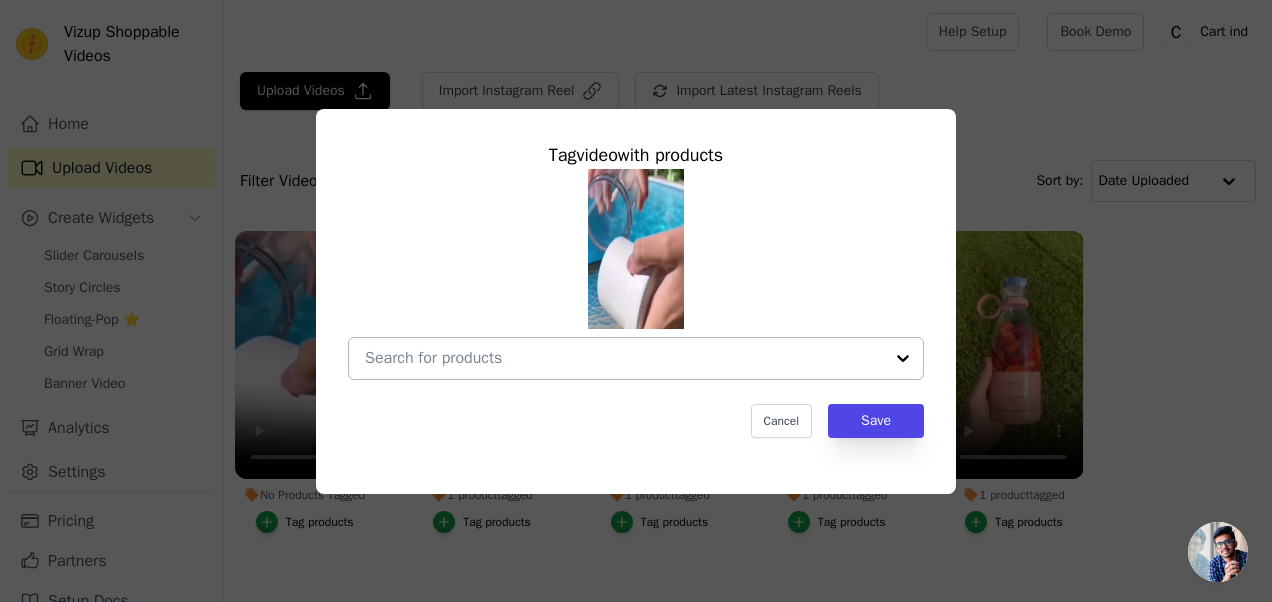 click on "No Products Tagged     Tag  video  with products                         Cancel   Save     Tag products" at bounding box center (624, 358) 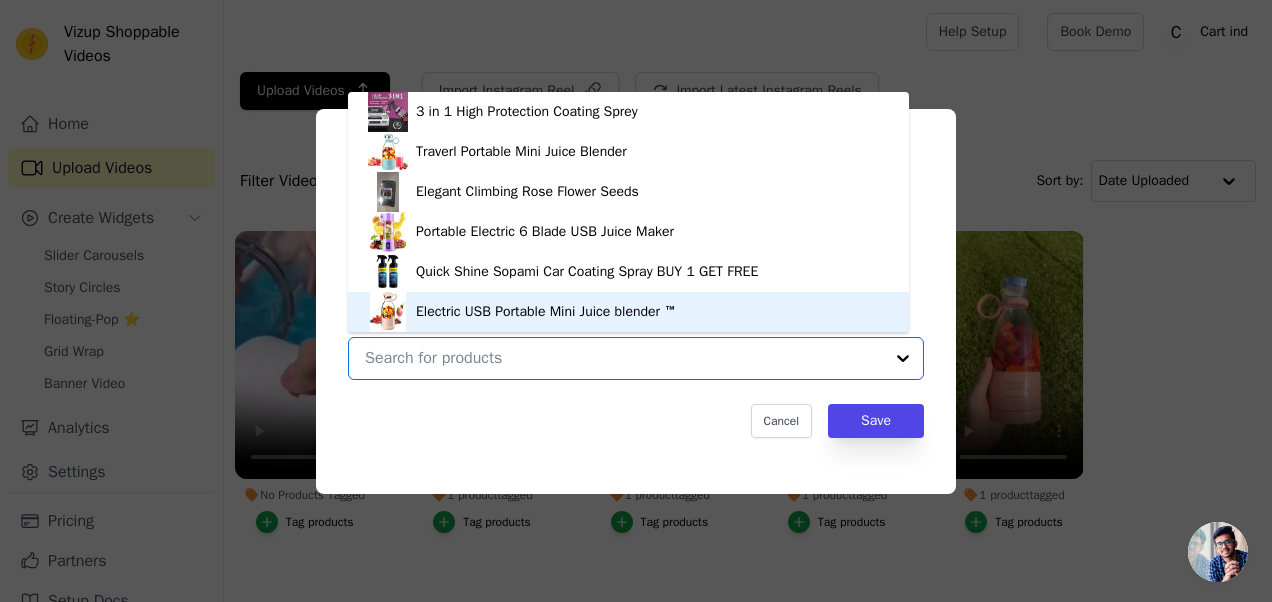click on "Electric USB Portable Mini Juice blender ™" at bounding box center [546, 312] 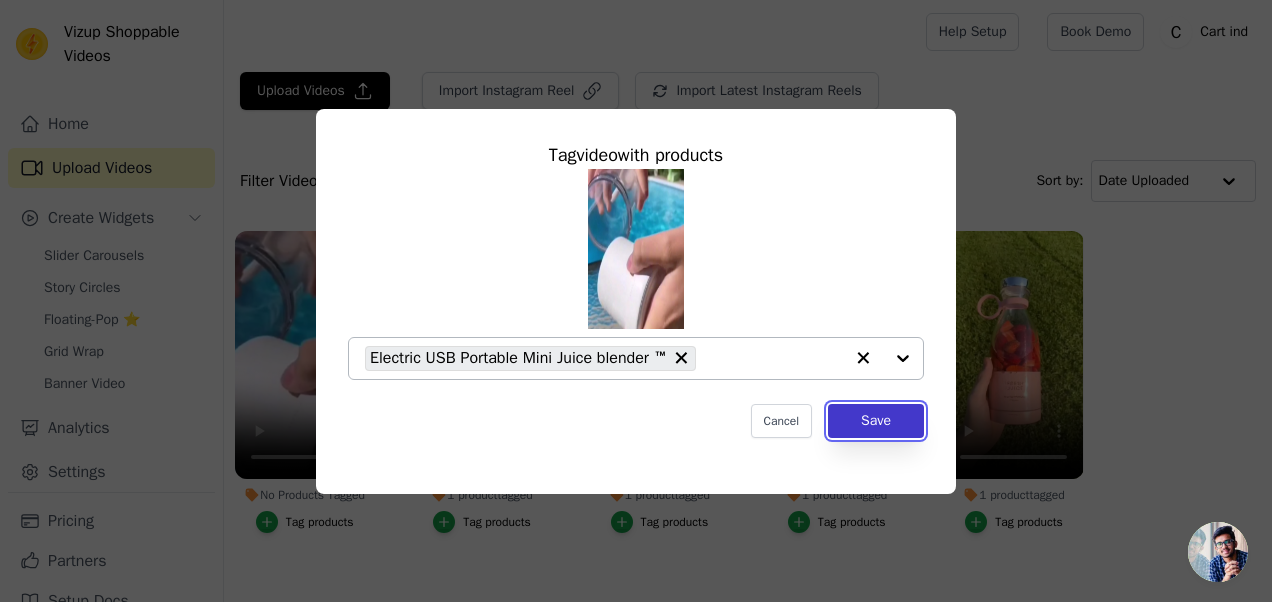 click on "Save" at bounding box center (876, 421) 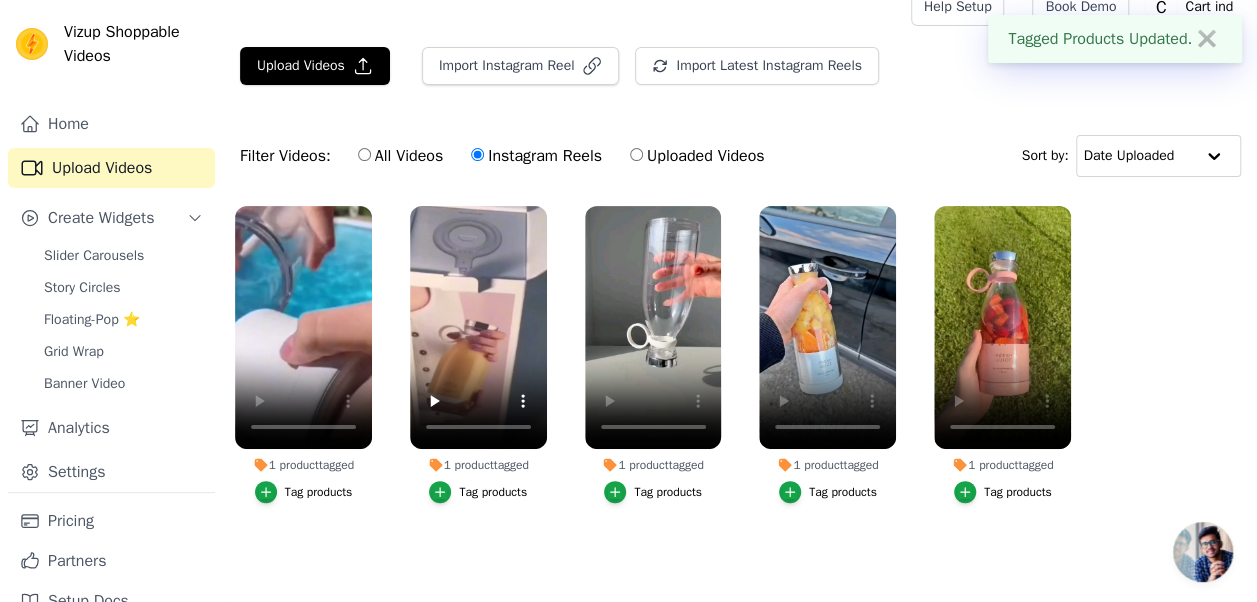 scroll, scrollTop: 0, scrollLeft: 0, axis: both 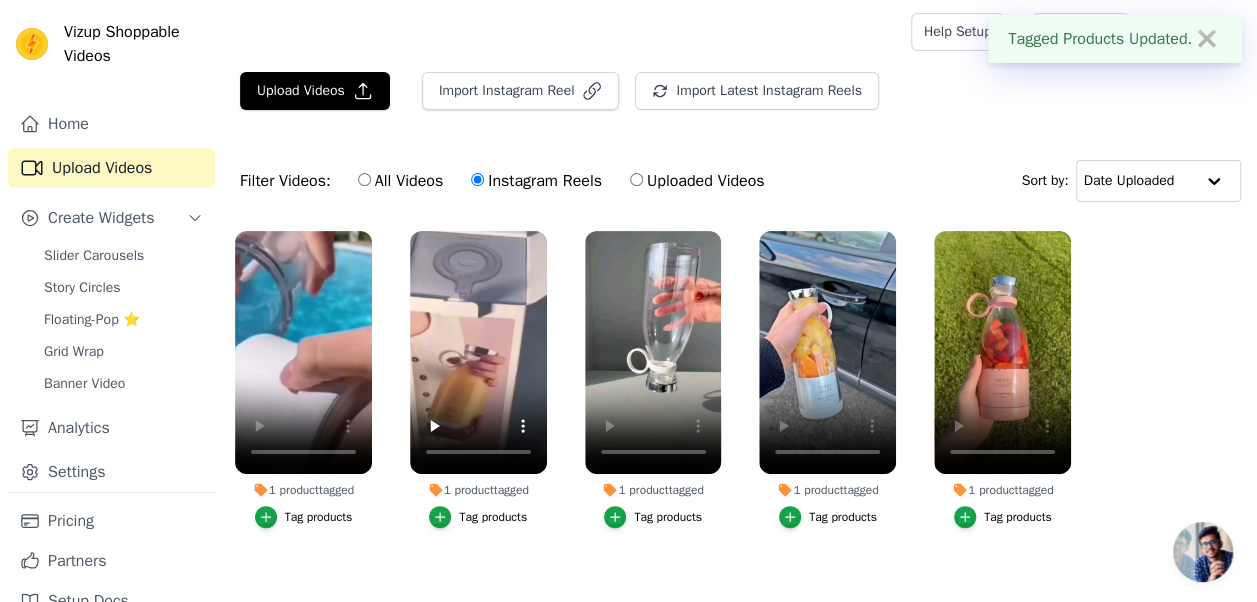 click on "1   product  tagged" at bounding box center (303, 490) 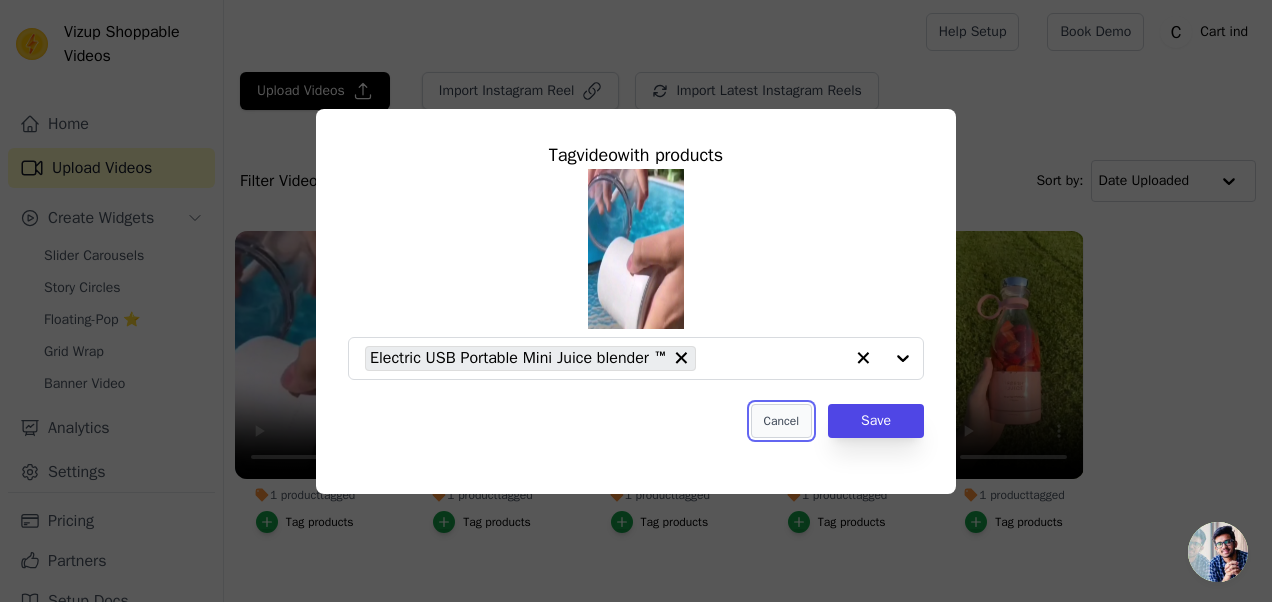 click on "Cancel" at bounding box center [781, 421] 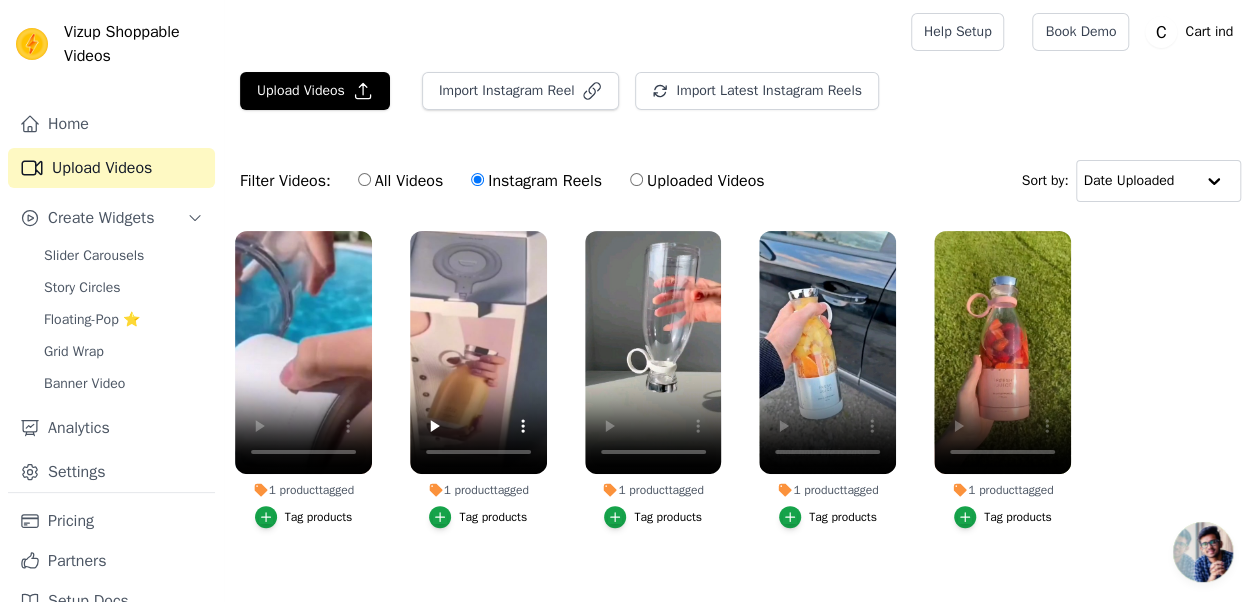scroll, scrollTop: 34, scrollLeft: 0, axis: vertical 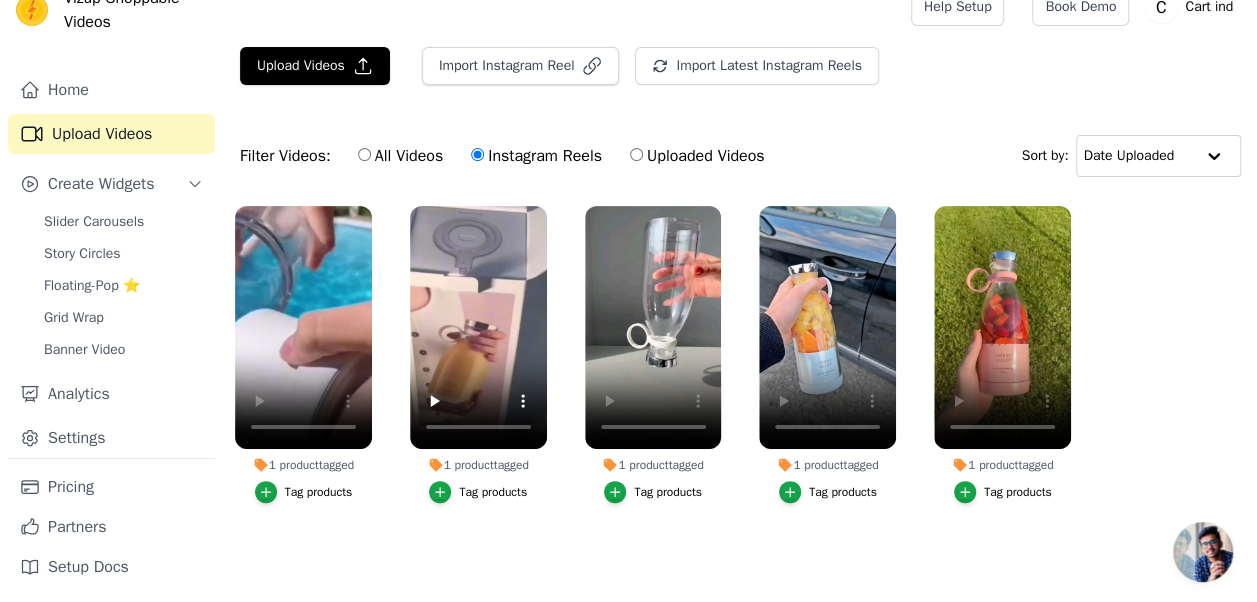 click on "1   product  tagged       Tag products           1   product  tagged       Tag products           1   product  tagged       Tag products           1   product  tagged       Tag products           1   product  tagged       Tag products" at bounding box center (740, 374) 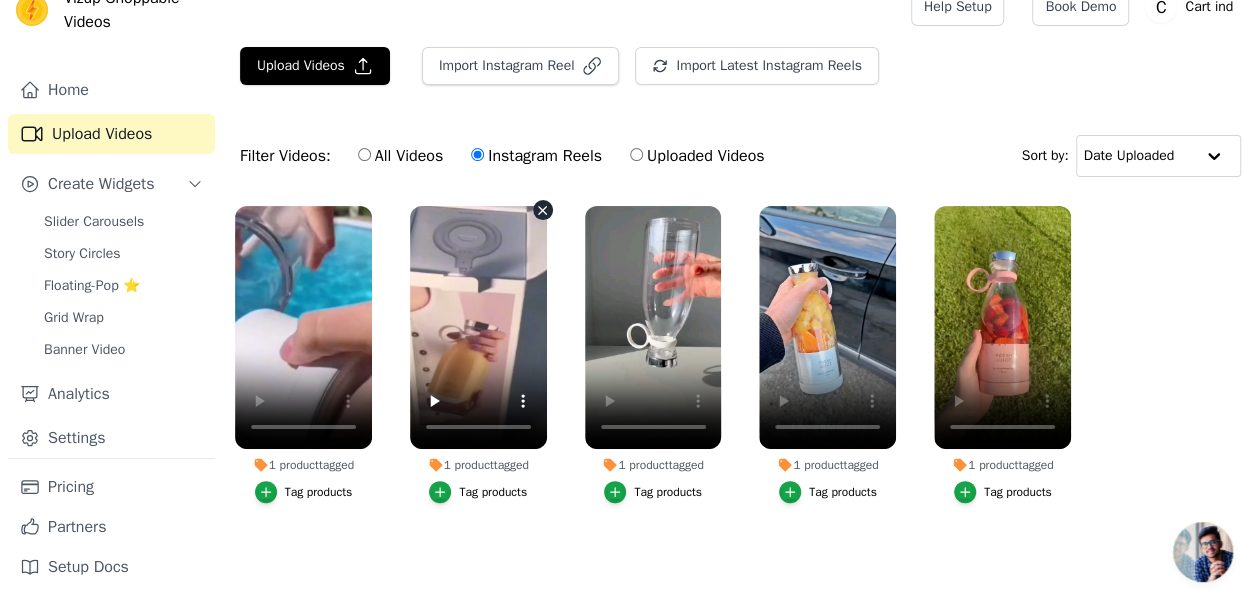 scroll, scrollTop: 0, scrollLeft: 0, axis: both 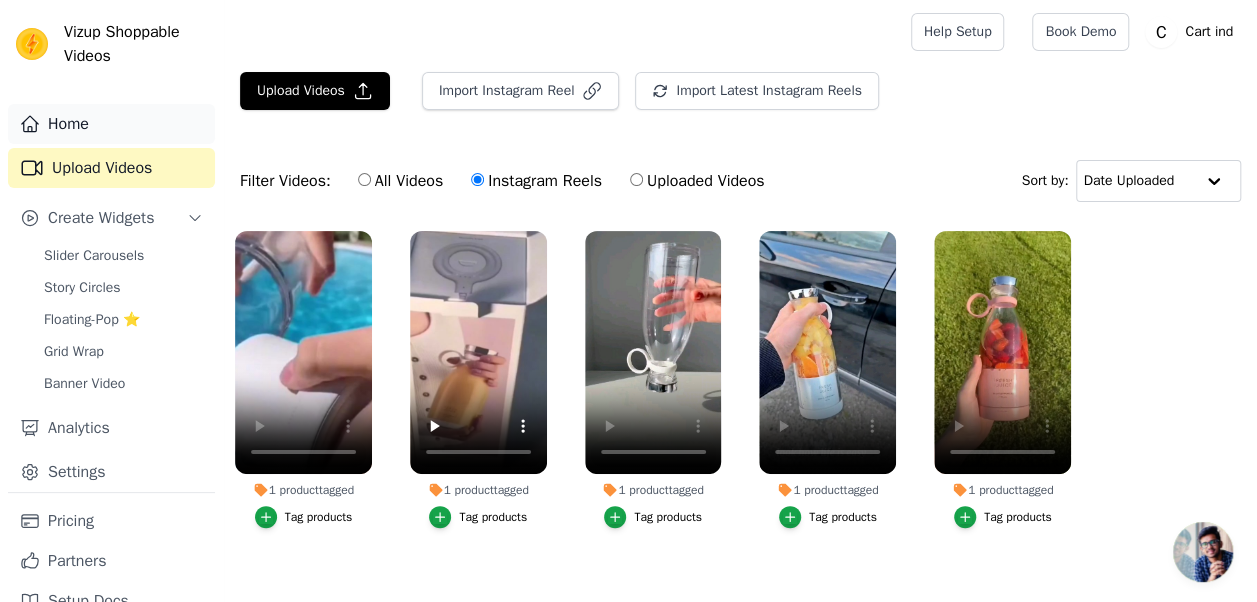 click on "Home" at bounding box center [111, 124] 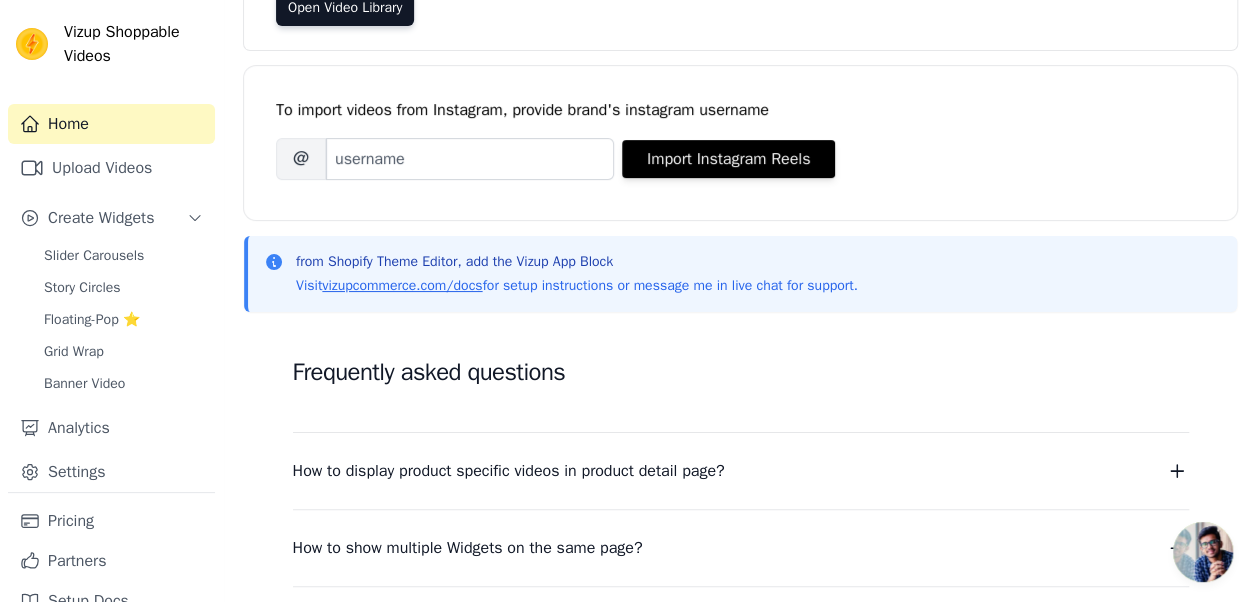 scroll, scrollTop: 0, scrollLeft: 0, axis: both 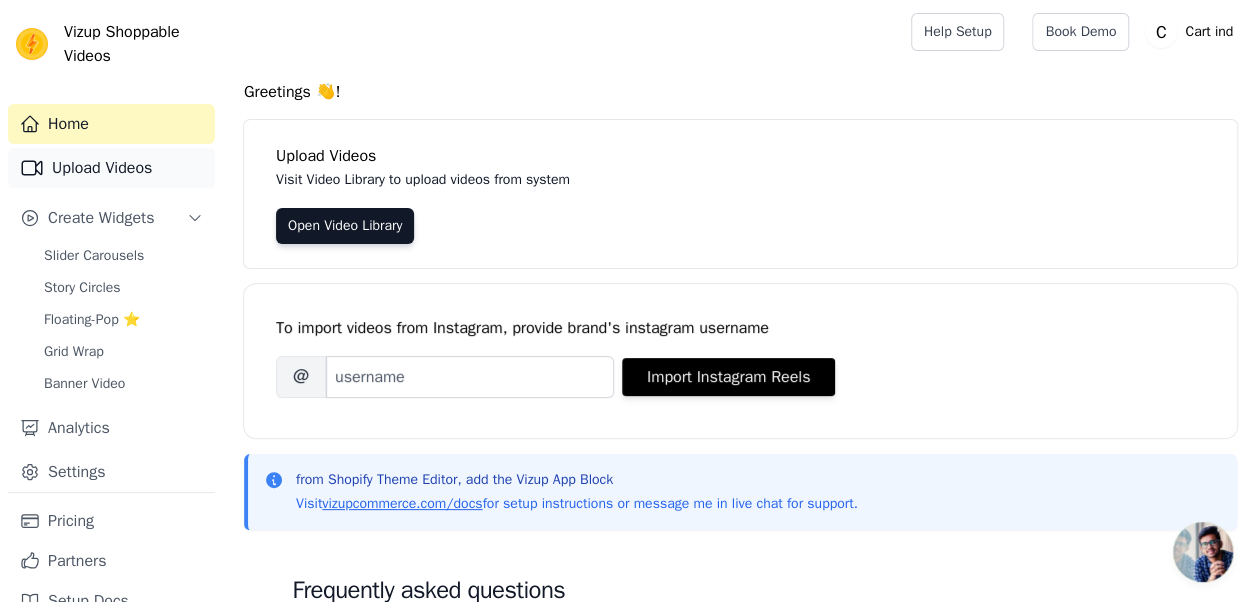 click on "Upload Videos" at bounding box center [111, 168] 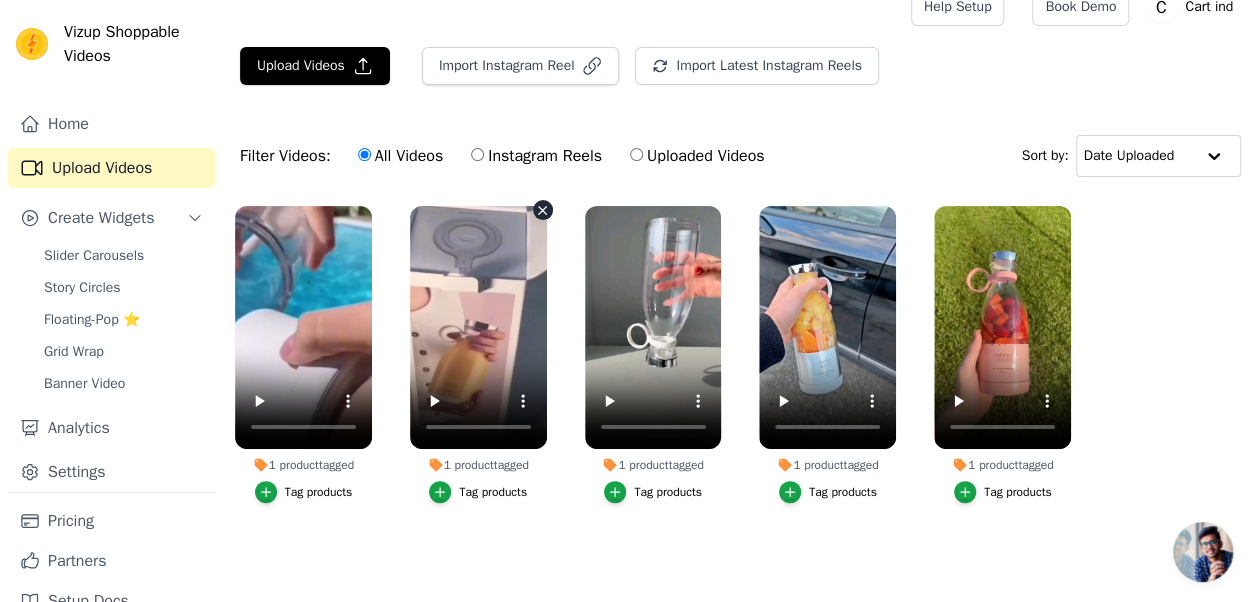 scroll, scrollTop: 0, scrollLeft: 0, axis: both 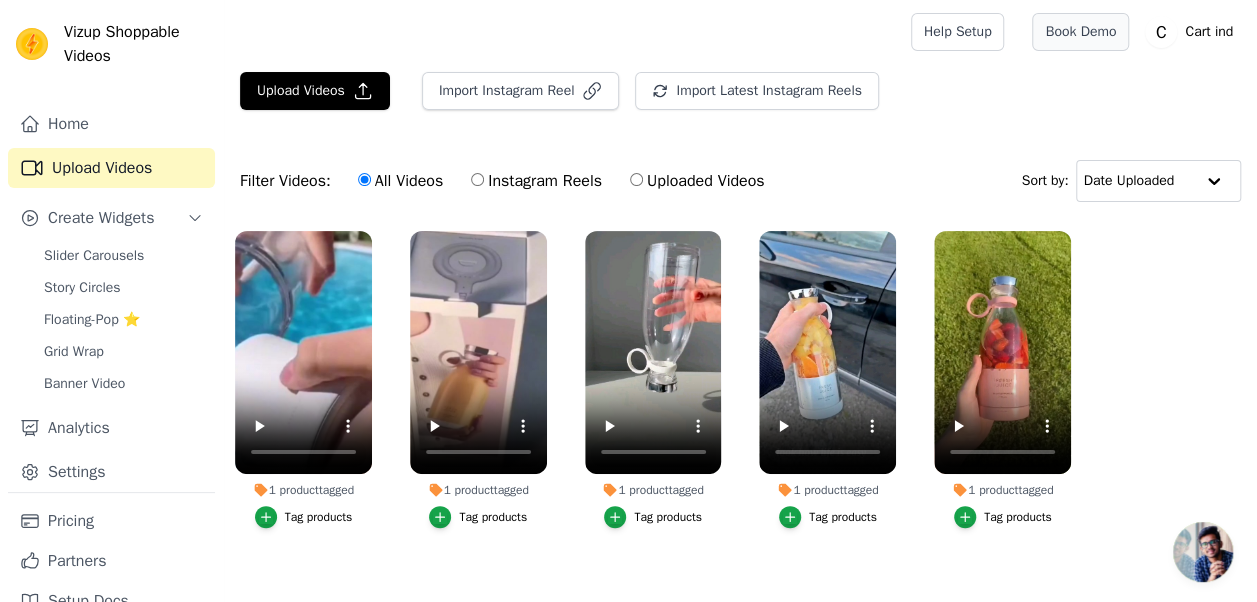 click on "Book Demo" at bounding box center [1080, 32] 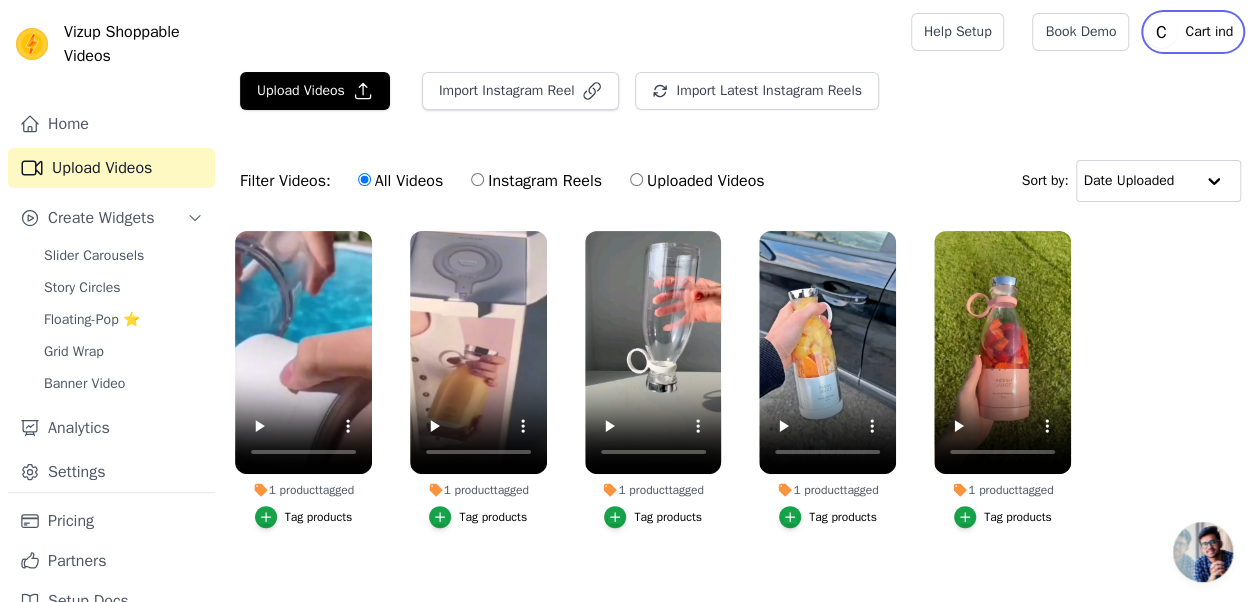 click on "Cart ind" at bounding box center (1209, 32) 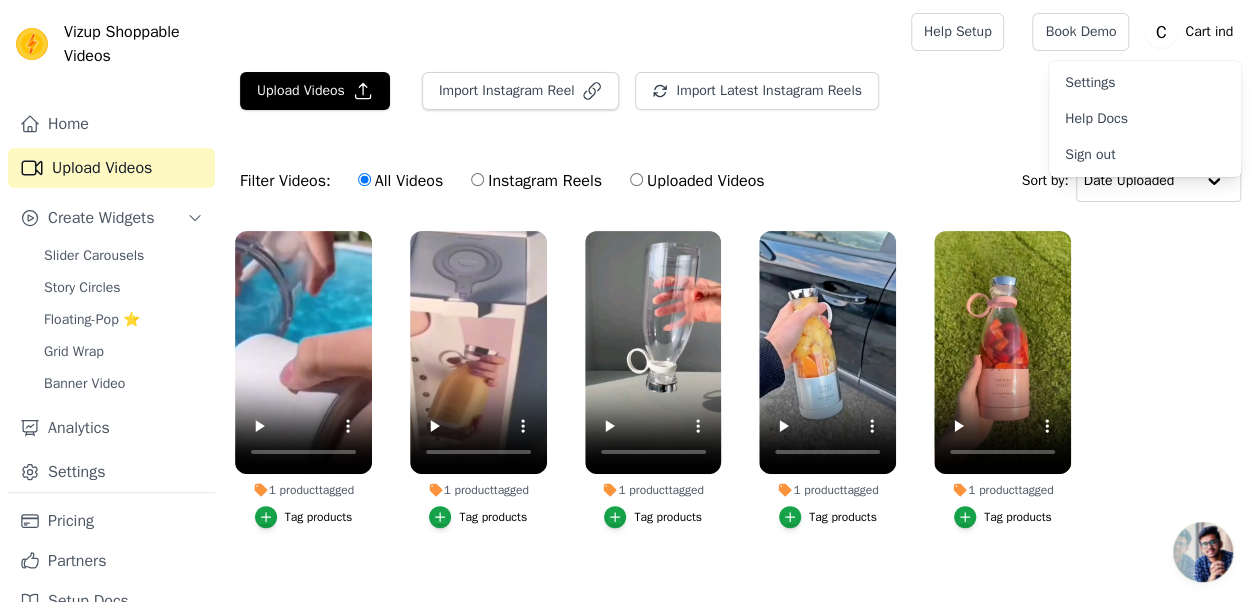 click on "Settings" at bounding box center [1145, 83] 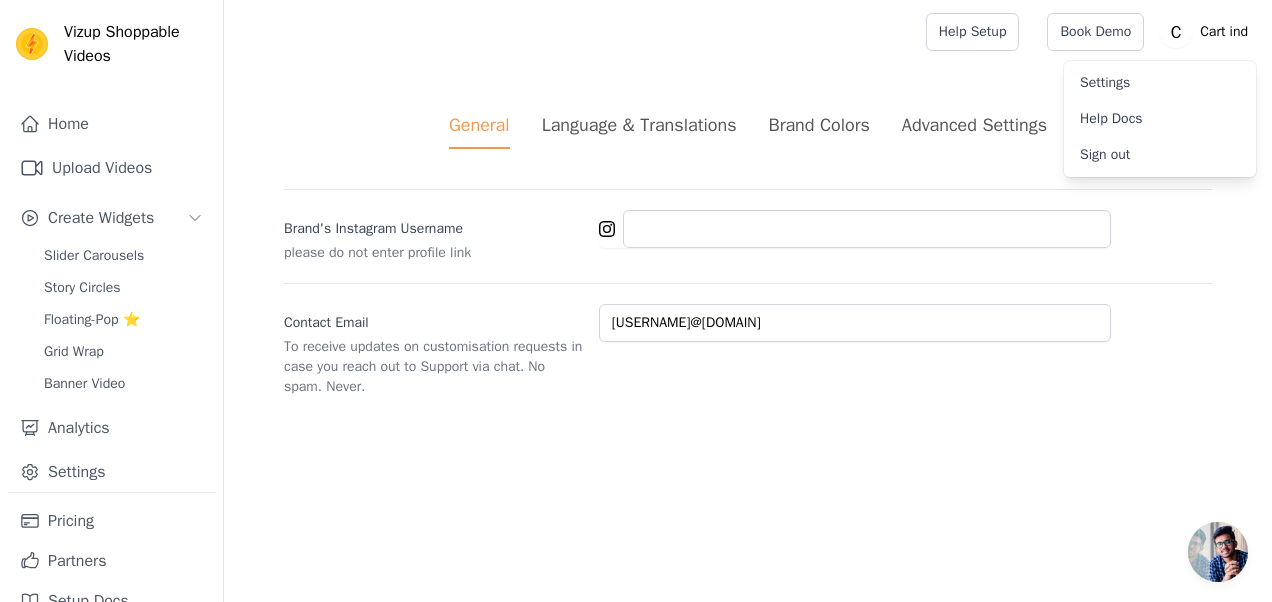 click on "Settings" at bounding box center [1160, 83] 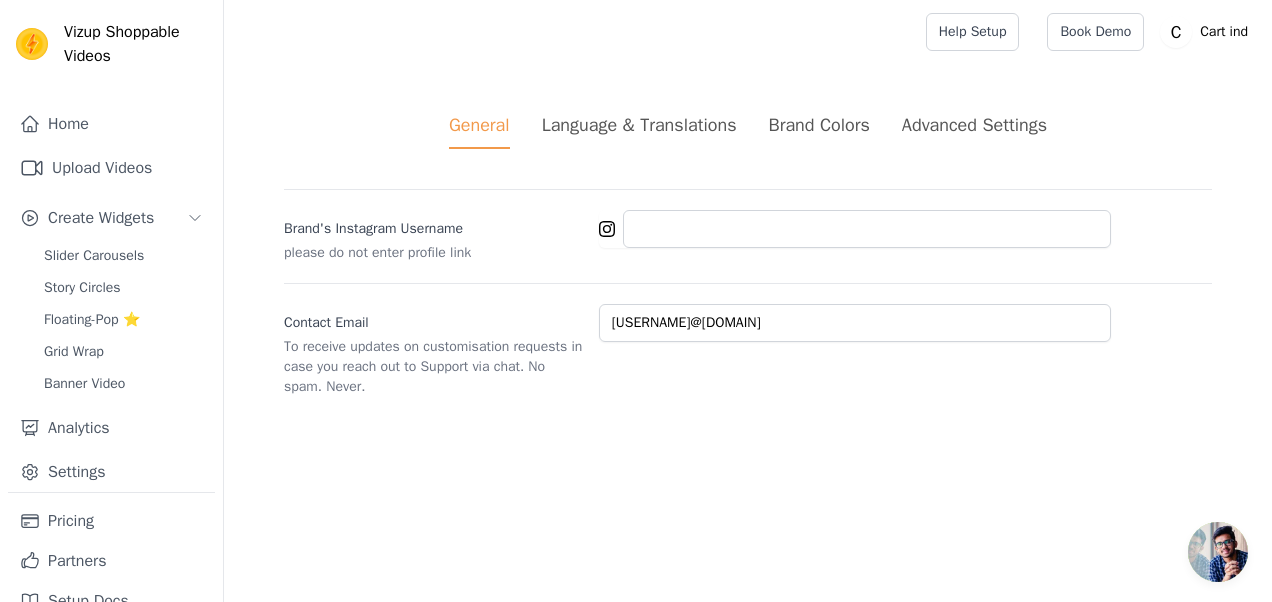 click on "Language & Translations" at bounding box center [639, 125] 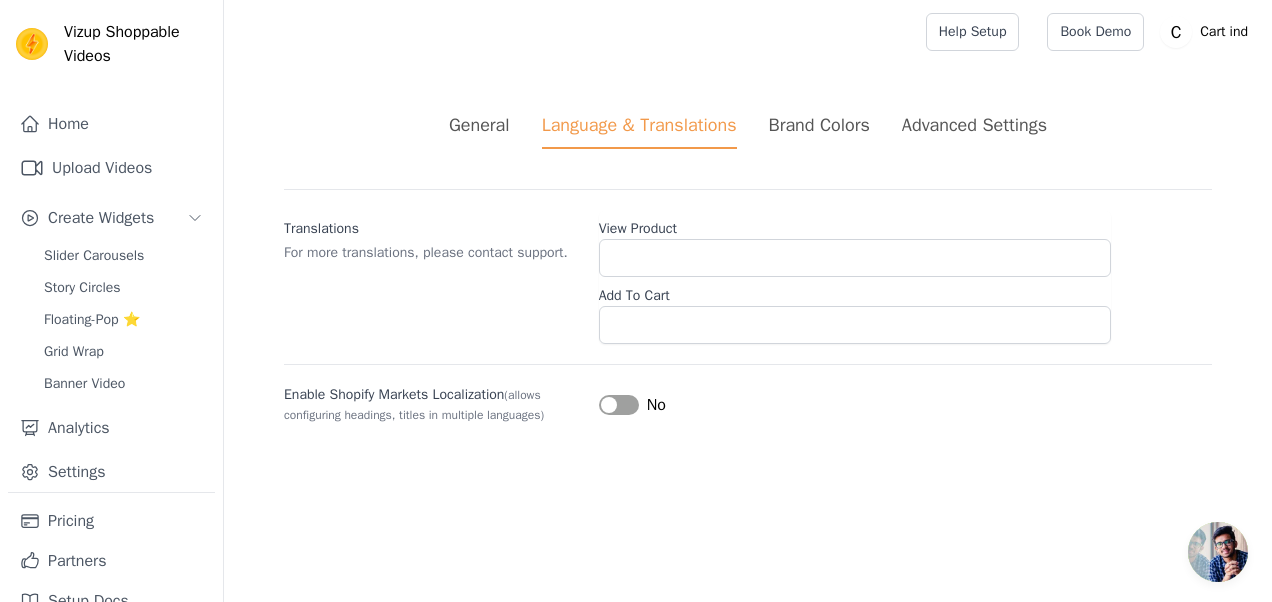 click on "Brand Colors" at bounding box center [819, 125] 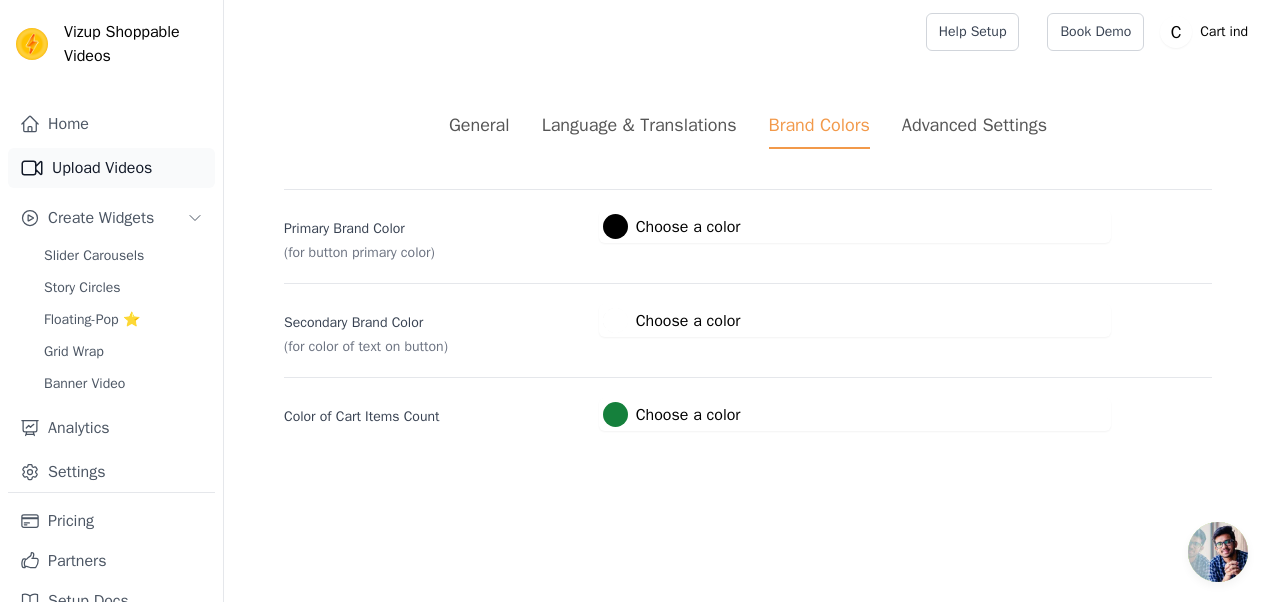click 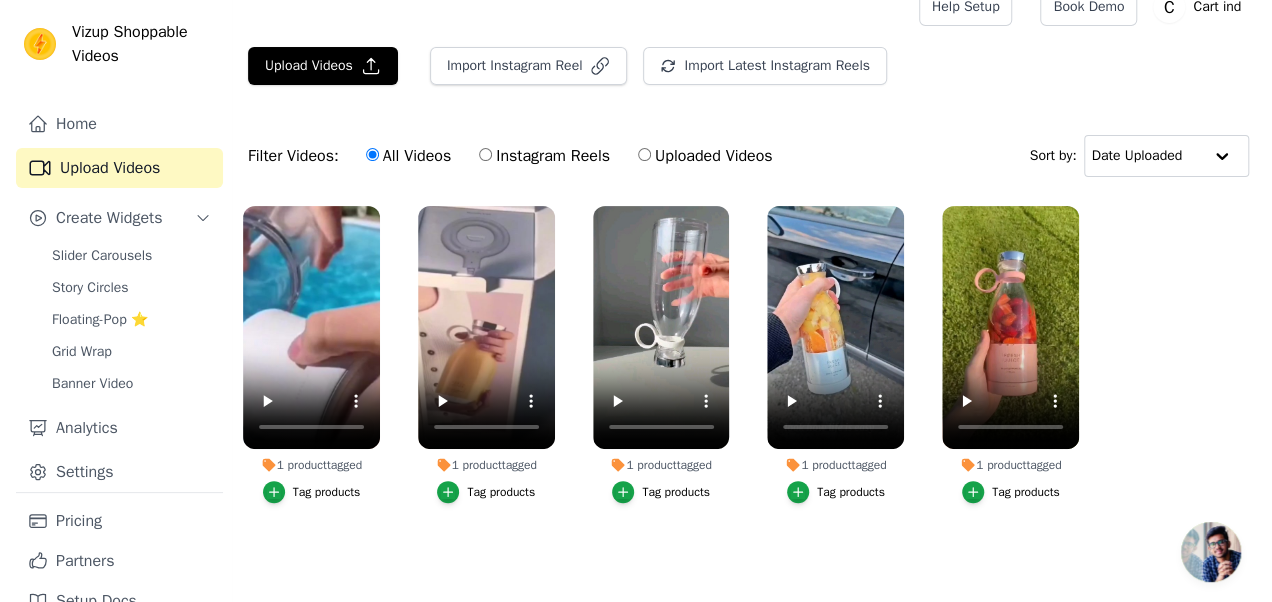 scroll, scrollTop: 0, scrollLeft: 0, axis: both 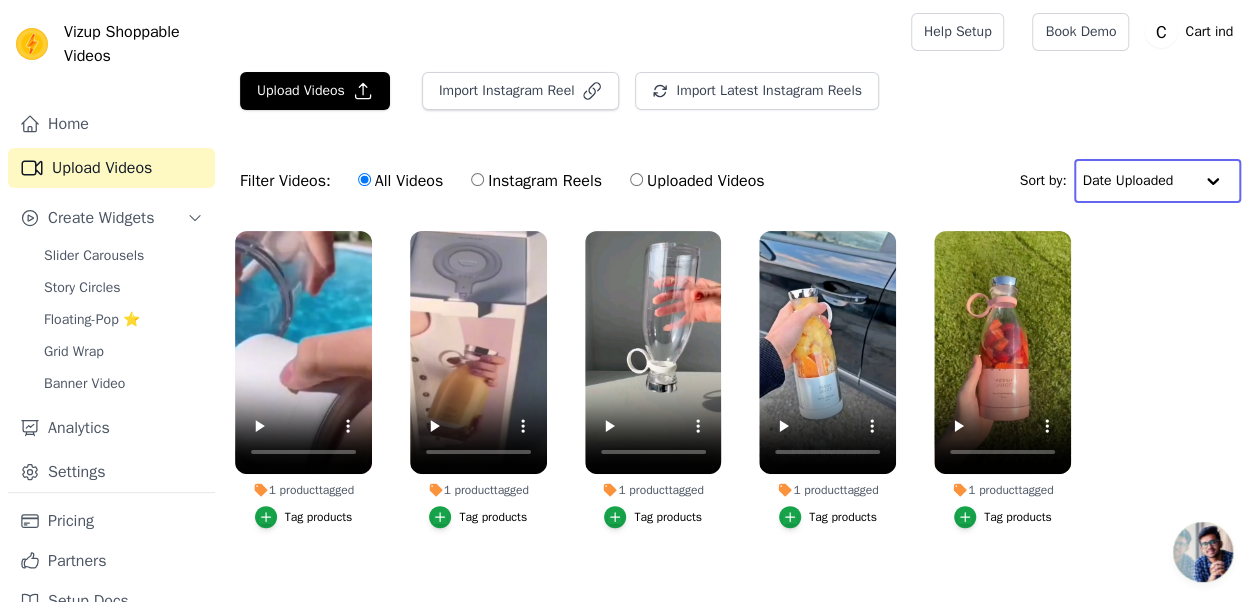 click 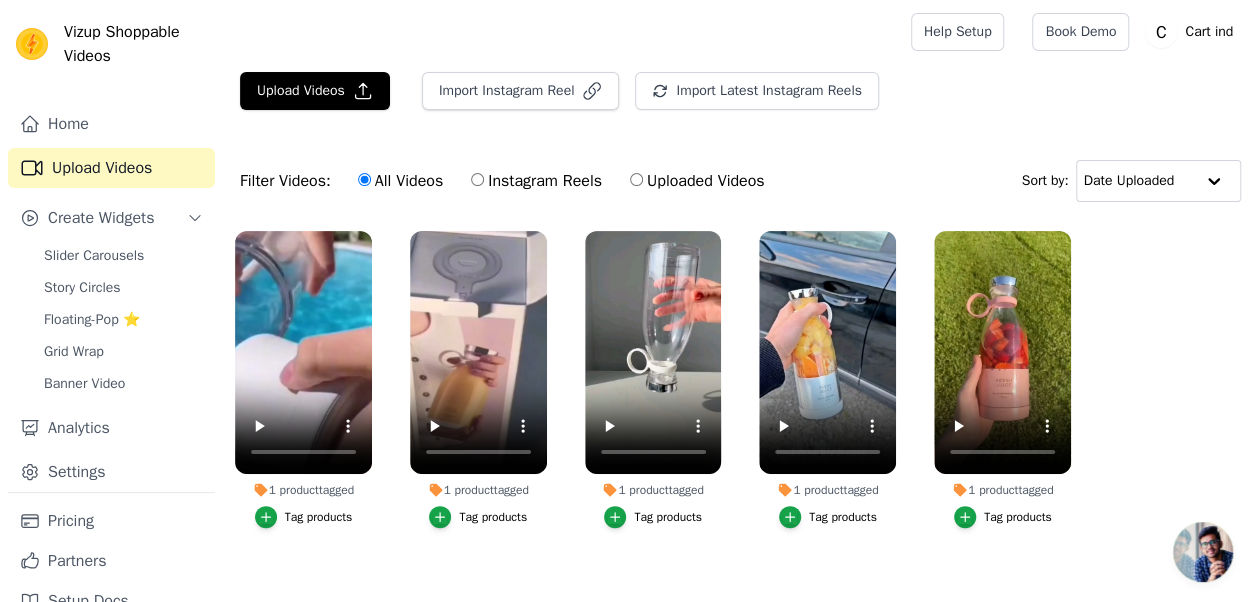 click on "1   product  tagged       Tag products           1   product  tagged       Tag products           1   product  tagged       Tag products           1   product  tagged       Tag products           1   product  tagged       Tag products" at bounding box center (740, 399) 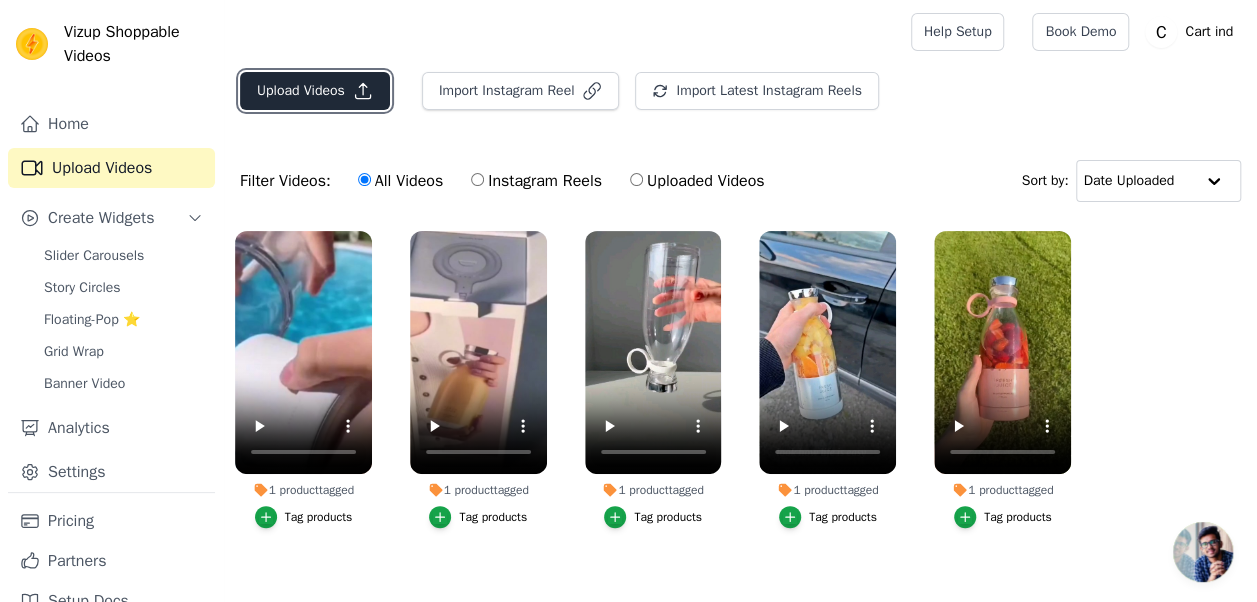 click on "Upload Videos" at bounding box center (315, 91) 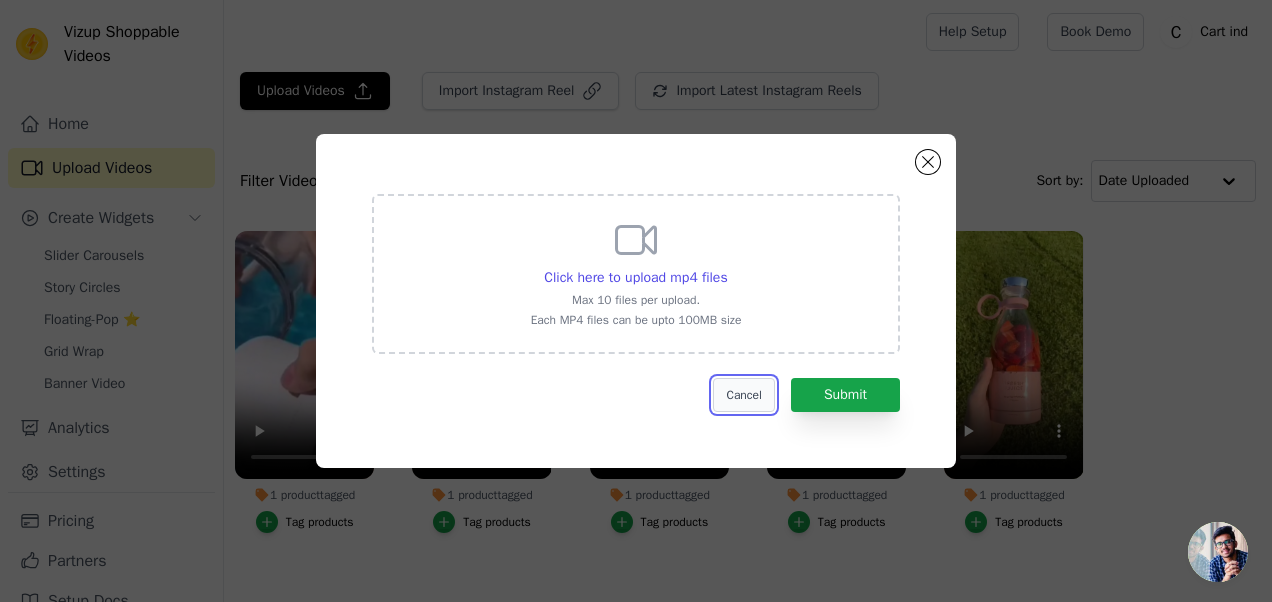 click on "Cancel" at bounding box center [743, 395] 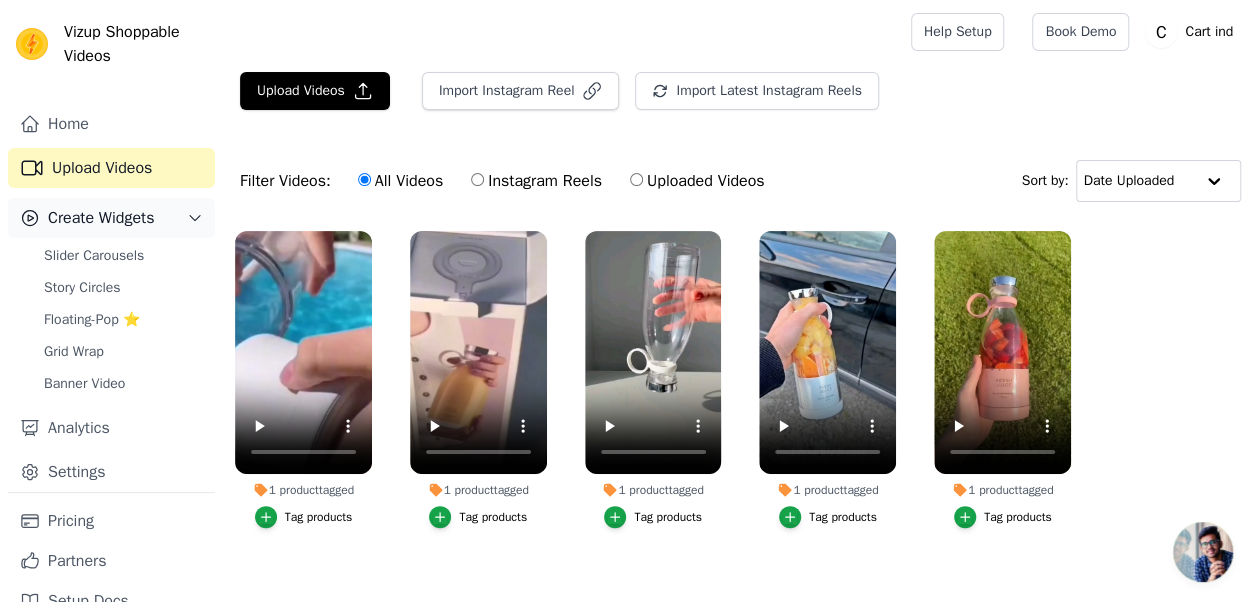 click on "Create Widgets" at bounding box center [101, 218] 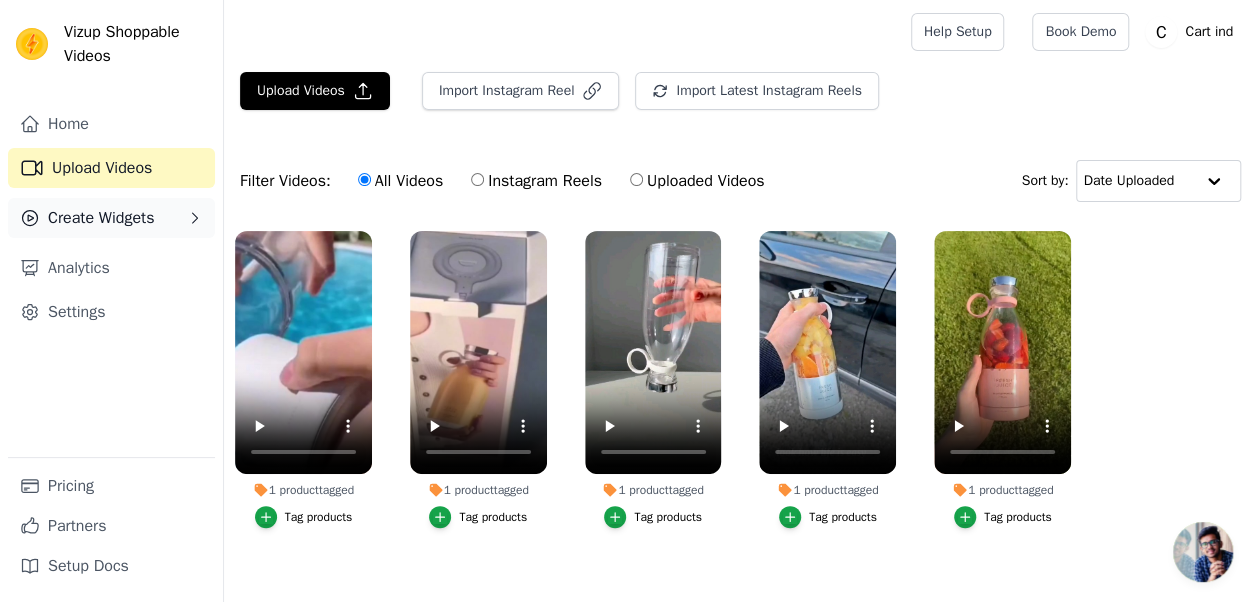 click on "Create Widgets" at bounding box center [101, 218] 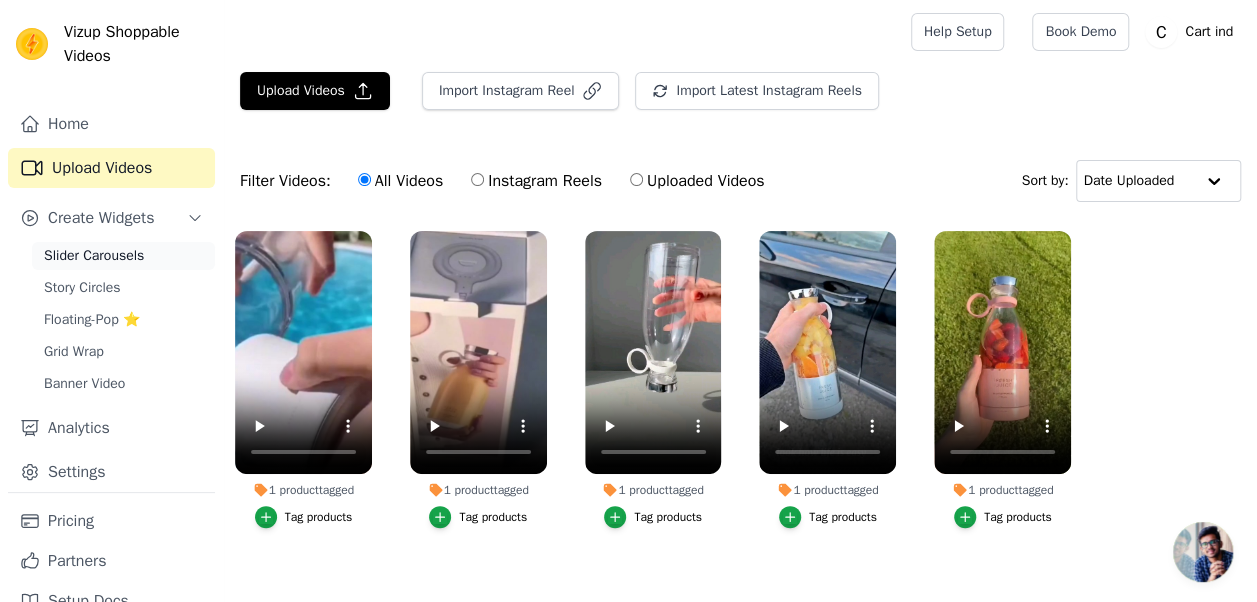 click on "Slider Carousels" at bounding box center (94, 256) 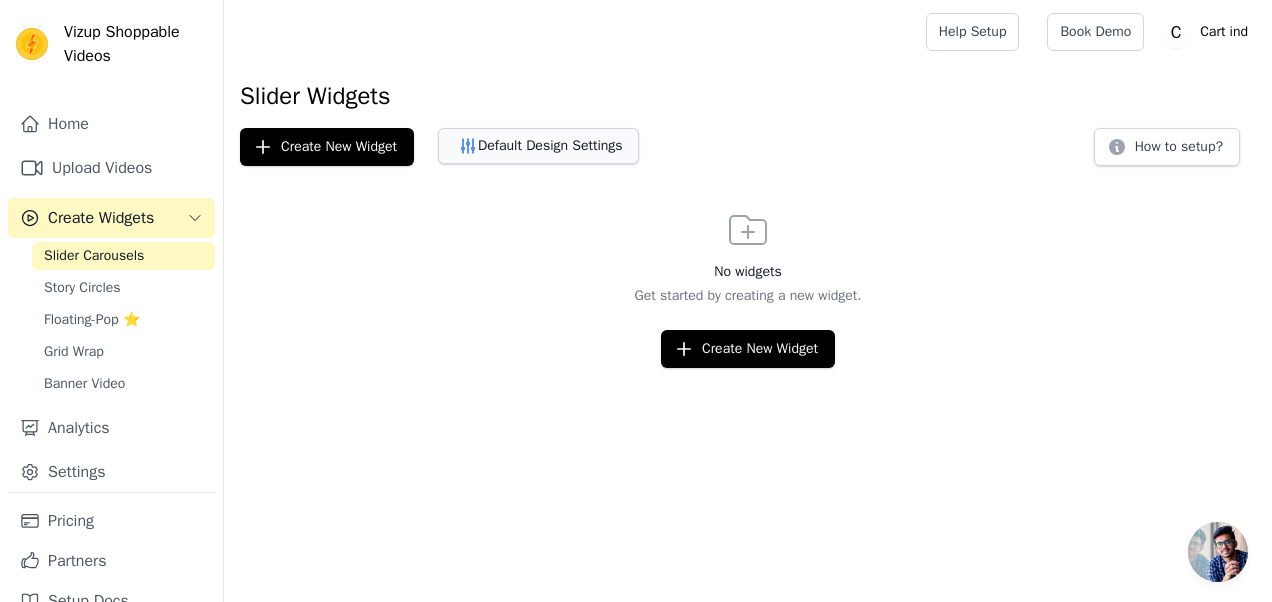 click on "Default Design Settings" at bounding box center [538, 146] 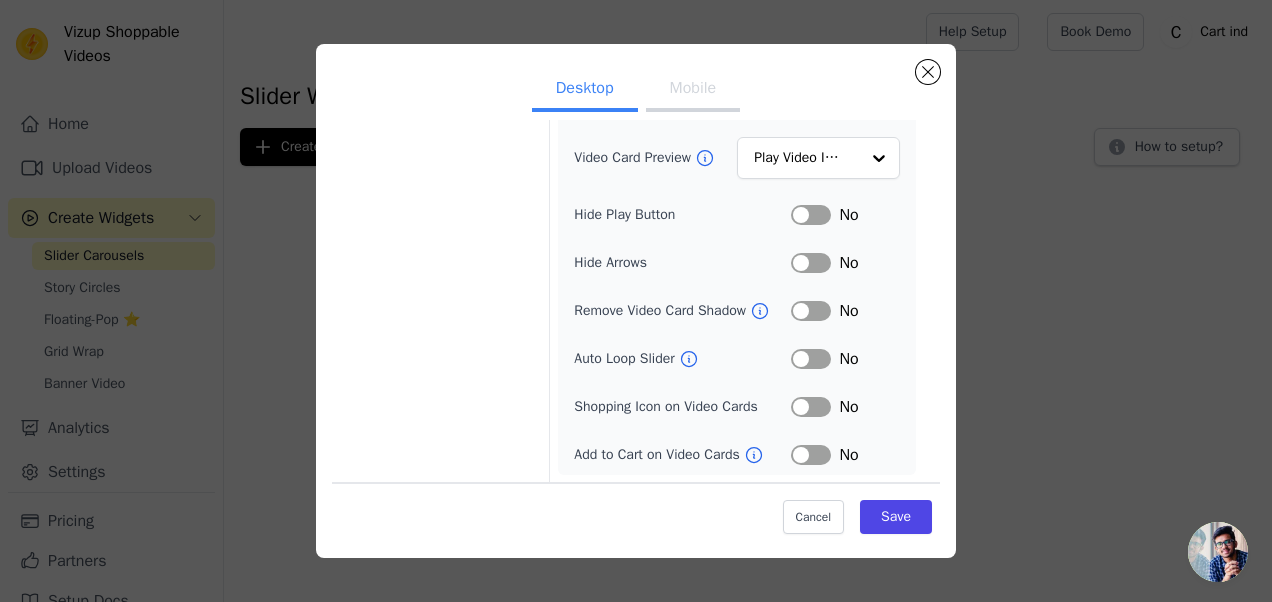 scroll, scrollTop: 0, scrollLeft: 0, axis: both 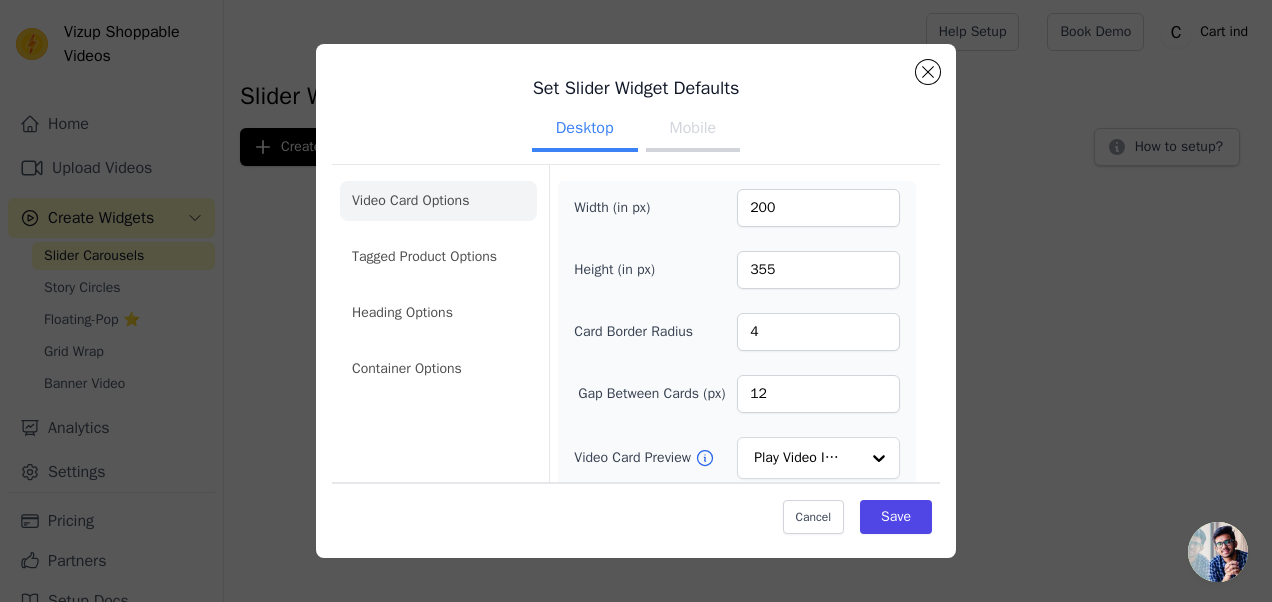 click on "Mobile" at bounding box center (693, 130) 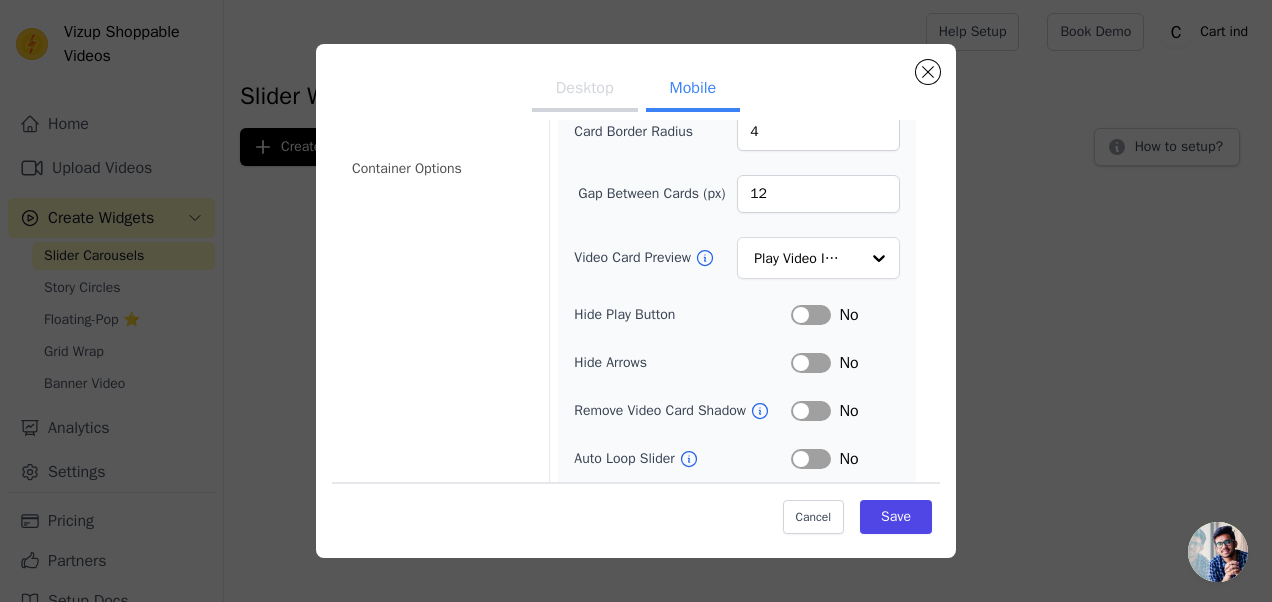 scroll, scrollTop: 0, scrollLeft: 0, axis: both 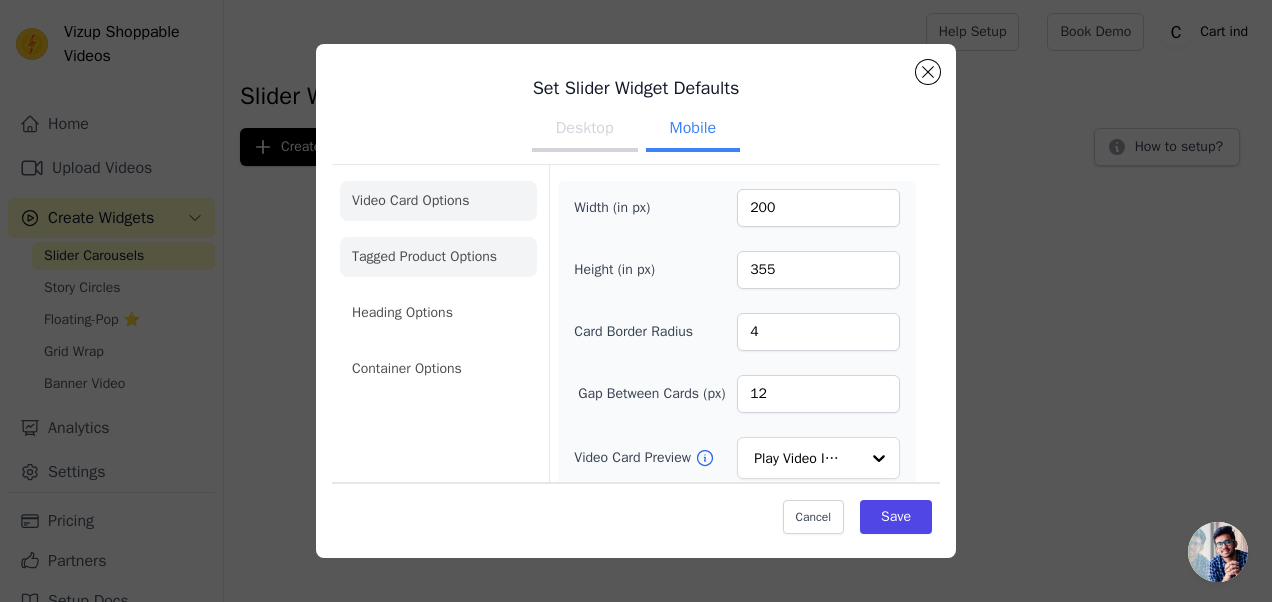 click on "Tagged Product Options" 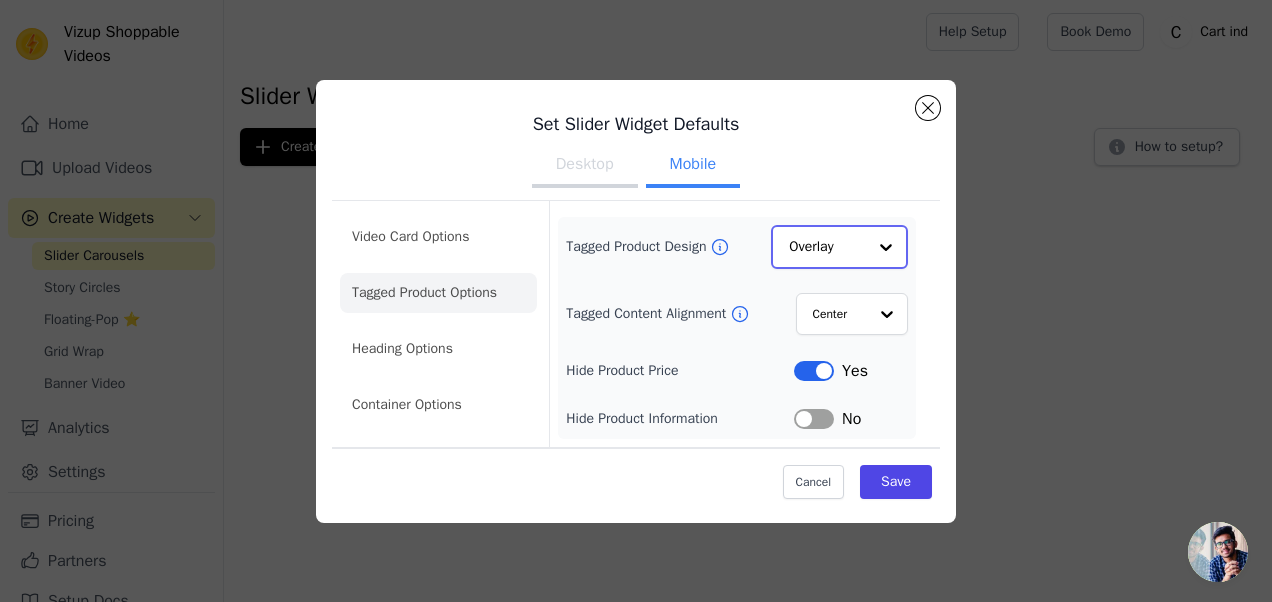 click on "Tagged Product Design" 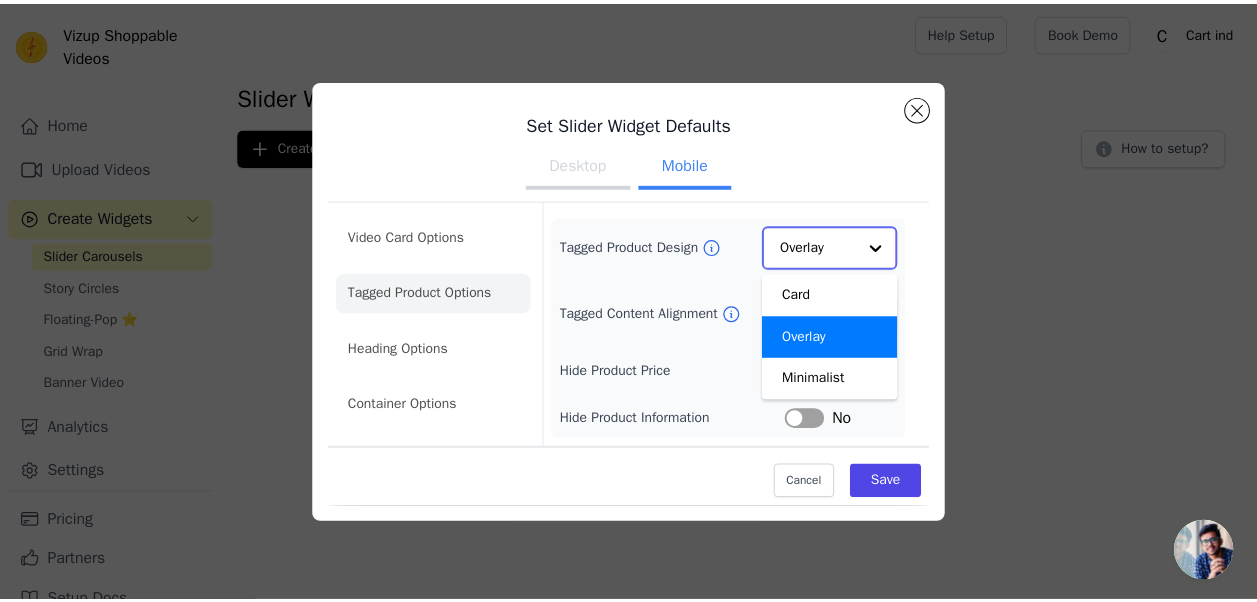 scroll, scrollTop: 0, scrollLeft: 0, axis: both 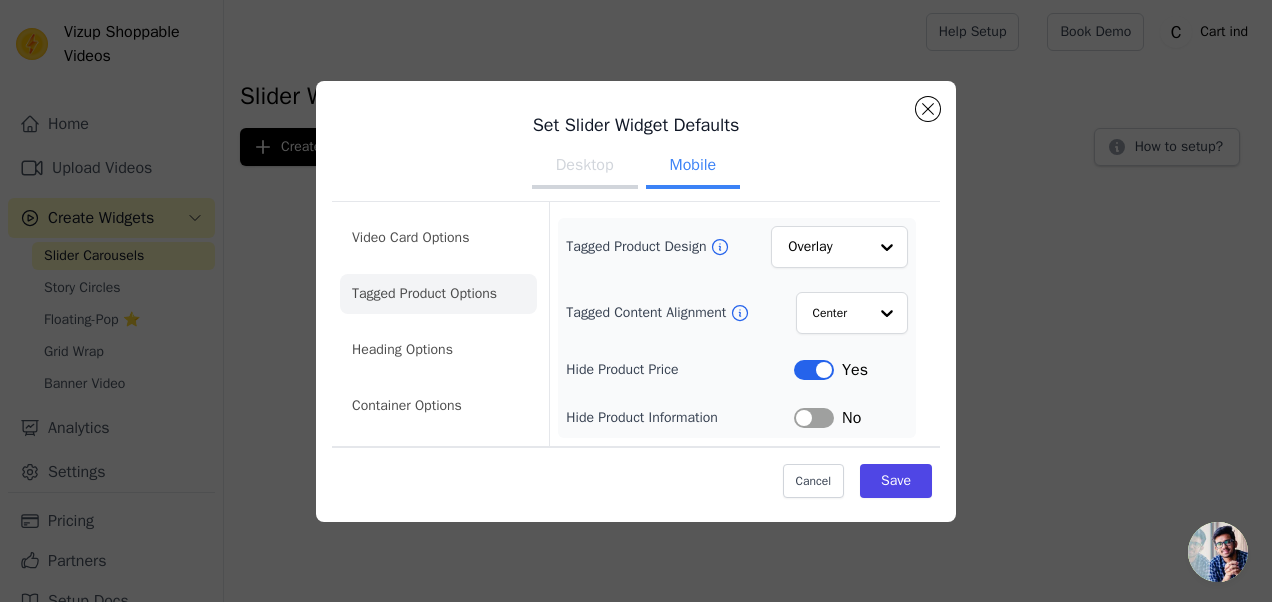 click on "Set Slider Widget Defaults   Desktop Mobile   Video Card Options Tagged Product Options Heading Options Container Options   Tagged Product Design           Overlay               Tagged Content Alignment           Center               Hide Product Price   Label     Yes   Hide Product Information   Label     No   Cancel     Save" at bounding box center (636, 301) 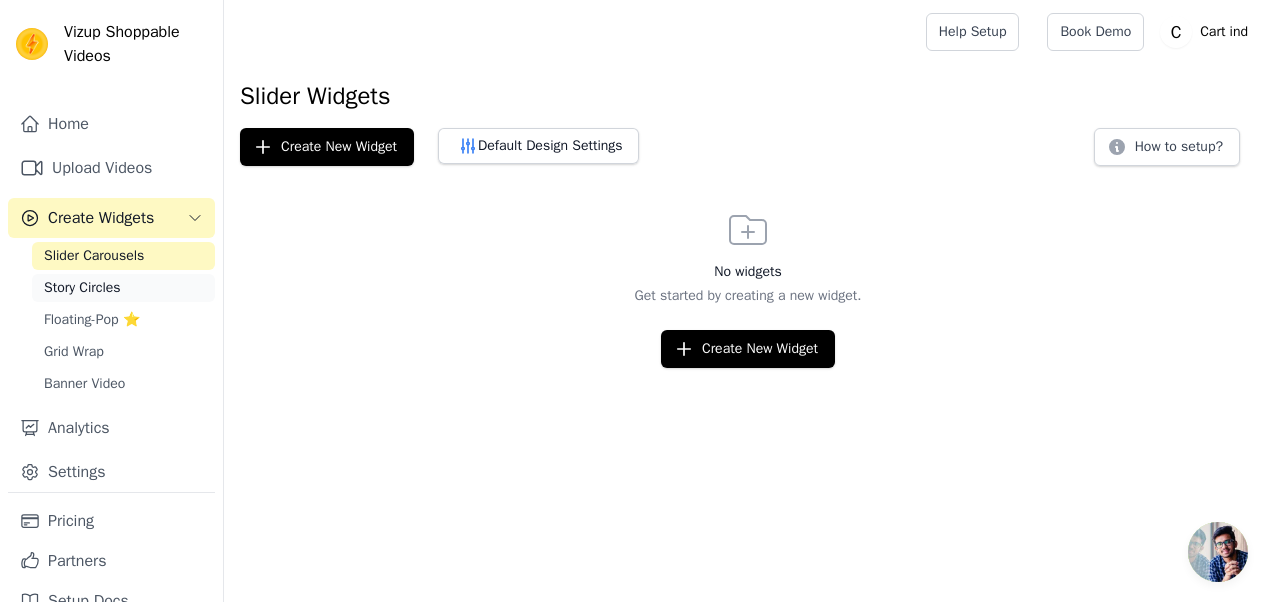click on "Story Circles" at bounding box center (82, 288) 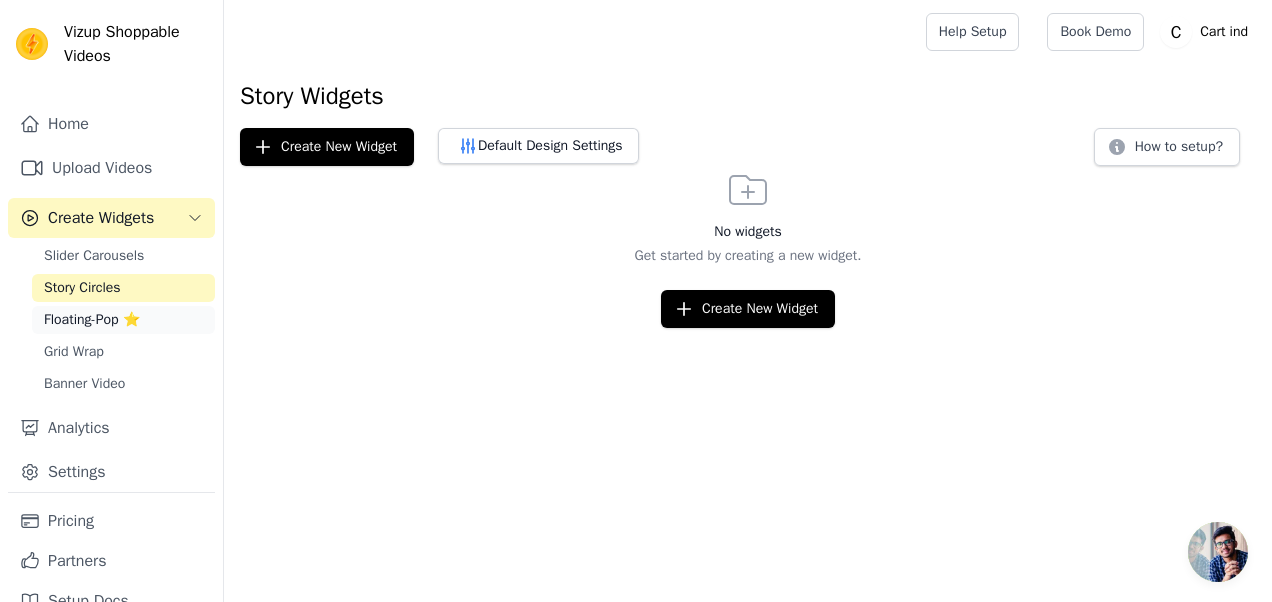 click on "Floating-Pop ⭐" at bounding box center [92, 320] 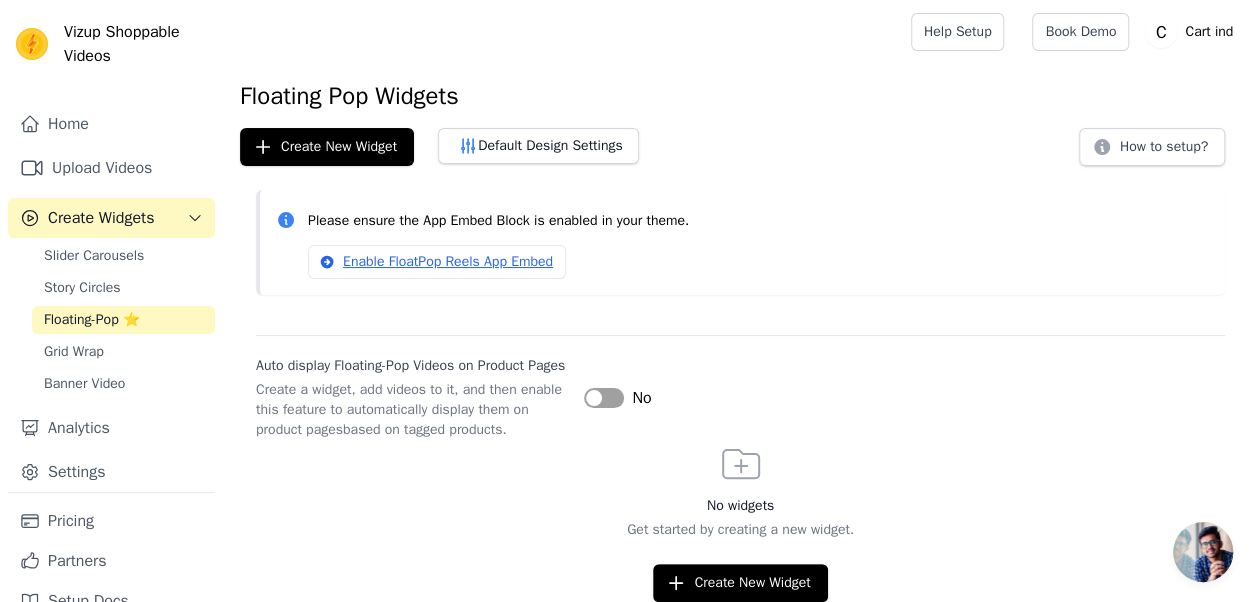 scroll, scrollTop: 17, scrollLeft: 0, axis: vertical 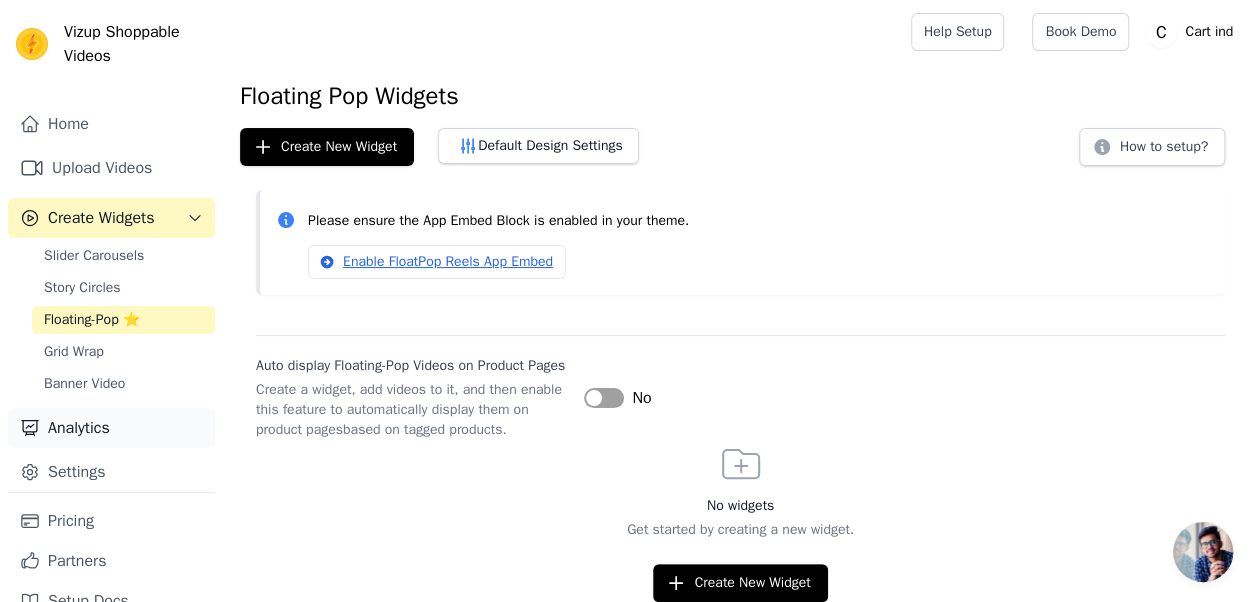 click on "Analytics" at bounding box center [111, 428] 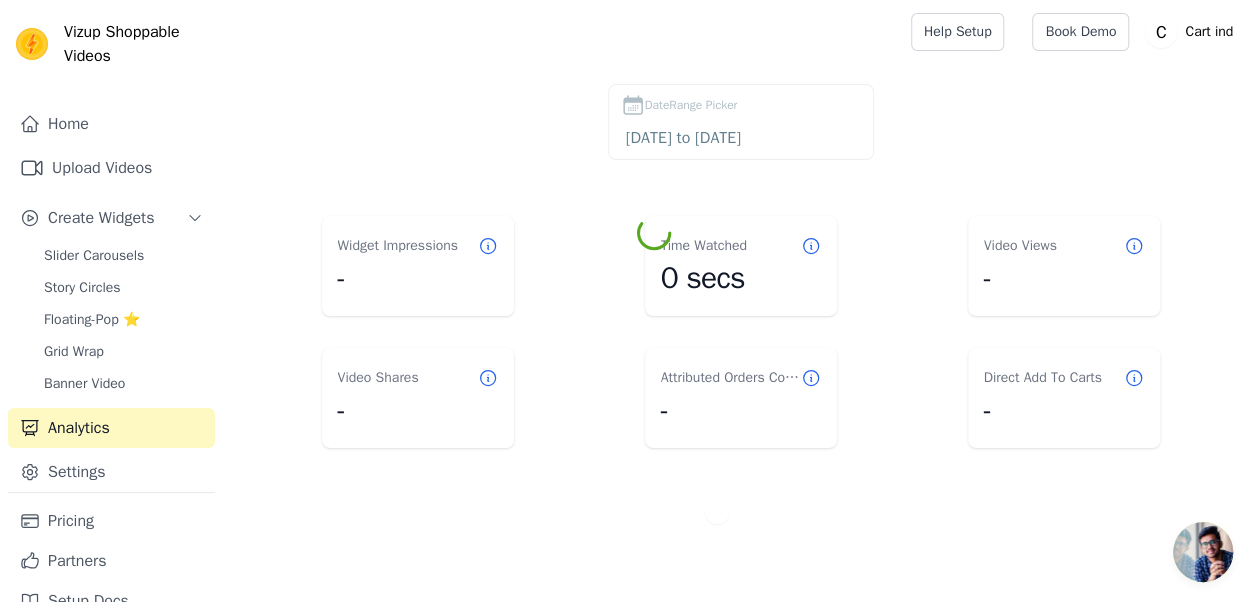 scroll, scrollTop: 0, scrollLeft: 0, axis: both 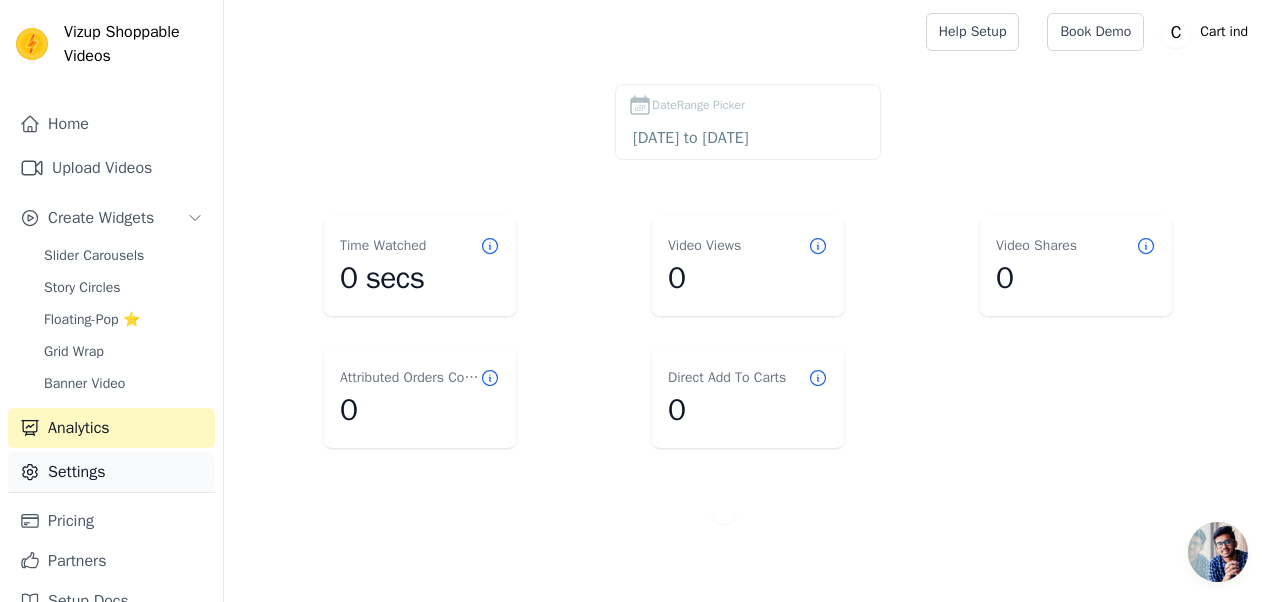click 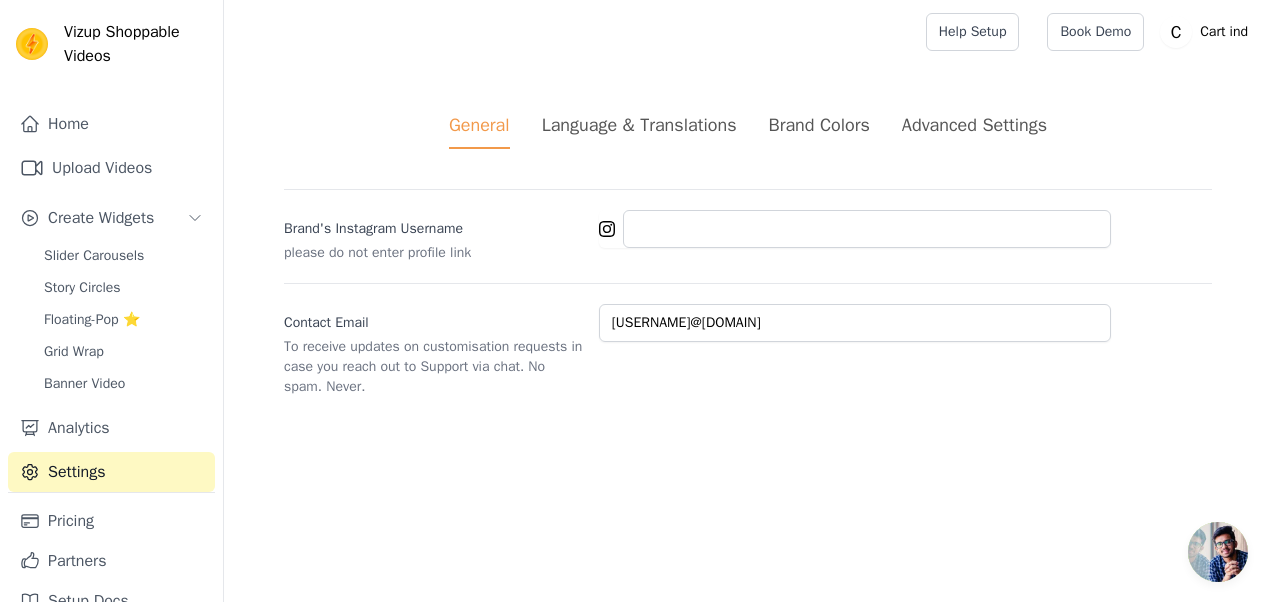 click on "Brand Colors" at bounding box center [819, 125] 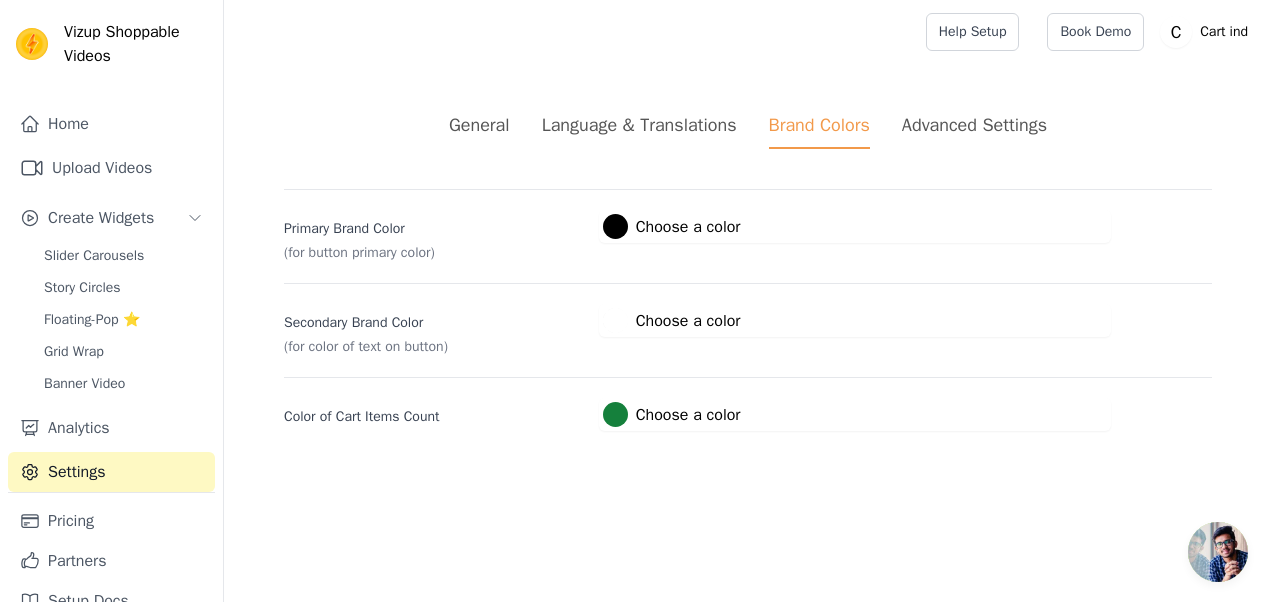 click on "Advanced Settings" at bounding box center [974, 125] 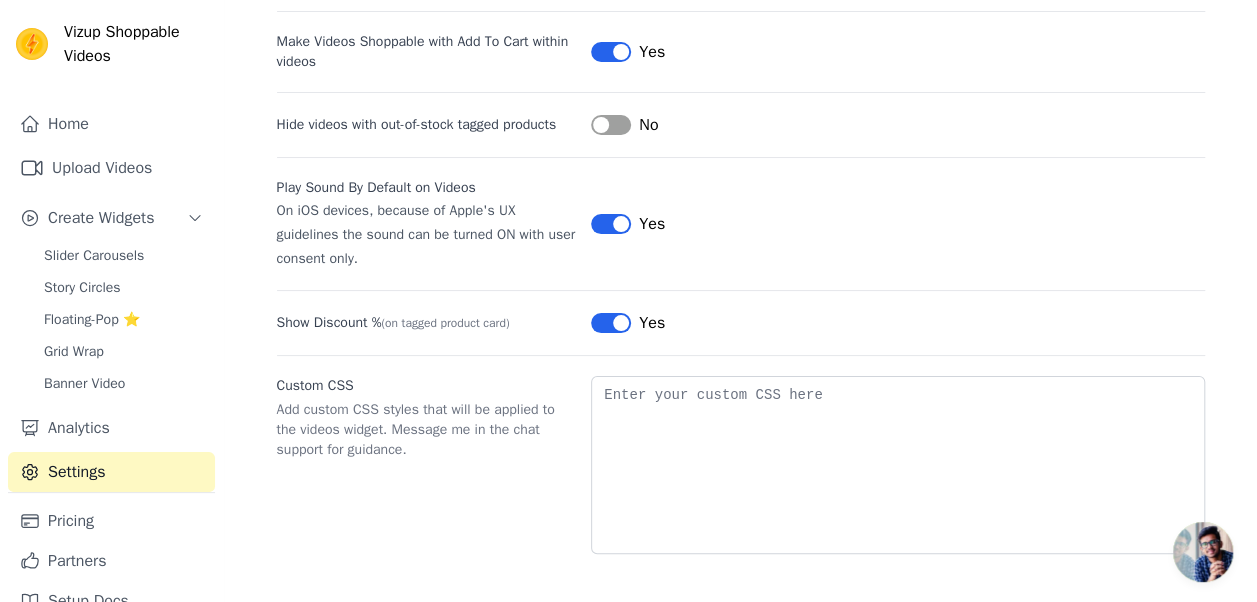 scroll, scrollTop: 0, scrollLeft: 0, axis: both 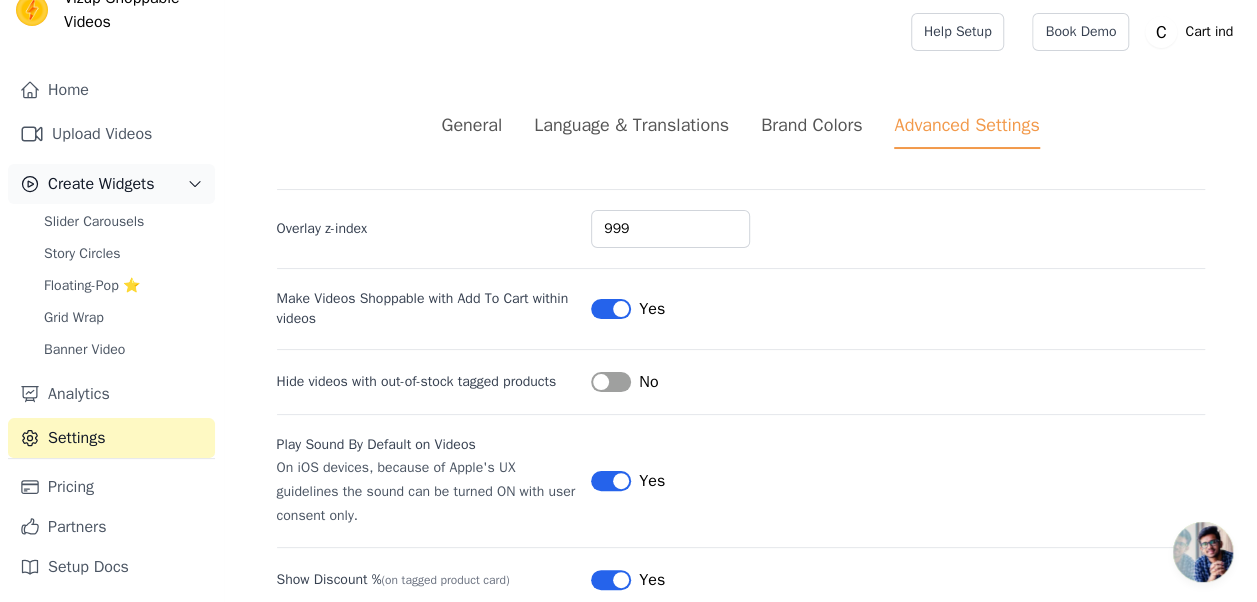 click on "Create Widgets" at bounding box center [101, 184] 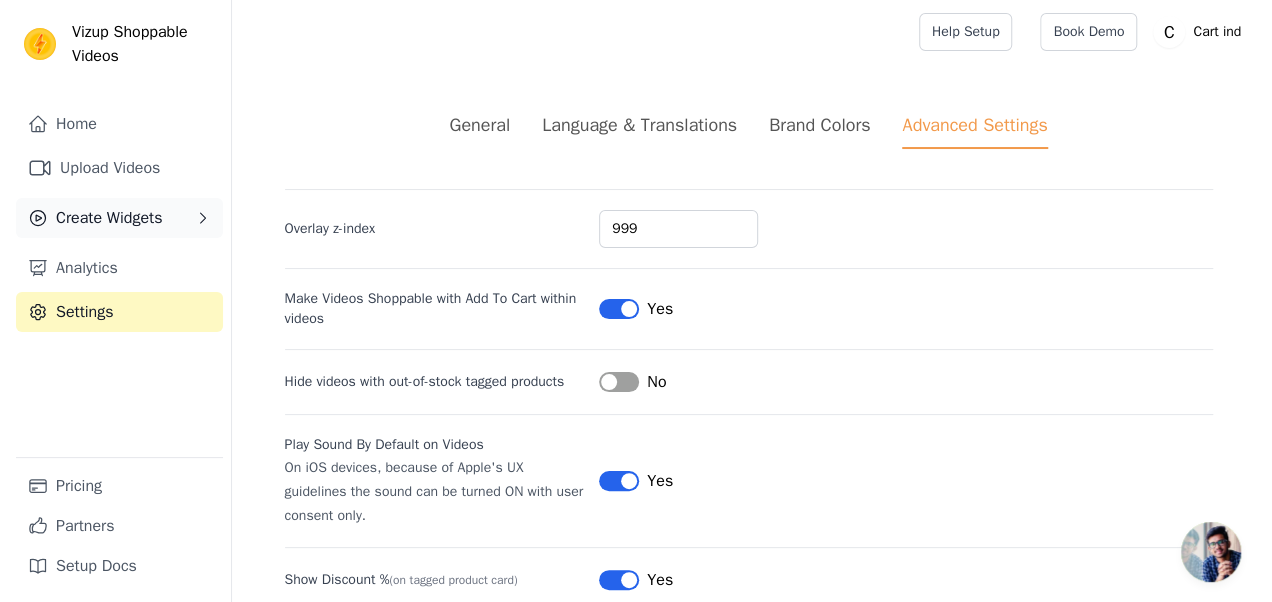 scroll, scrollTop: 0, scrollLeft: 0, axis: both 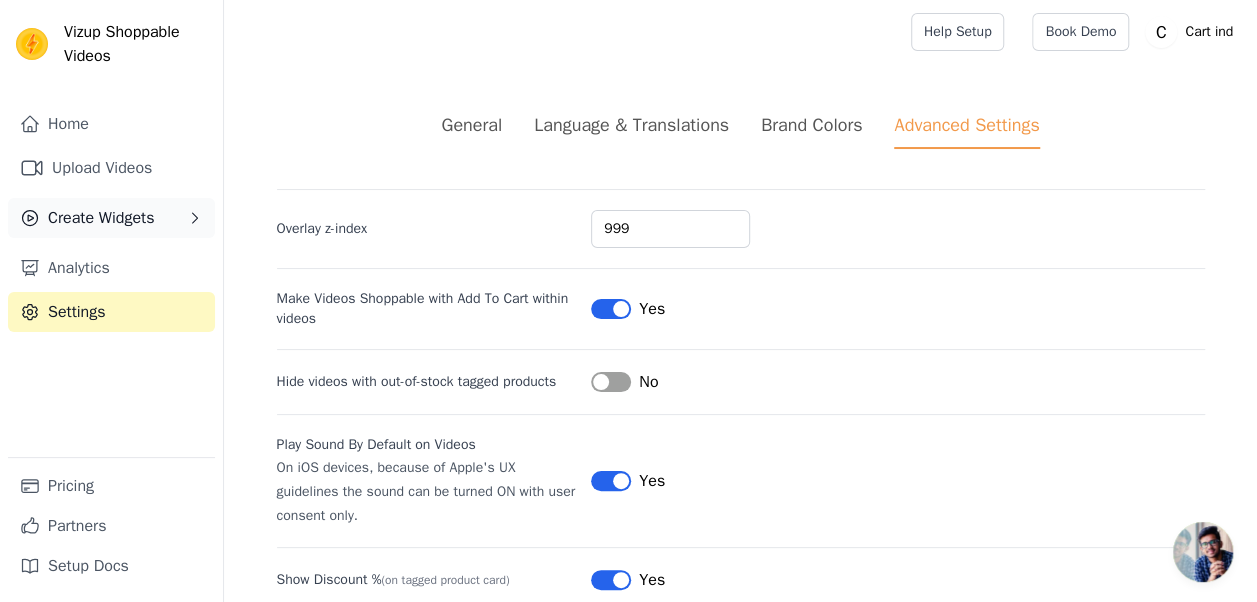 click 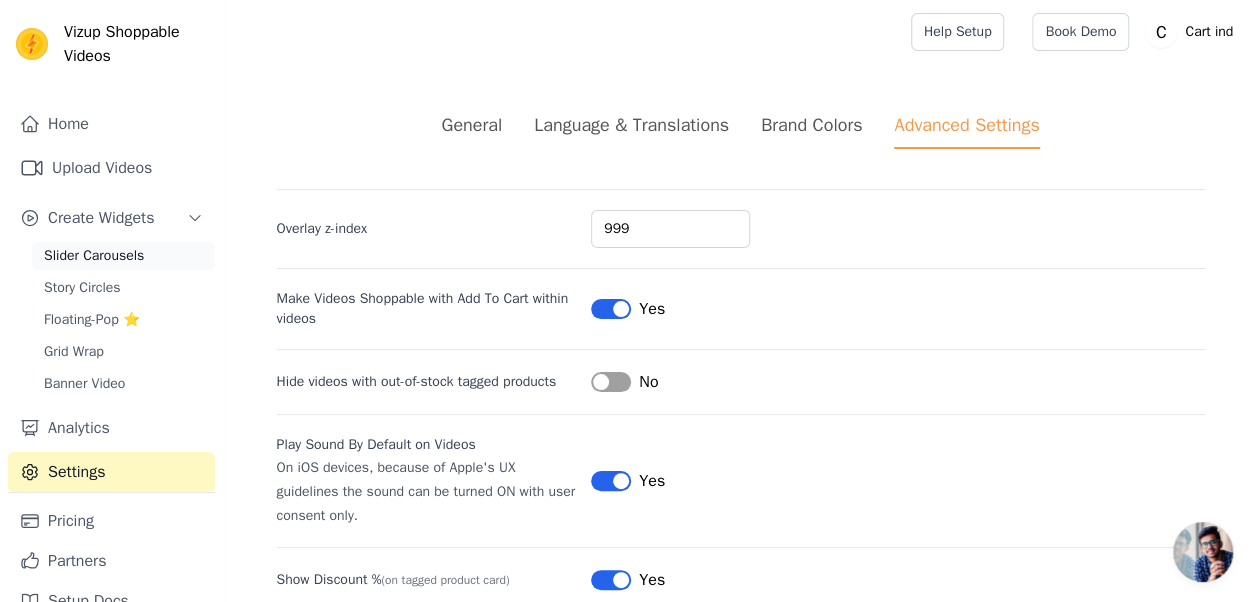 click on "Slider Carousels" at bounding box center (94, 256) 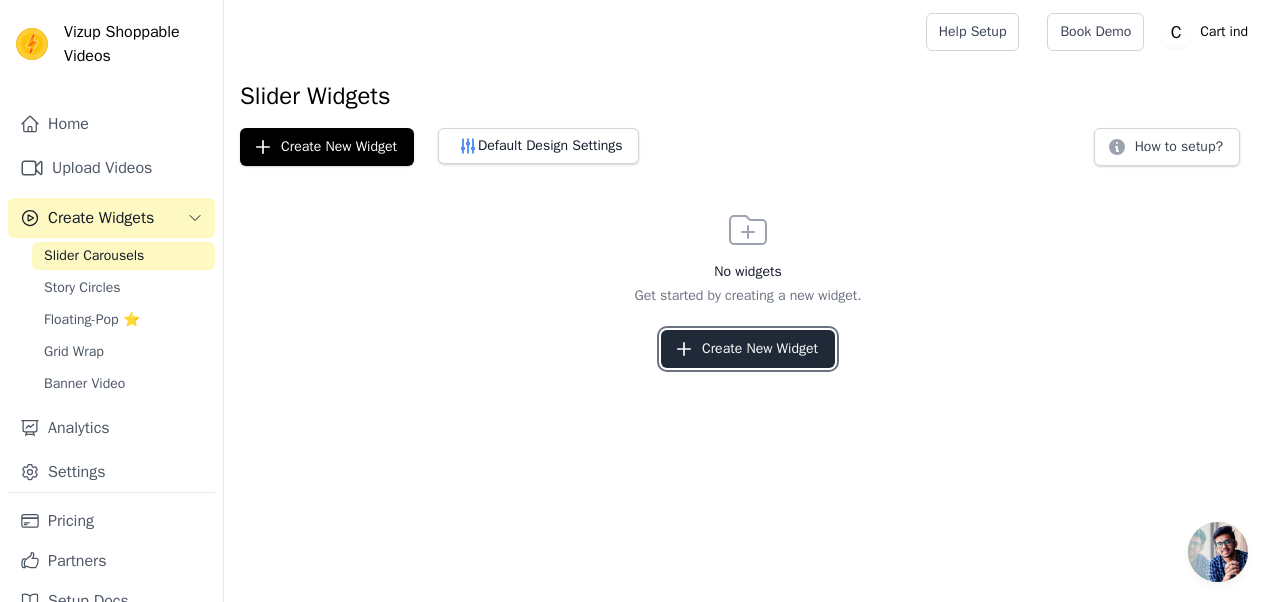 click on "Create New Widget" at bounding box center (748, 349) 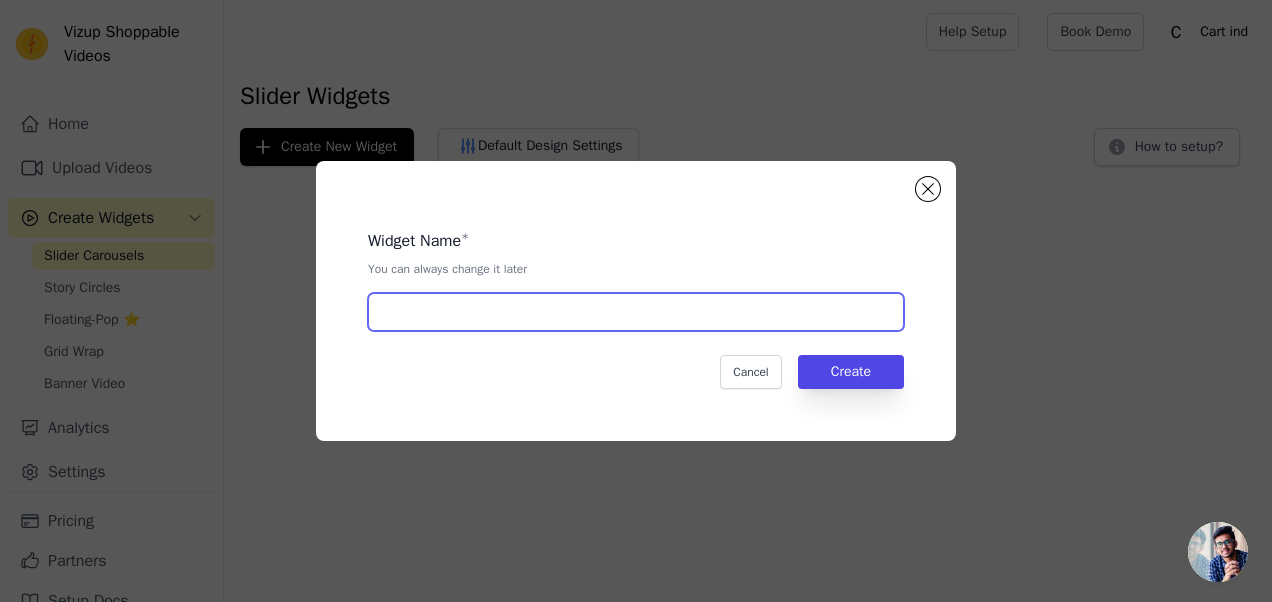 click at bounding box center [636, 312] 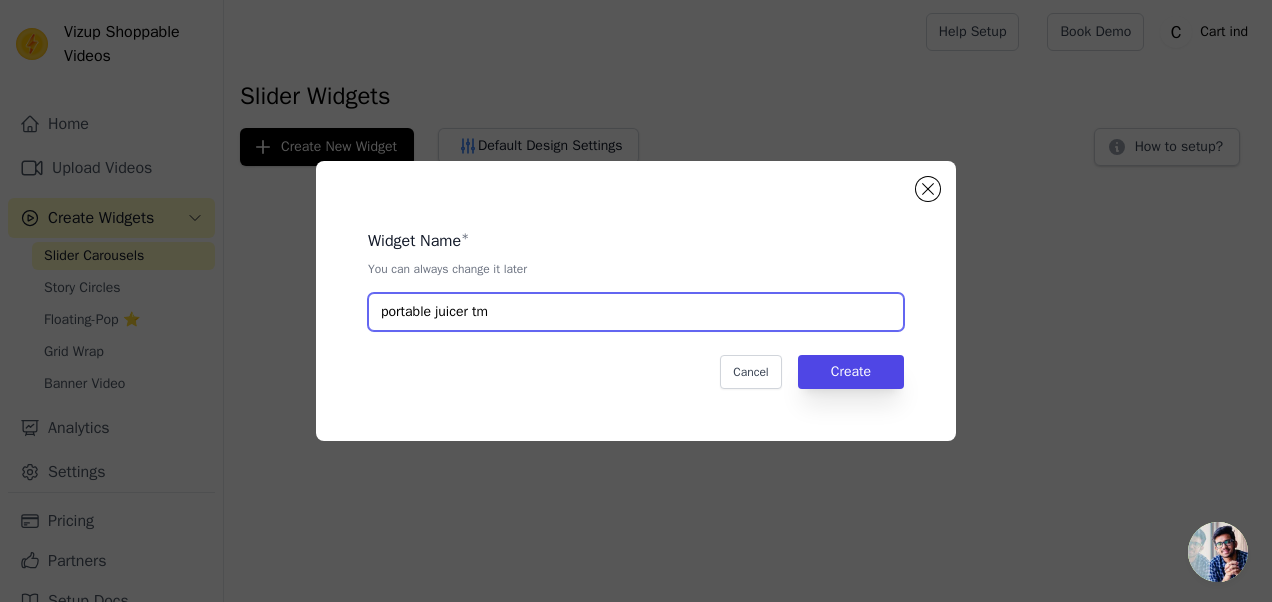type on "portable juicer tm" 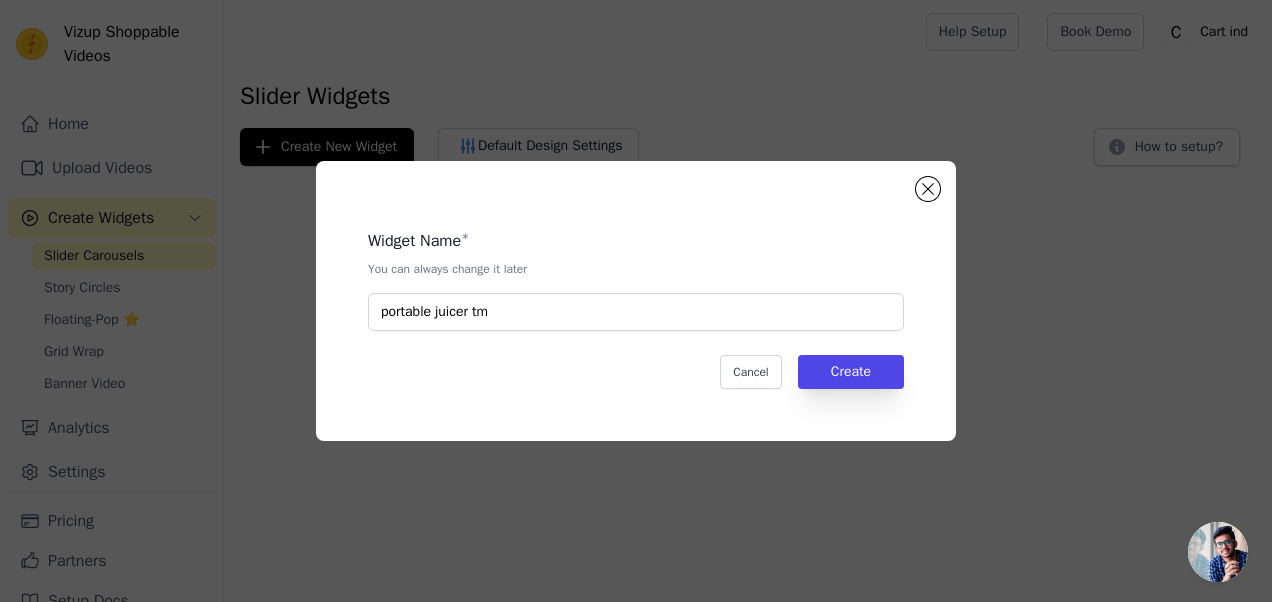 click on "Widget Name   *   You can always change it later   portable juicer tm     Cancel   Create" at bounding box center [636, 301] 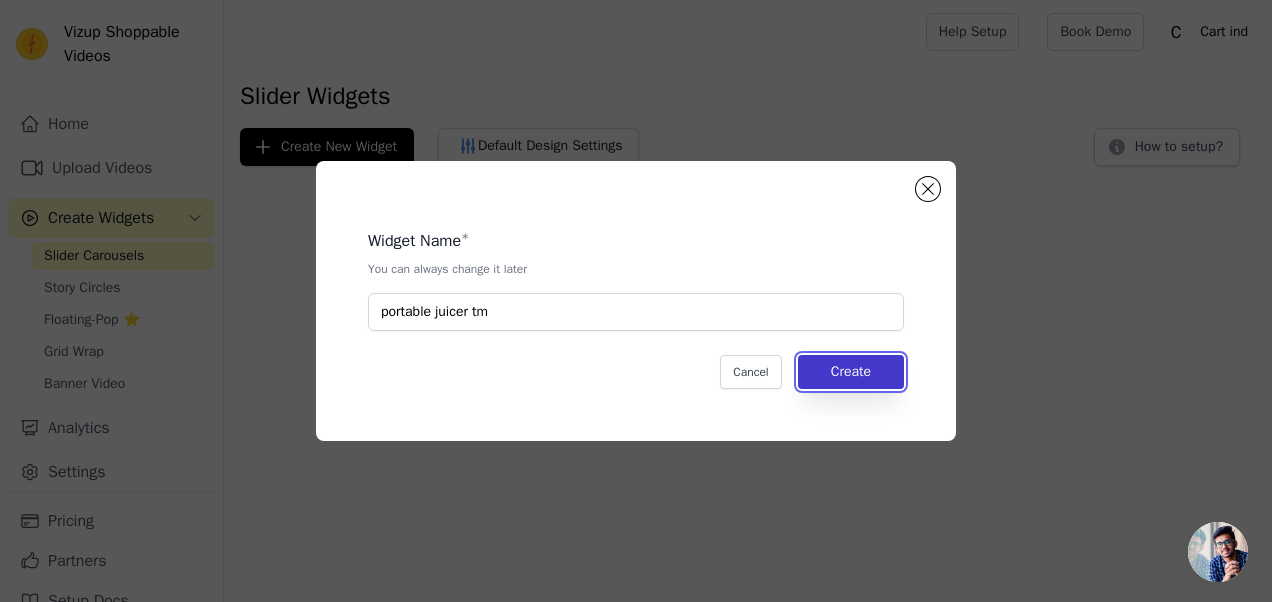 click on "Create" at bounding box center [851, 372] 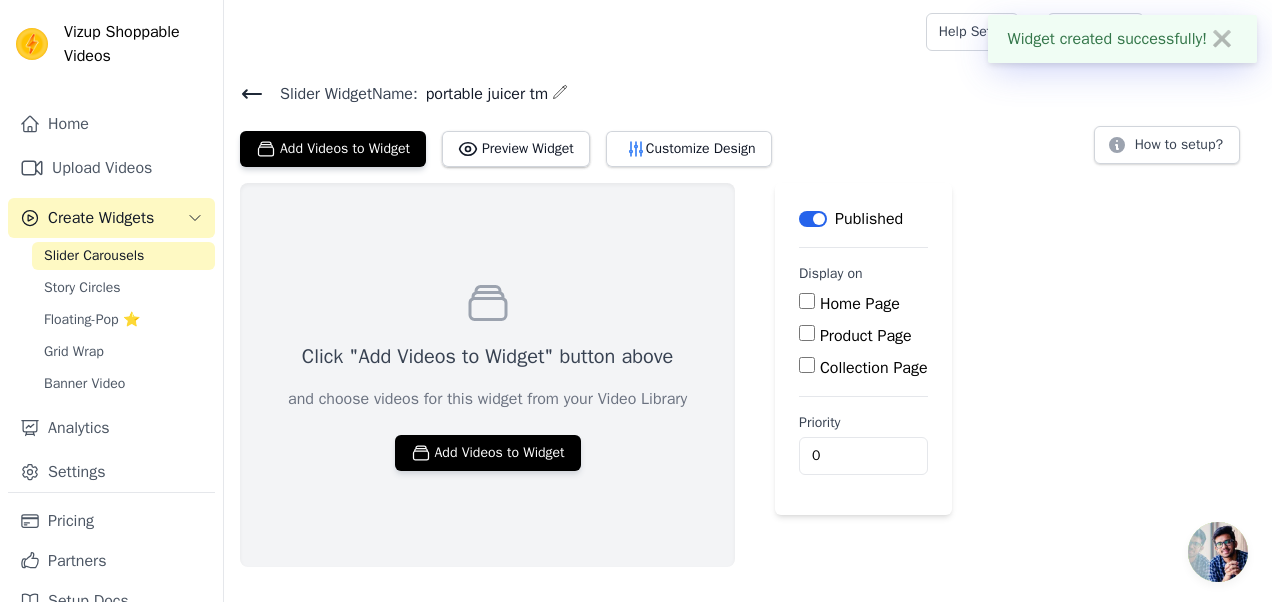 click on "Product Page" at bounding box center (807, 333) 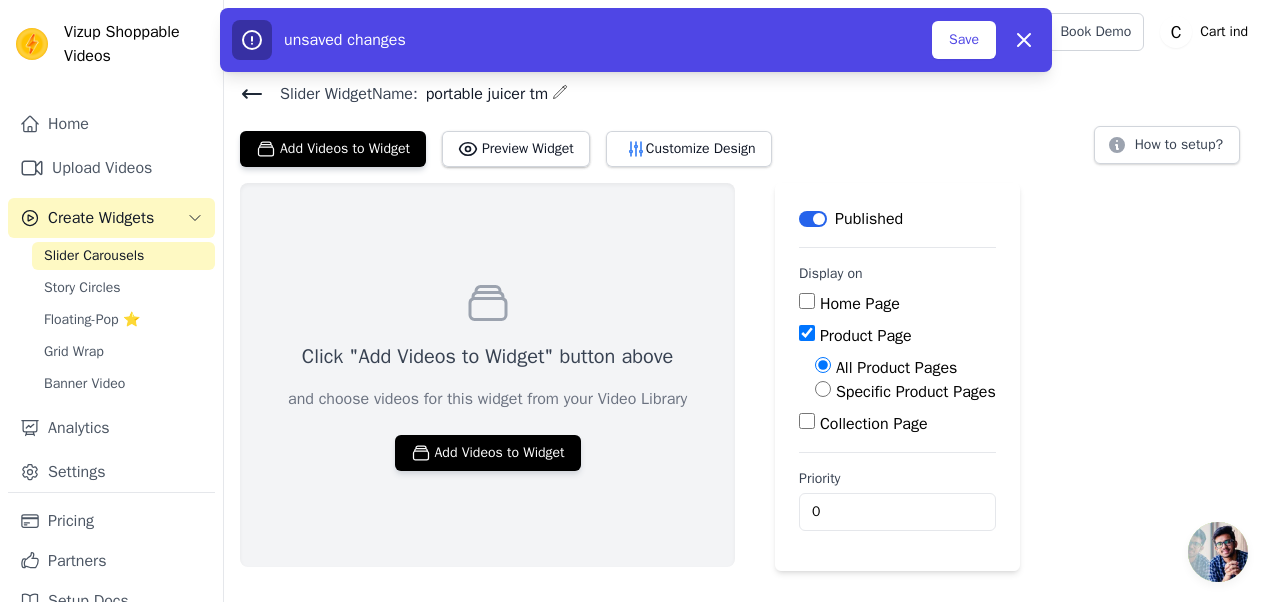 click on "Specific Product Pages" at bounding box center (916, 392) 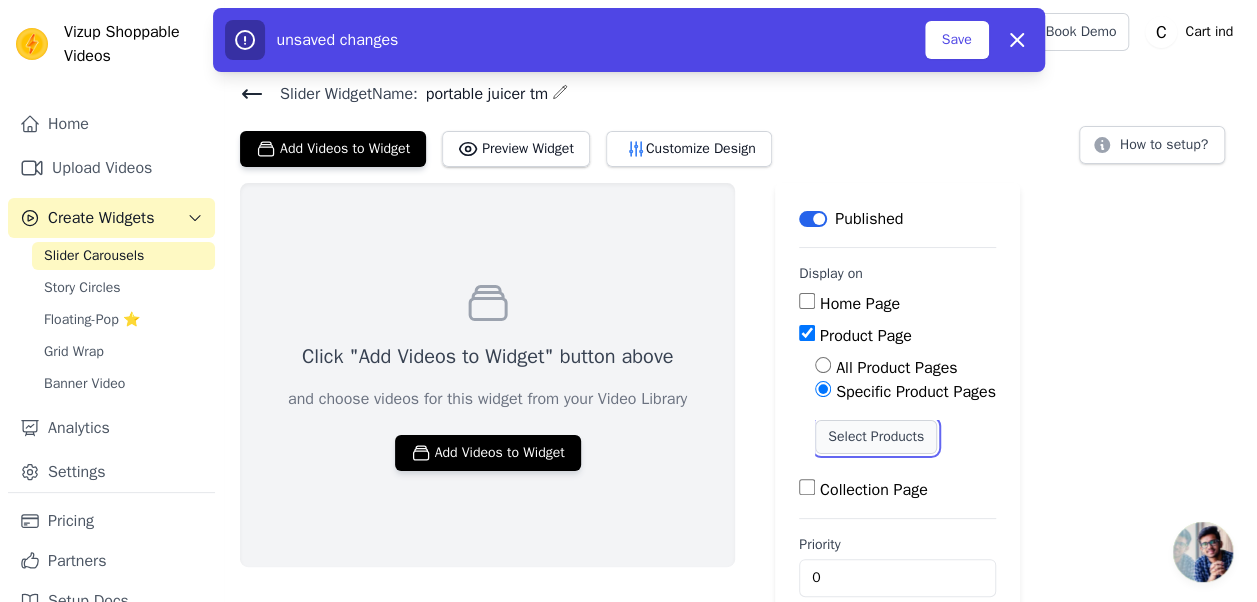 click on "Select Products" at bounding box center (876, 437) 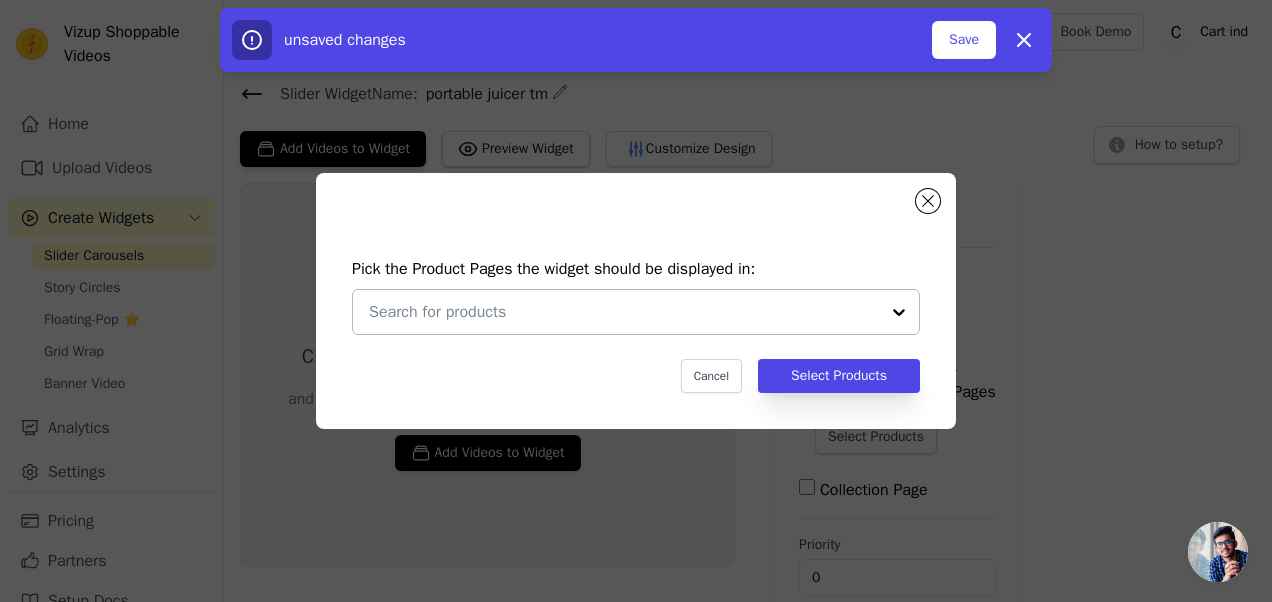 click at bounding box center (624, 312) 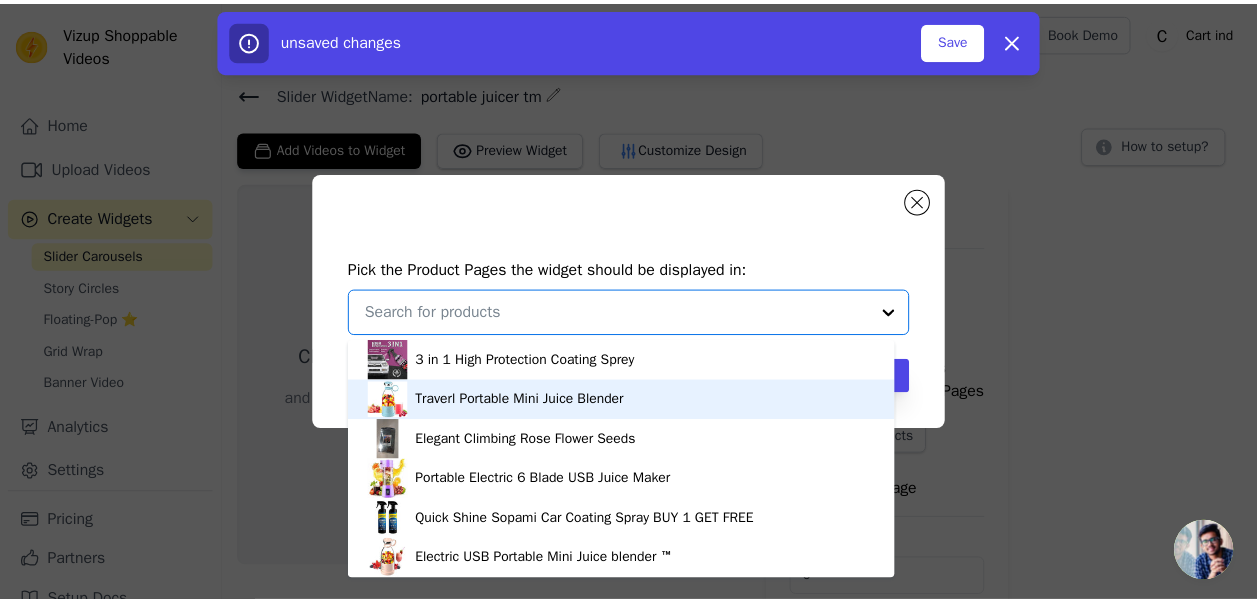 scroll, scrollTop: 5, scrollLeft: 0, axis: vertical 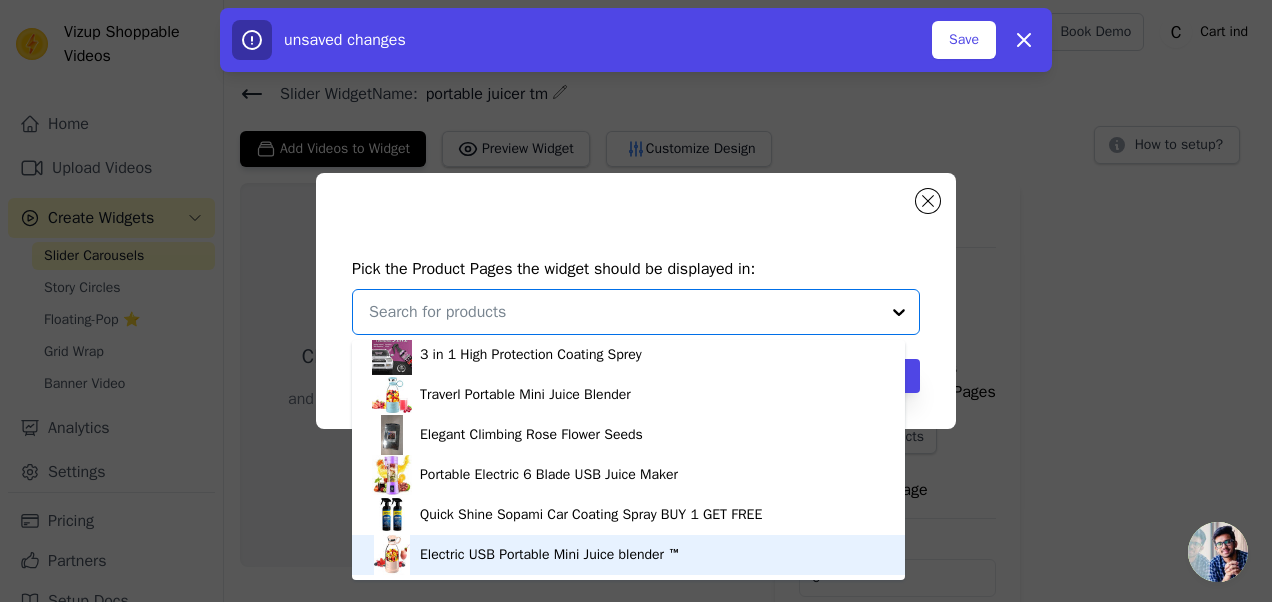 click on "Electric USB Portable Mini Juice blender ™" at bounding box center (628, 555) 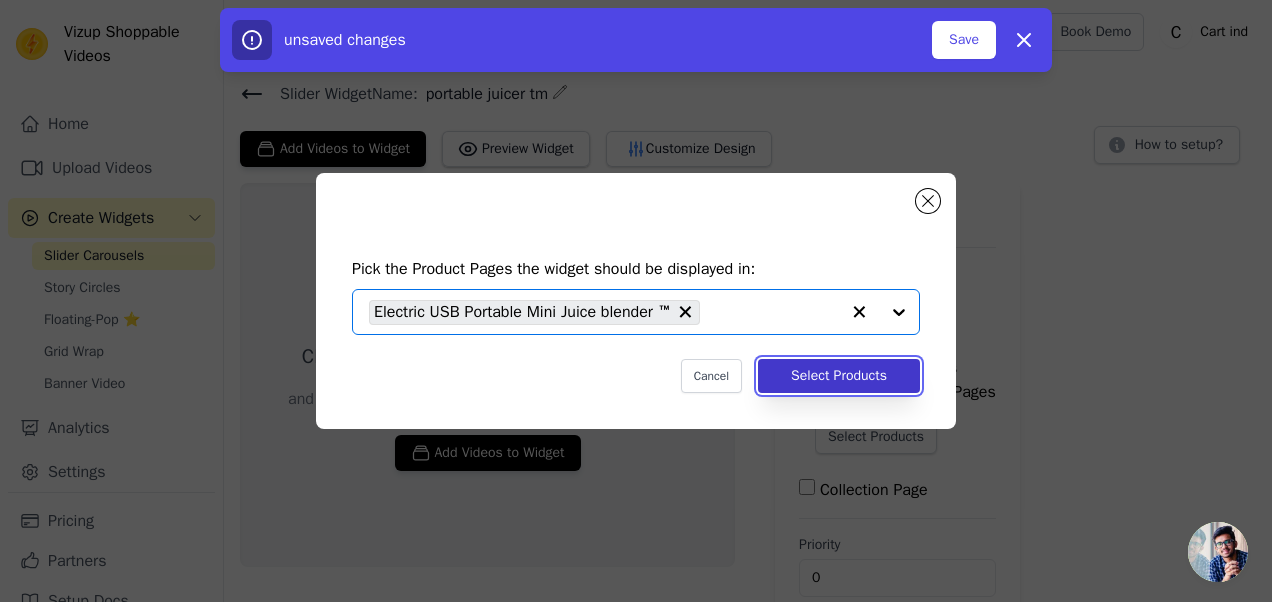 click on "Select Products" at bounding box center (839, 376) 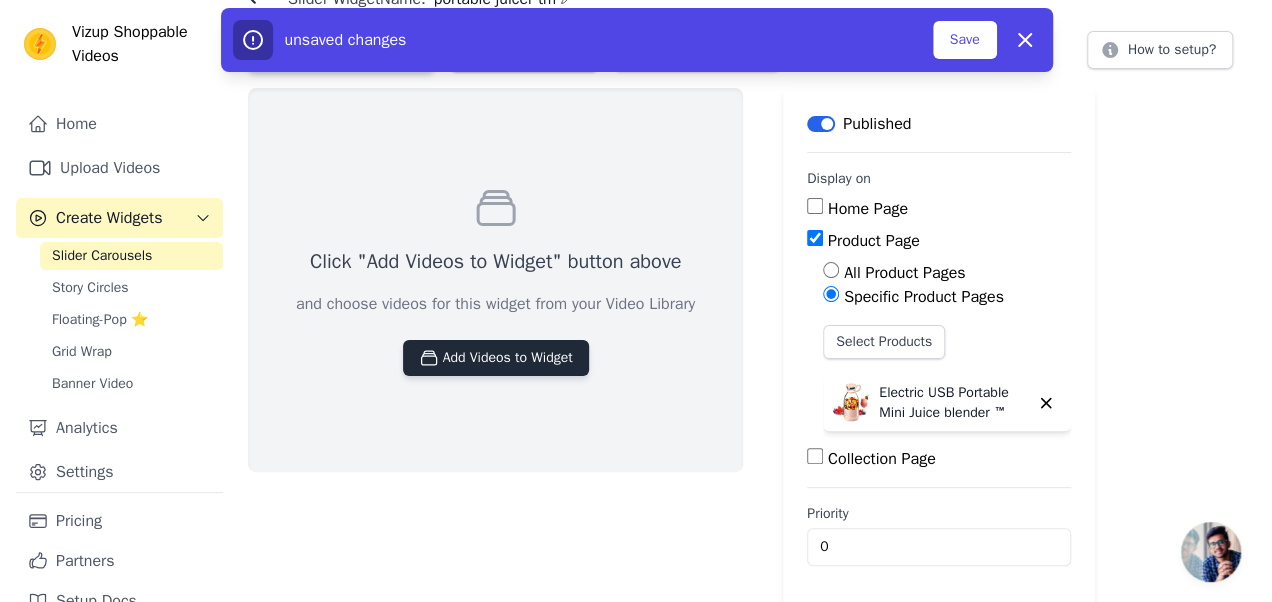 scroll, scrollTop: 0, scrollLeft: 0, axis: both 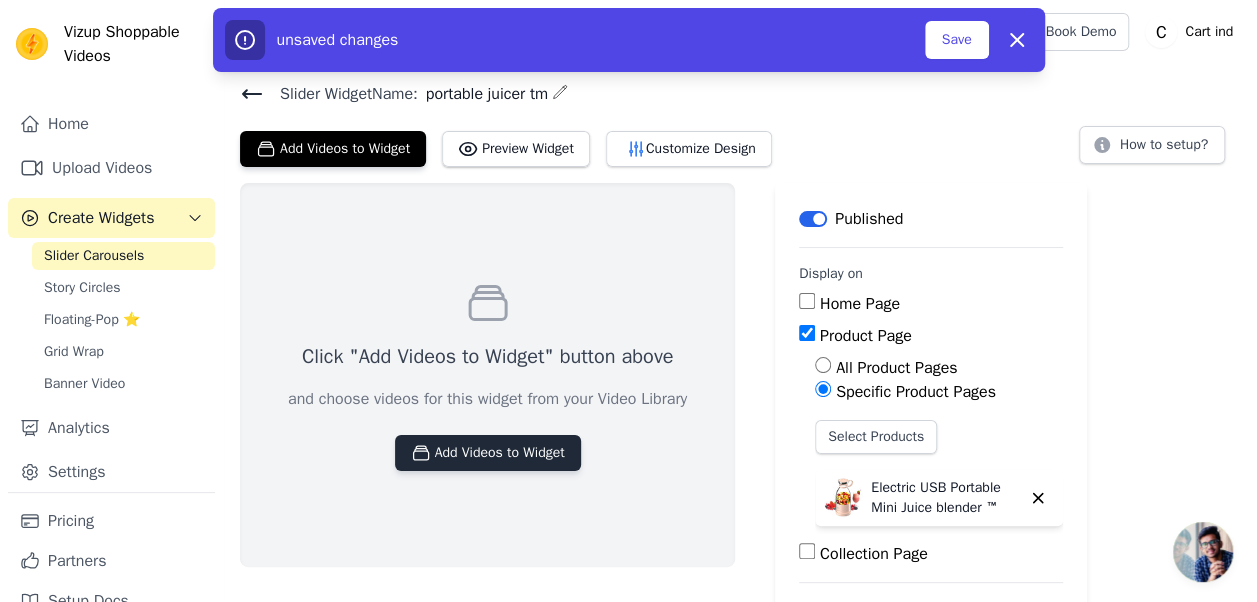 click on "Add Videos to Widget" at bounding box center (488, 453) 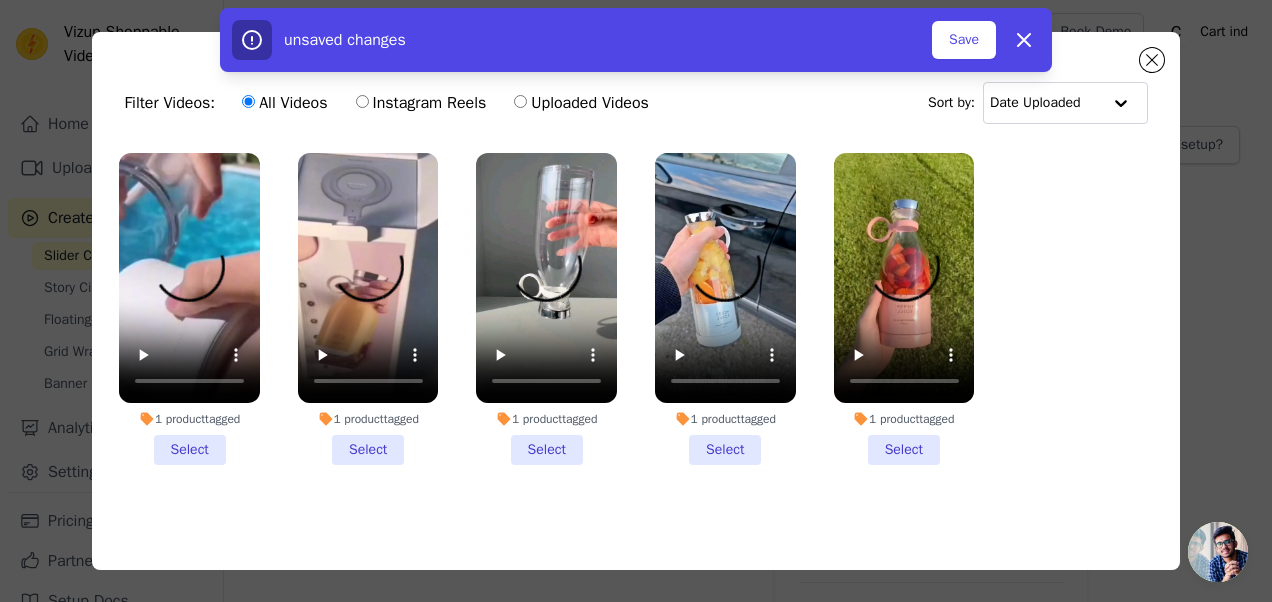click on "Instagram Reels" at bounding box center (421, 103) 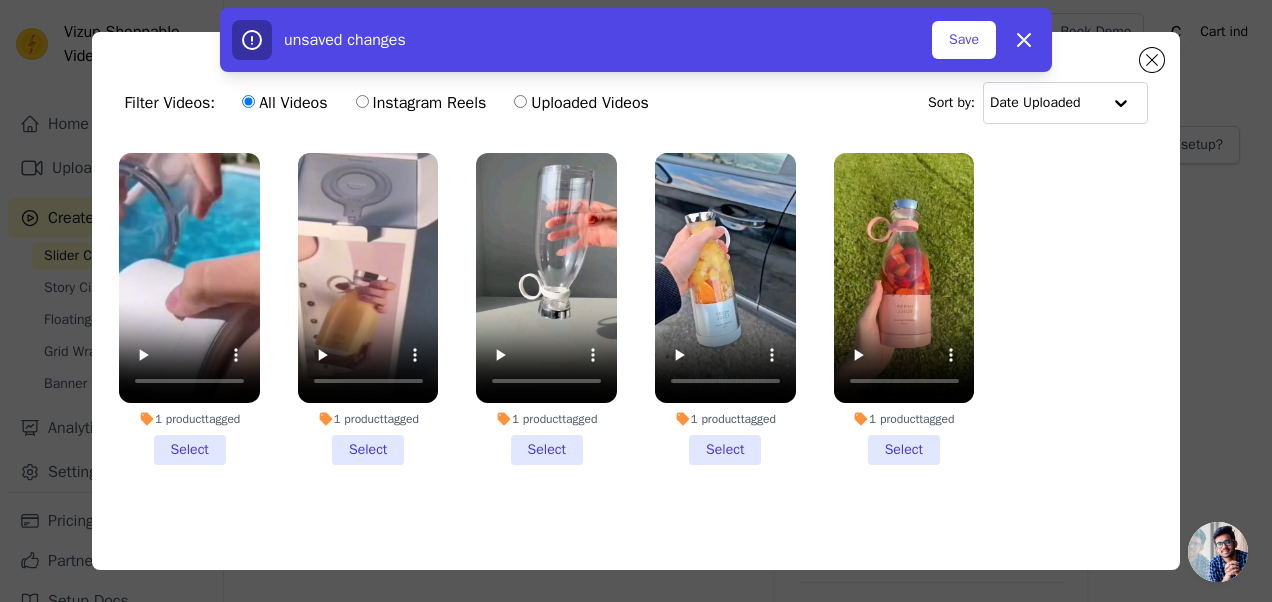 click on "Instagram Reels" at bounding box center [362, 101] 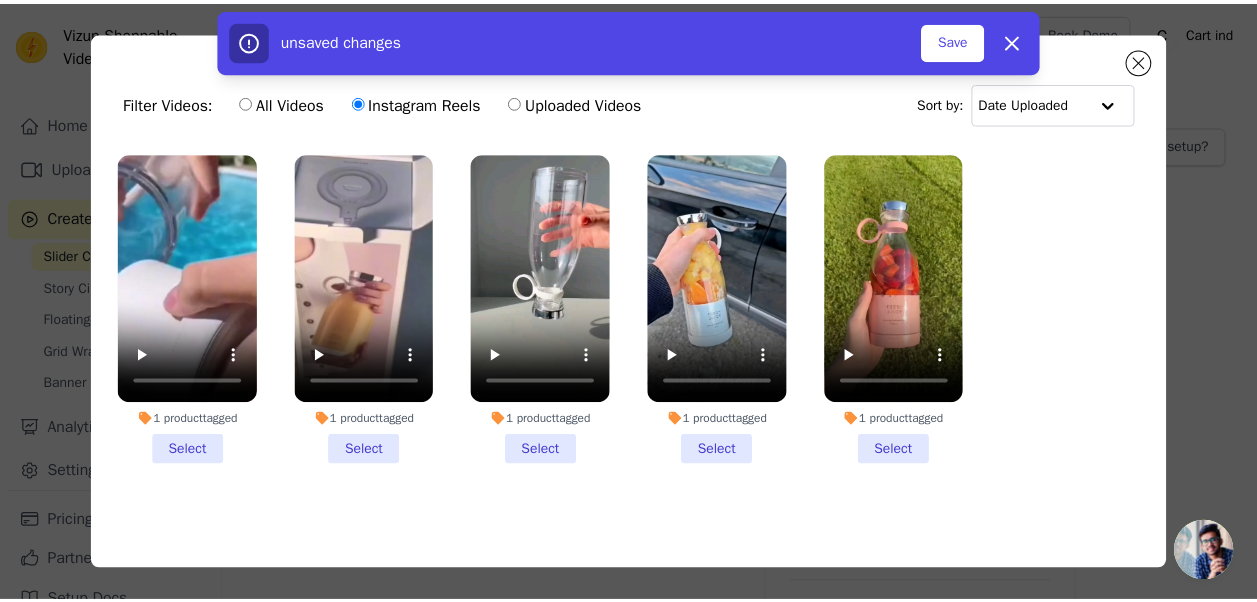 scroll, scrollTop: 6, scrollLeft: 0, axis: vertical 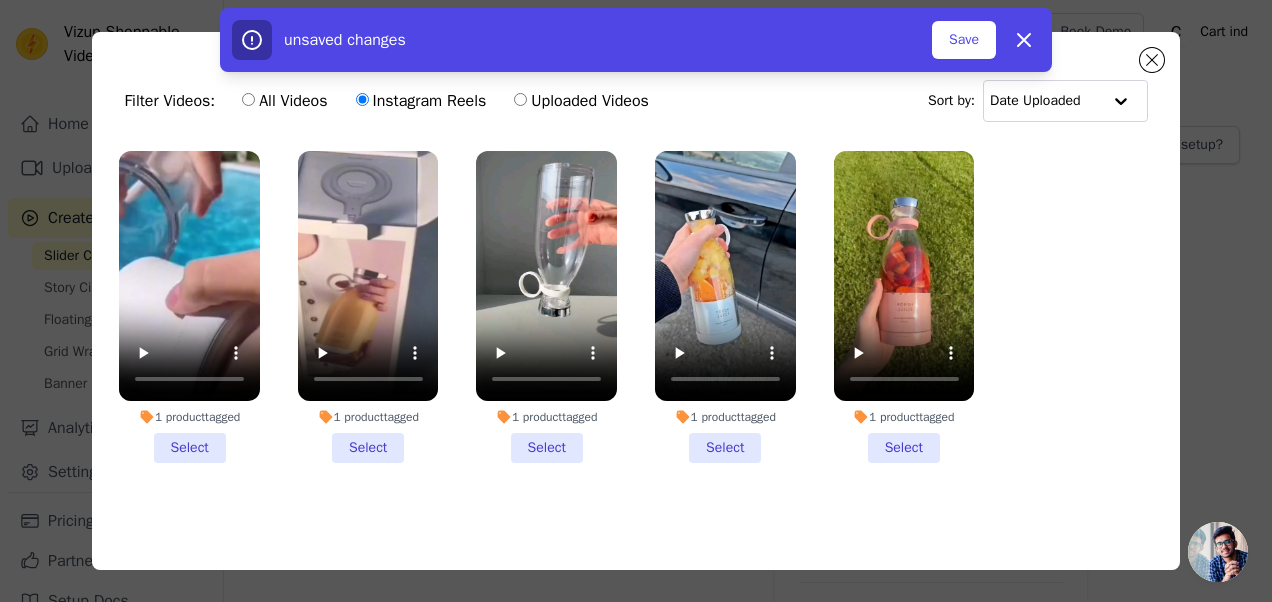 click on "1   product  tagged     Select" at bounding box center [904, 307] 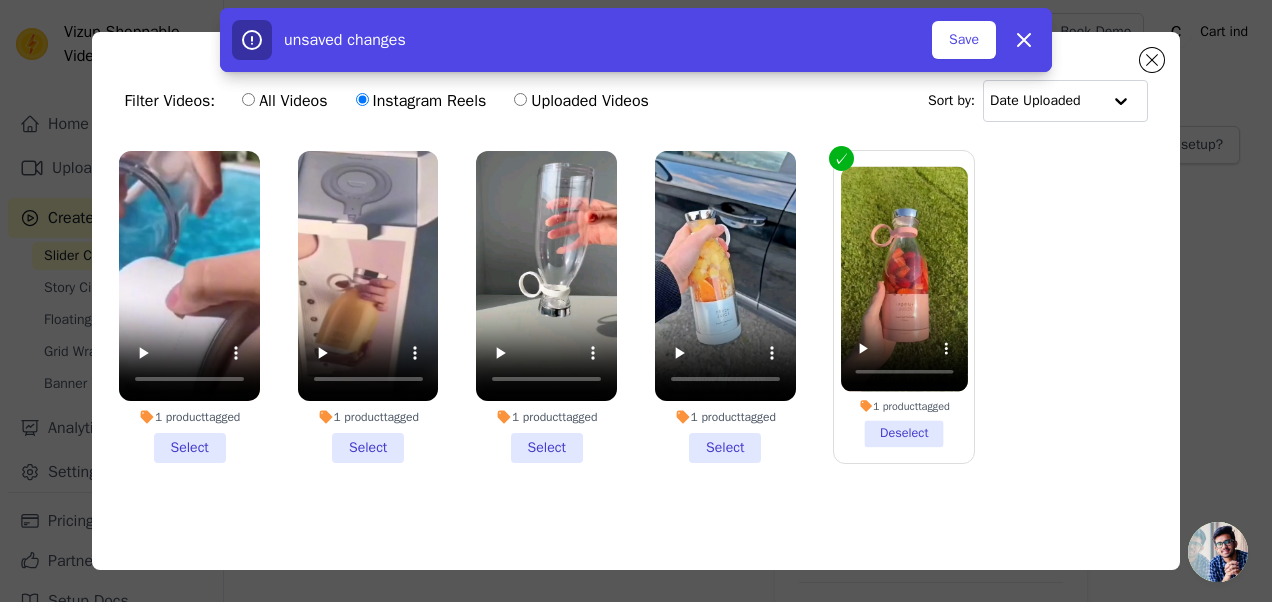 click on "1   product  tagged     Select" at bounding box center (725, 307) 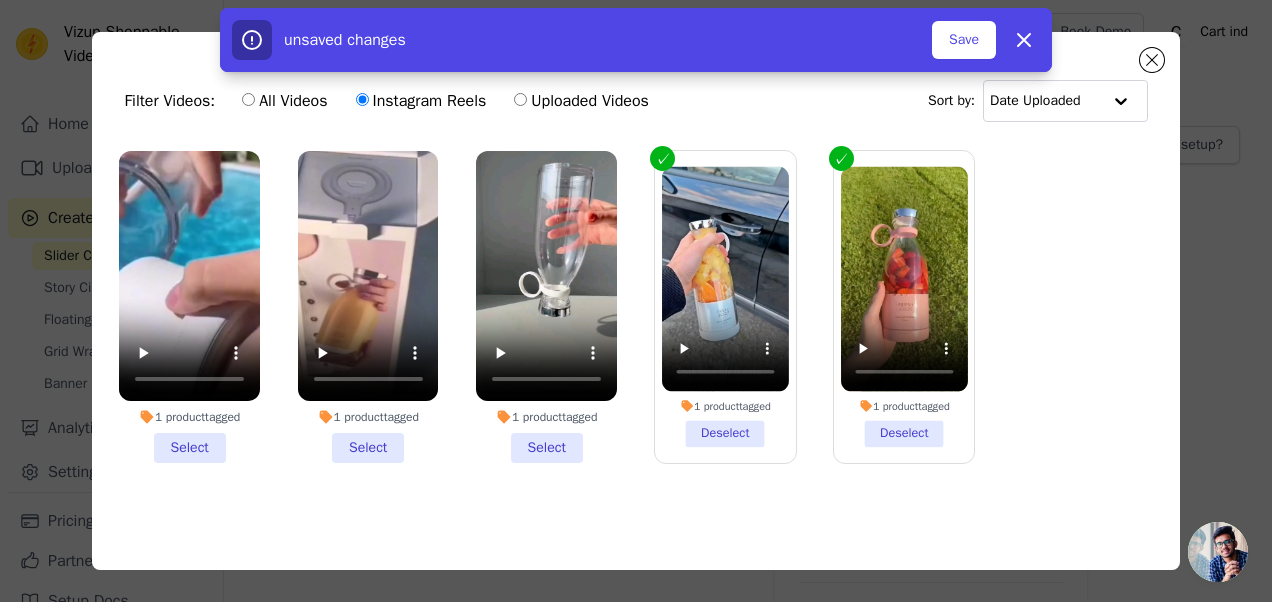 click on "1   product  tagged     Select" at bounding box center [546, 307] 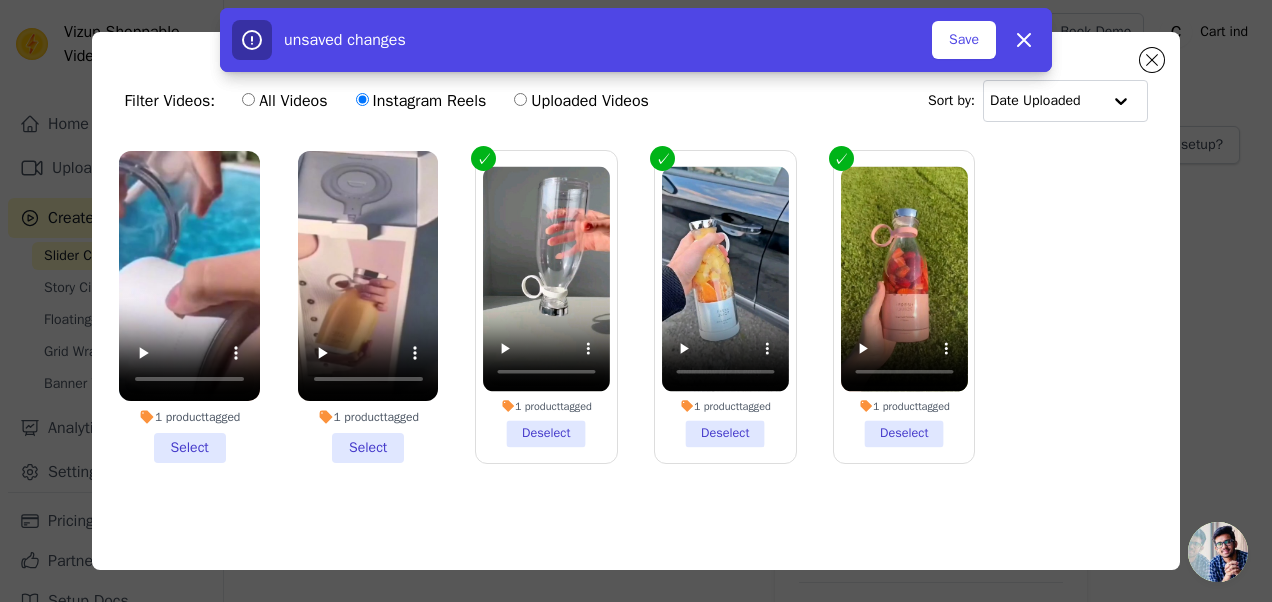 click on "1   product  tagged     Select" at bounding box center [189, 307] 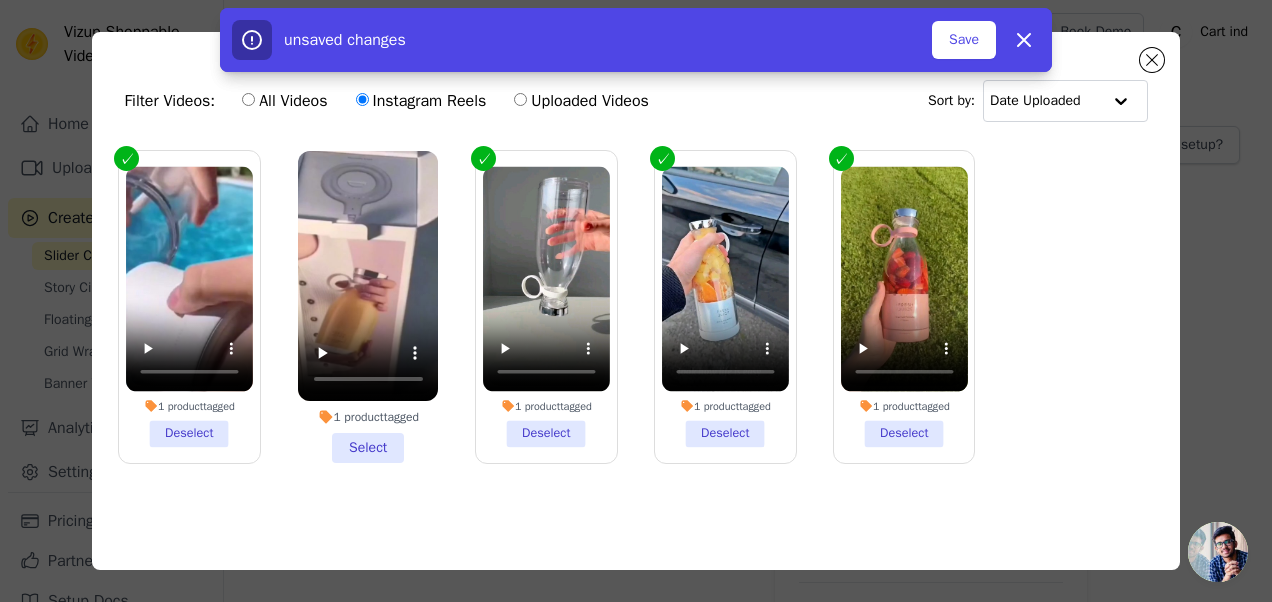 click on "1   product  tagged     Select" at bounding box center [368, 307] 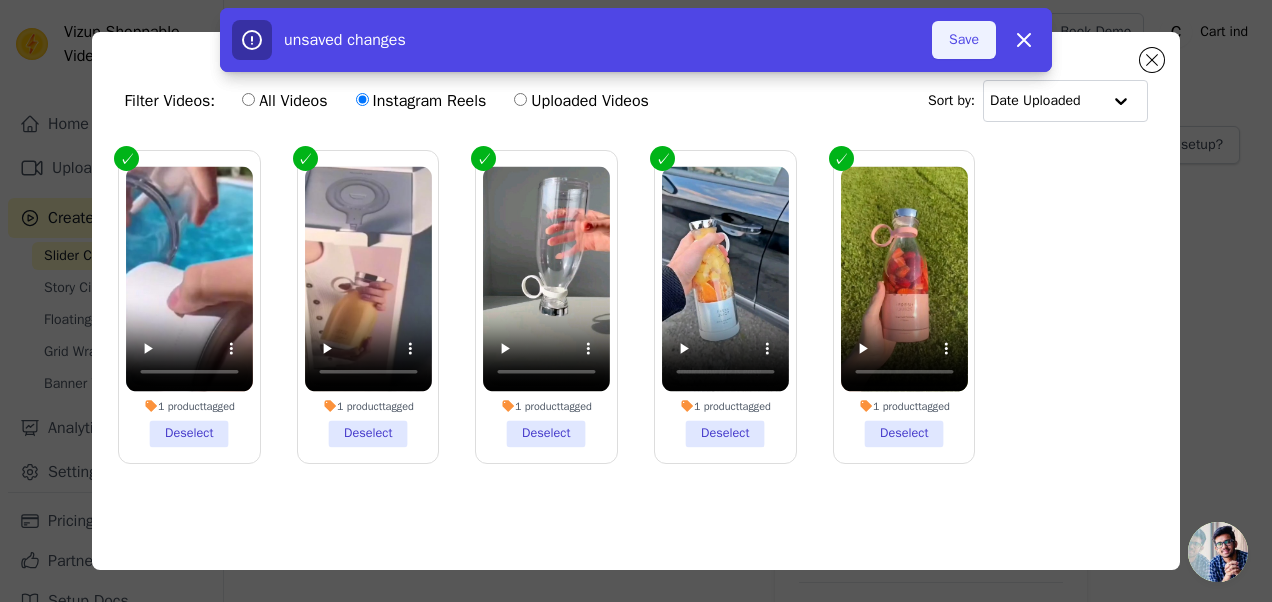 click on "Save" at bounding box center (964, 40) 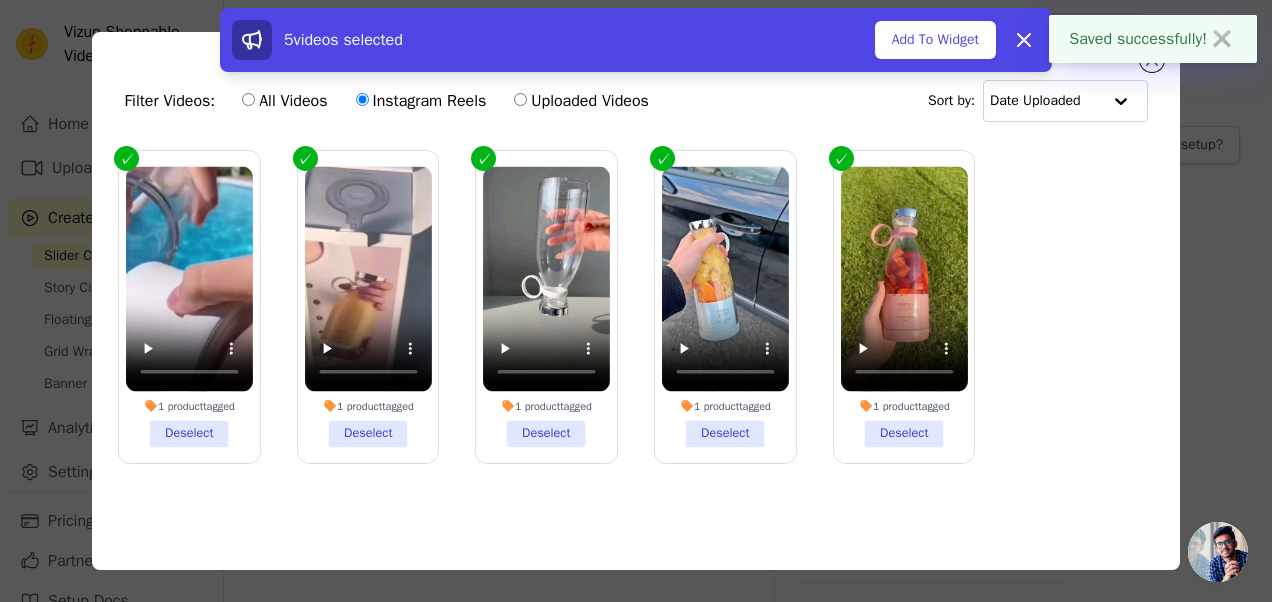 click on "✖" at bounding box center [1222, 39] 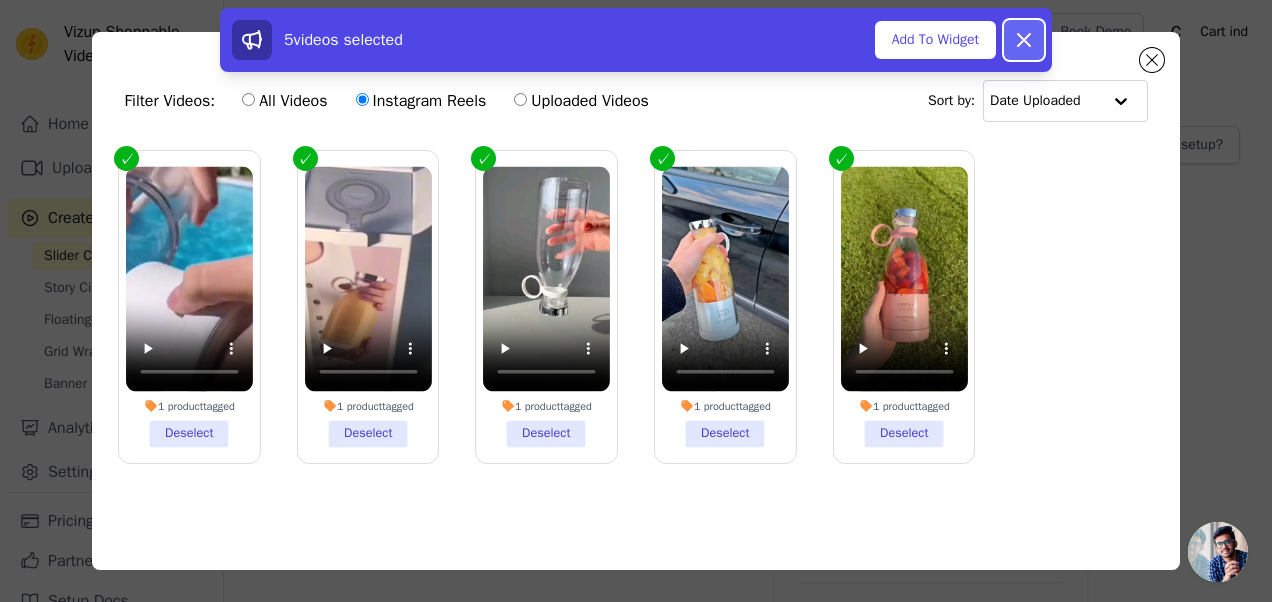 click 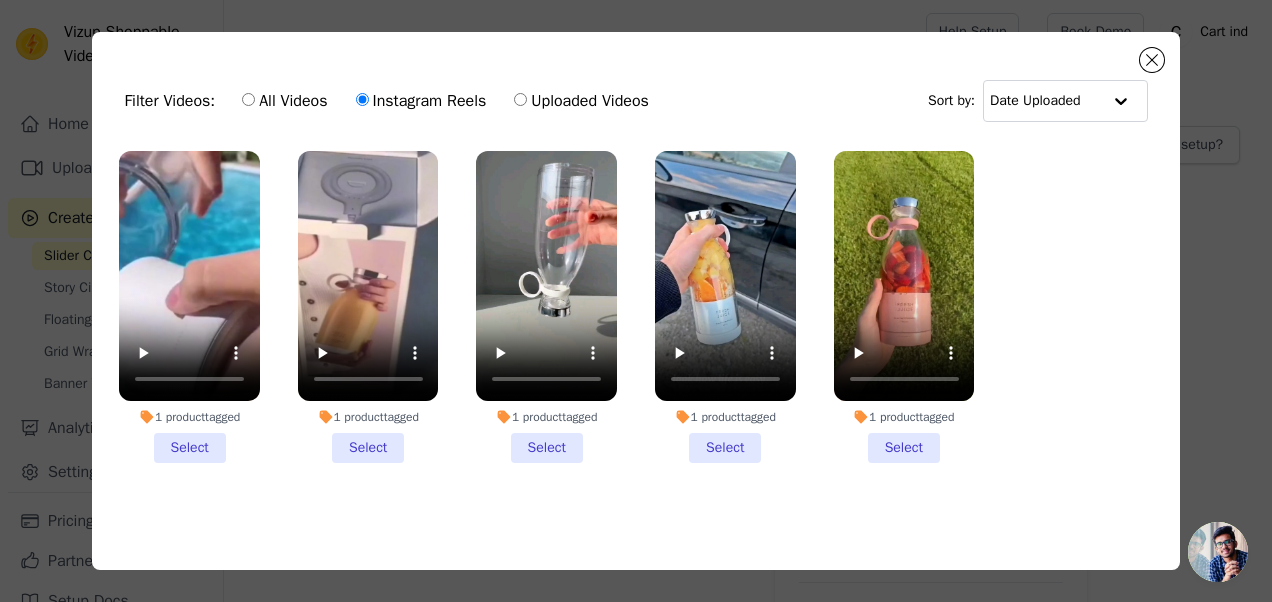 click on "1   product  tagged     Select" at bounding box center [904, 307] 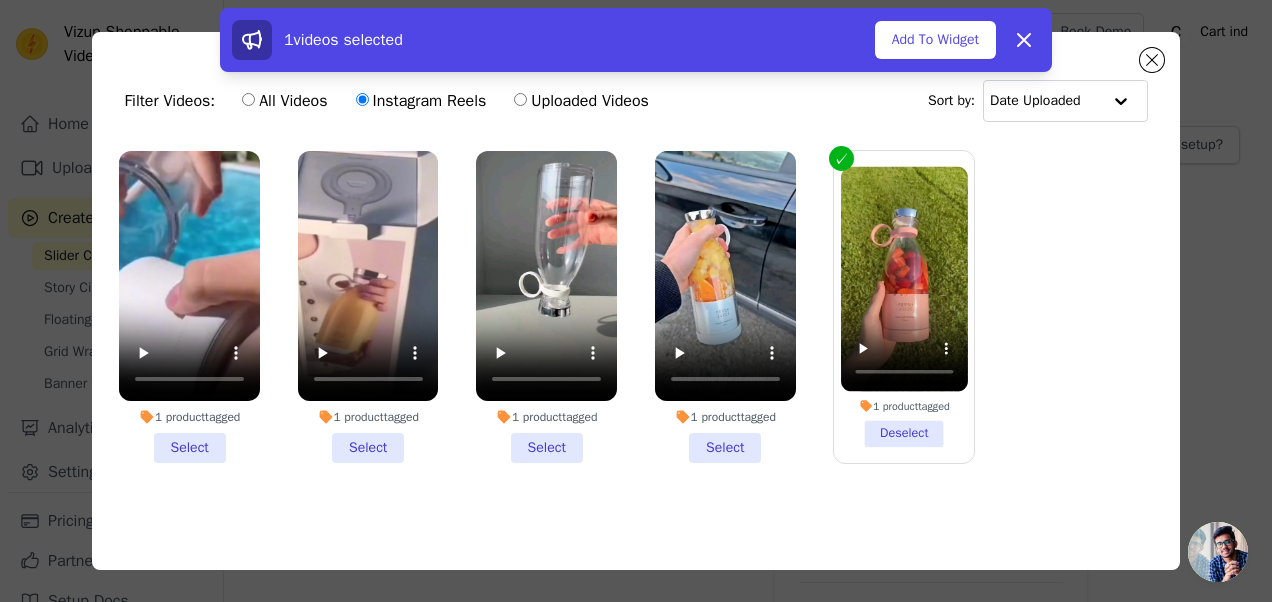 click on "1   product  tagged     Select" at bounding box center [546, 307] 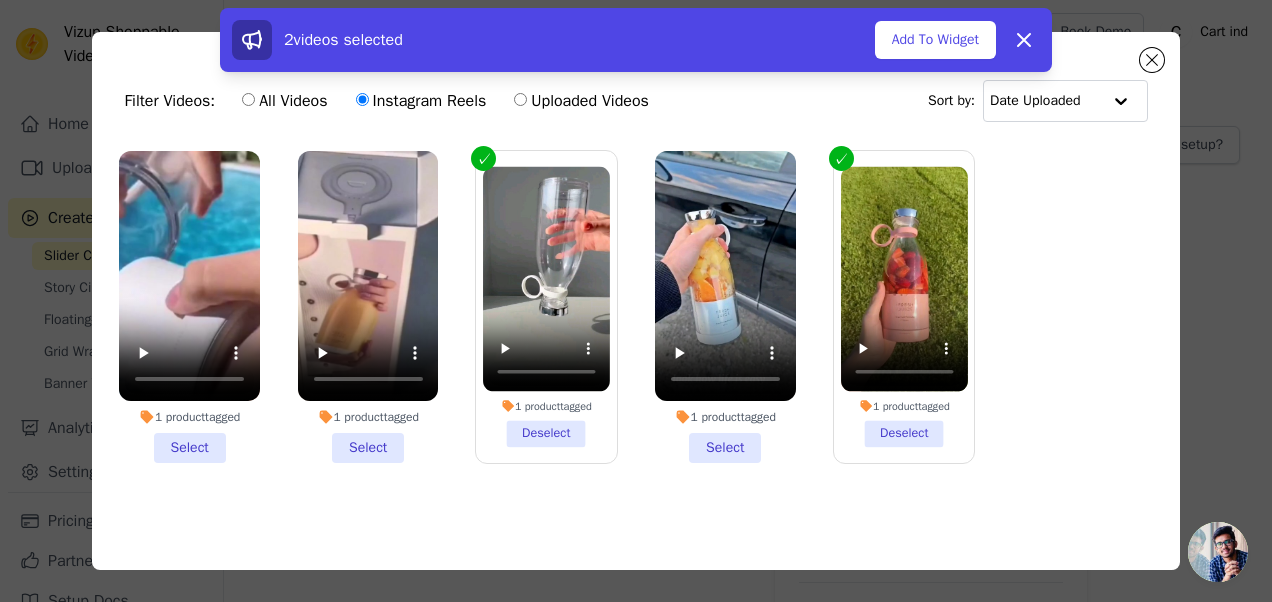 drag, startPoint x: 726, startPoint y: 434, endPoint x: 716, endPoint y: 431, distance: 10.440307 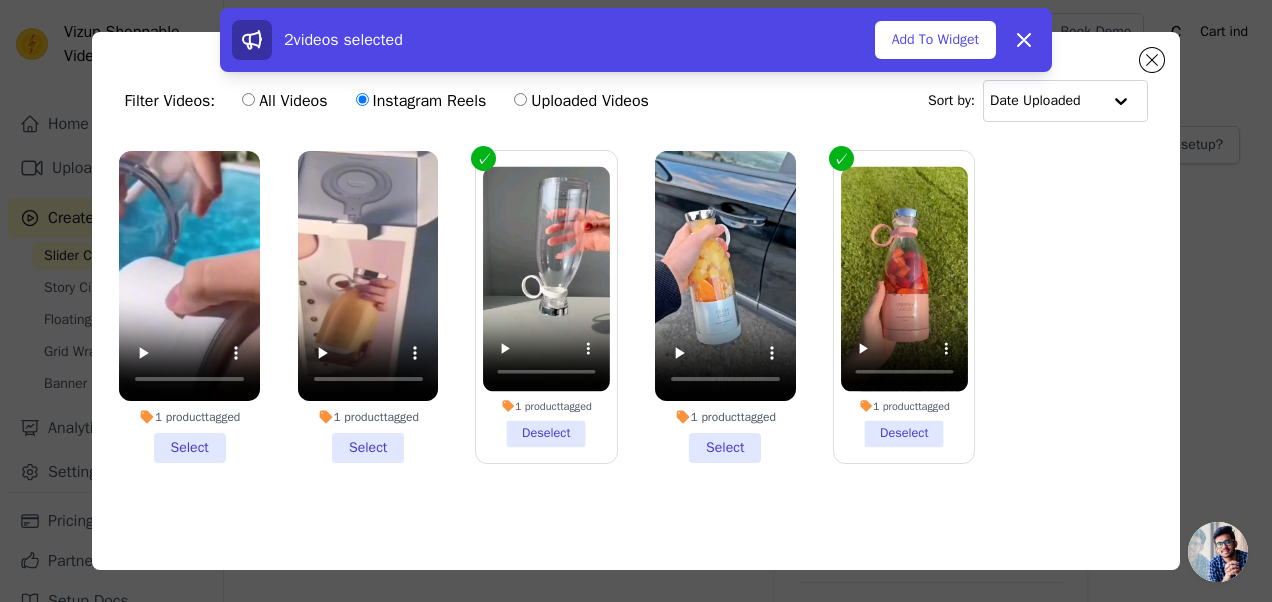 click on "1   product  tagged     Select" at bounding box center (368, 307) 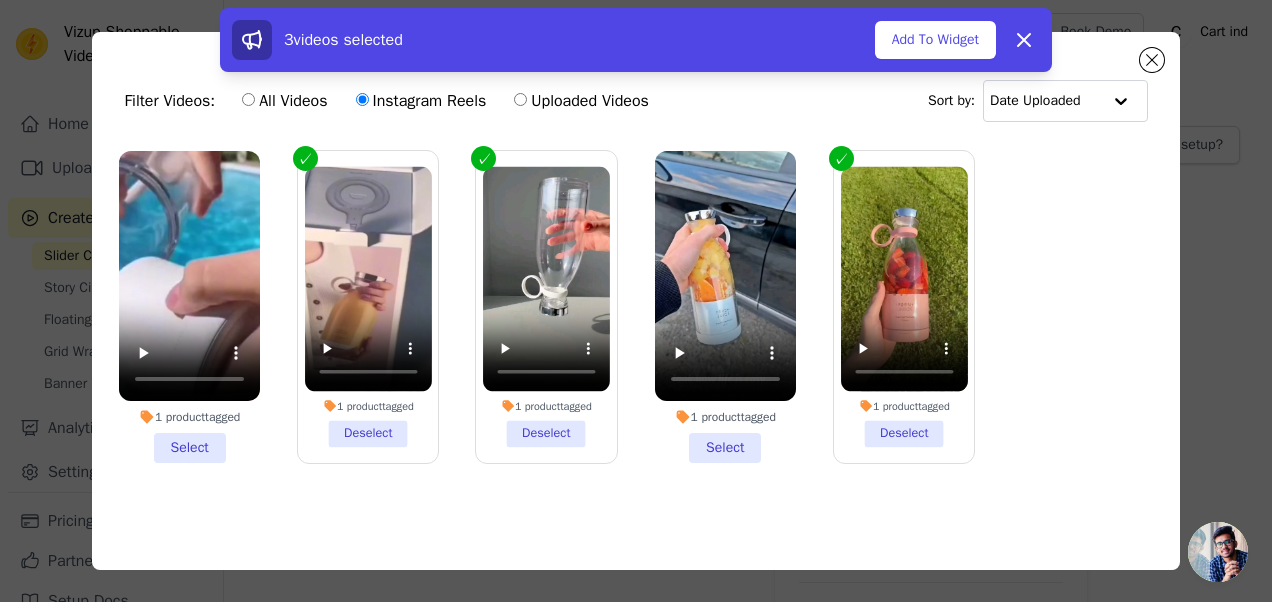 click on "1   product  tagged     Select" at bounding box center (189, 307) 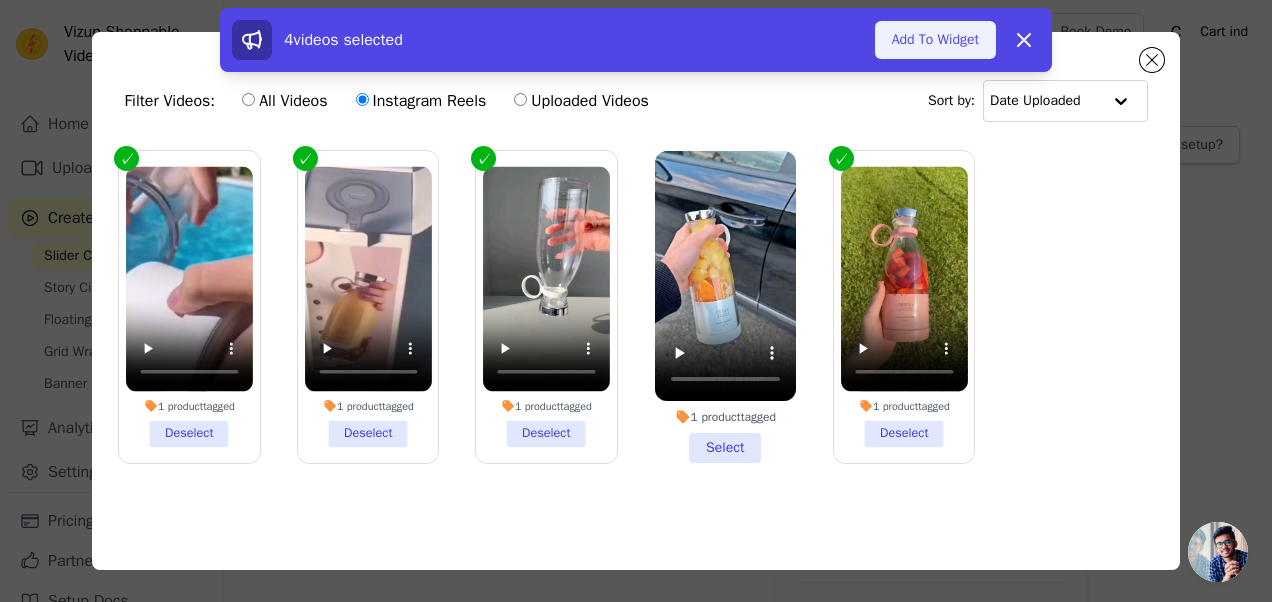 click on "Add To Widget" at bounding box center [935, 40] 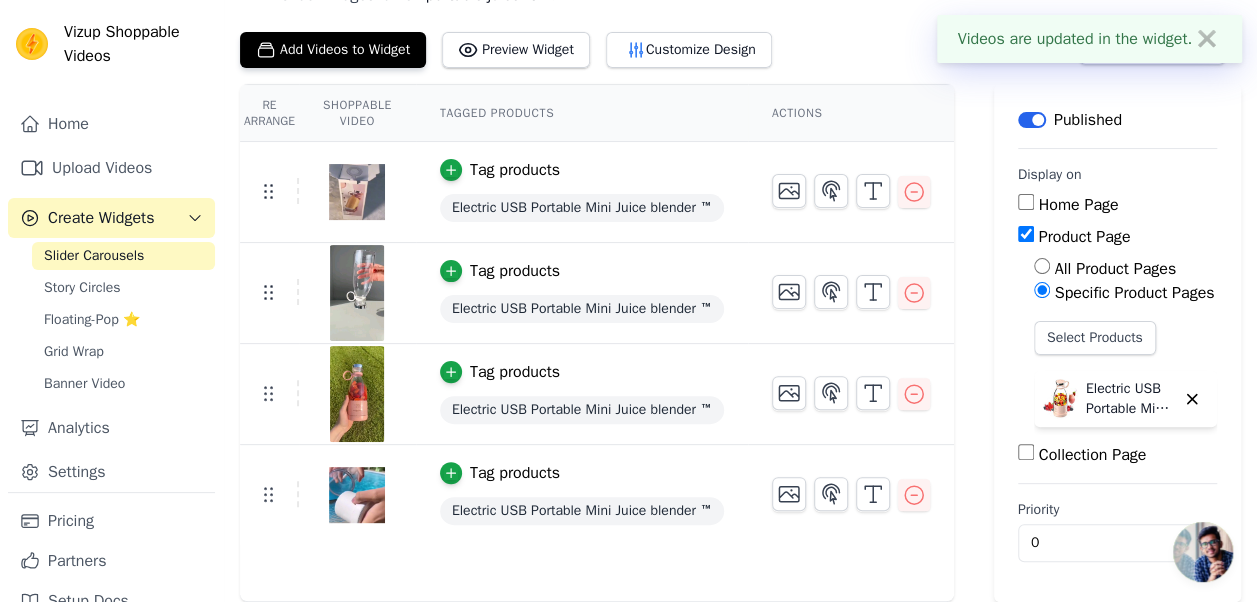 scroll, scrollTop: 0, scrollLeft: 0, axis: both 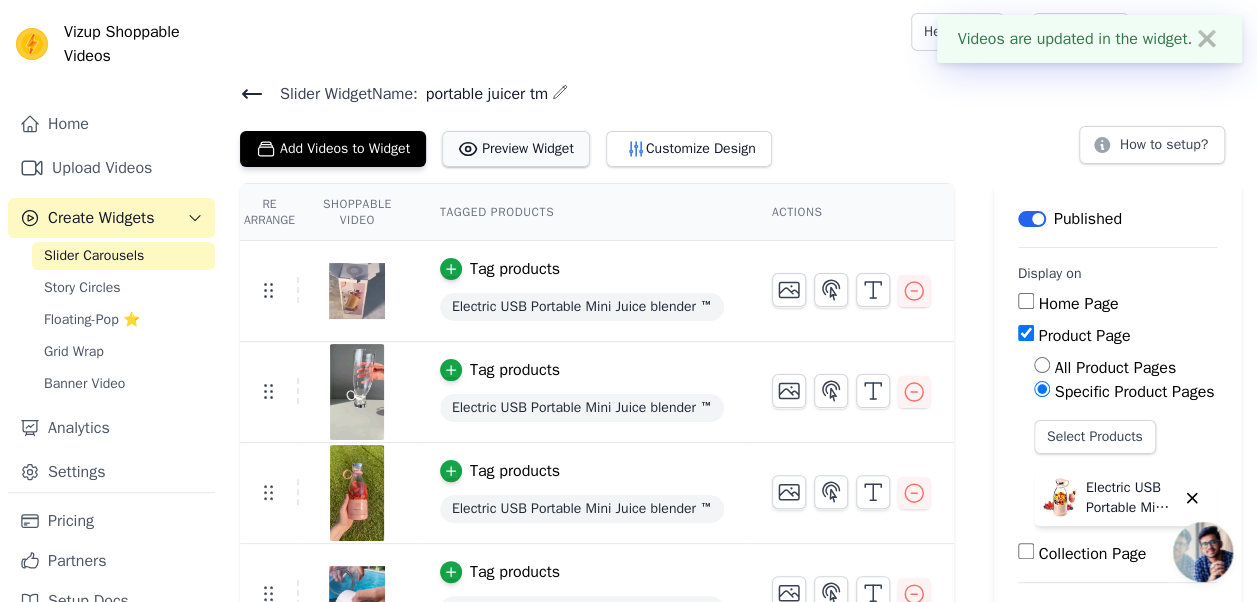 click on "Preview Widget" at bounding box center (516, 149) 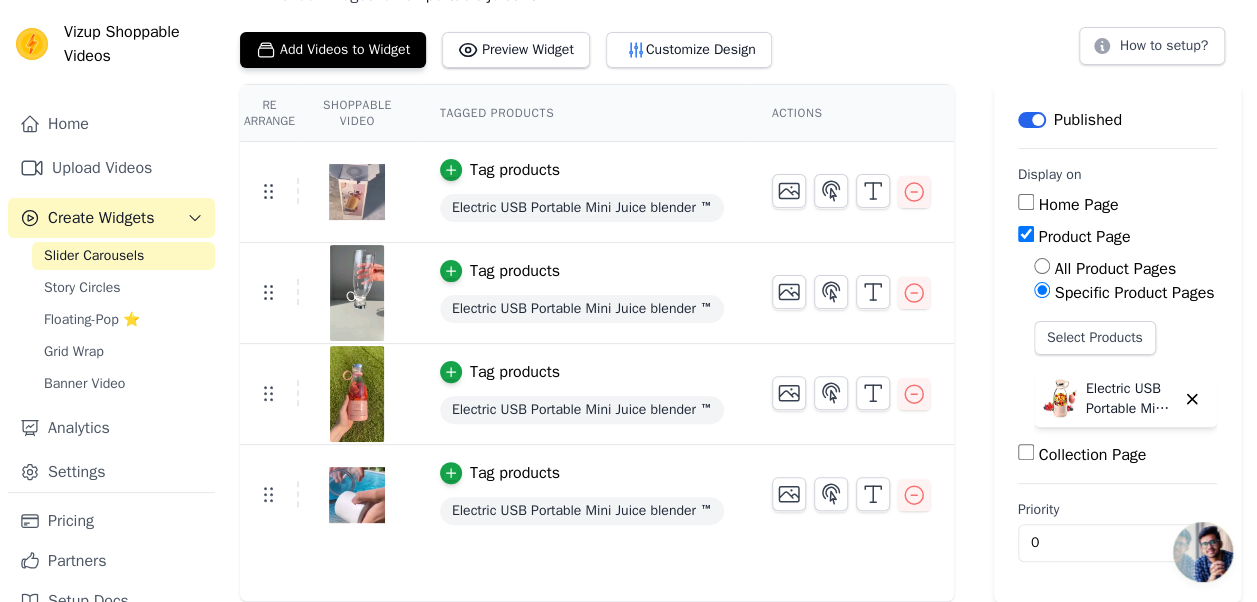 scroll, scrollTop: 0, scrollLeft: 0, axis: both 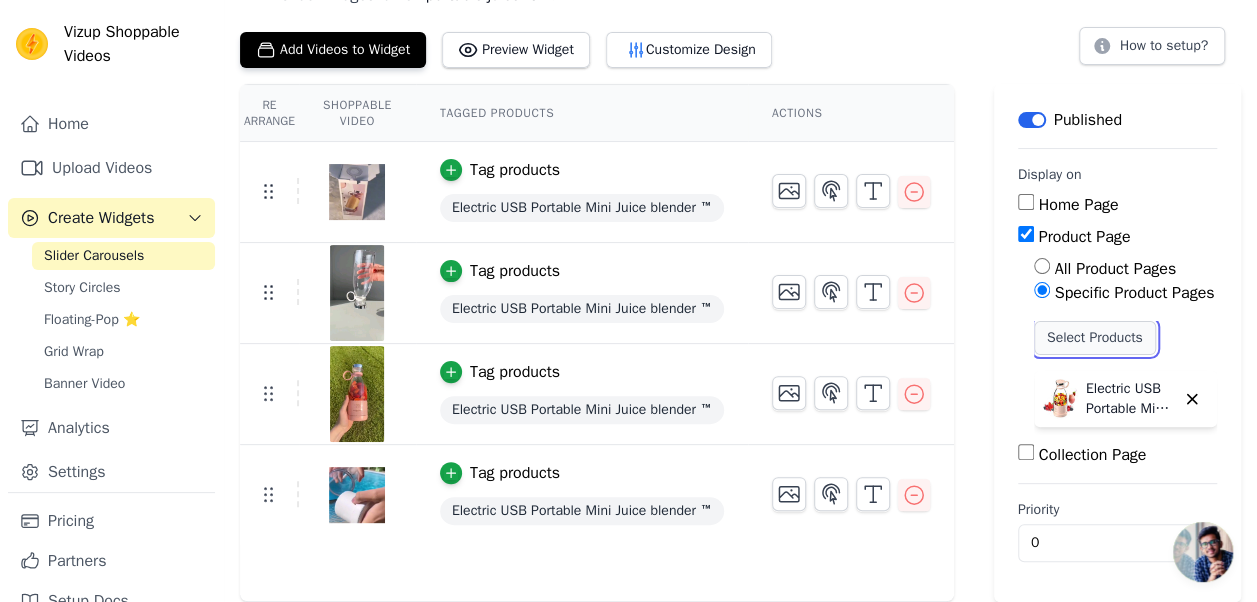 click on "Select Products" at bounding box center [1095, 338] 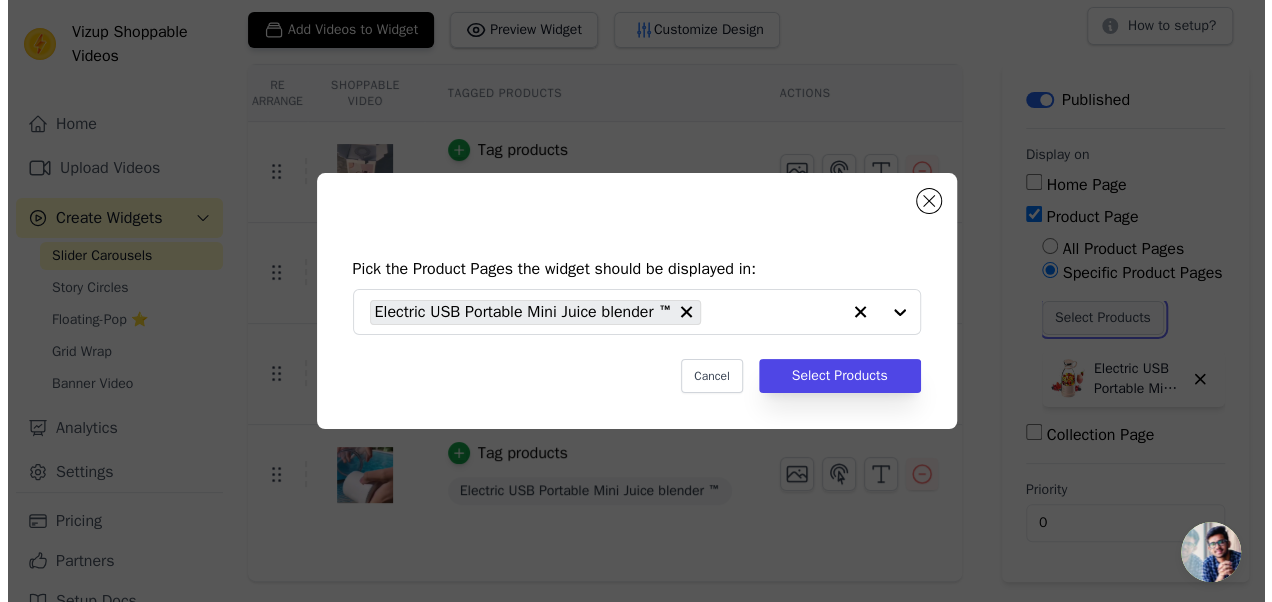 scroll, scrollTop: 0, scrollLeft: 0, axis: both 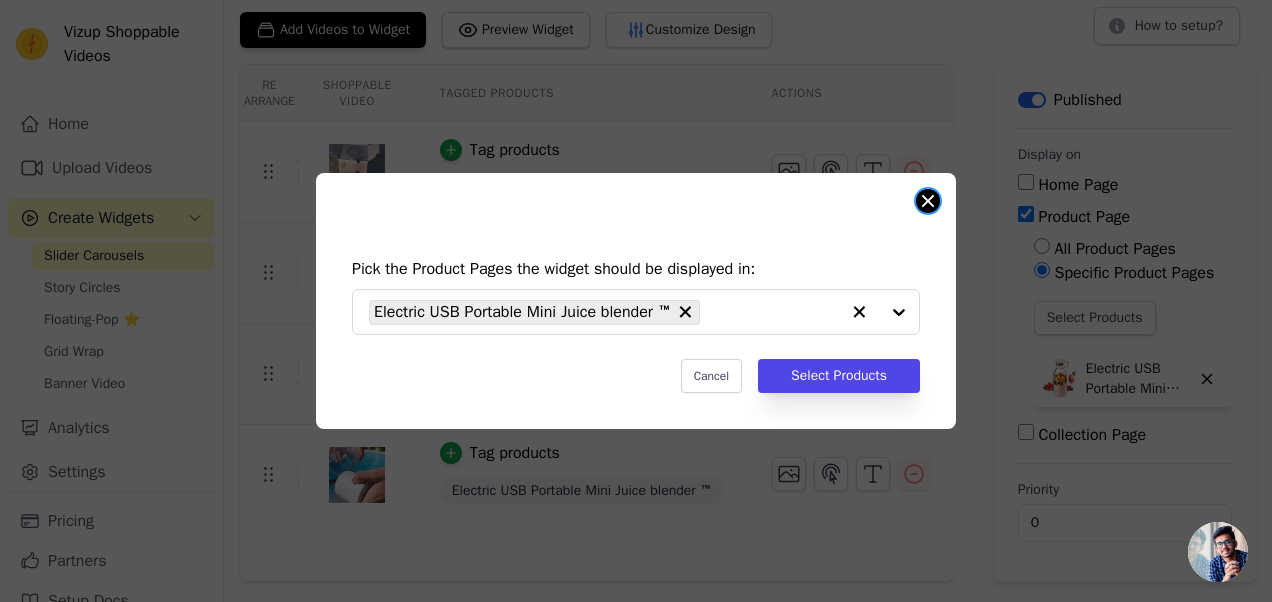 click at bounding box center (928, 201) 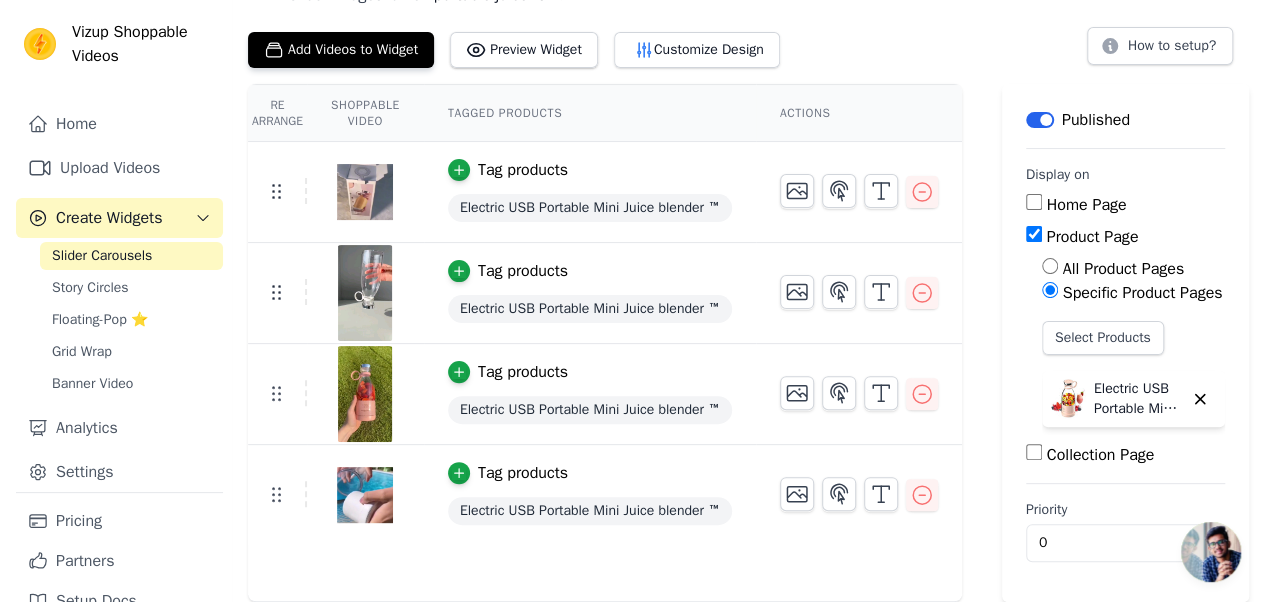 scroll, scrollTop: 0, scrollLeft: 0, axis: both 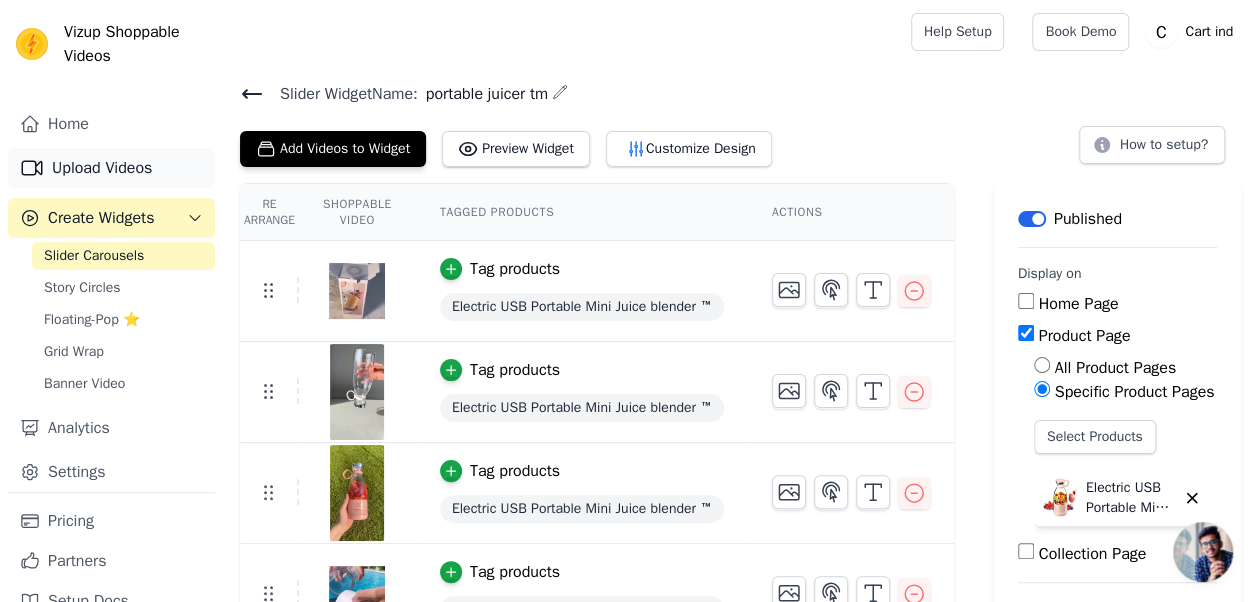 click on "Upload Videos" at bounding box center [111, 168] 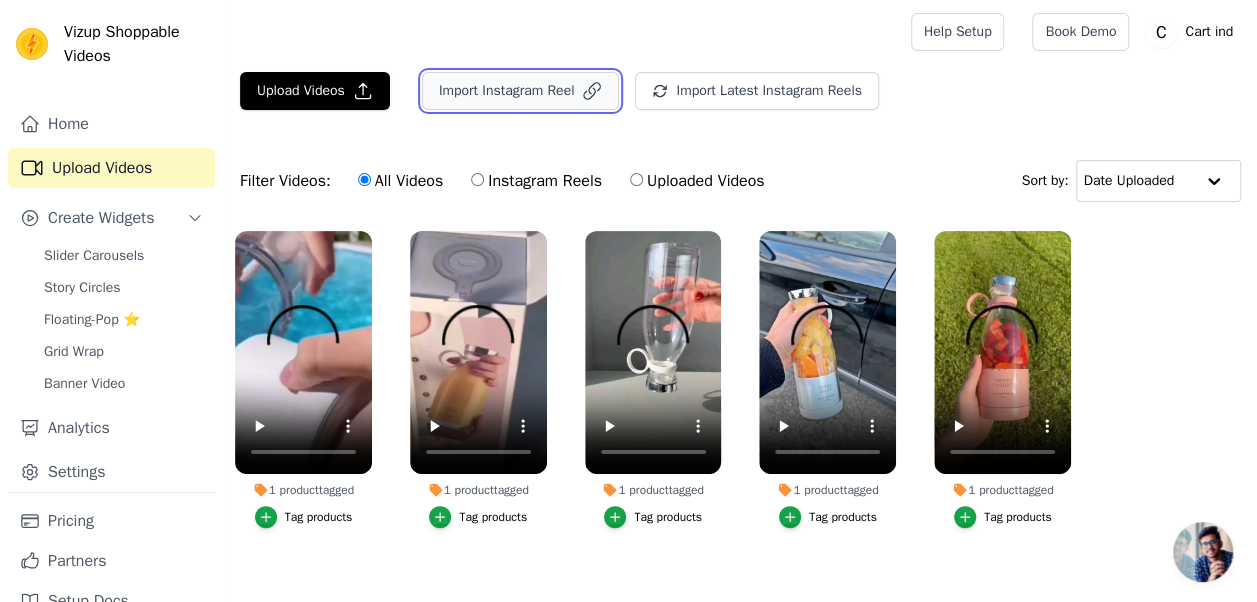 click on "Import Instagram Reel" at bounding box center [521, 91] 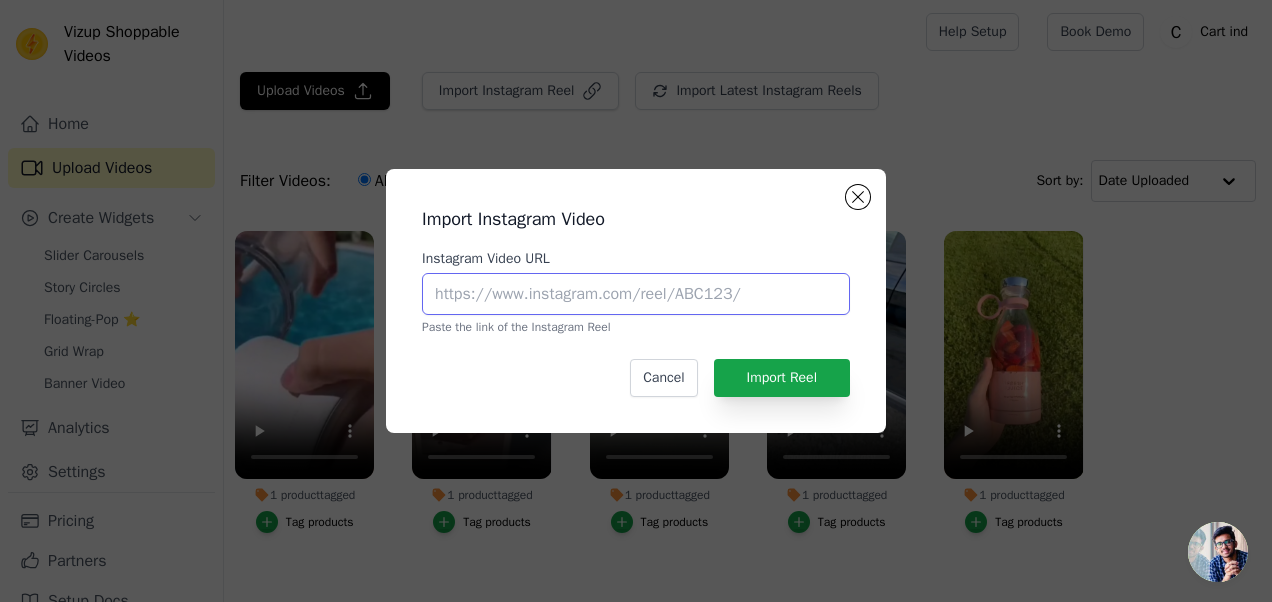 click on "Instagram Video URL" at bounding box center (636, 294) 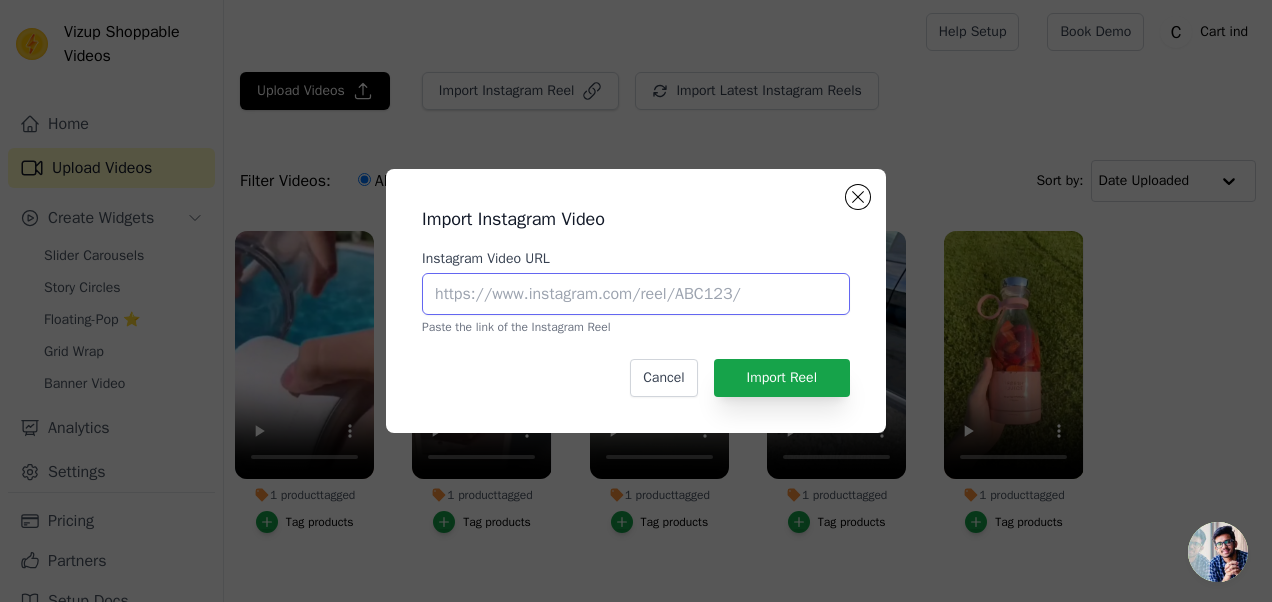 paste on "https://www.instagram.com/p/CkrEDz-AXDc/" 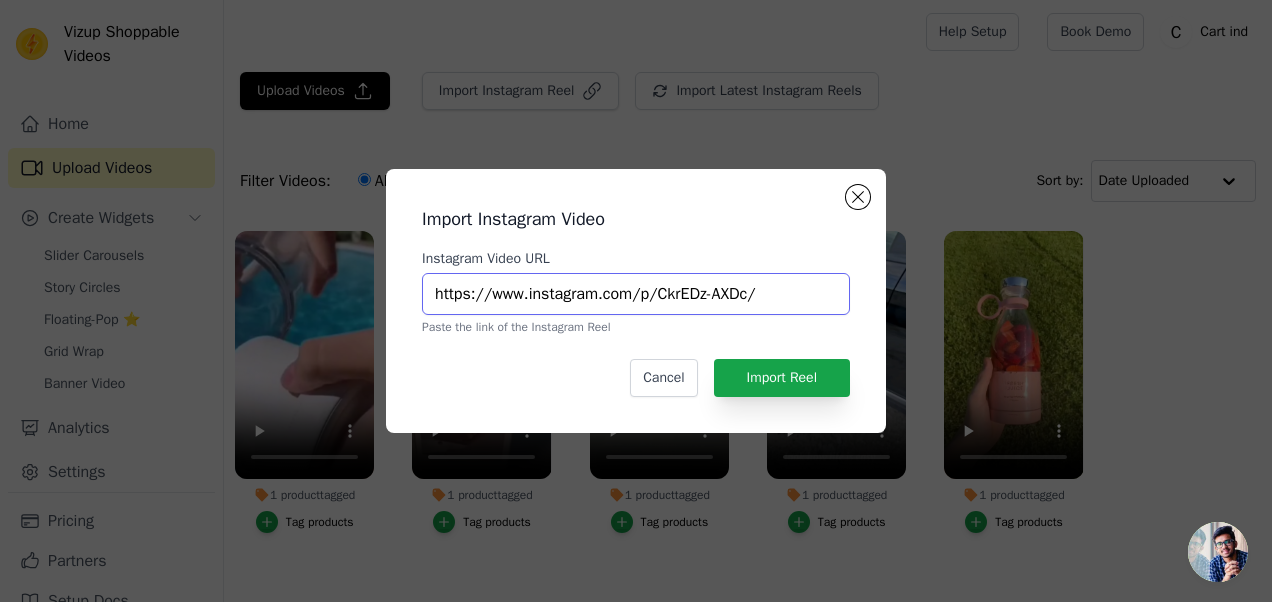 type on "https://www.instagram.com/p/CkrEDz-AXDc/" 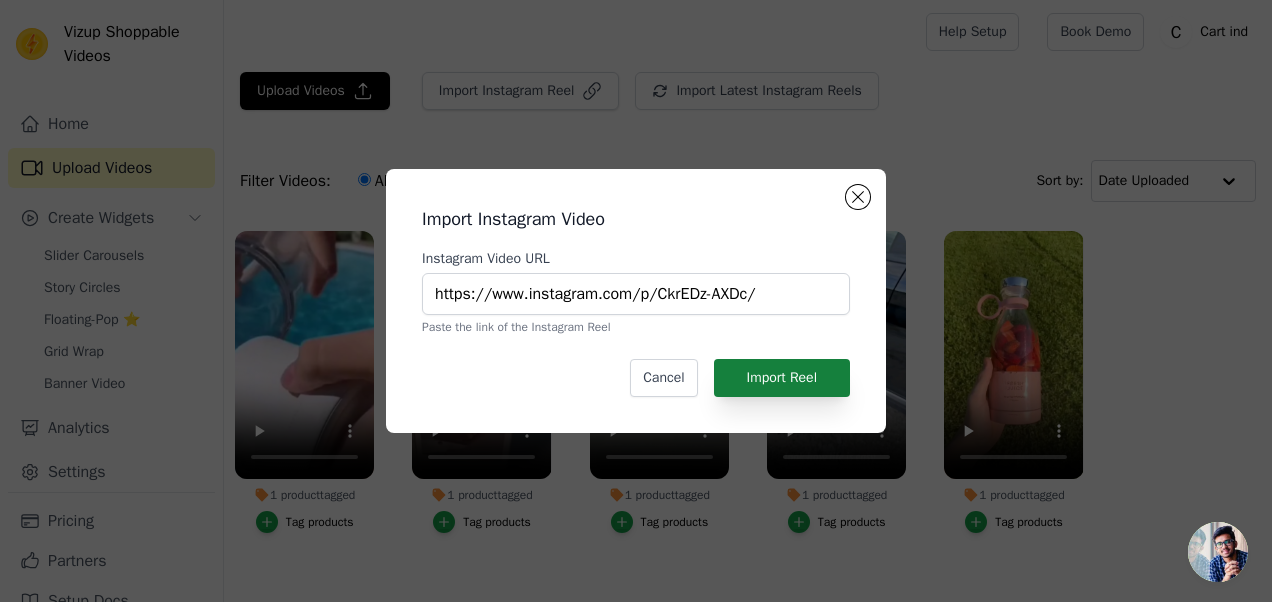 click on "Import Instagram Video   Instagram Video URL   https://www.instagram.com/p/CkrEDz-AXDc/     Paste the link of the Instagram Reel   Cancel   Import Reel" at bounding box center [636, 301] 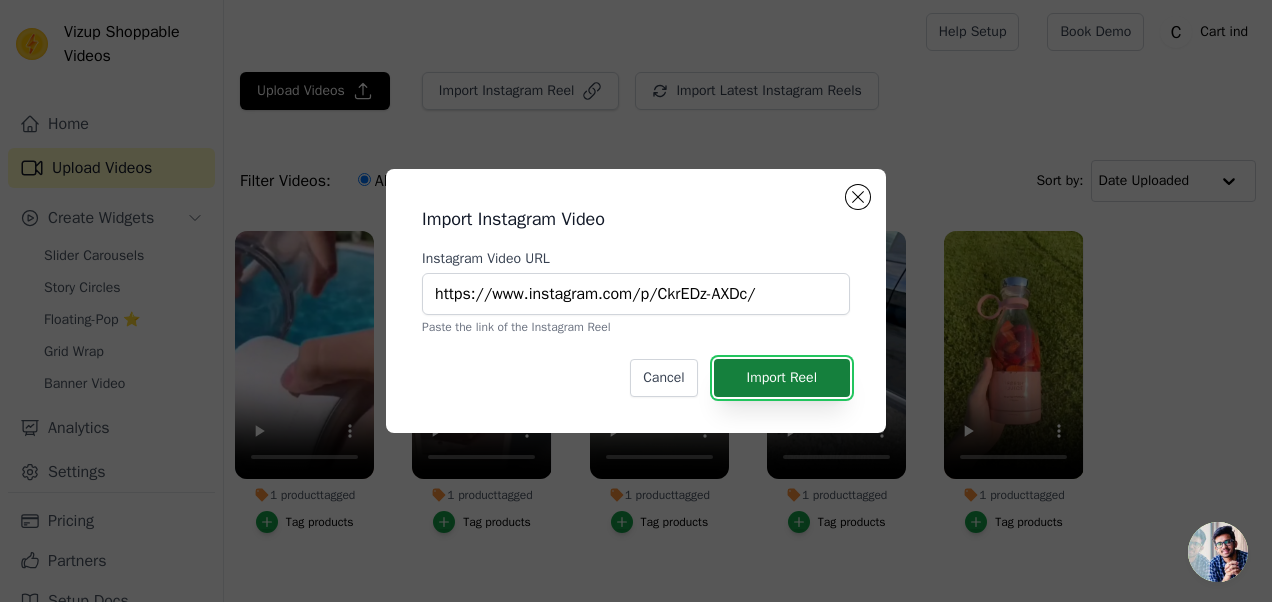 click on "Import Reel" at bounding box center (782, 378) 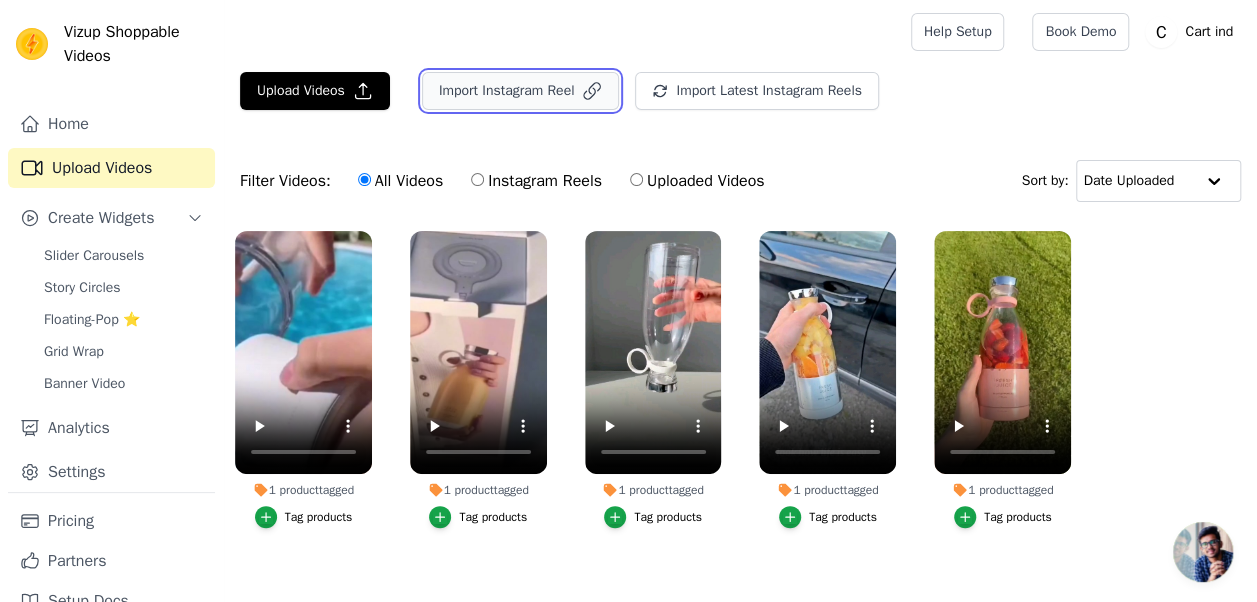 click on "Import Instagram Reel" at bounding box center (521, 91) 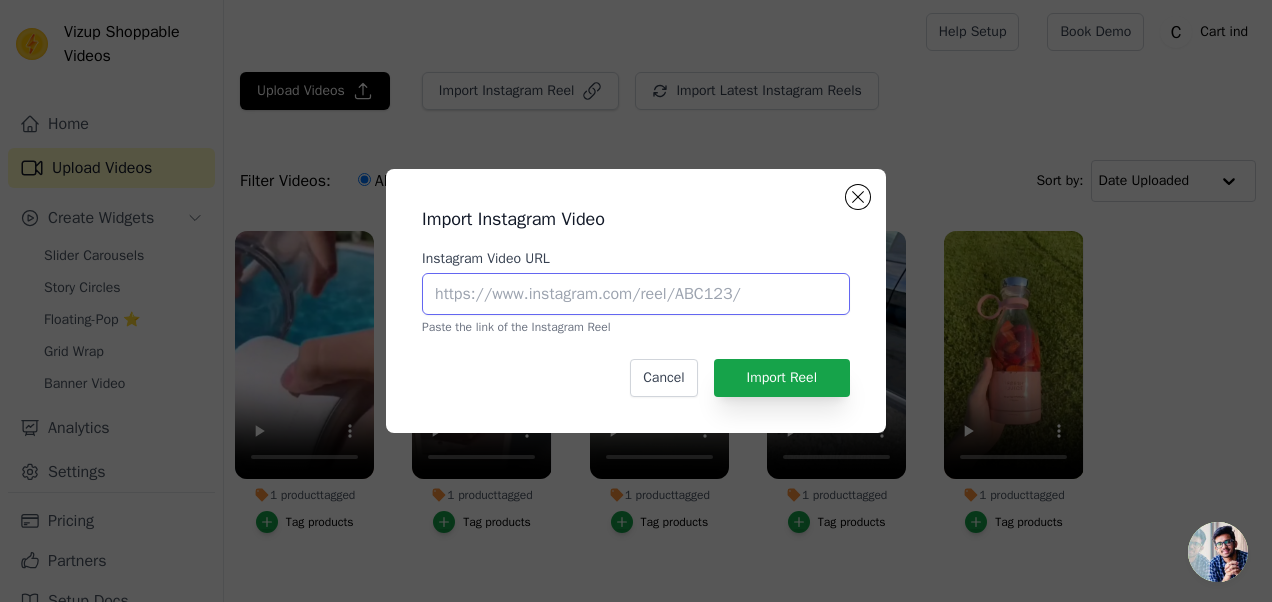 click on "Instagram Video URL" at bounding box center (636, 294) 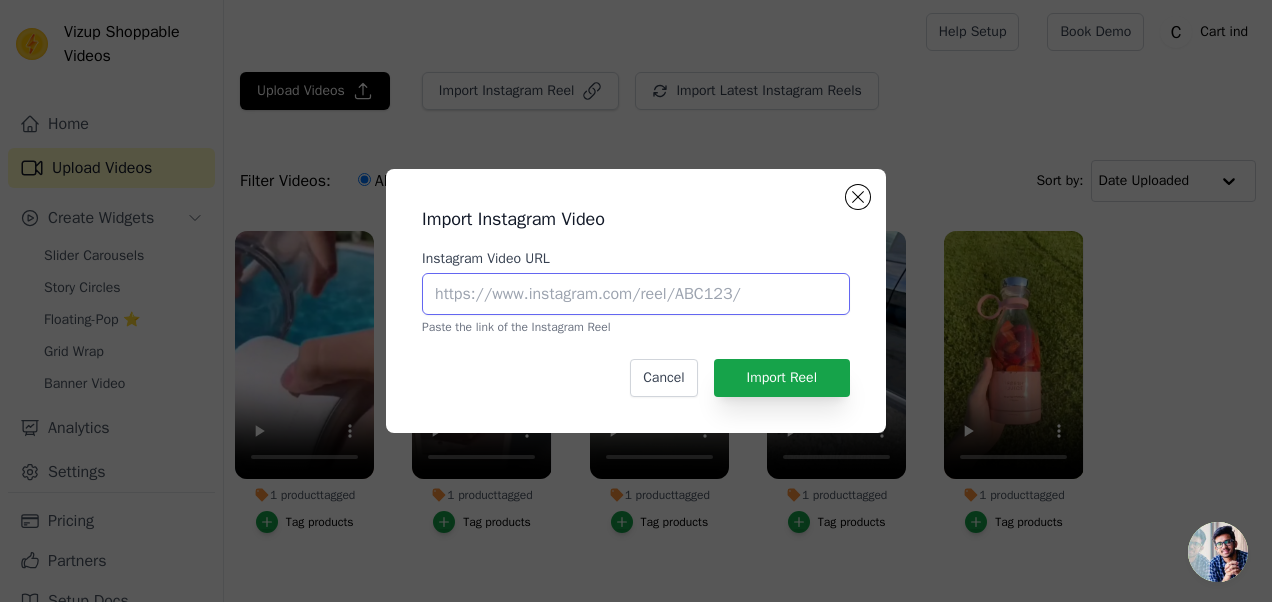 paste on "https://www.instagram.com/tv/CkoZlZCArWy/?utm_source=ig_web_copy_link&igsh=MzRlODBiNWFlZA==" 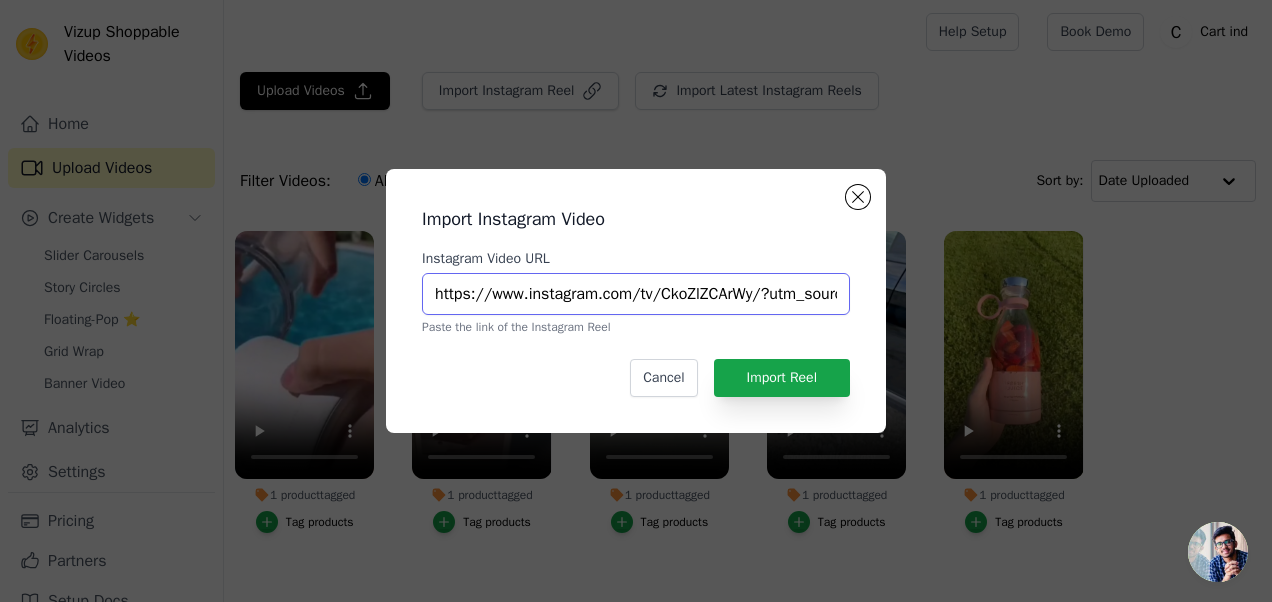 scroll, scrollTop: 0, scrollLeft: 345, axis: horizontal 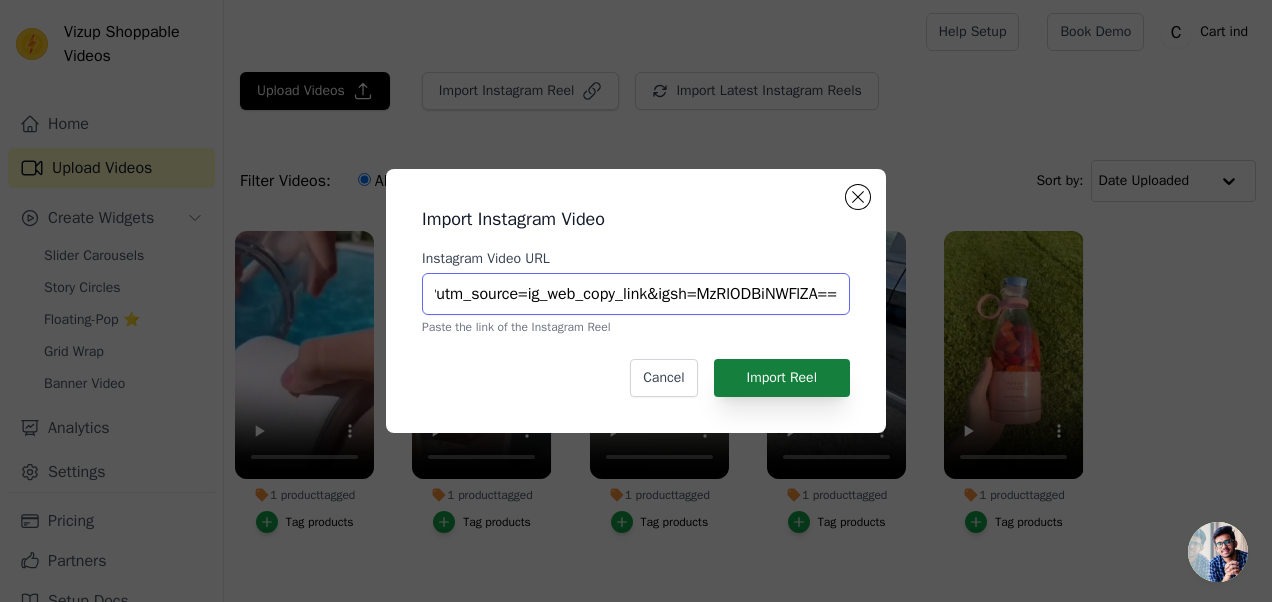type on "https://www.instagram.com/tv/CkoZlZCArWy/?utm_source=ig_web_copy_link&igsh=MzRlODBiNWFlZA==" 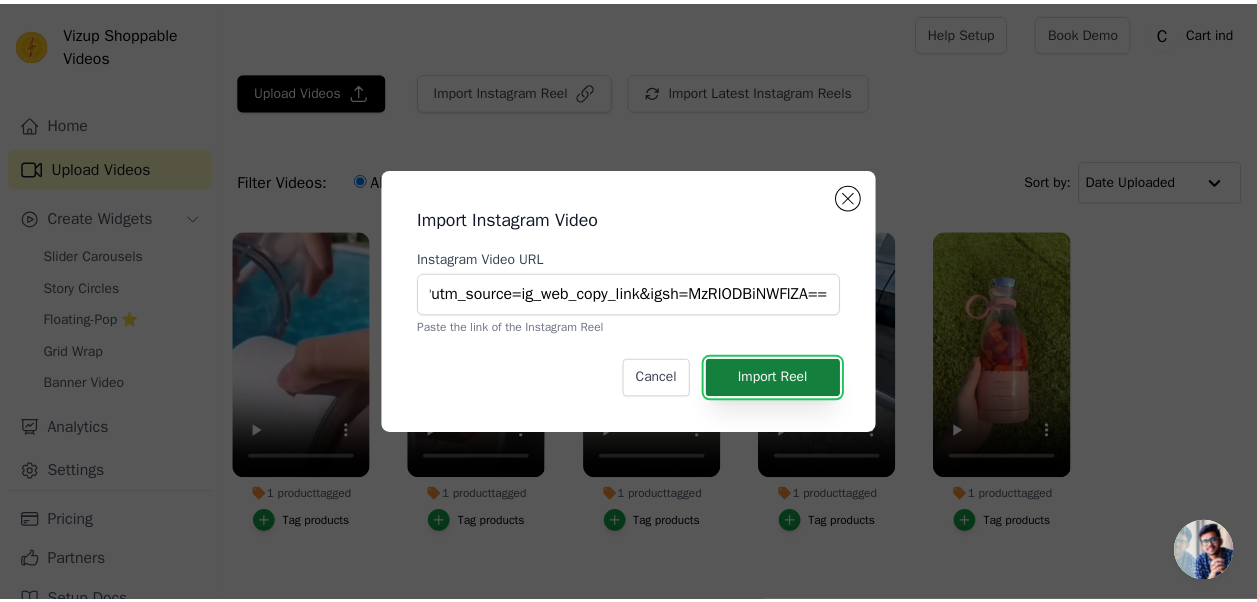 scroll, scrollTop: 0, scrollLeft: 0, axis: both 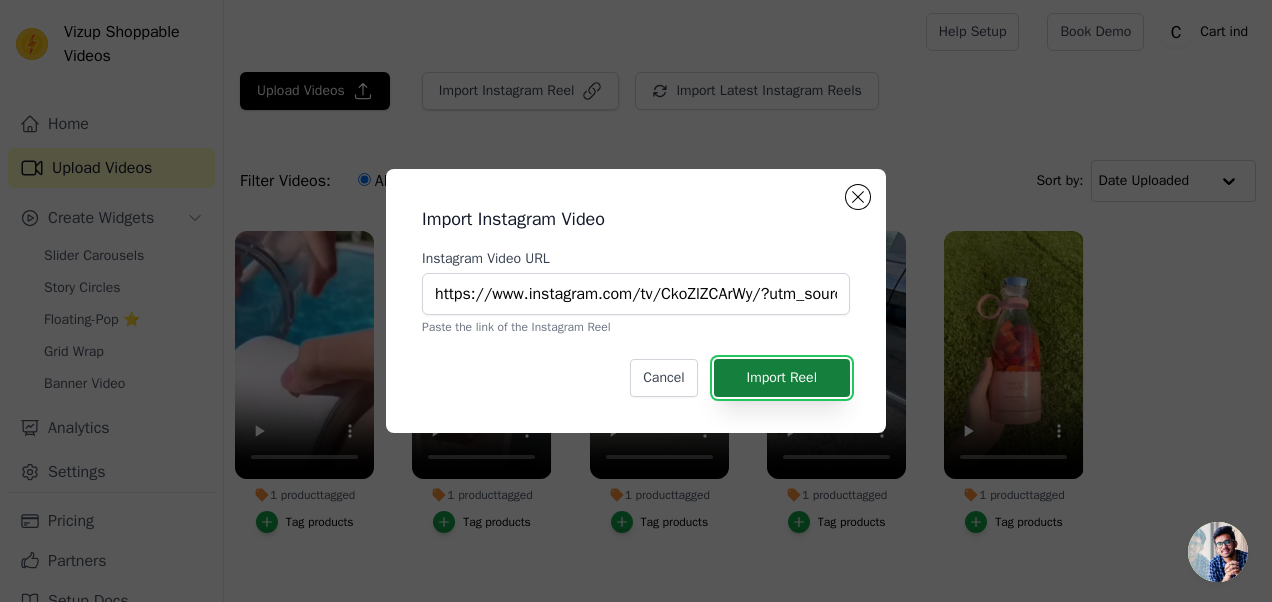 click on "Import Reel" at bounding box center (782, 378) 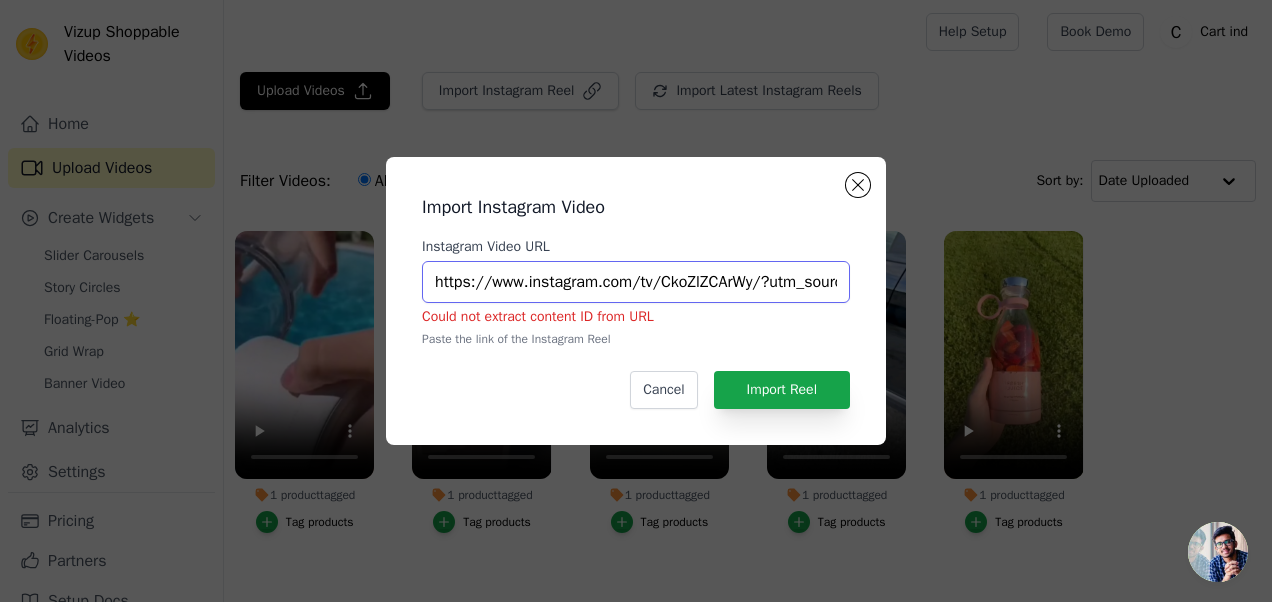 click on "https://www.instagram.com/tv/CkoZlZCArWy/?utm_source=ig_web_copy_link&igsh=MzRlODBiNWFlZA==" at bounding box center (636, 282) 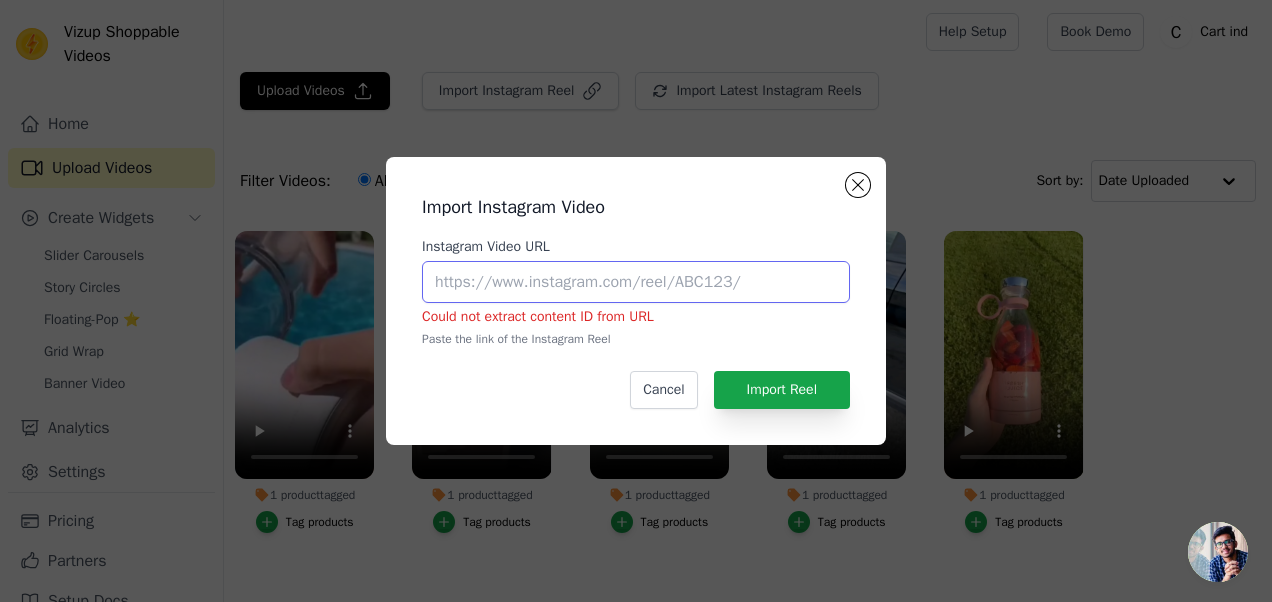 paste on "https://www.instagram.com/p/CkoZlZCArWy/" 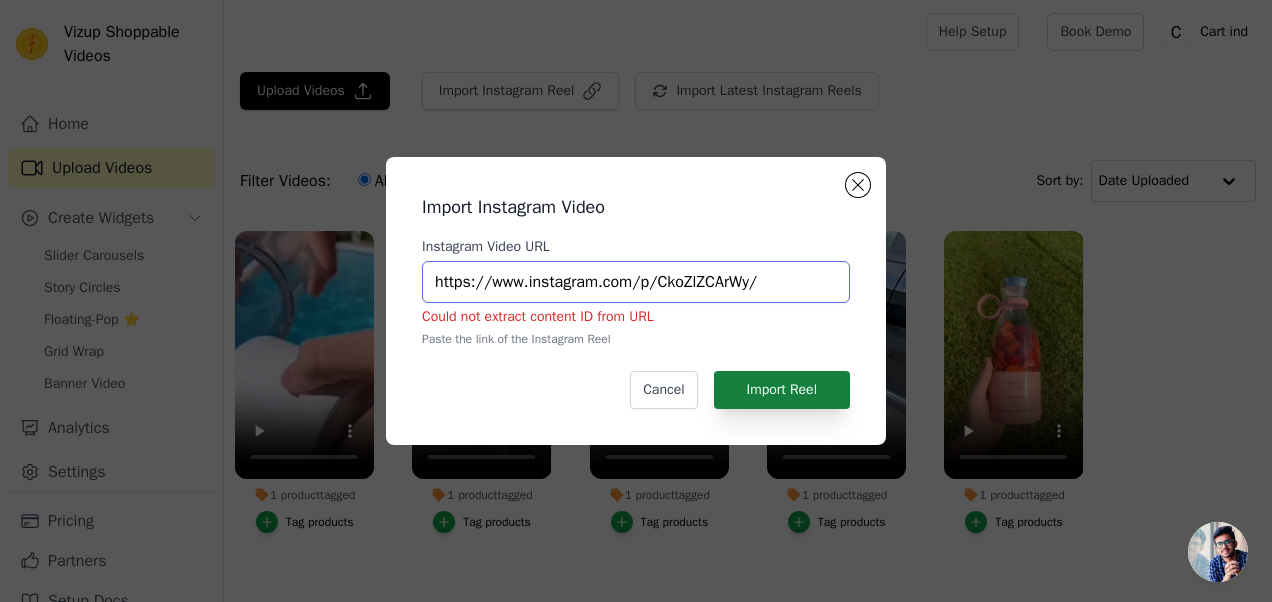 type on "https://www.instagram.com/p/CkoZlZCArWy/" 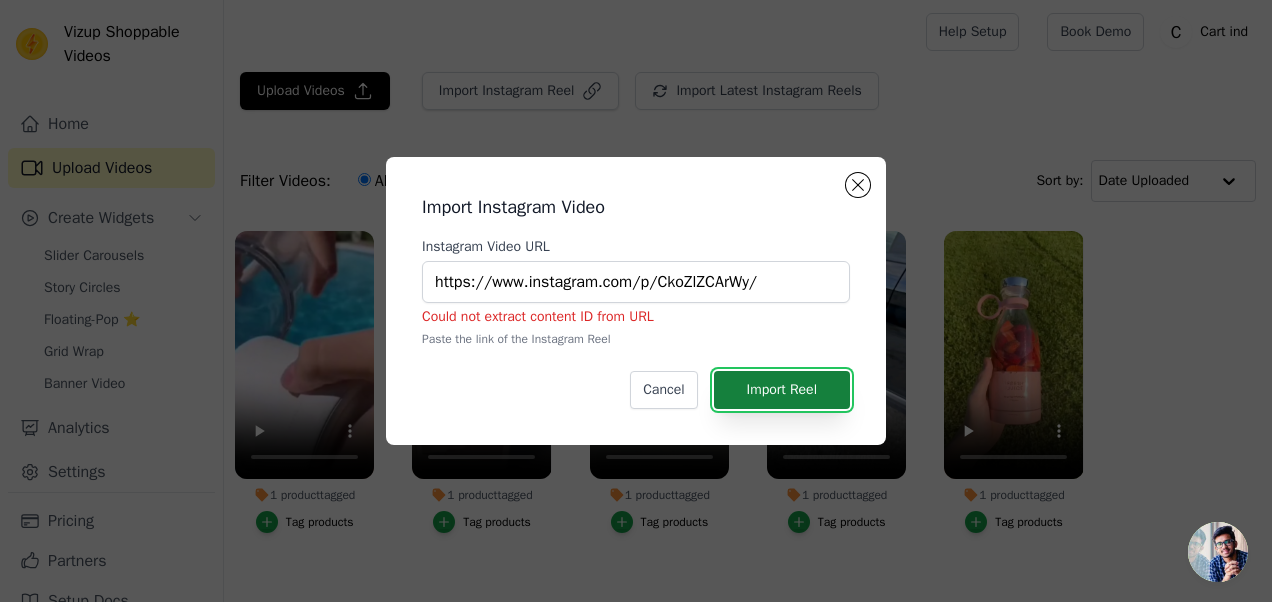 click on "Import Reel" at bounding box center (782, 390) 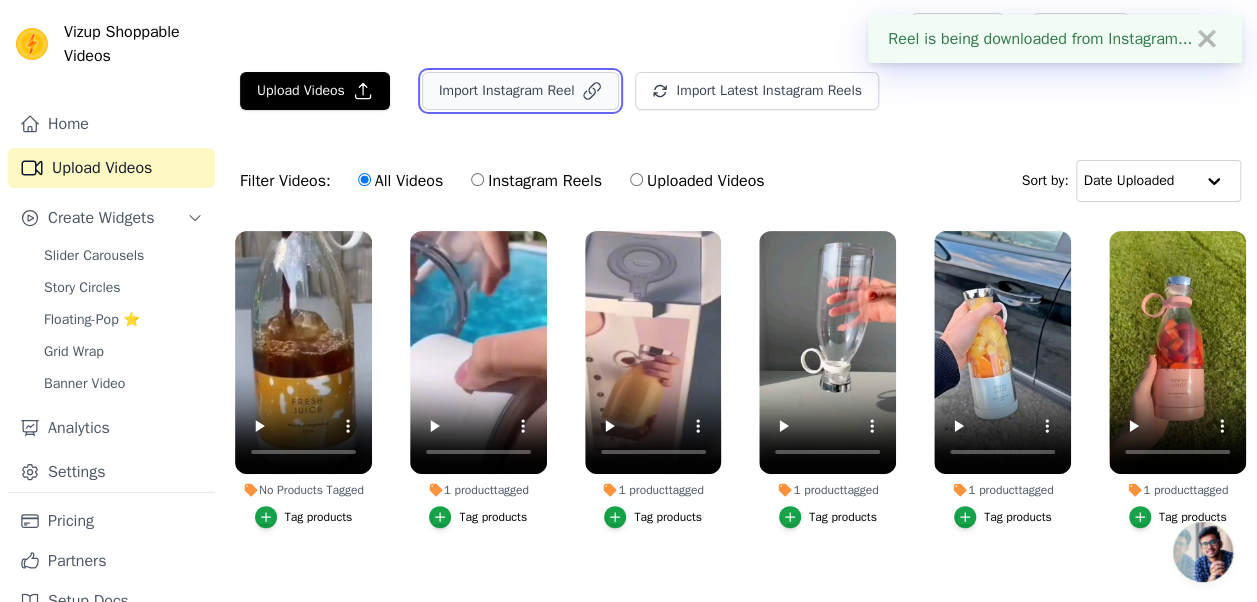 click on "Import Instagram Reel" at bounding box center [521, 91] 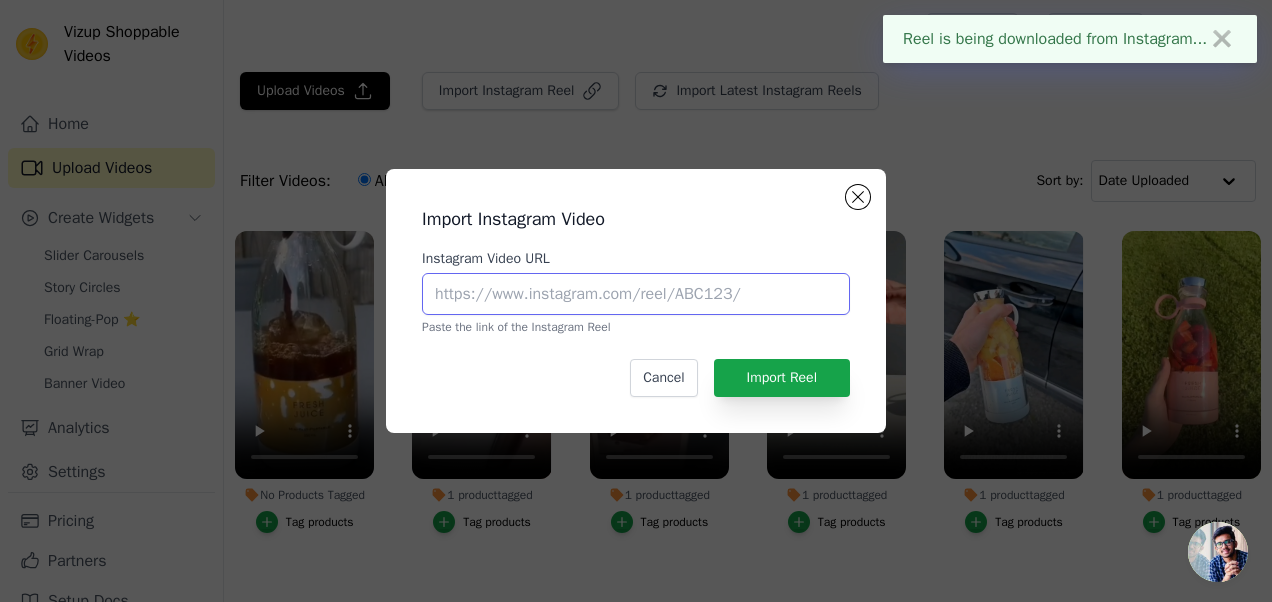 click on "Instagram Video URL" at bounding box center [636, 294] 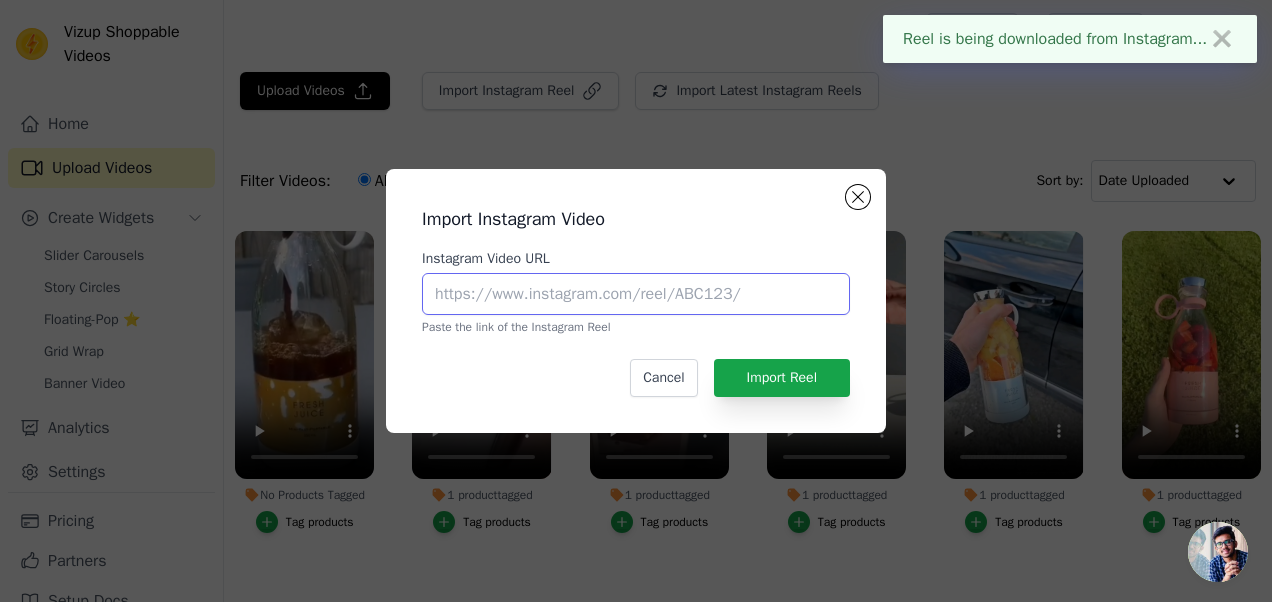 paste on "https://www.instagram.com/p/CkoZlZCArWy/" 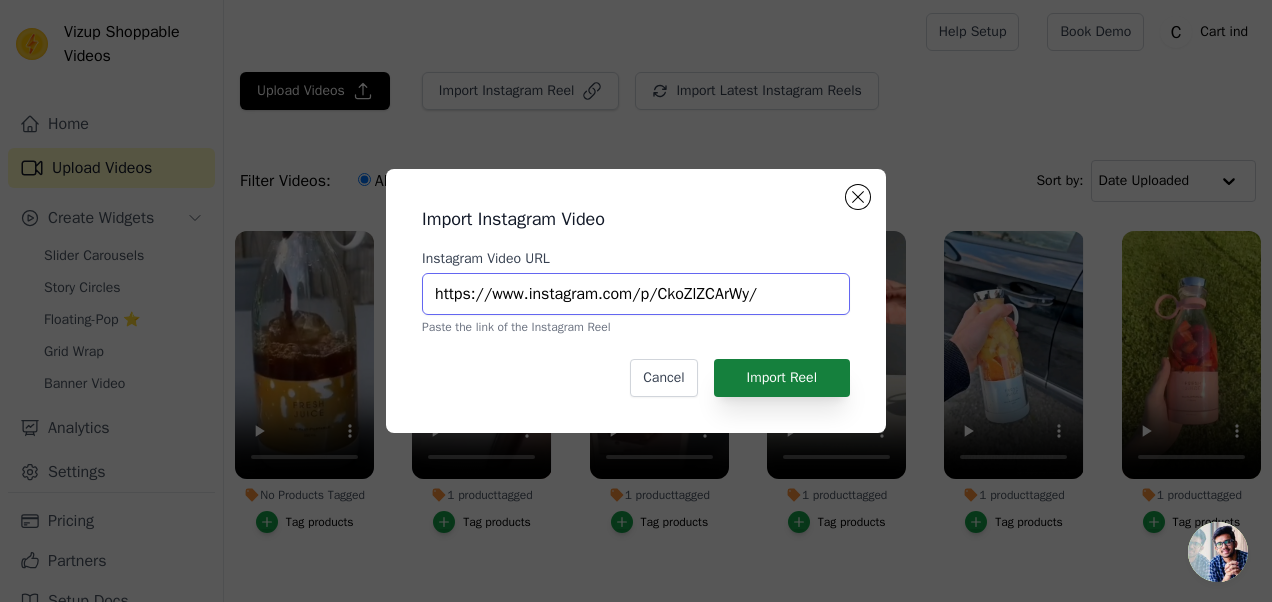 type on "https://www.instagram.com/p/CkoZlZCArWy/" 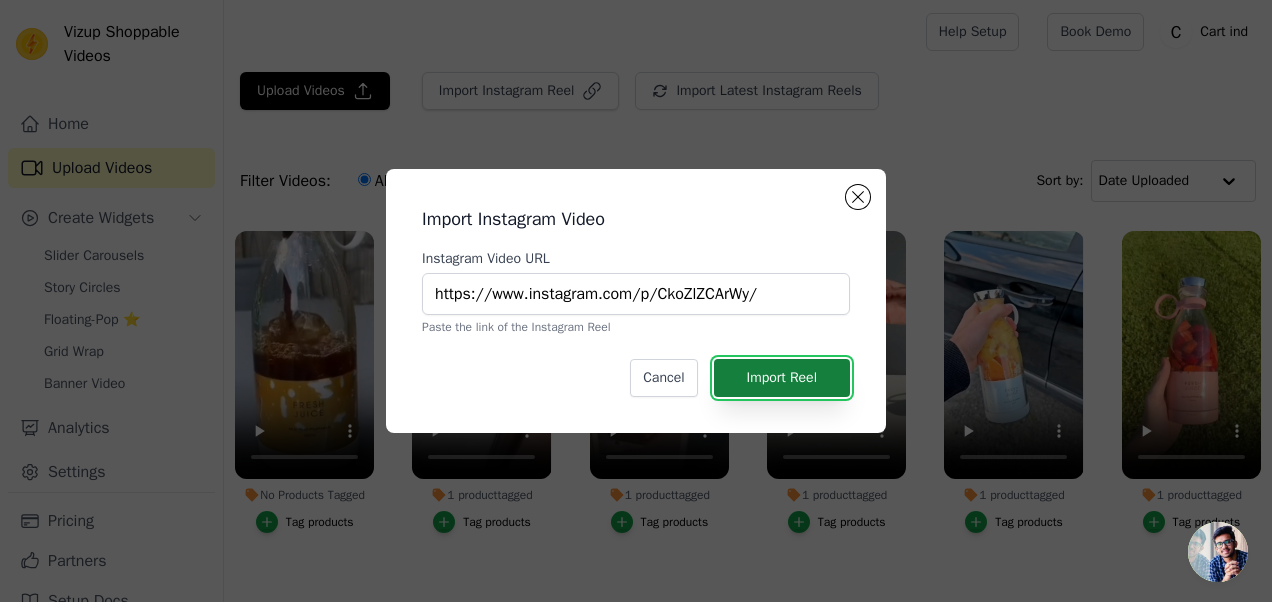 click on "Import Reel" at bounding box center (782, 378) 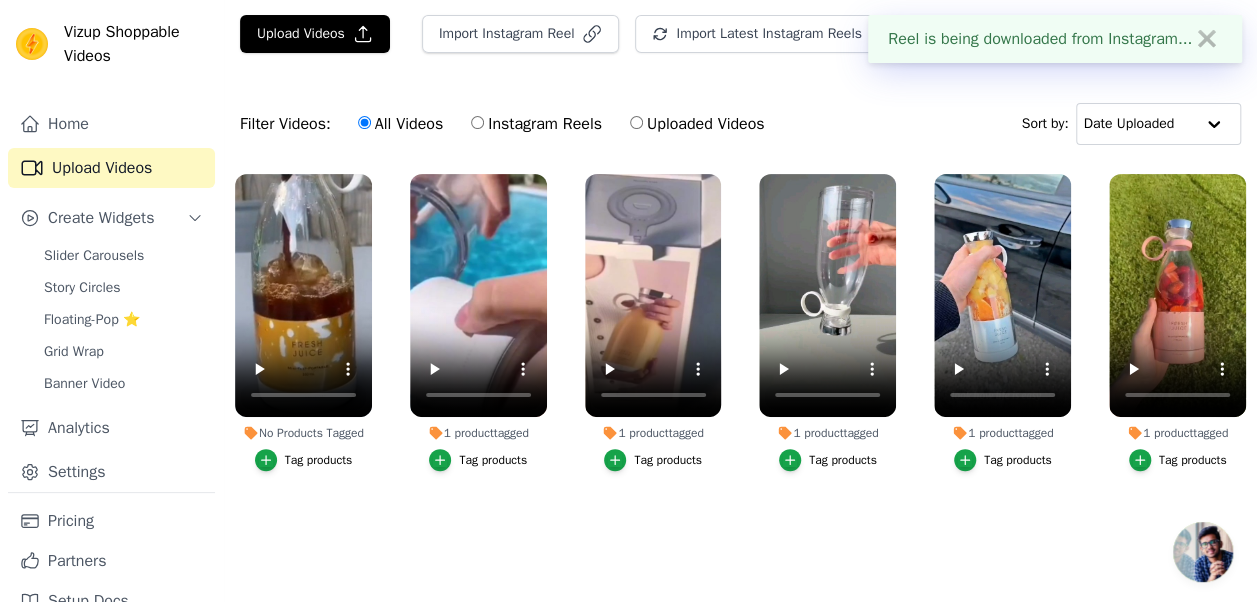 scroll, scrollTop: 0, scrollLeft: 0, axis: both 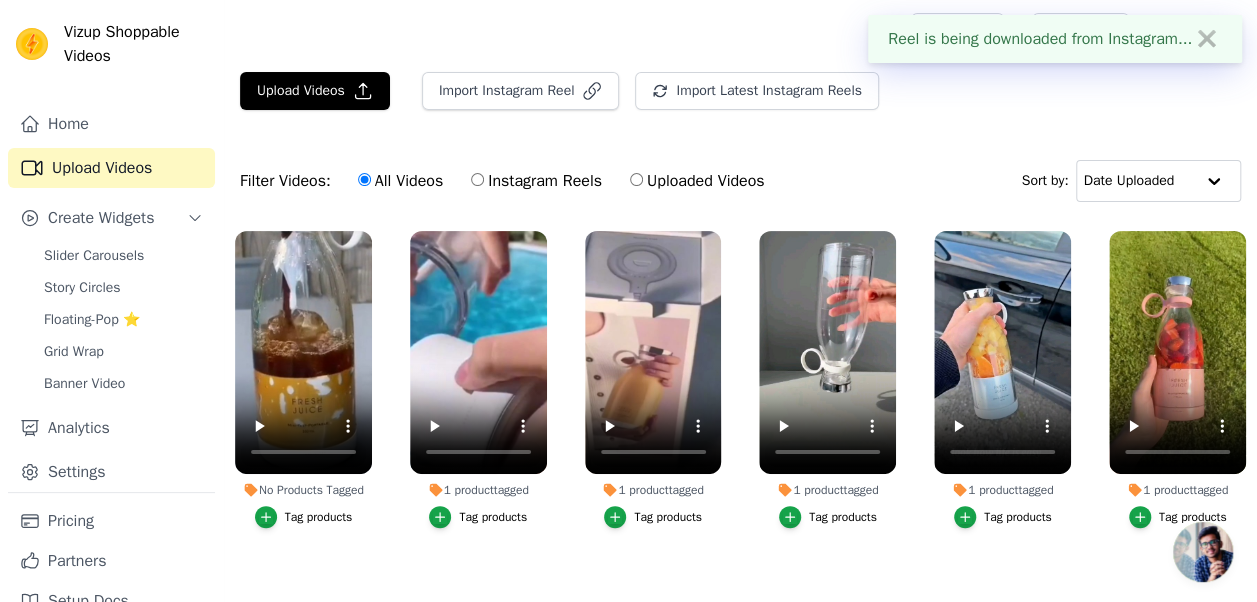 click on "Tag products" at bounding box center [319, 517] 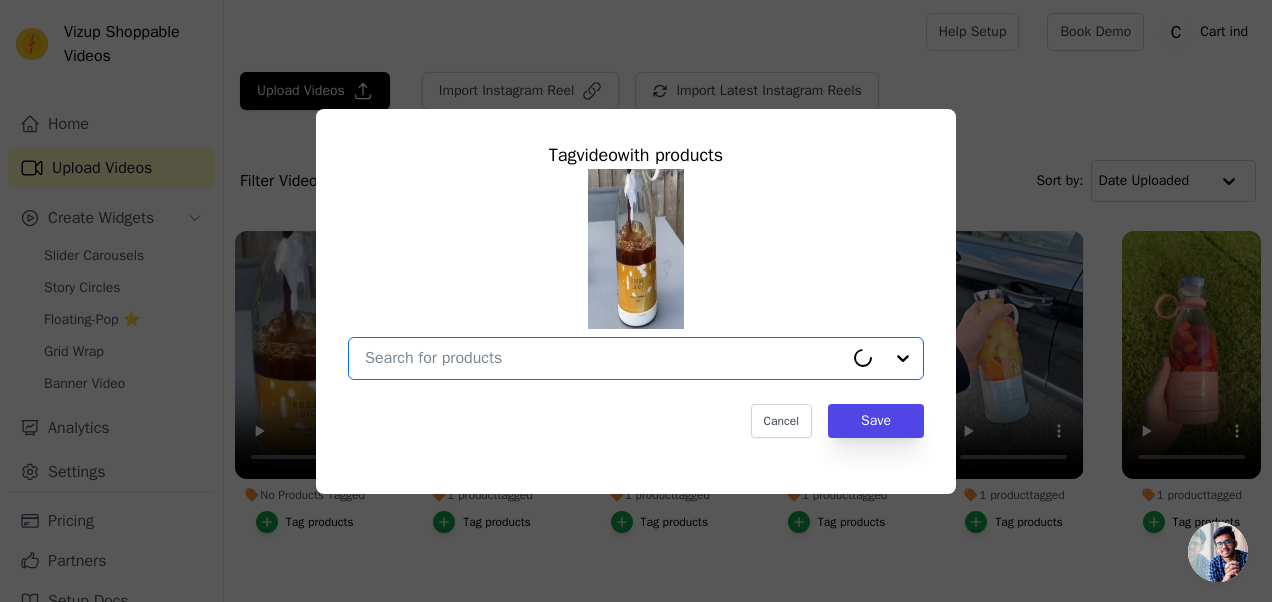 click on "No Products Tagged     Tag  video  with products       Option undefined, selected.   Select is focused, type to refine list, press down to open the menu.                   Cancel   Save     Tag products" at bounding box center (604, 358) 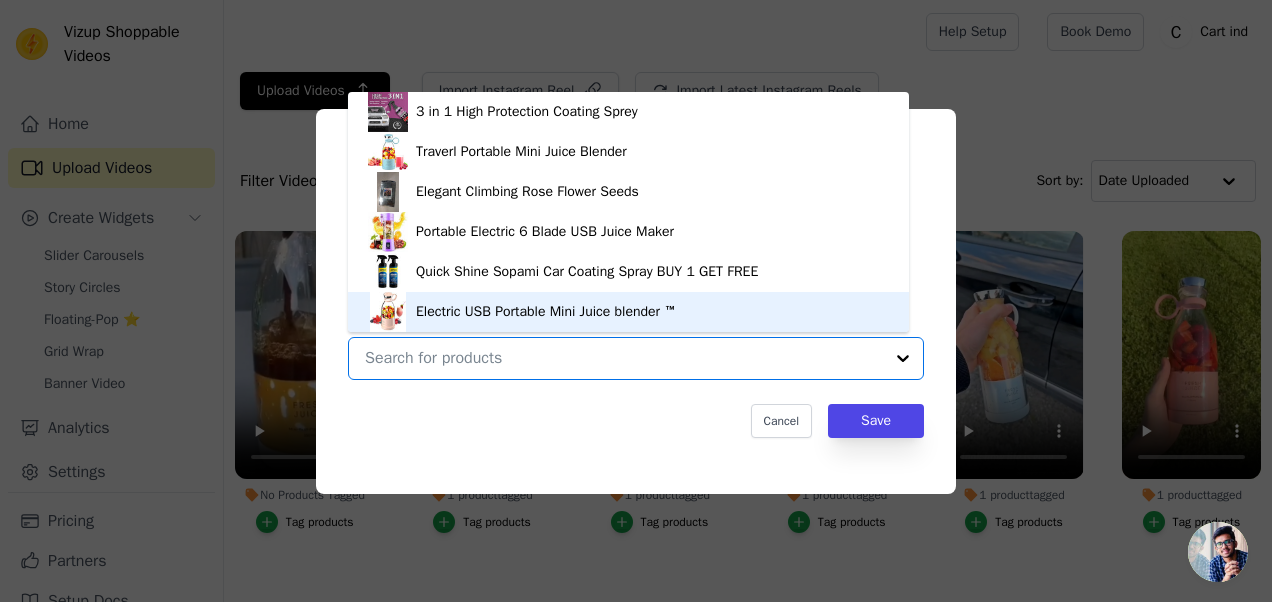 click on "Electric USB Portable Mini Juice blender ™" at bounding box center (546, 312) 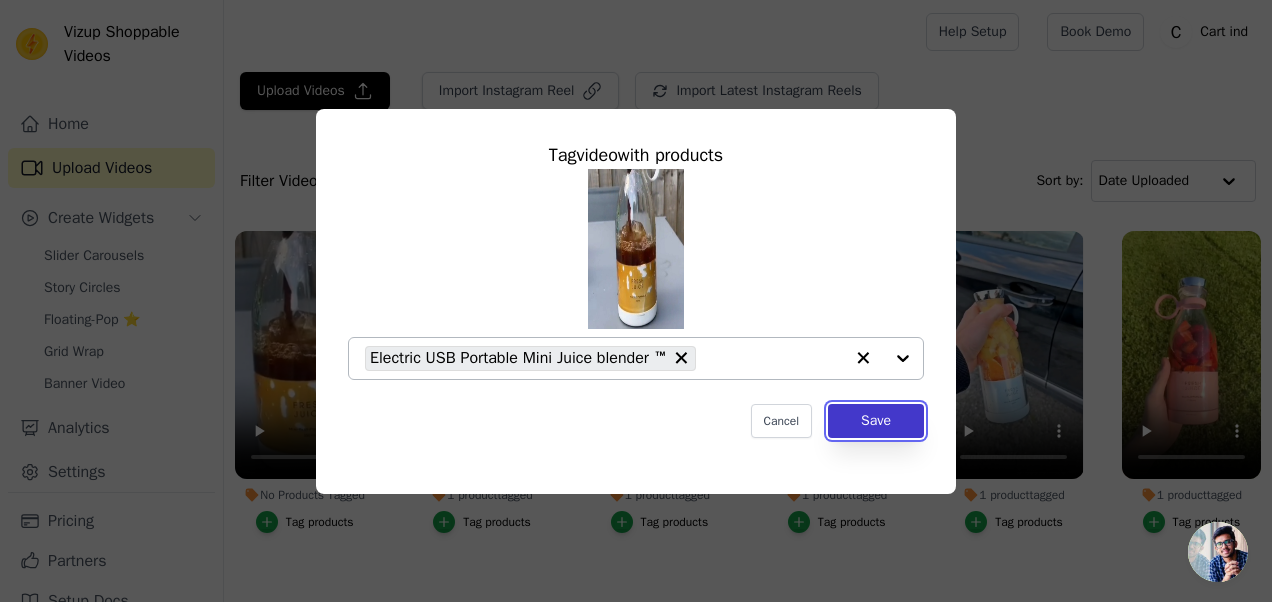 click on "Save" at bounding box center (876, 421) 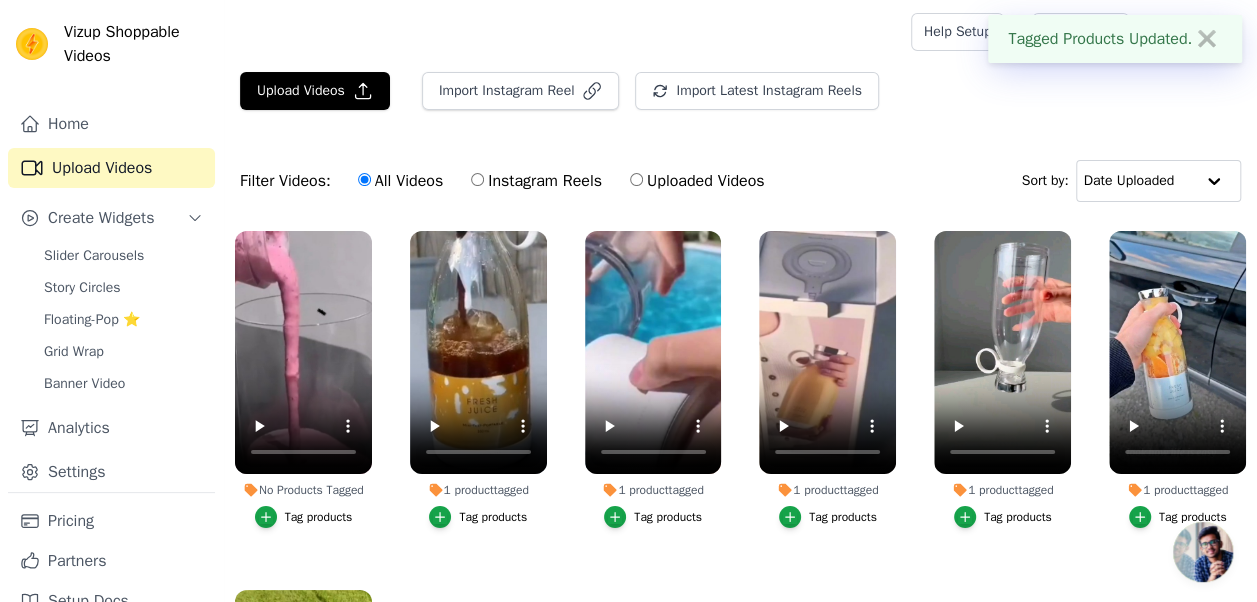 click on "No Products Tagged       Tag products" at bounding box center [303, 379] 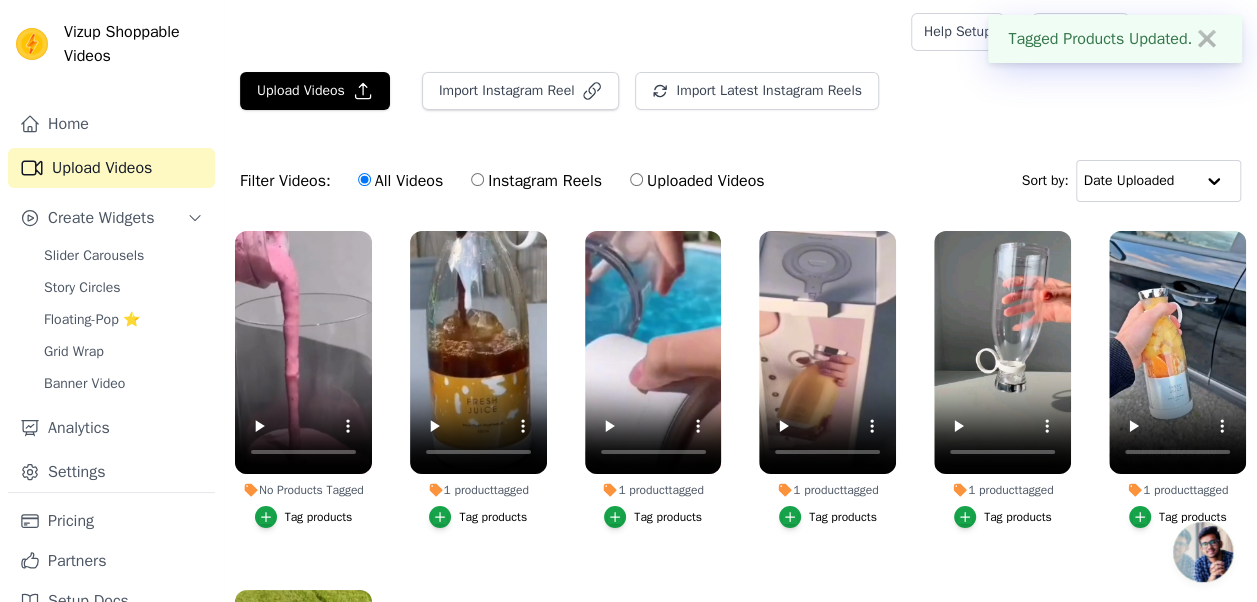 click on "Tag products" at bounding box center (304, 517) 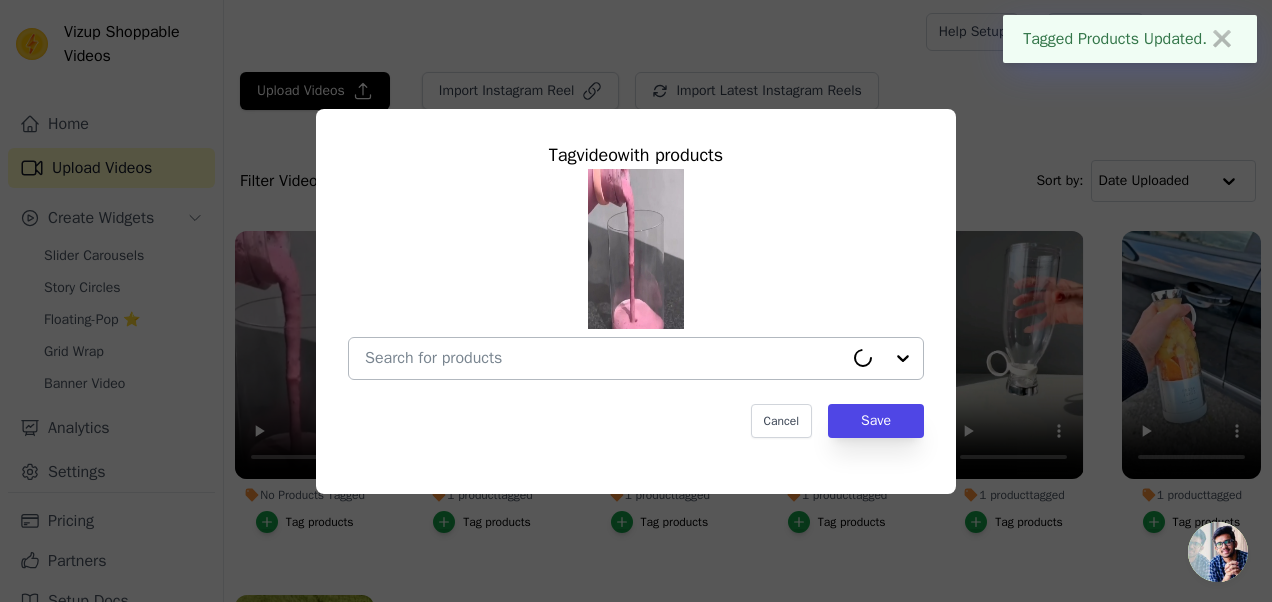 click on "No Products Tagged     Tag  video  with products                         Cancel   Save     Tag products" at bounding box center [604, 358] 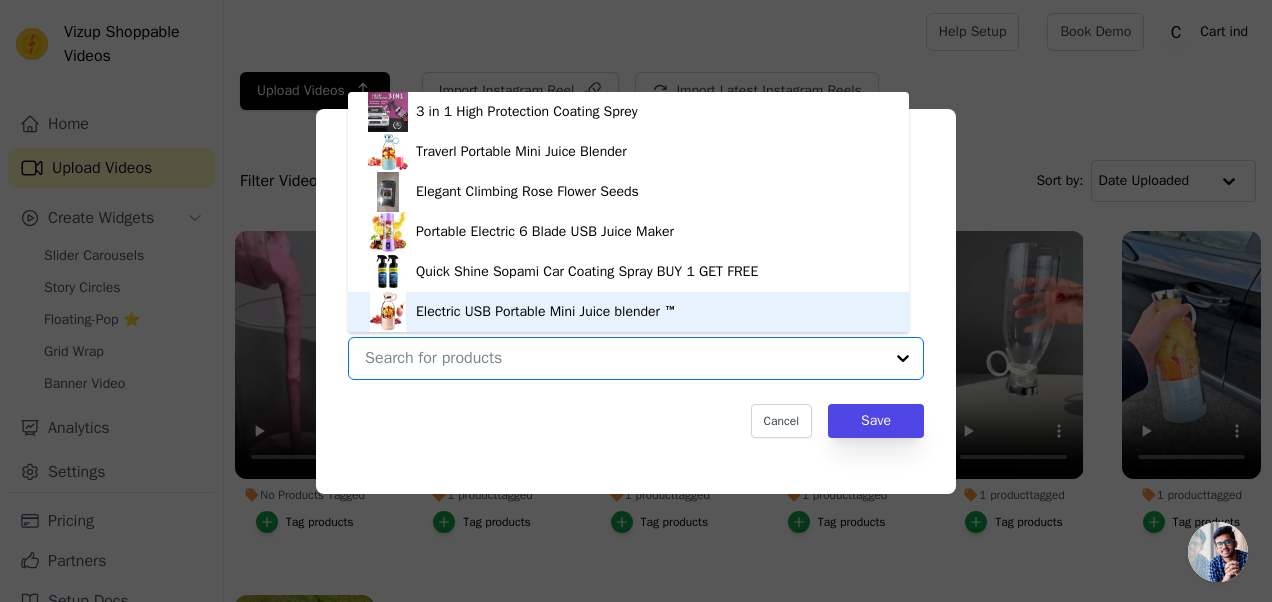 click on "Electric USB Portable Mini Juice blender ™" at bounding box center [546, 312] 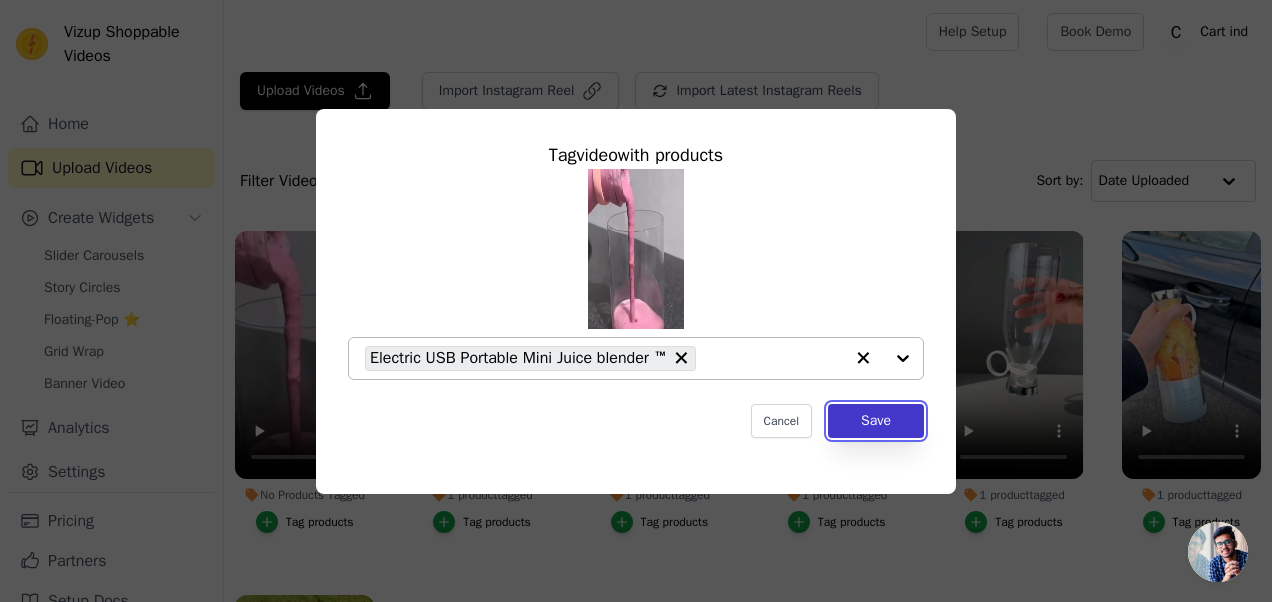 drag, startPoint x: 894, startPoint y: 429, endPoint x: 870, endPoint y: 427, distance: 24.083189 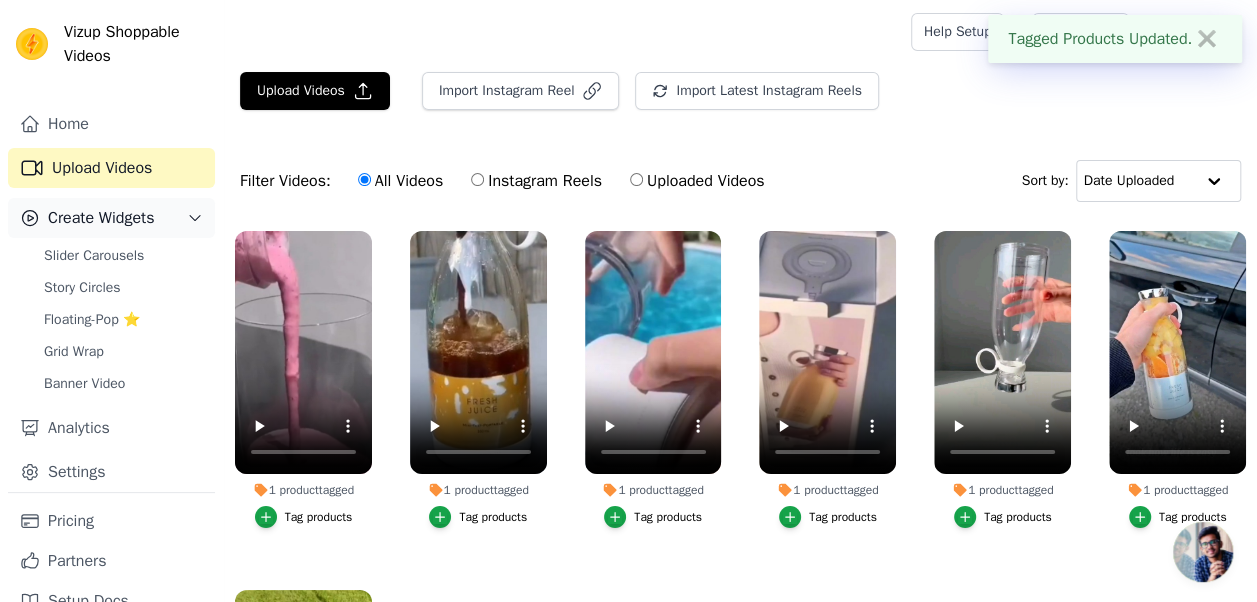 click on "Create Widgets" at bounding box center [101, 218] 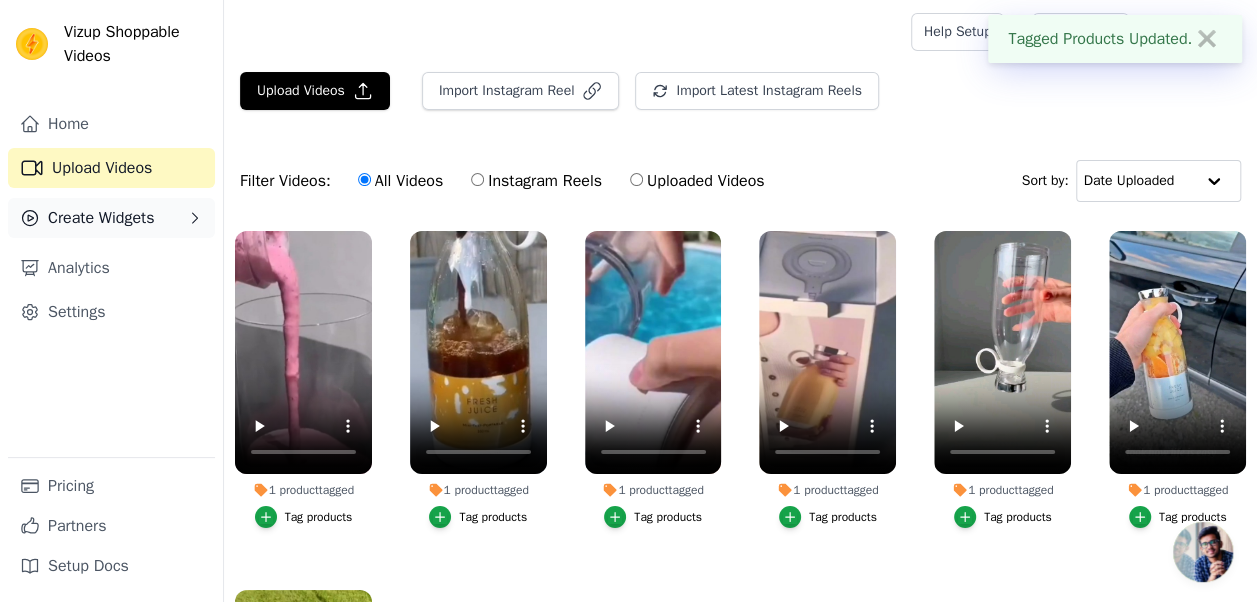 click on "Create Widgets" at bounding box center (101, 218) 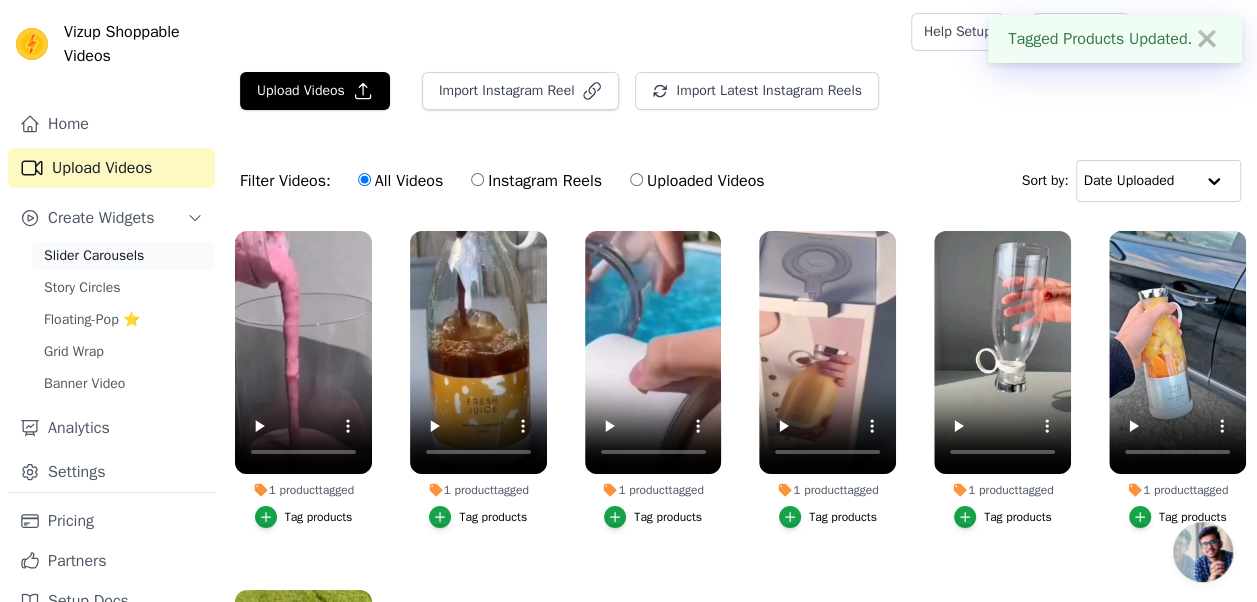 click on "Slider Carousels" at bounding box center [94, 256] 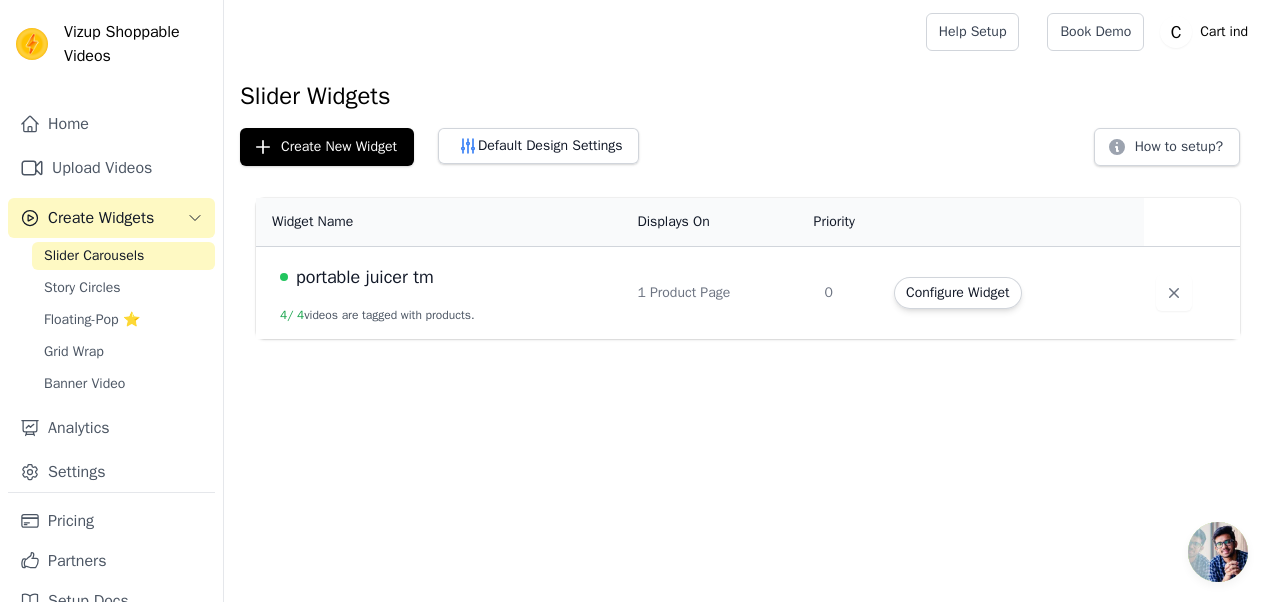 click on "portable juicer tm" at bounding box center (446, 277) 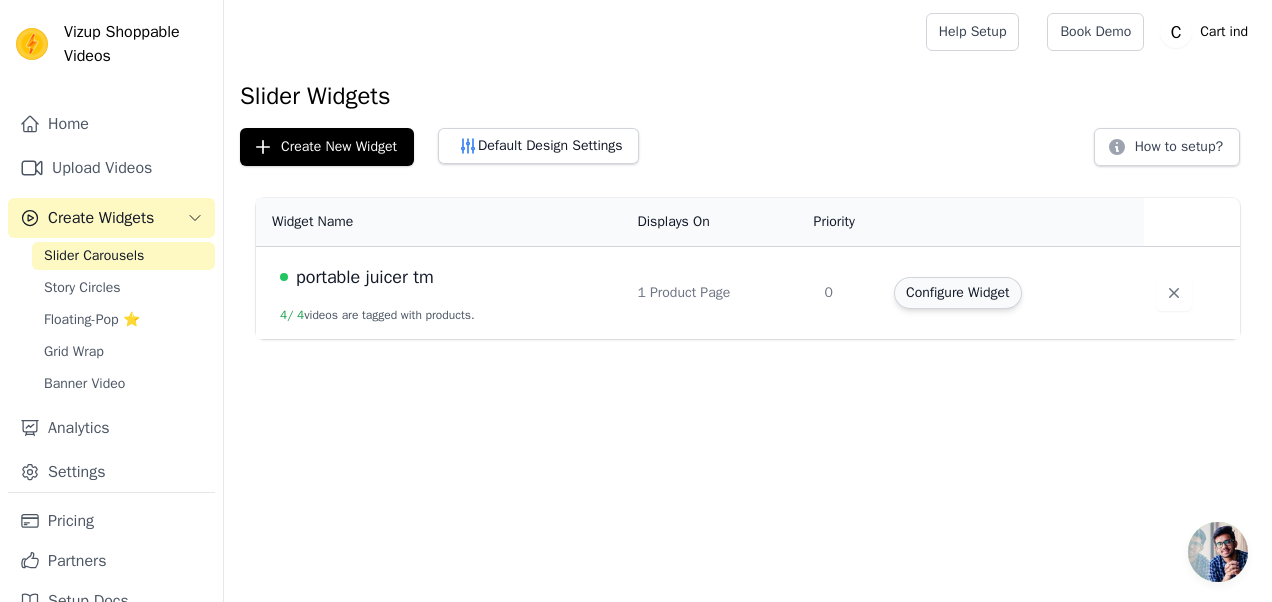 click on "Configure Widget" at bounding box center [957, 293] 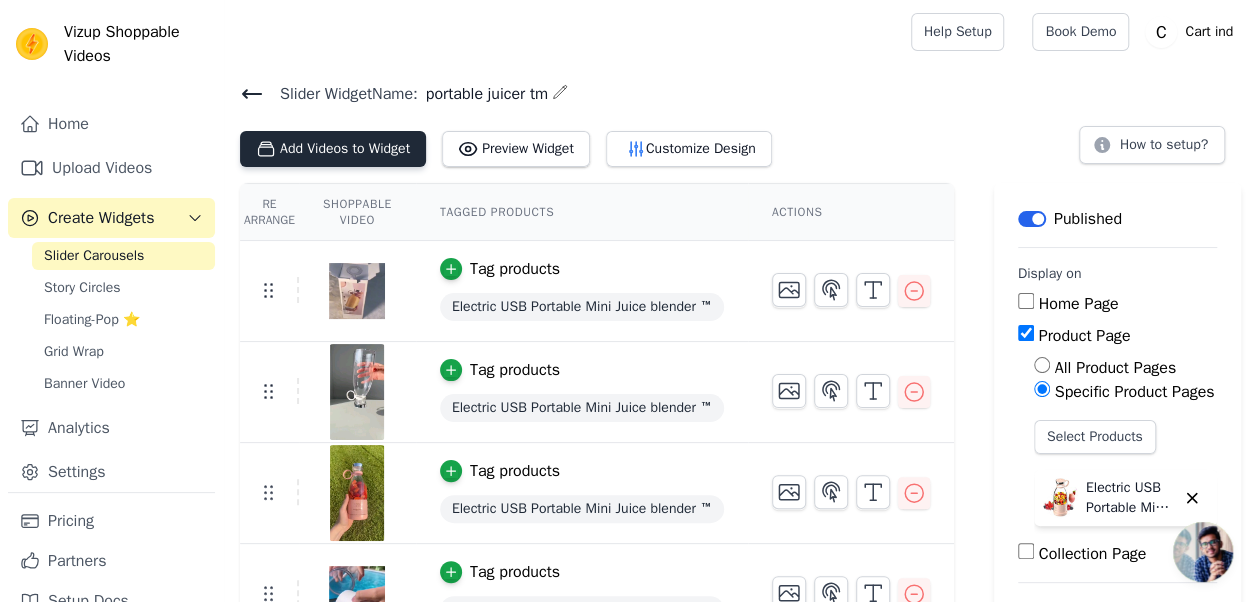 click on "Add Videos to Widget" at bounding box center (333, 149) 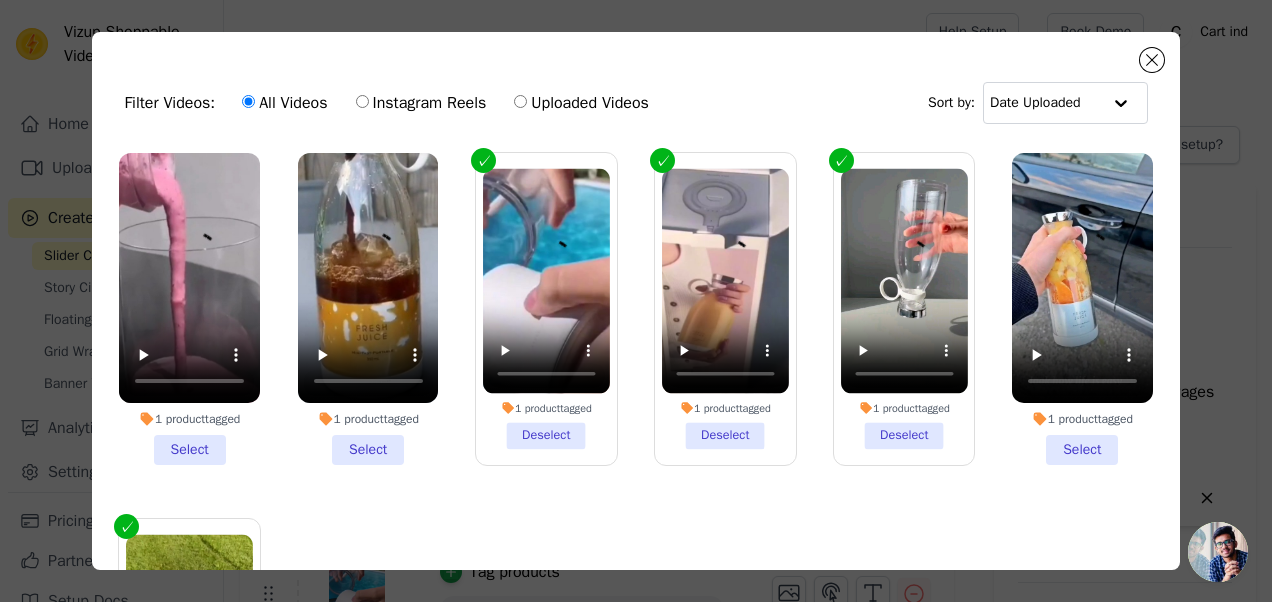 click on "1   product  tagged     Select" at bounding box center [368, 309] 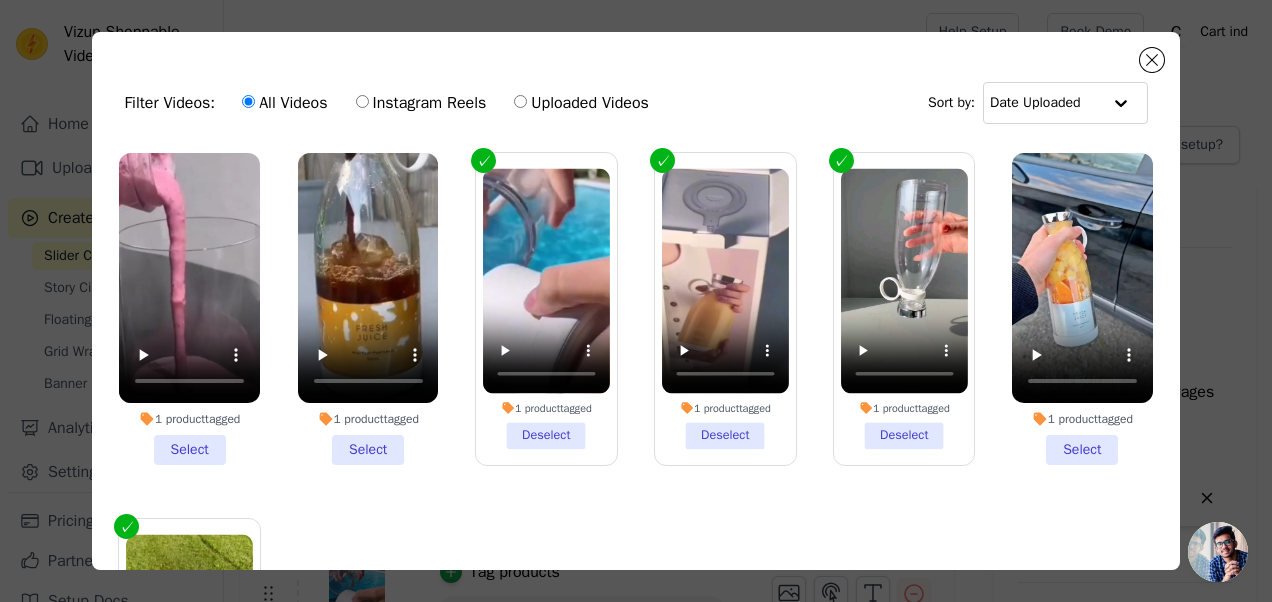 click on "1   product  tagged     Select" at bounding box center (0, 0) 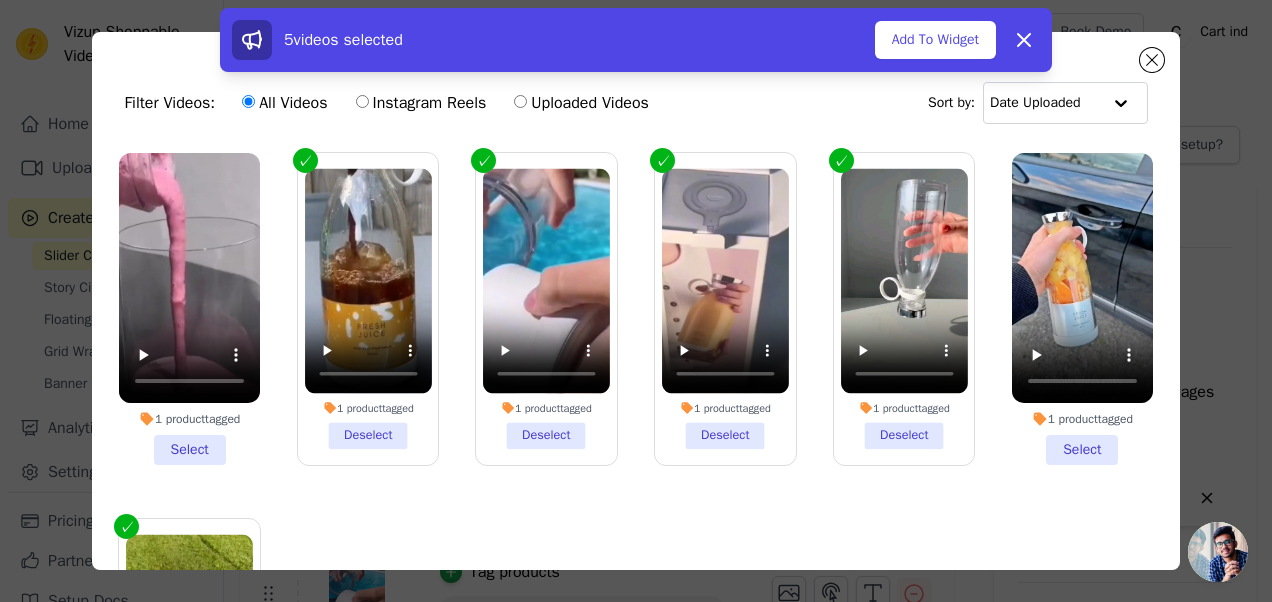 click on "1   product  tagged     Select" at bounding box center [189, 309] 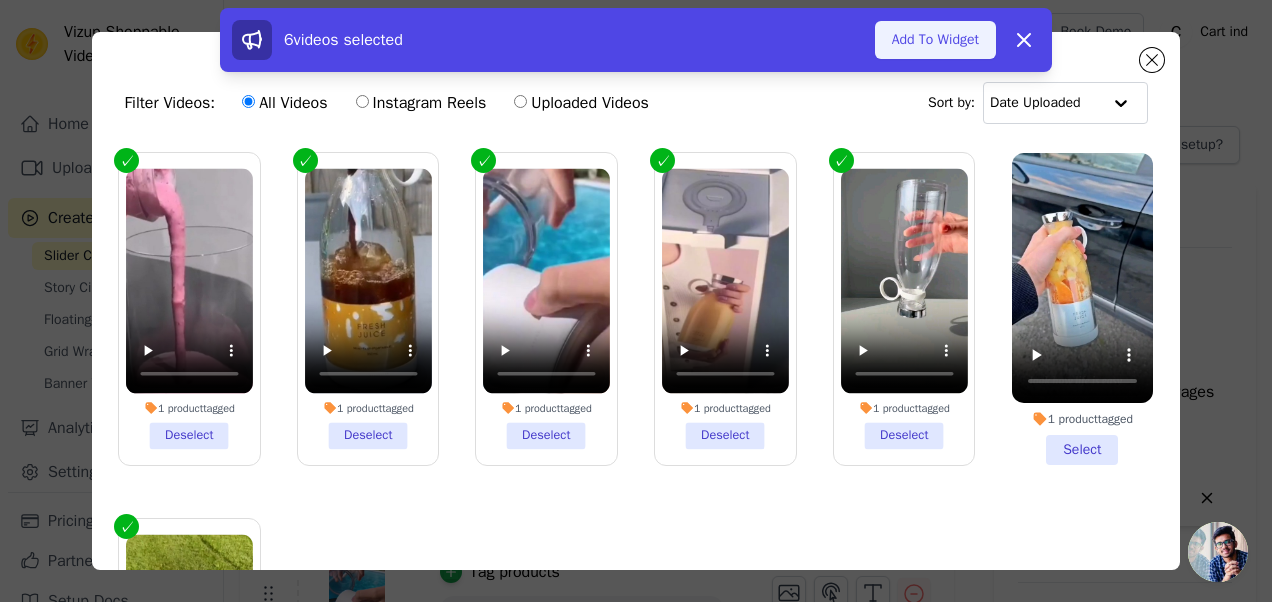 click on "Add To Widget" at bounding box center (935, 40) 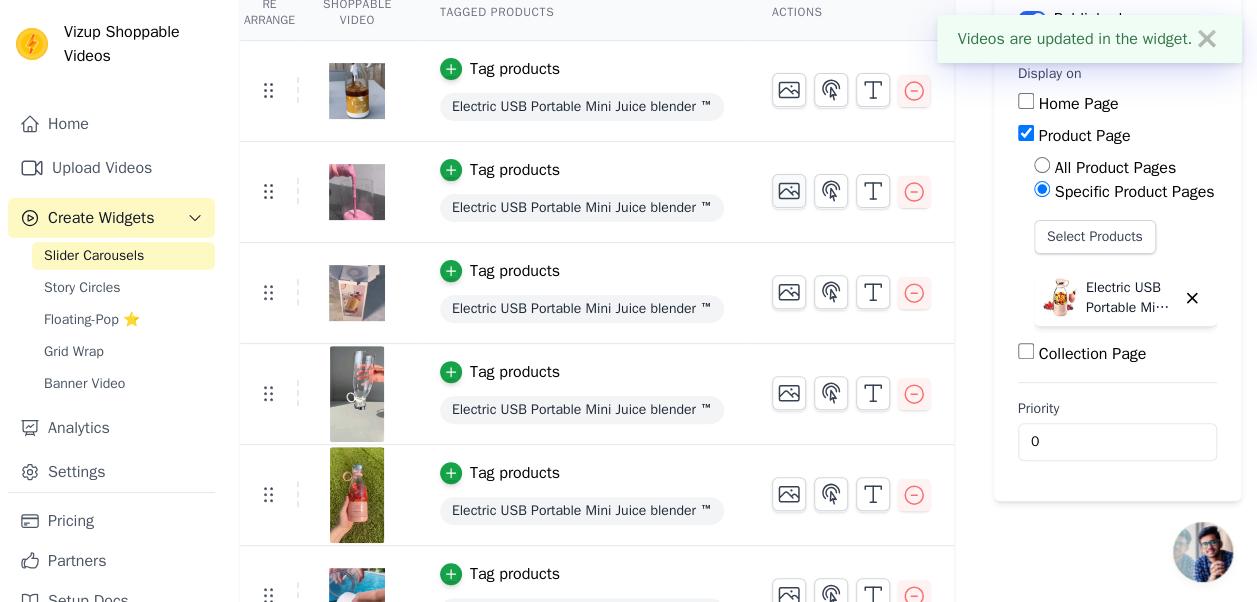 scroll, scrollTop: 0, scrollLeft: 0, axis: both 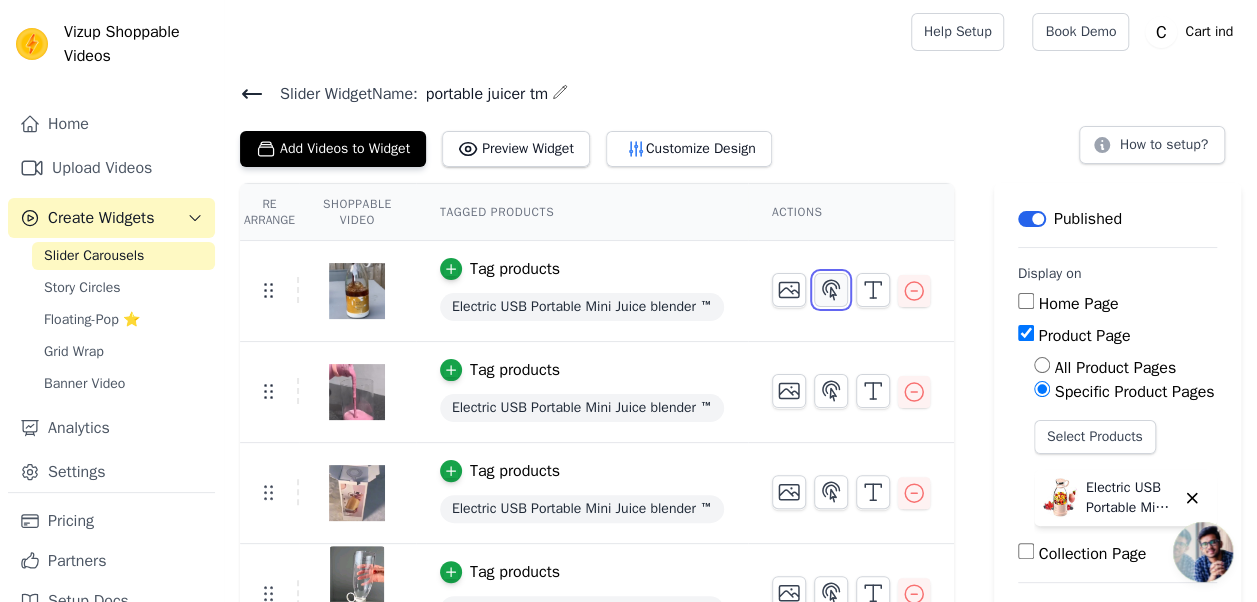 click 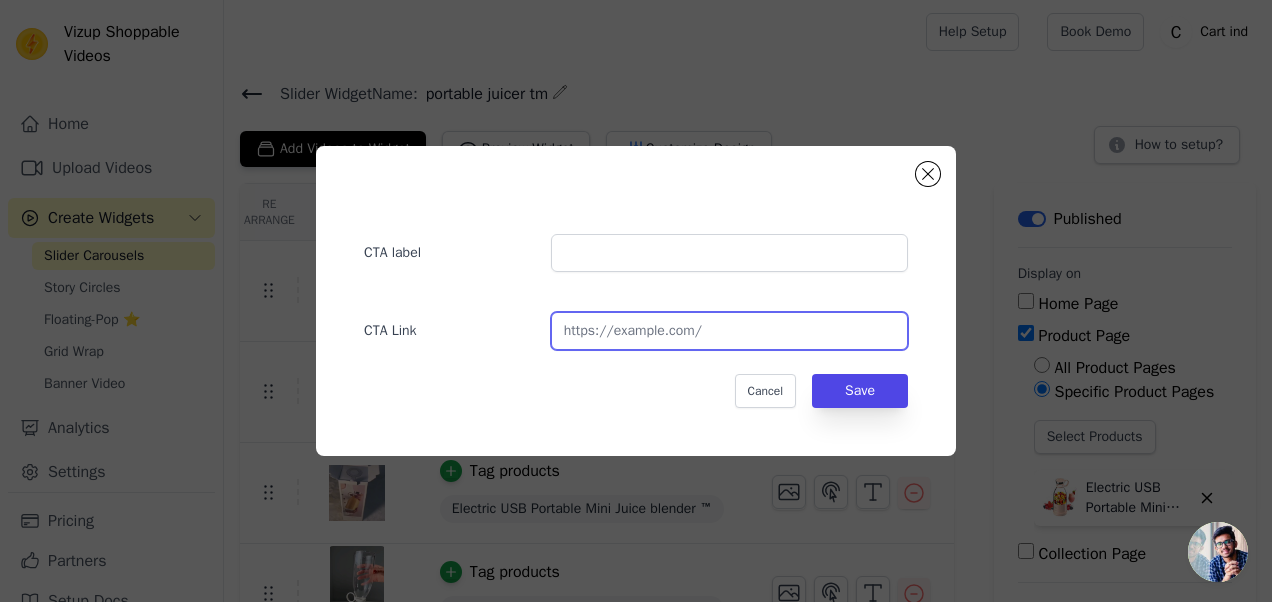 click at bounding box center [729, 331] 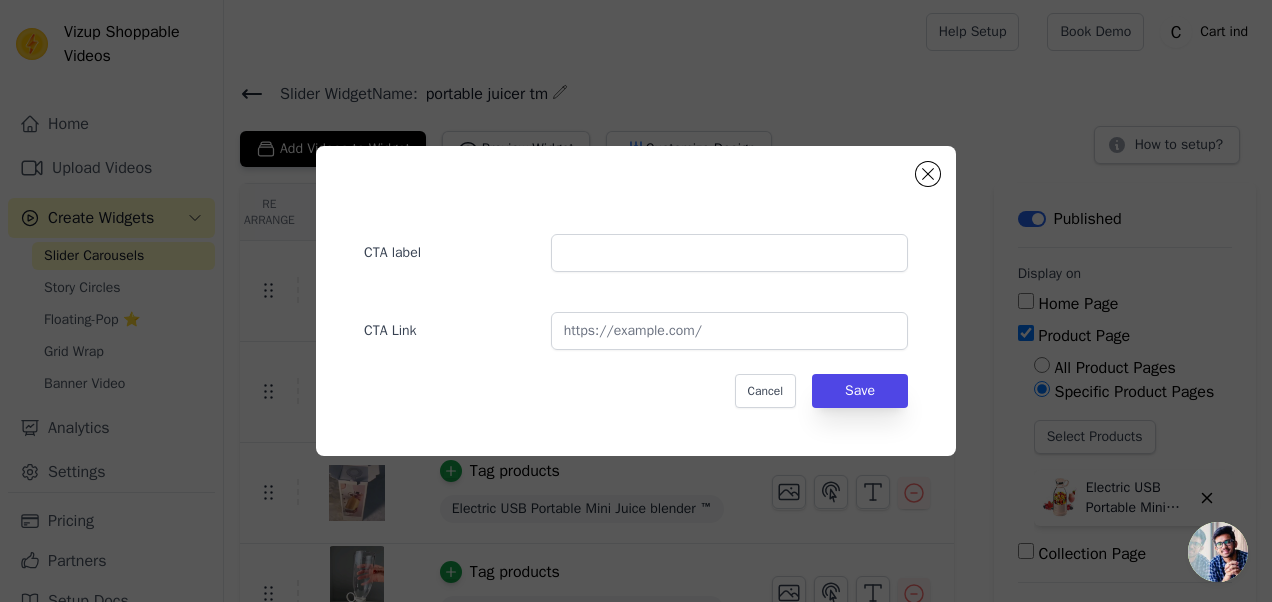 click on "CTA label     CTA Link     Cancel   Save" 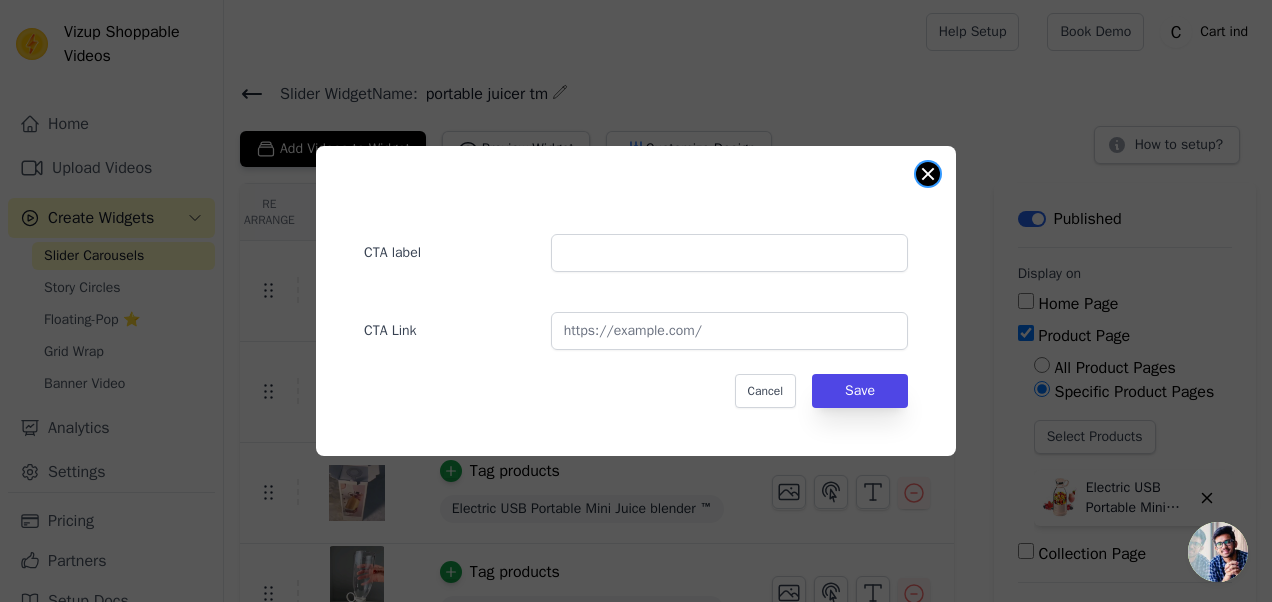 click at bounding box center [928, 174] 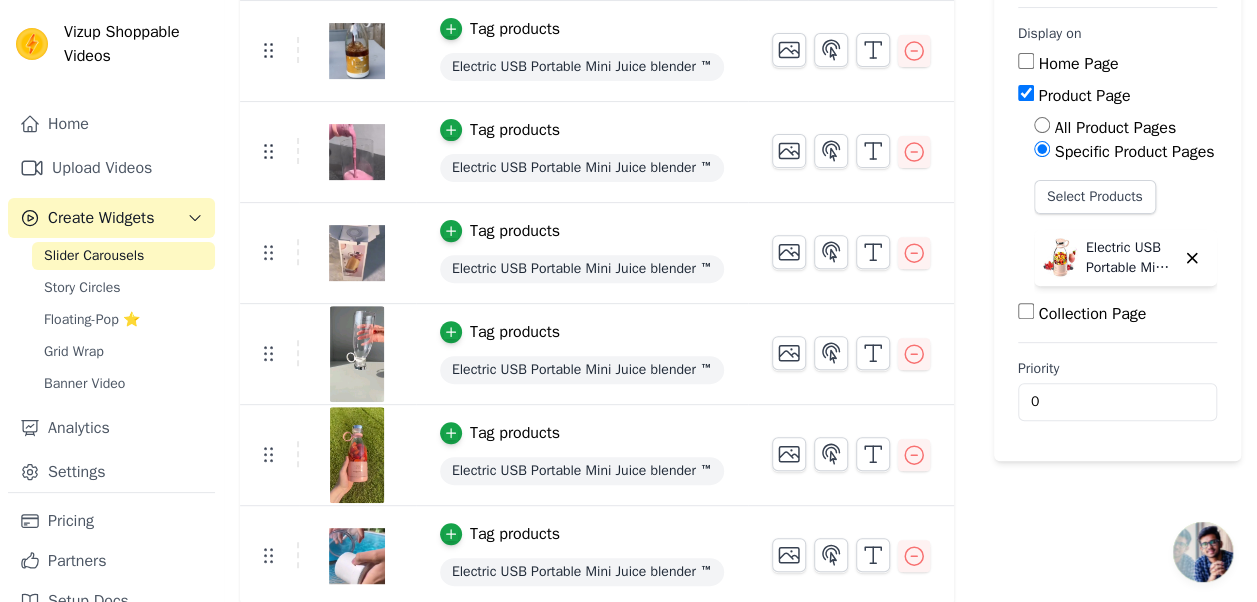 scroll, scrollTop: 0, scrollLeft: 0, axis: both 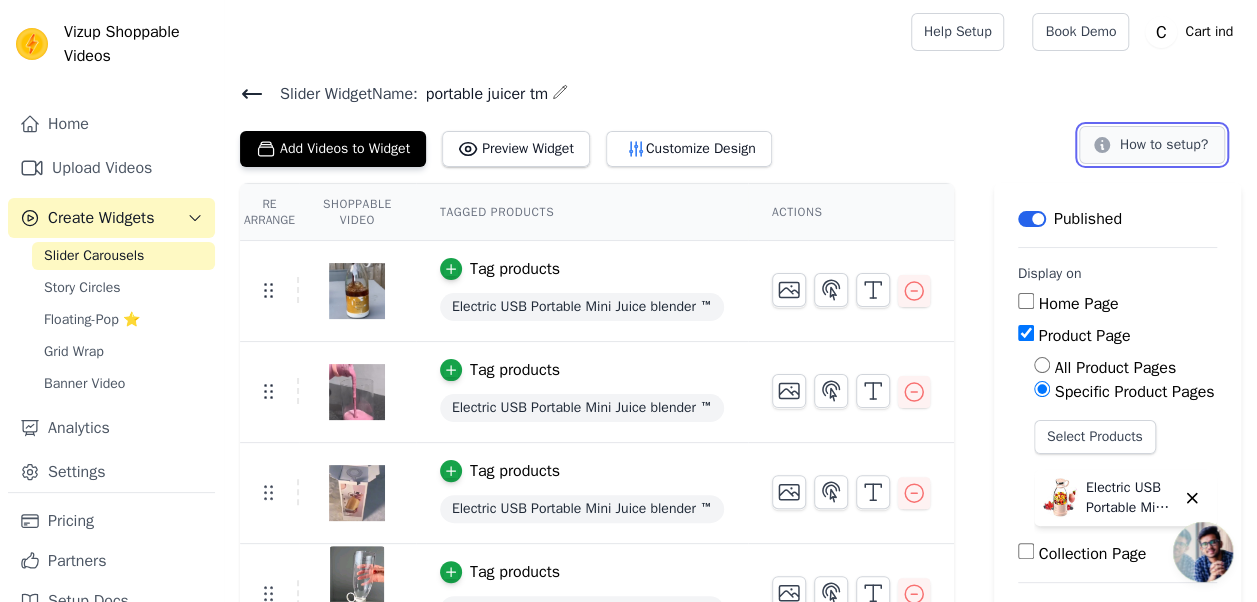 click 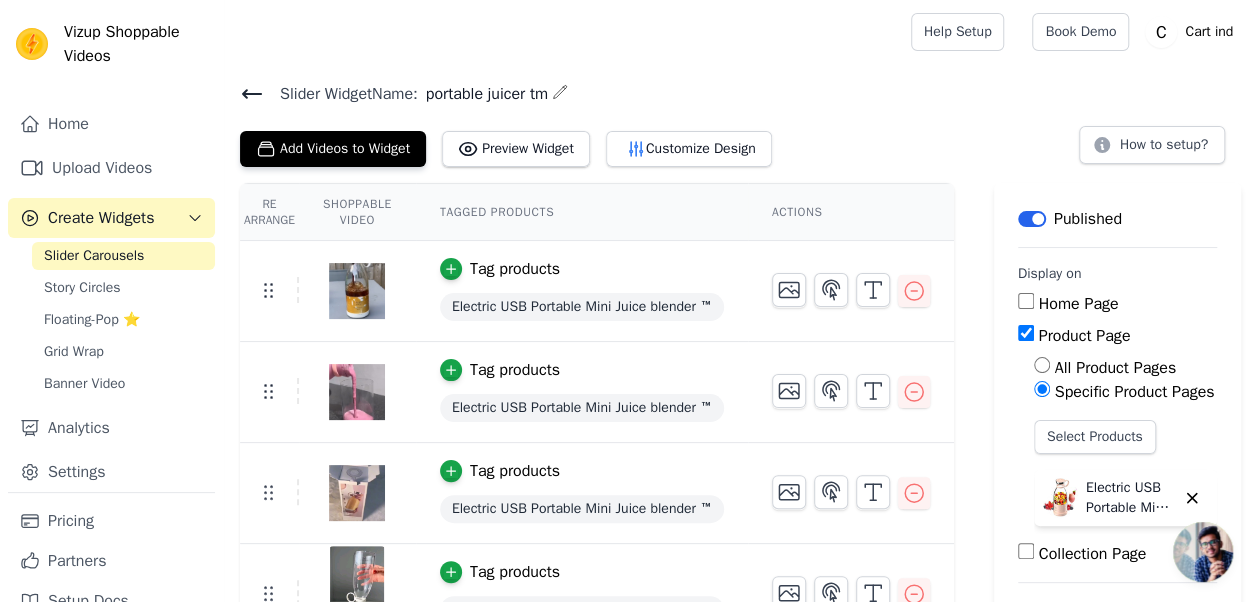 click on "Create Widgets" at bounding box center [111, 218] 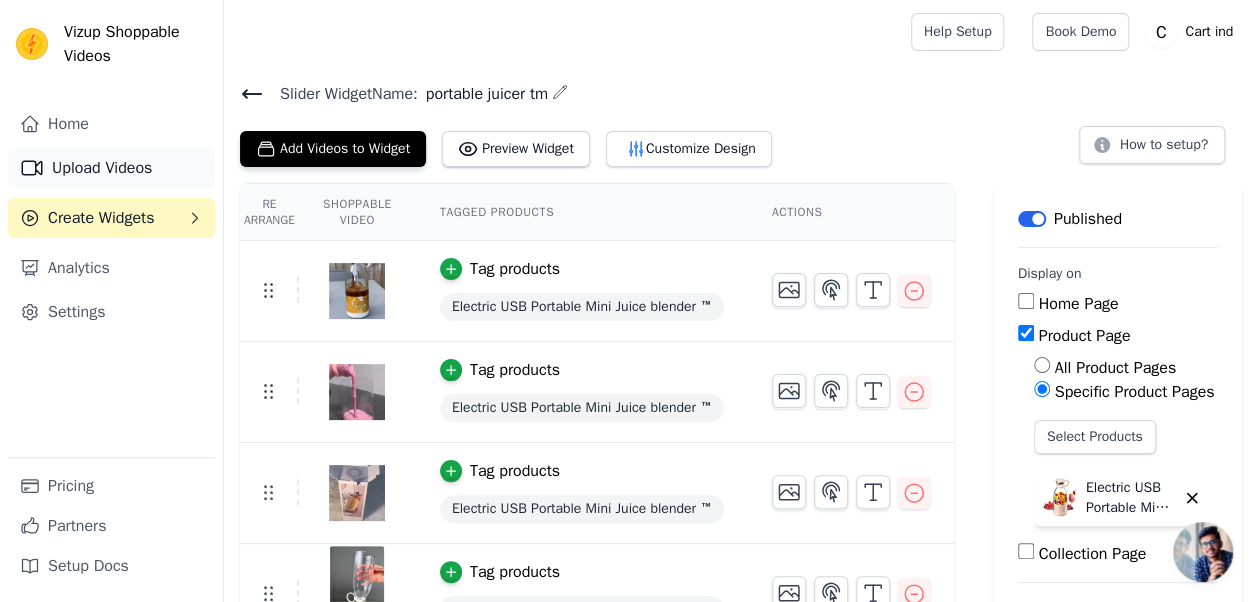 click on "Upload Videos" at bounding box center (111, 168) 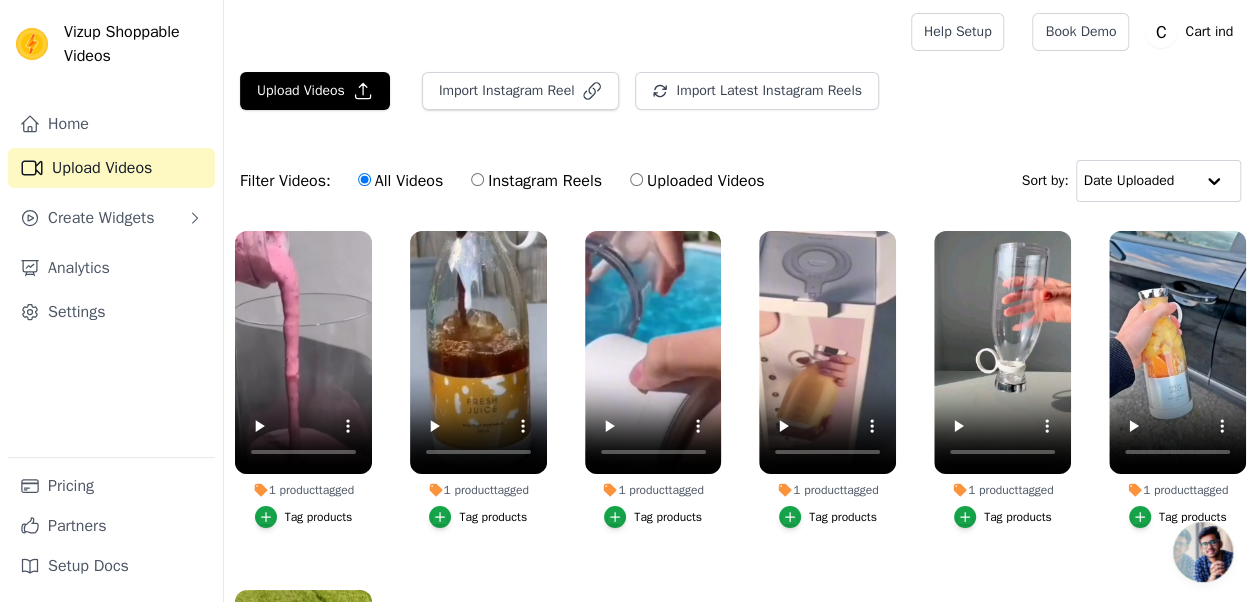 click on "1   product  tagged" at bounding box center [303, 490] 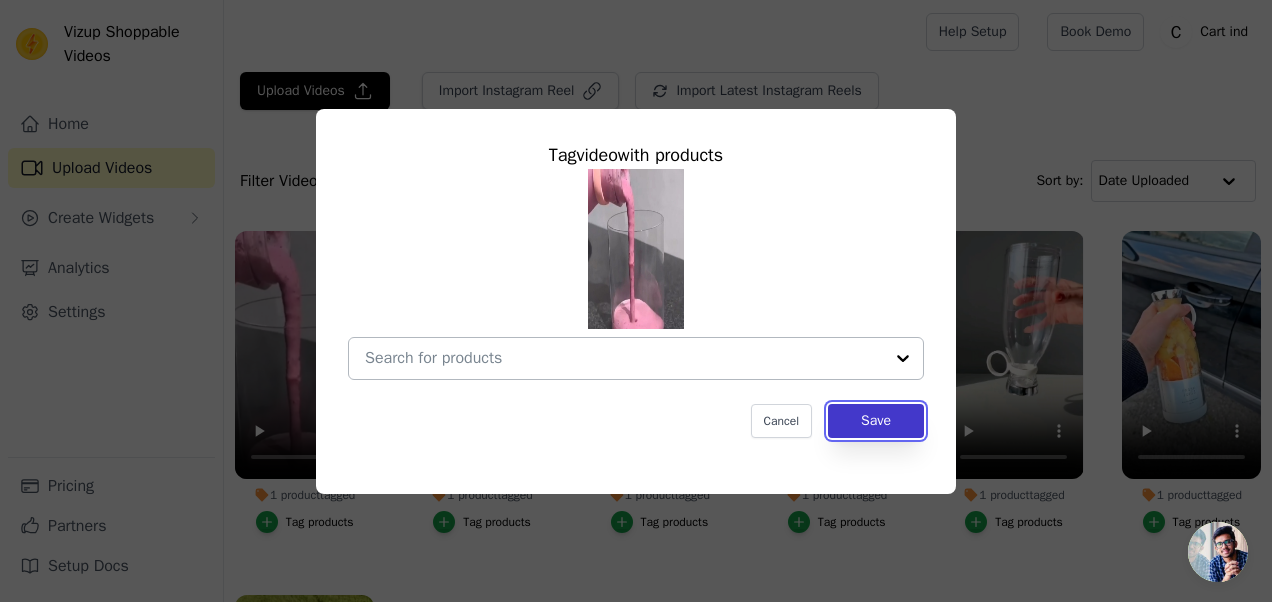 click on "Save" at bounding box center [876, 421] 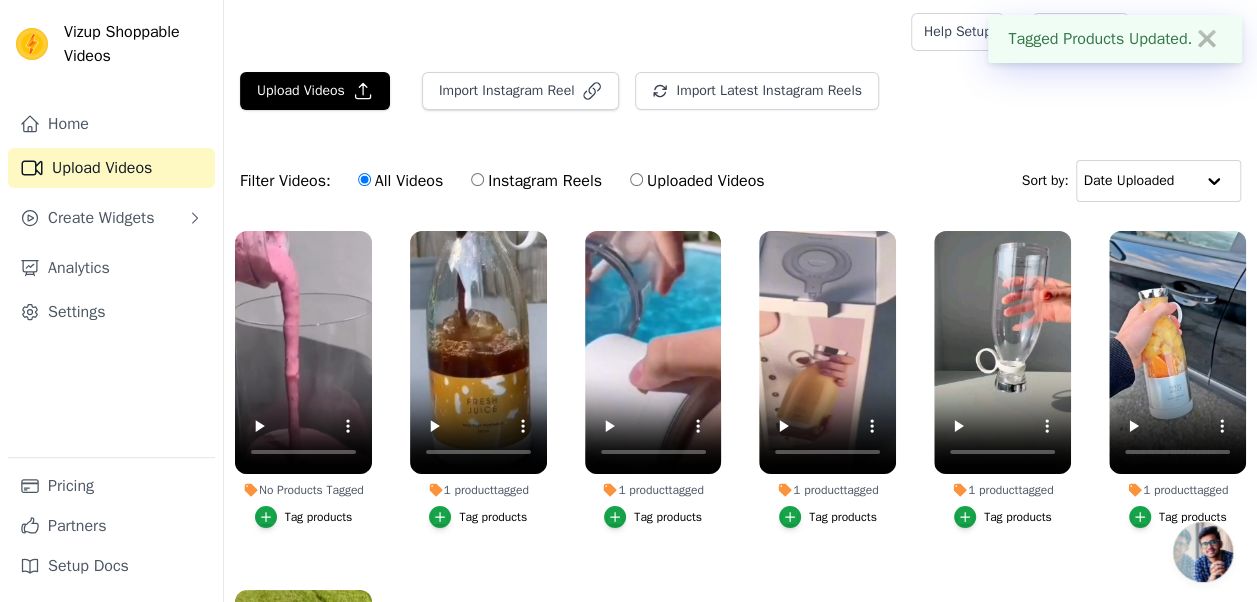 click on "1   product  tagged" at bounding box center [478, 490] 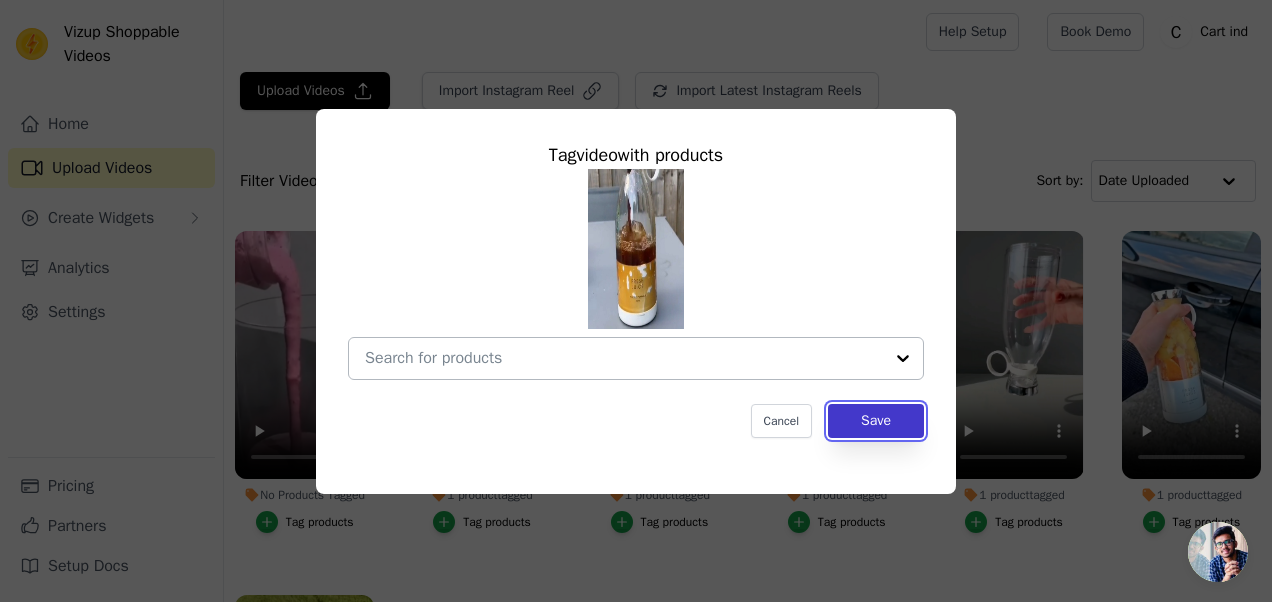 click on "Save" at bounding box center (876, 421) 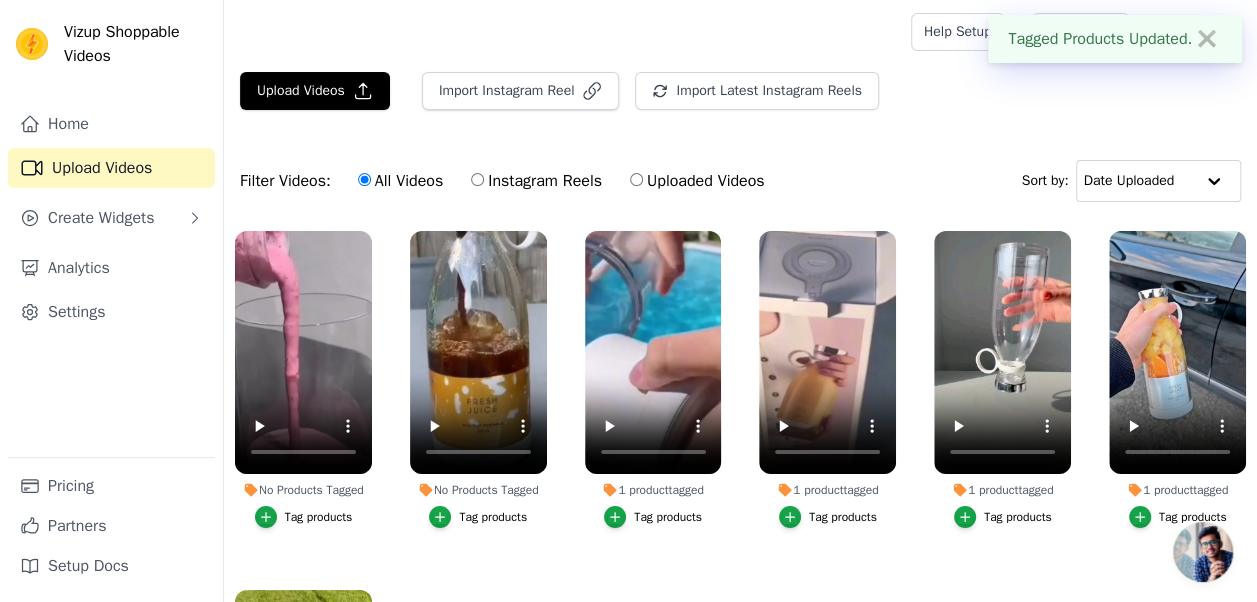 click on "1   product  tagged" at bounding box center (653, 490) 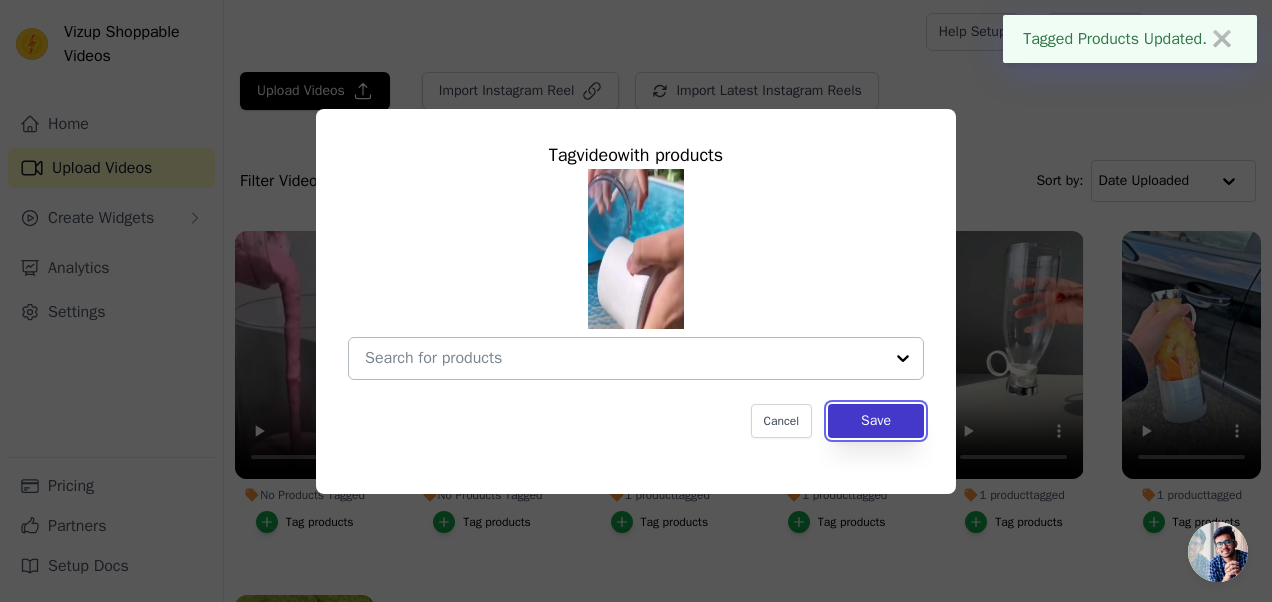 click on "Save" at bounding box center (876, 421) 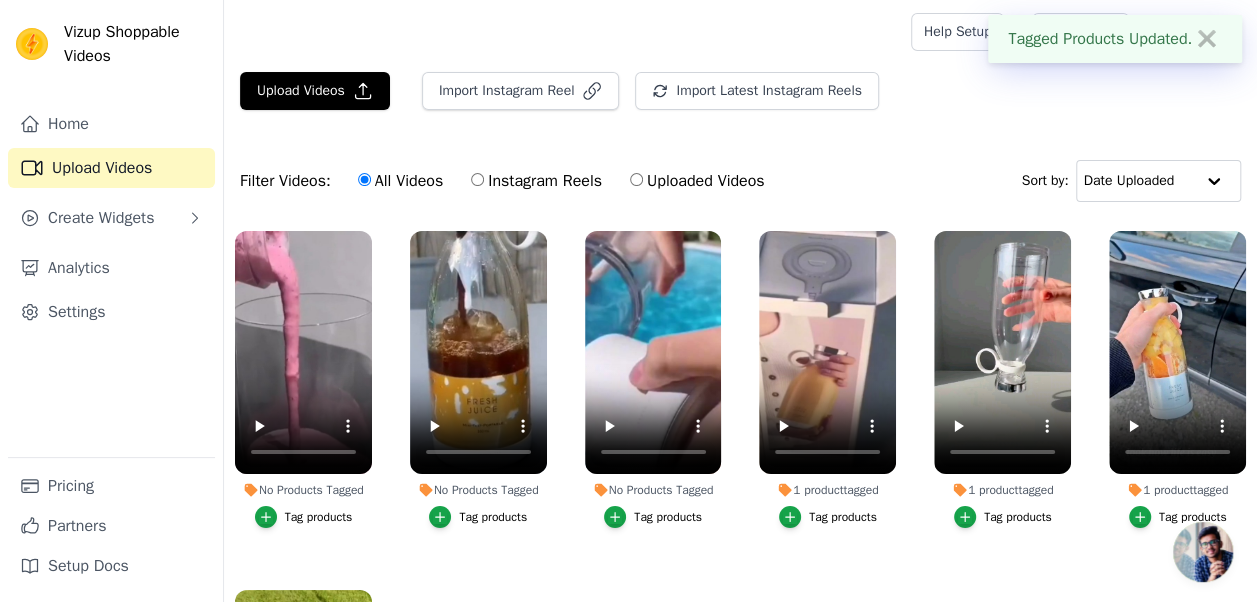click on "Tag products" at bounding box center [843, 517] 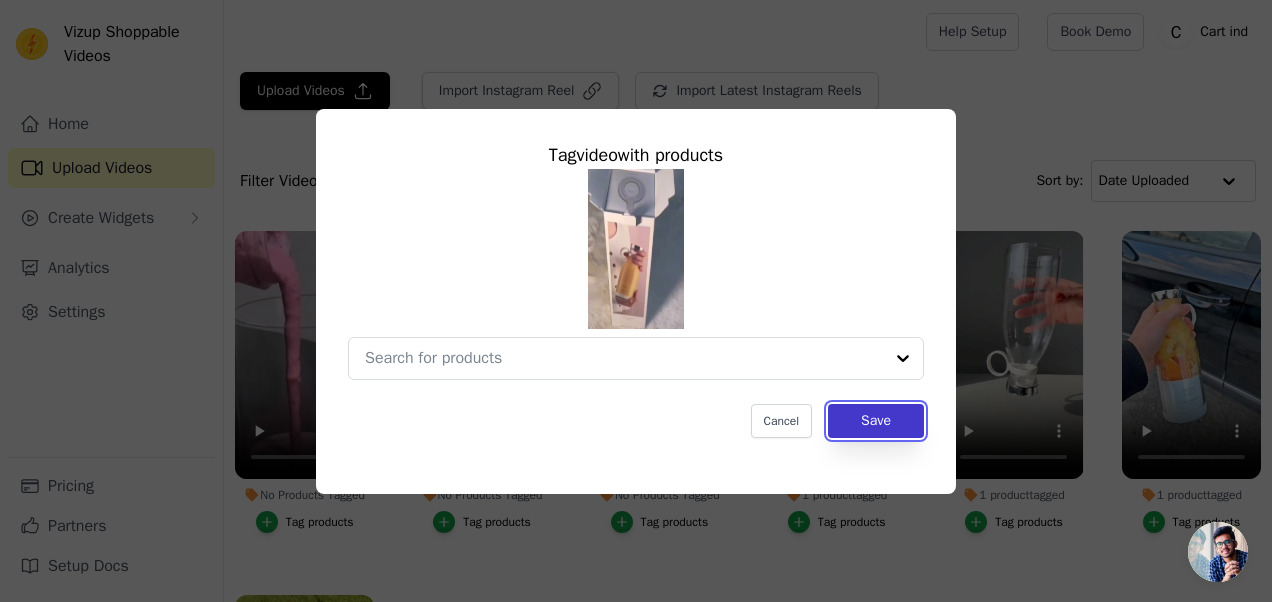 drag, startPoint x: 895, startPoint y: 413, endPoint x: 884, endPoint y: 422, distance: 14.21267 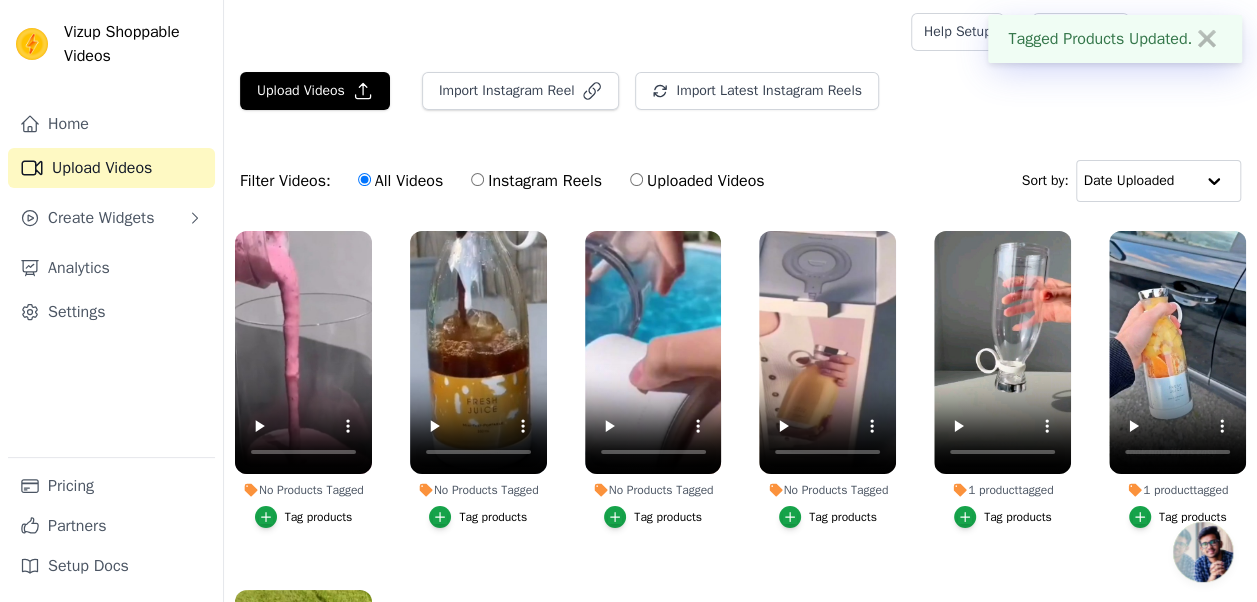 click on "Tag products" at bounding box center (1018, 517) 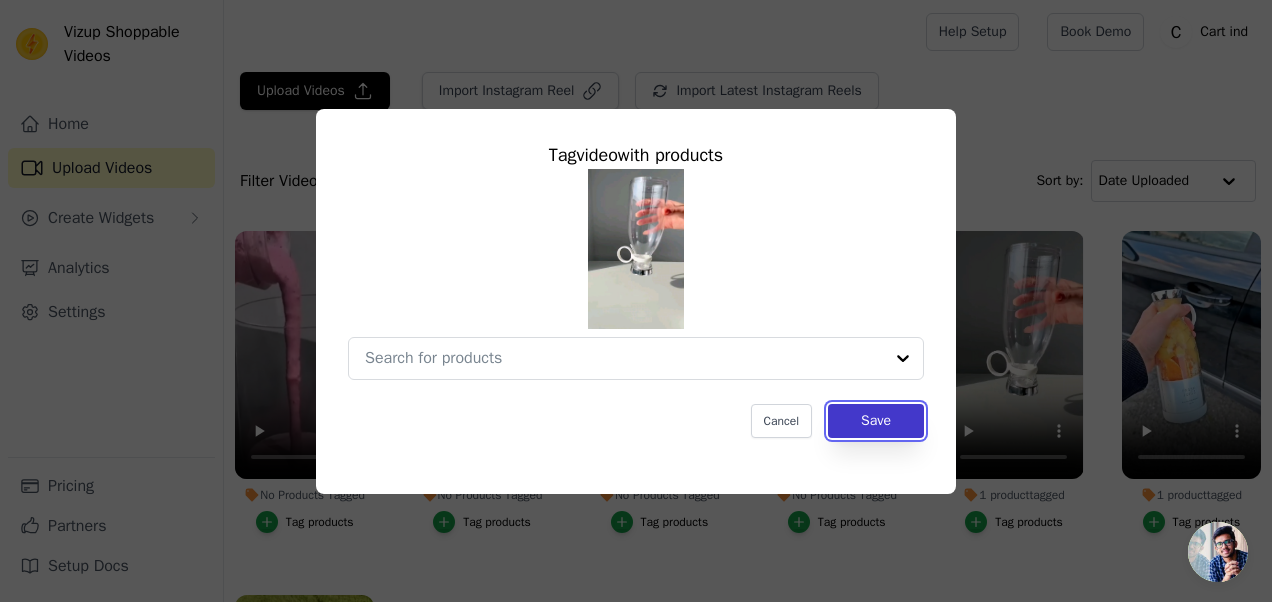 click on "Save" at bounding box center [876, 421] 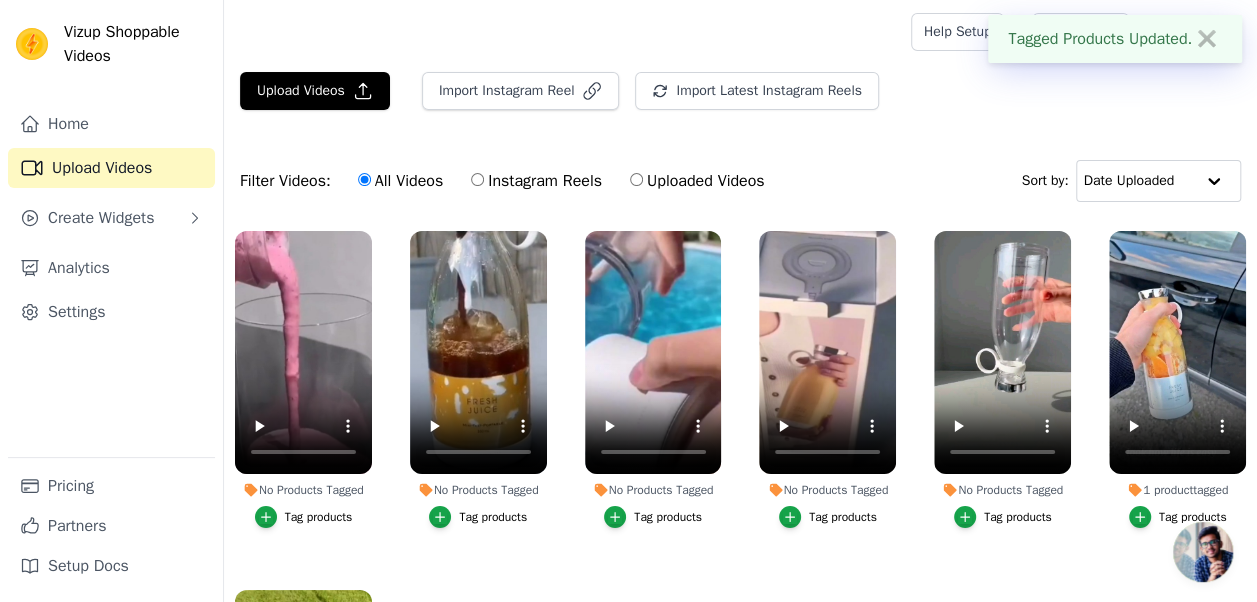 scroll, scrollTop: 185, scrollLeft: 0, axis: vertical 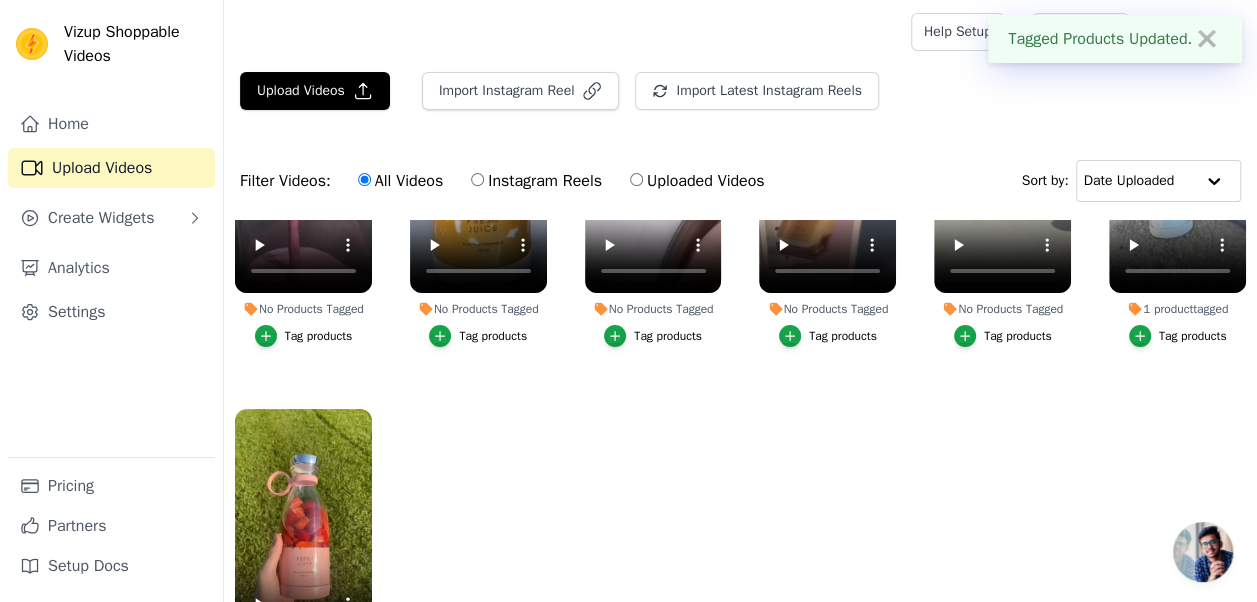 click on "Tag products" at bounding box center [1193, 336] 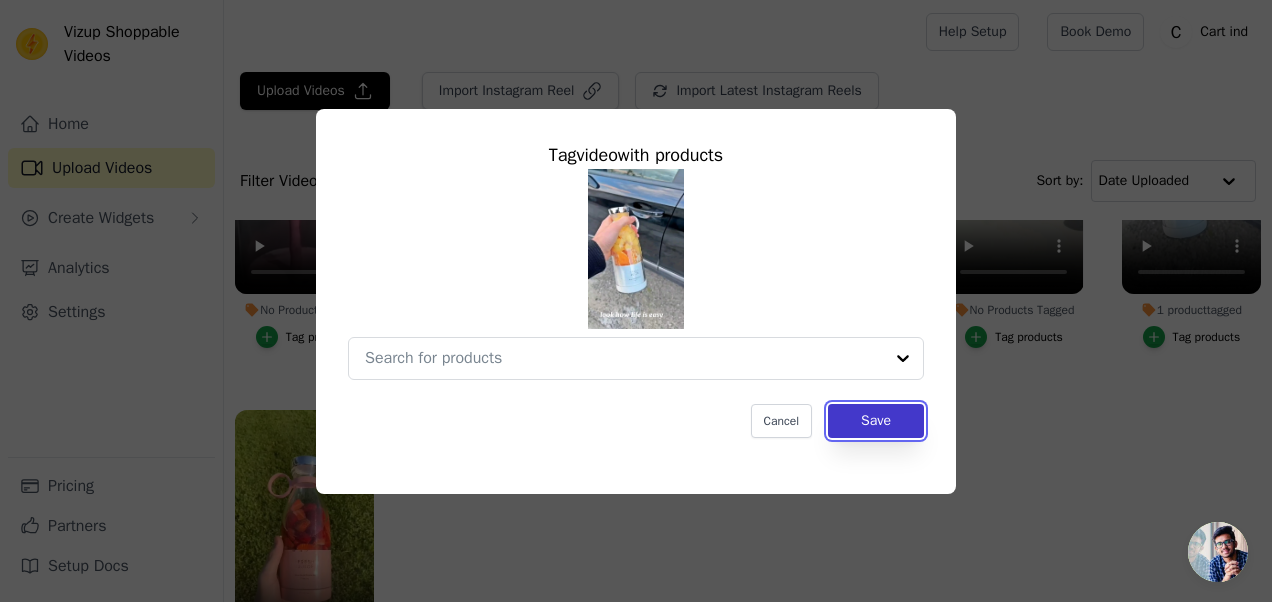 click on "Save" at bounding box center (876, 421) 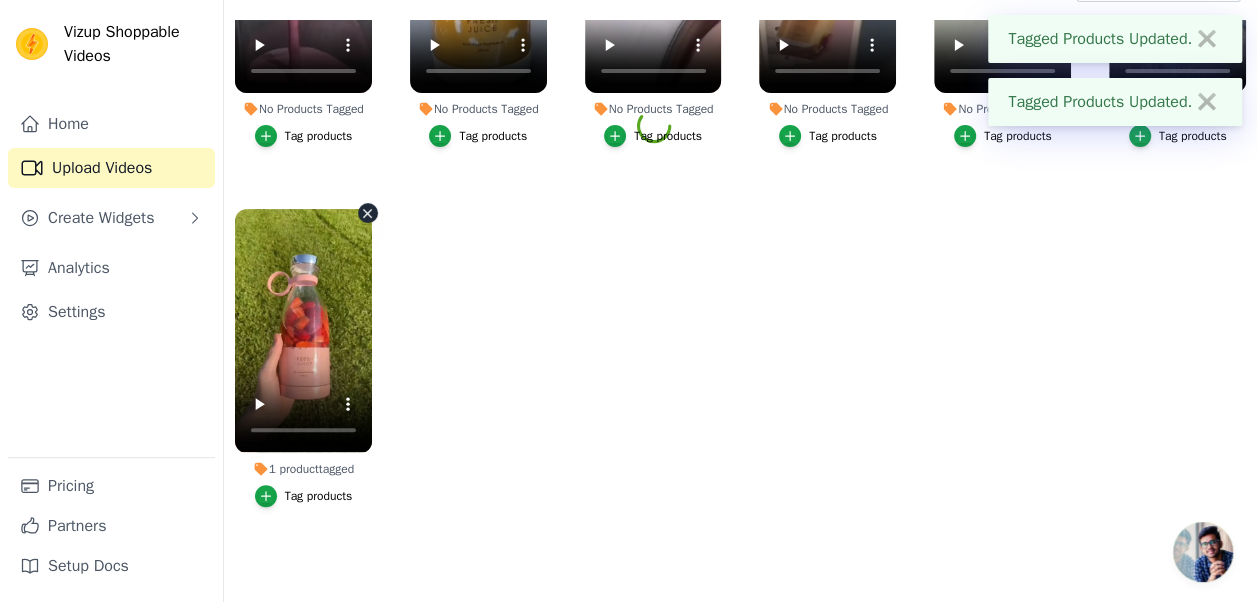 scroll, scrollTop: 202, scrollLeft: 0, axis: vertical 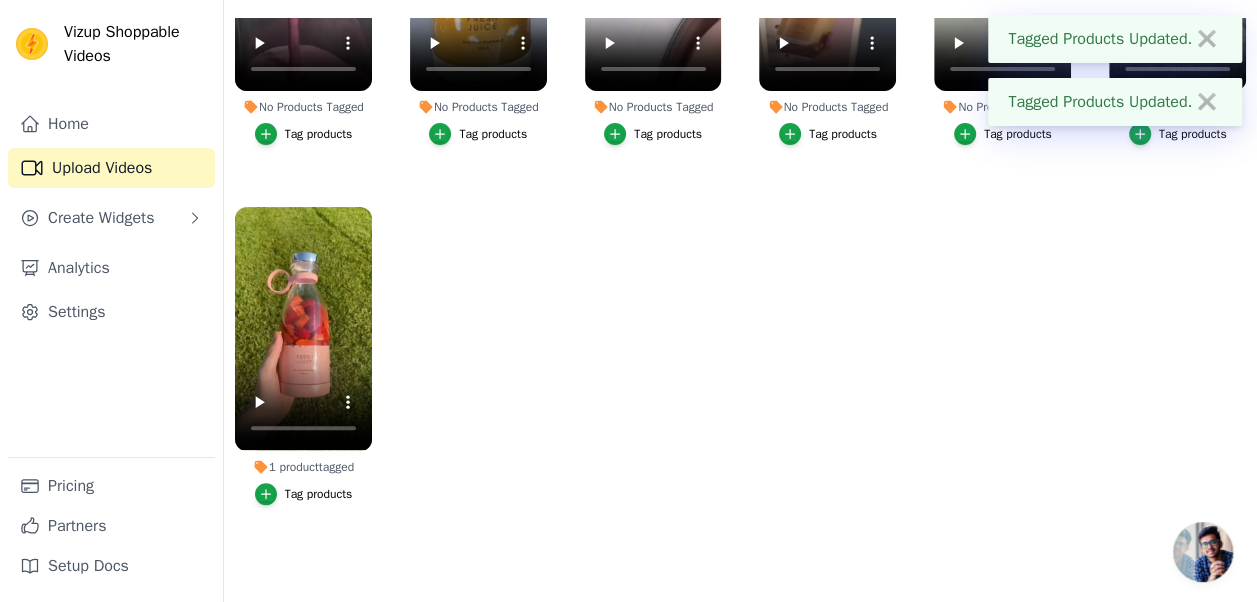 drag, startPoint x: 476, startPoint y: 462, endPoint x: 385, endPoint y: 464, distance: 91.02197 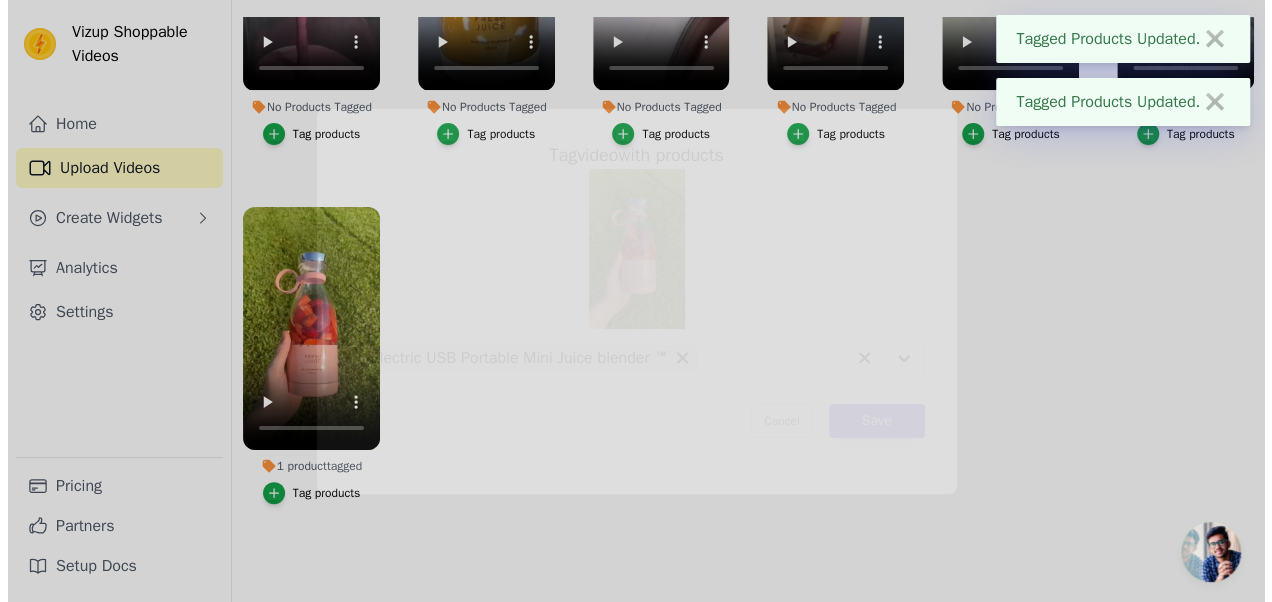 scroll, scrollTop: 0, scrollLeft: 0, axis: both 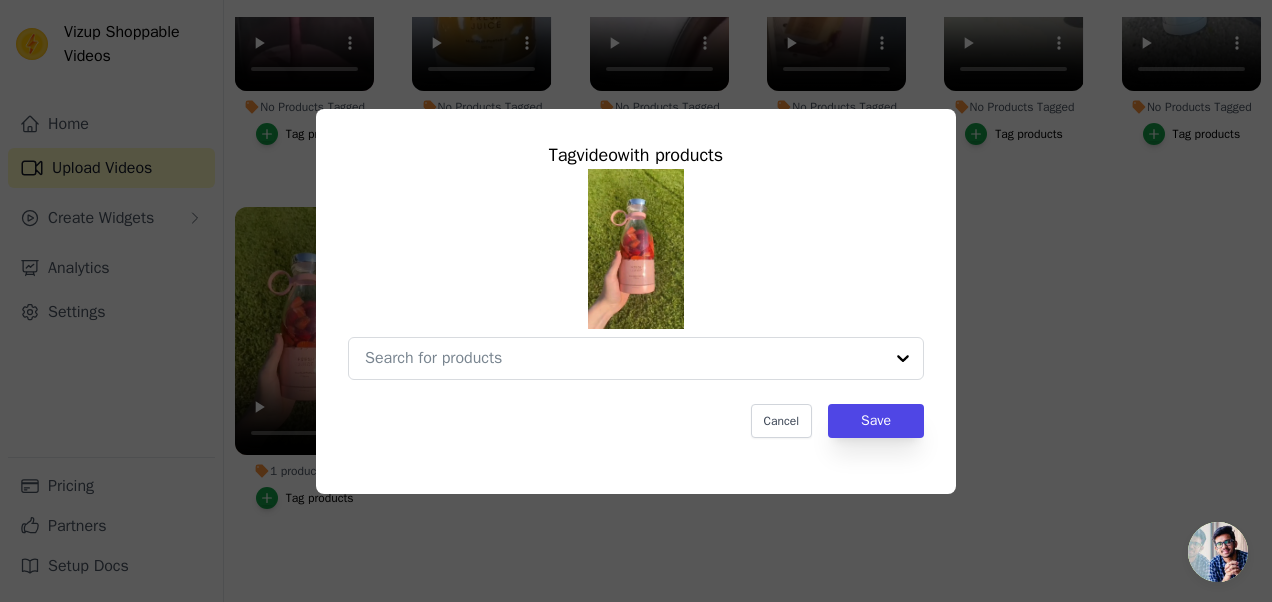 click on "Cancel   Save" at bounding box center (636, 421) 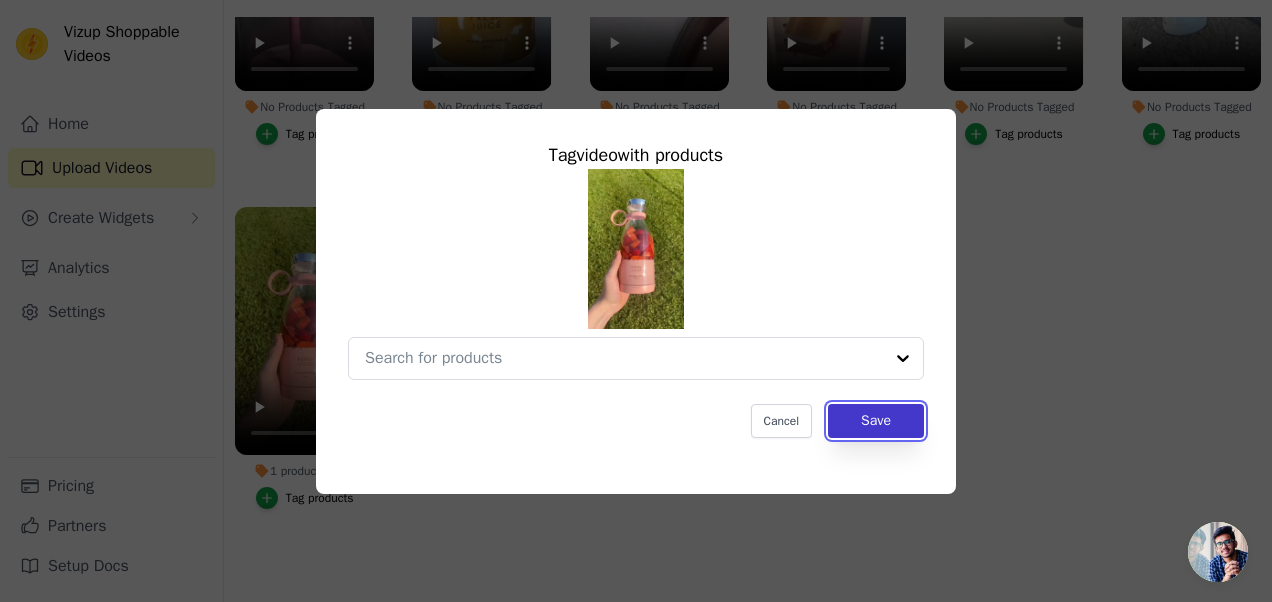 click on "Save" at bounding box center (876, 421) 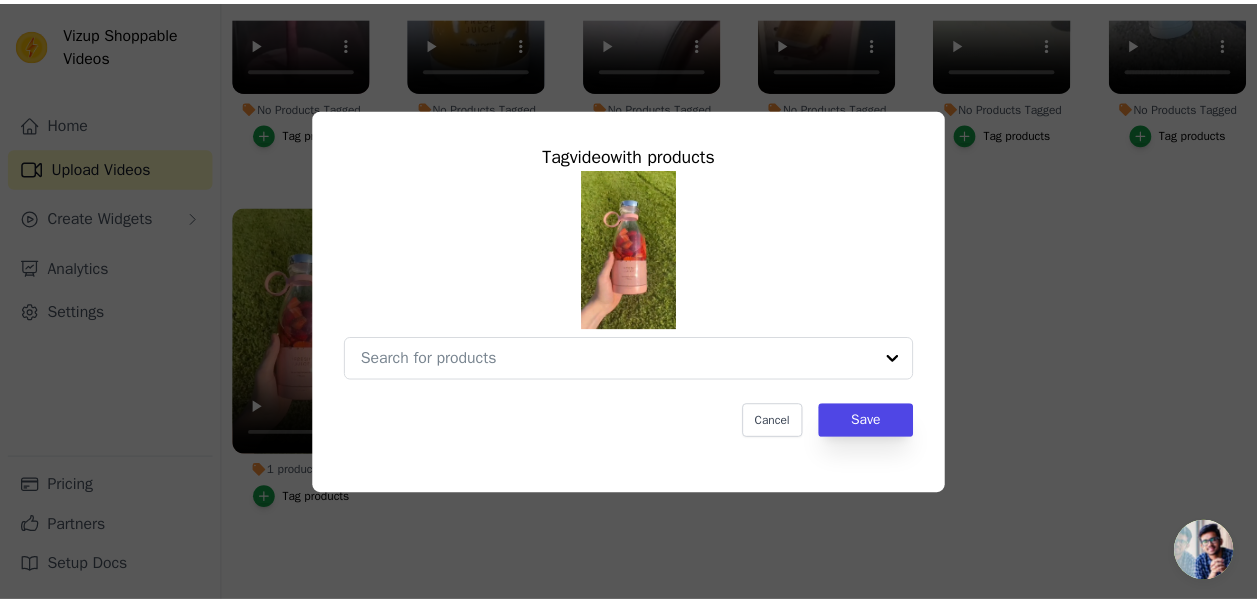 scroll, scrollTop: 202, scrollLeft: 0, axis: vertical 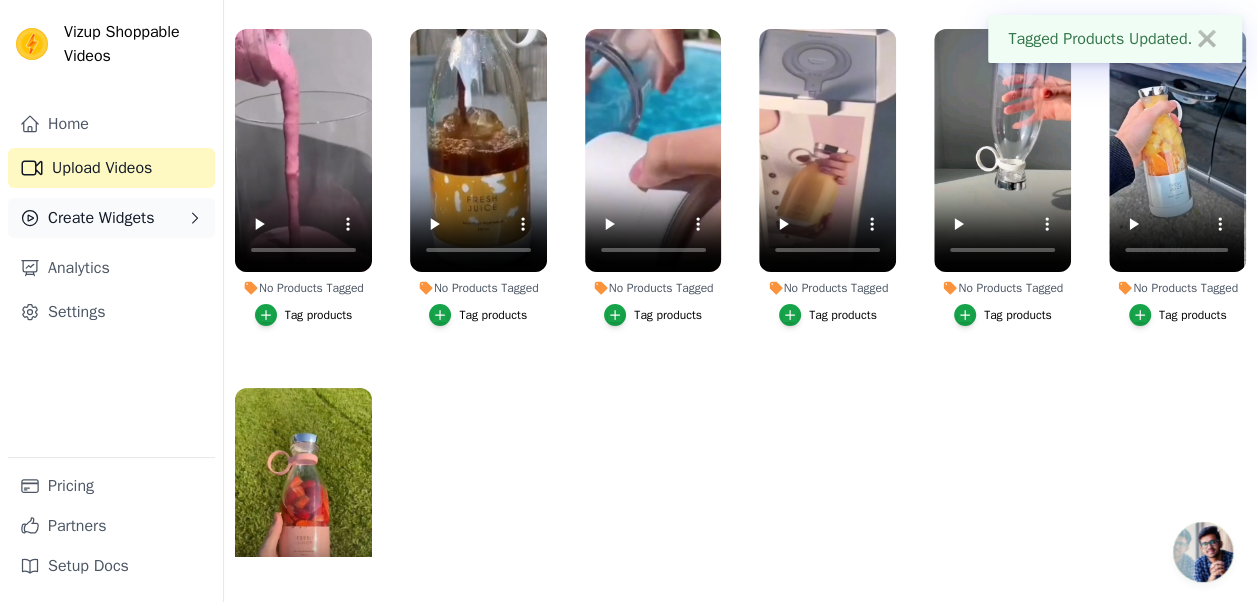 click on "Create Widgets" at bounding box center (101, 218) 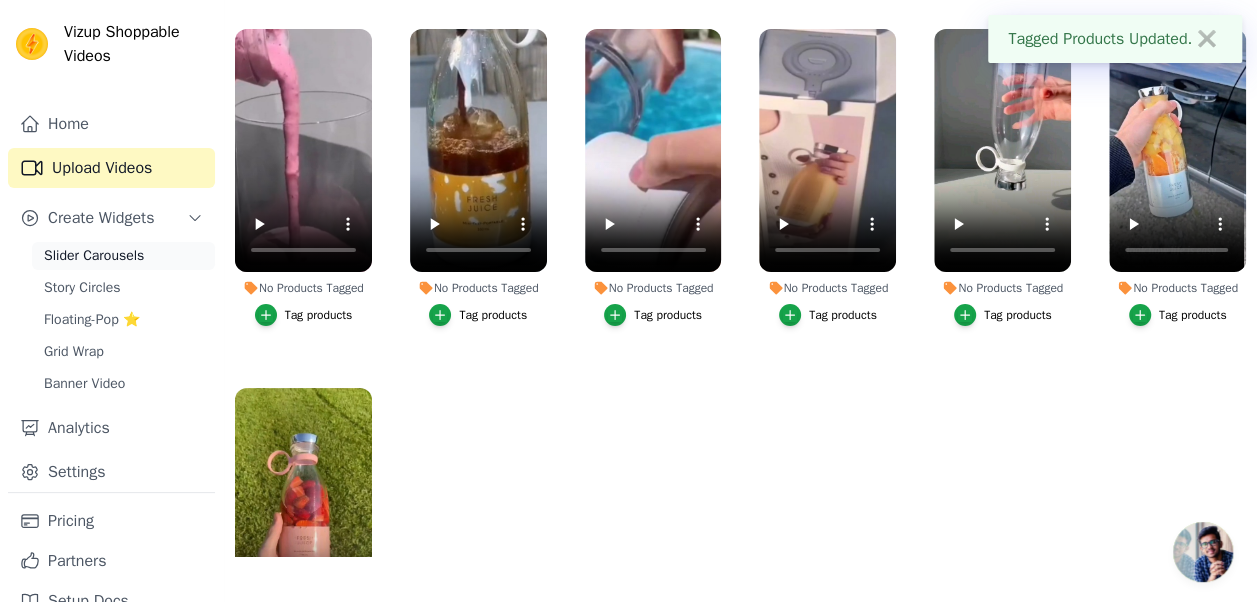 drag, startPoint x: 100, startPoint y: 240, endPoint x: 85, endPoint y: 254, distance: 20.518284 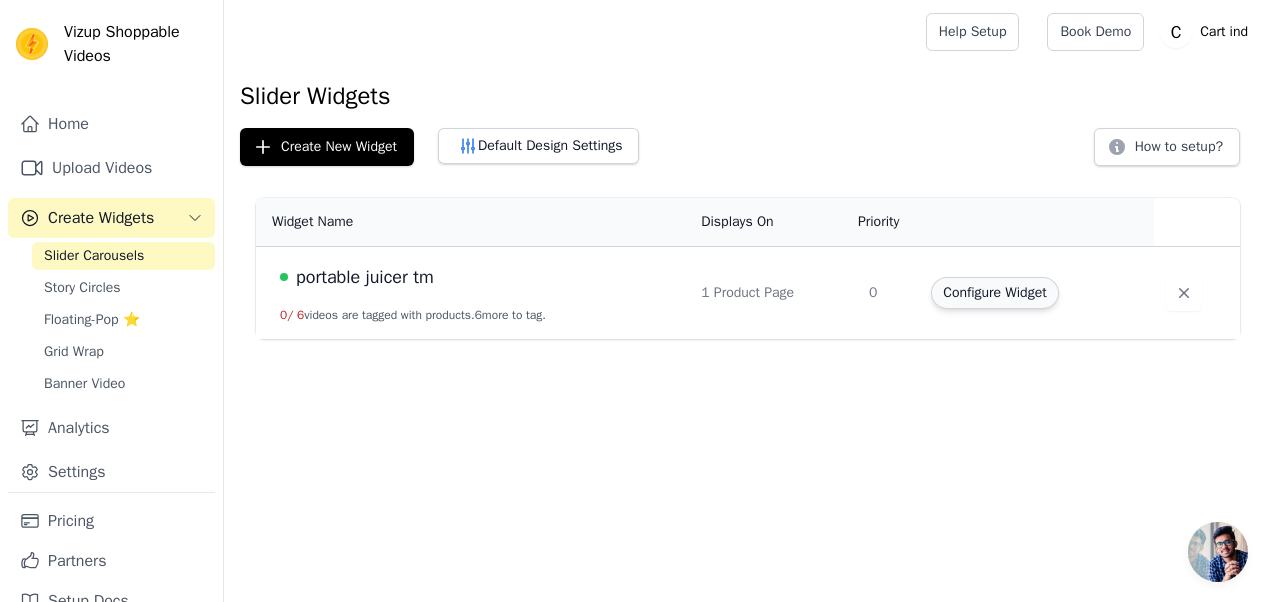click on "Configure Widget" at bounding box center (994, 293) 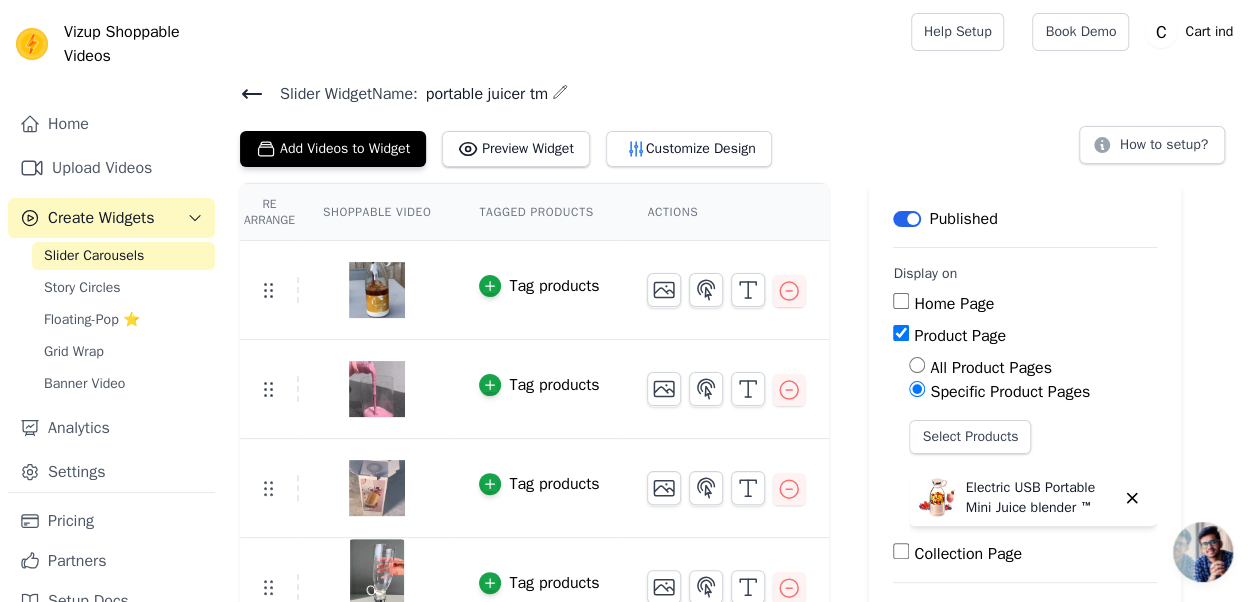 click on "Tagged Products" at bounding box center [539, 212] 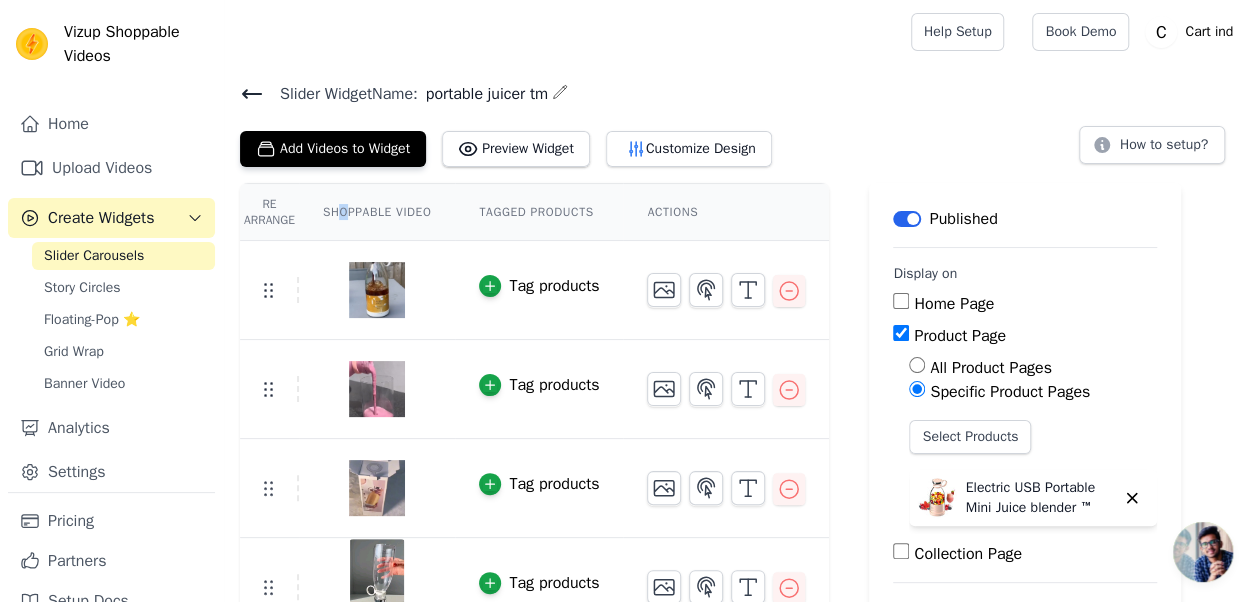 click on "Shoppable Video" at bounding box center (377, 212) 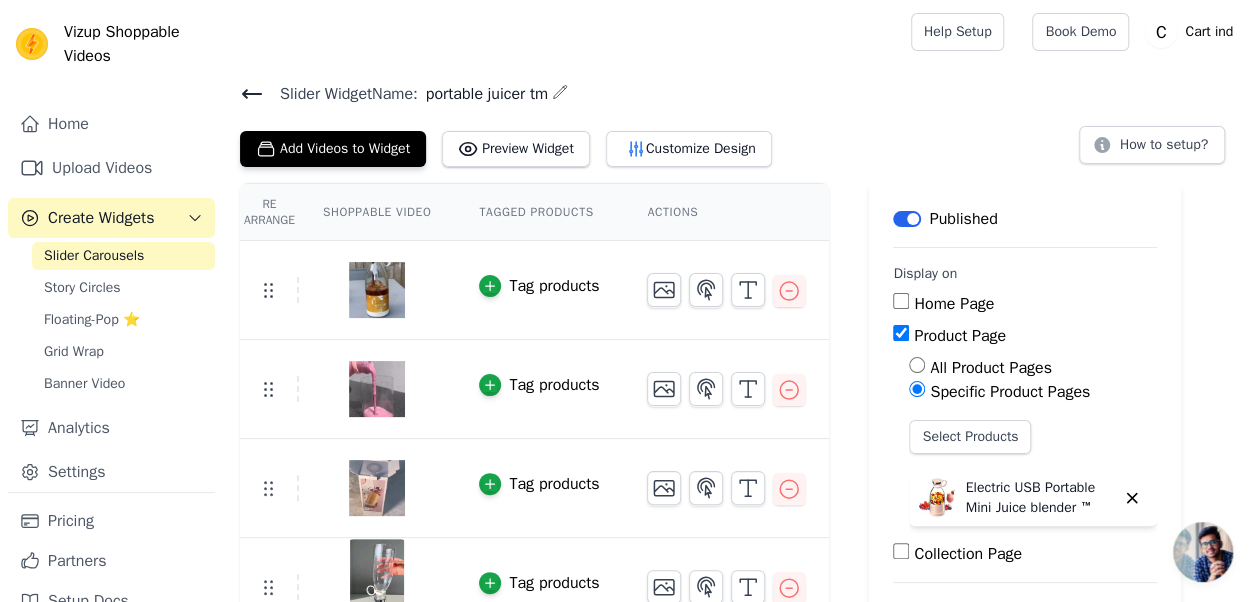 drag, startPoint x: 427, startPoint y: 212, endPoint x: 532, endPoint y: 198, distance: 105.92922 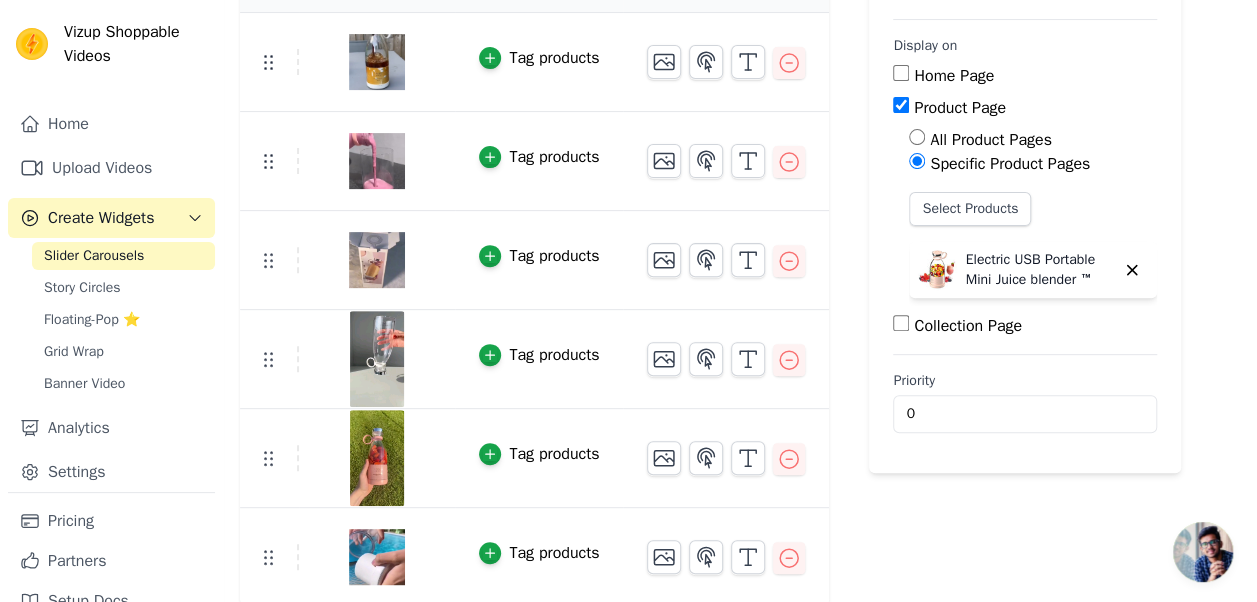 scroll, scrollTop: 0, scrollLeft: 0, axis: both 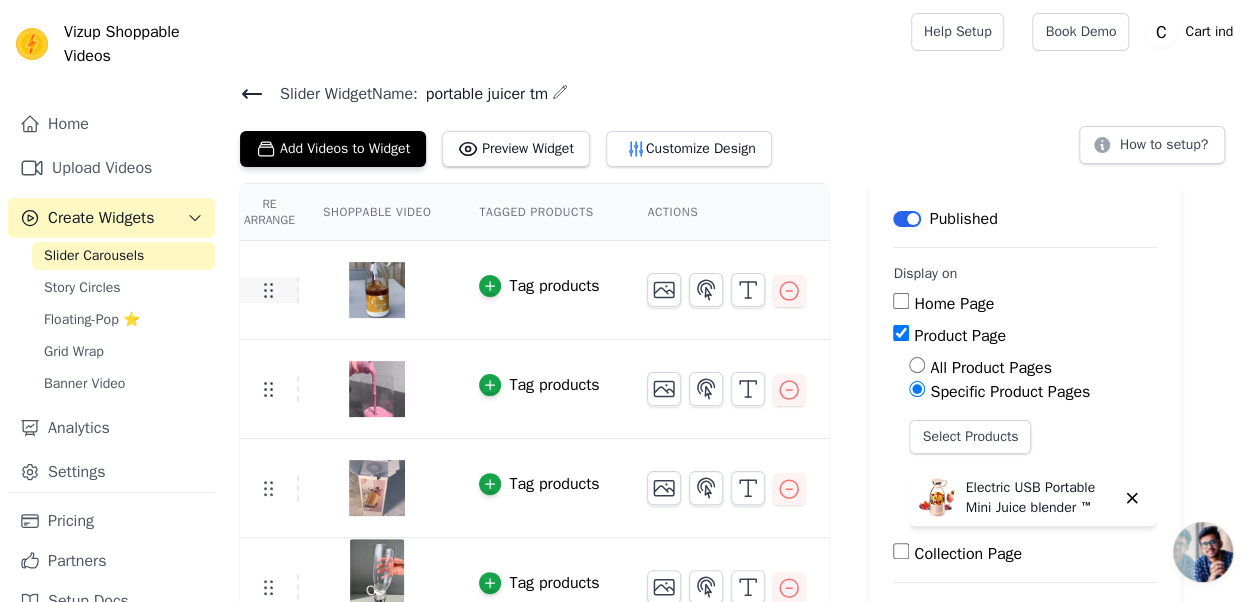 click 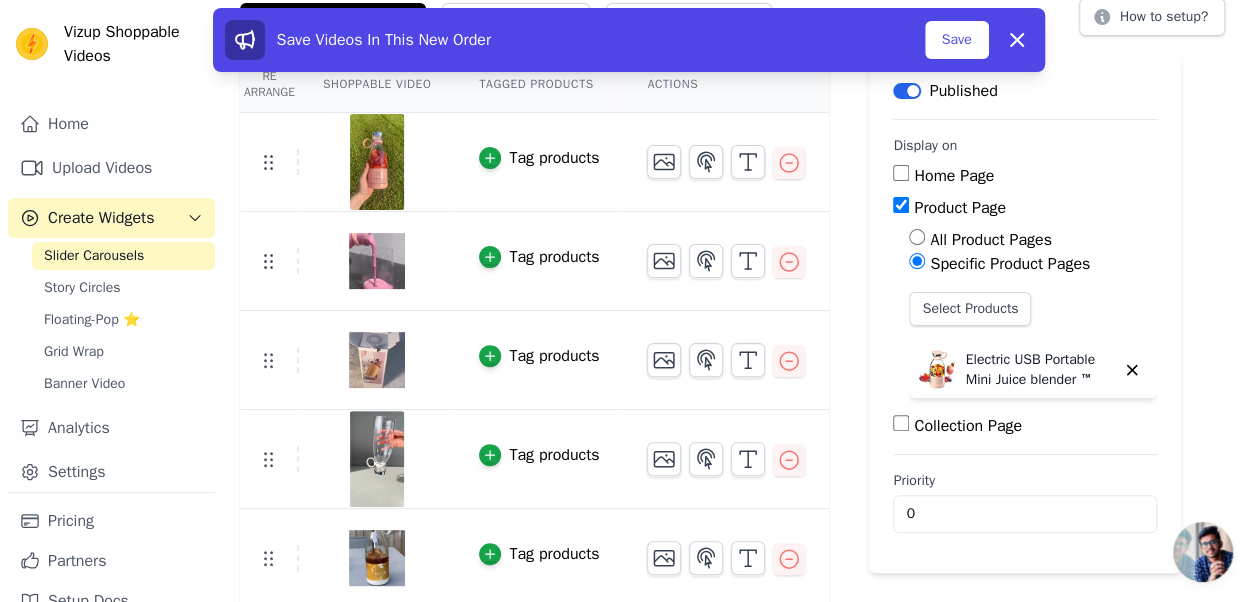 scroll, scrollTop: 0, scrollLeft: 0, axis: both 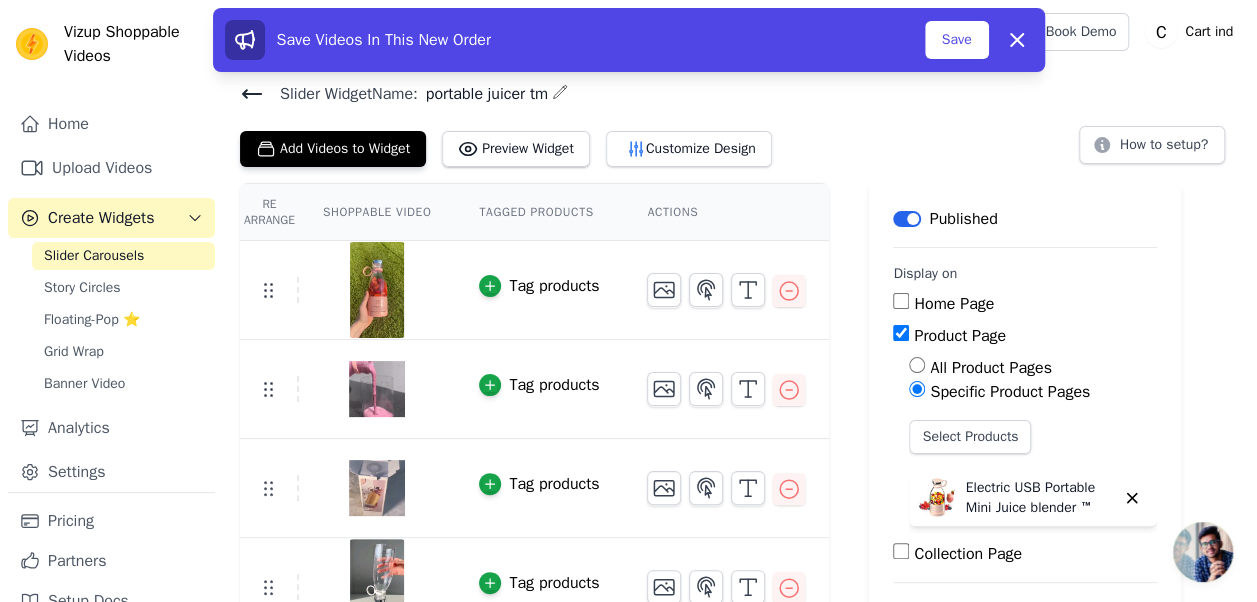 click on "Save Videos In This New Order   Save   Dismiss" at bounding box center (629, 40) 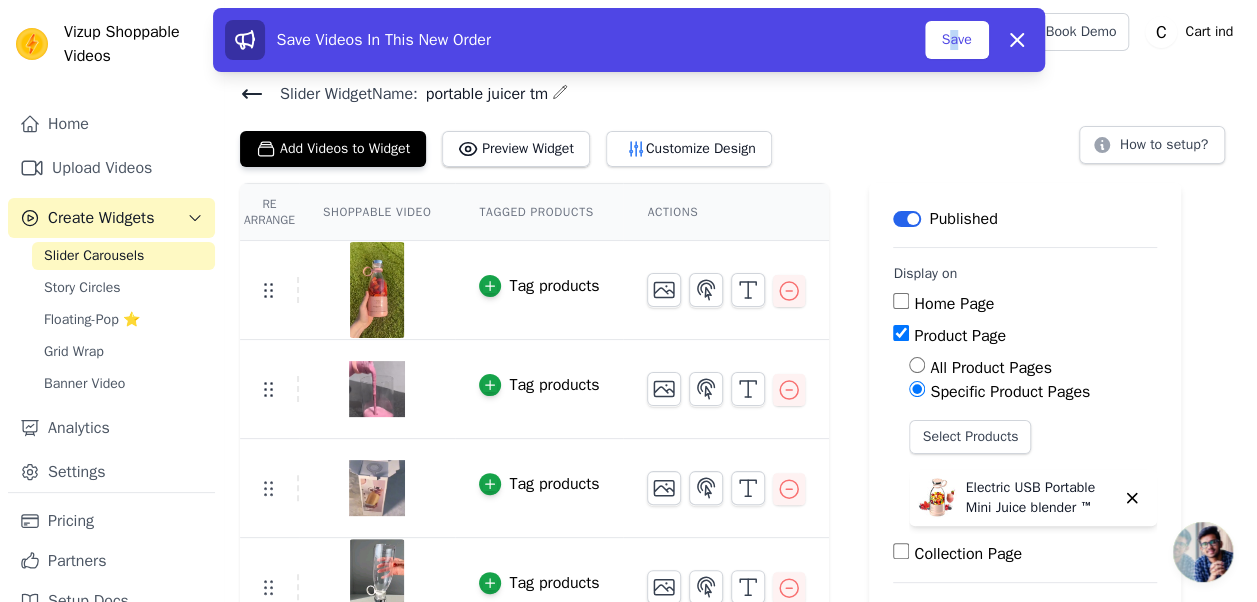 click on "Save Videos In This New Order   Save   Dismiss" at bounding box center (629, 40) 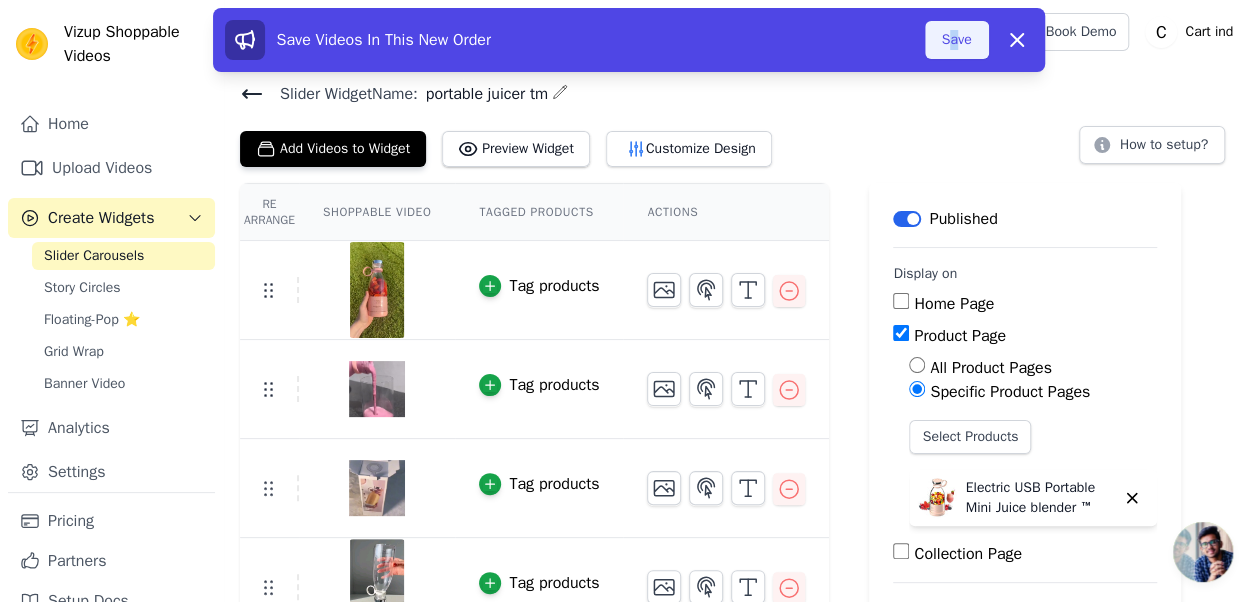 click on "Save" at bounding box center [957, 40] 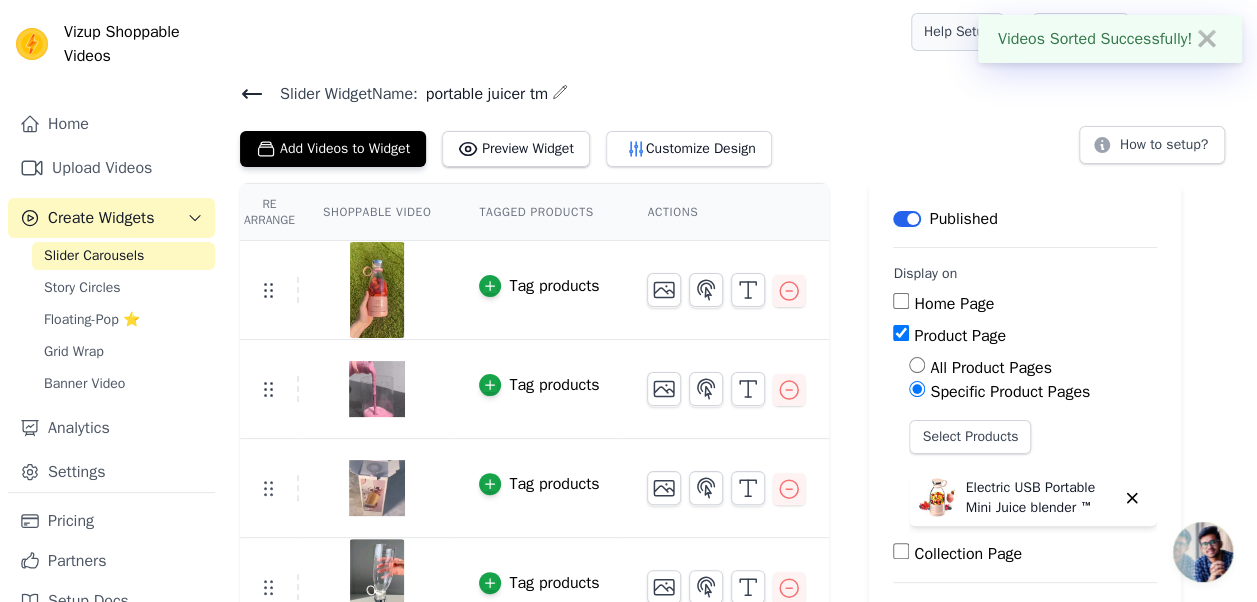 click on "Help Setup" at bounding box center (958, 32) 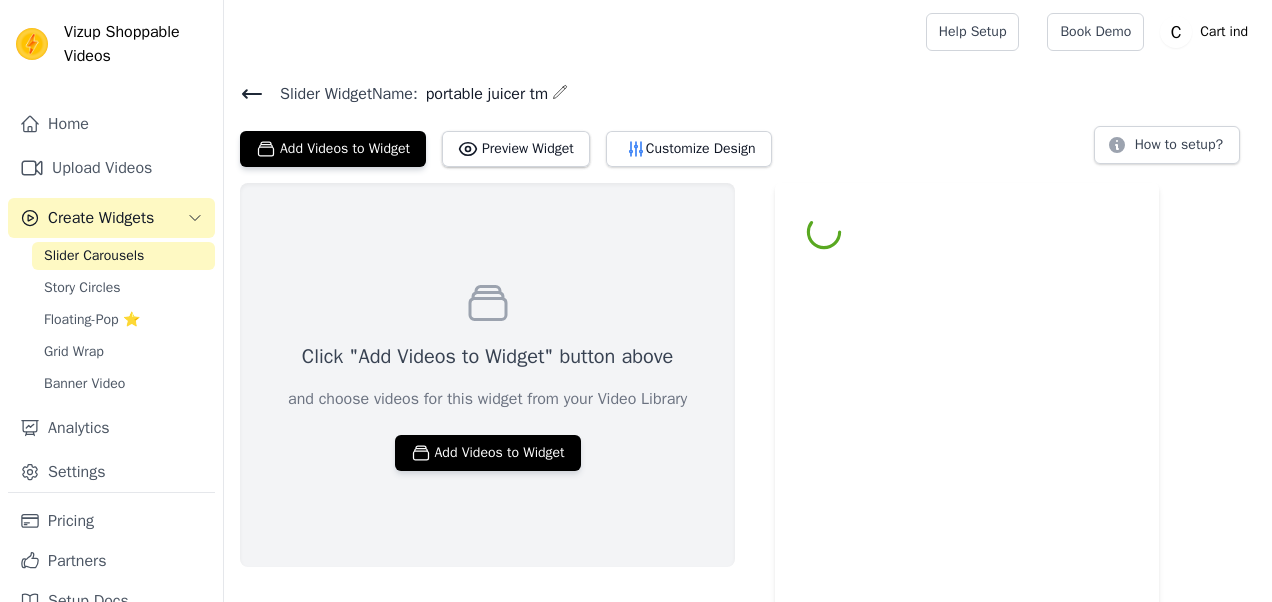 scroll, scrollTop: 0, scrollLeft: 0, axis: both 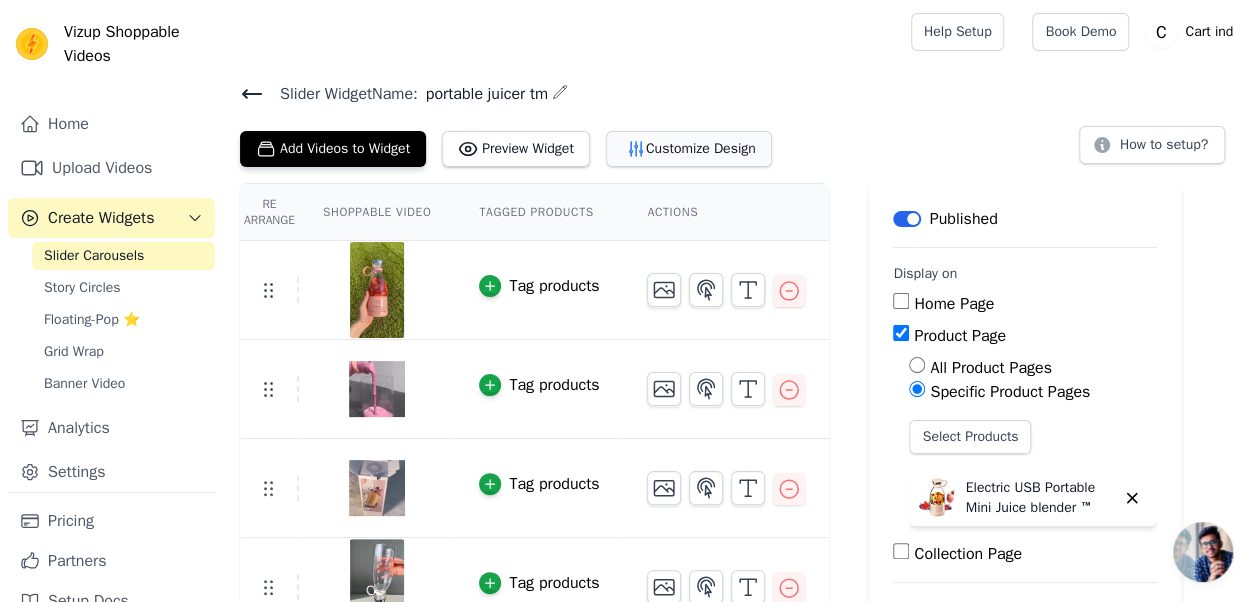 click on "Customize Design" at bounding box center [689, 149] 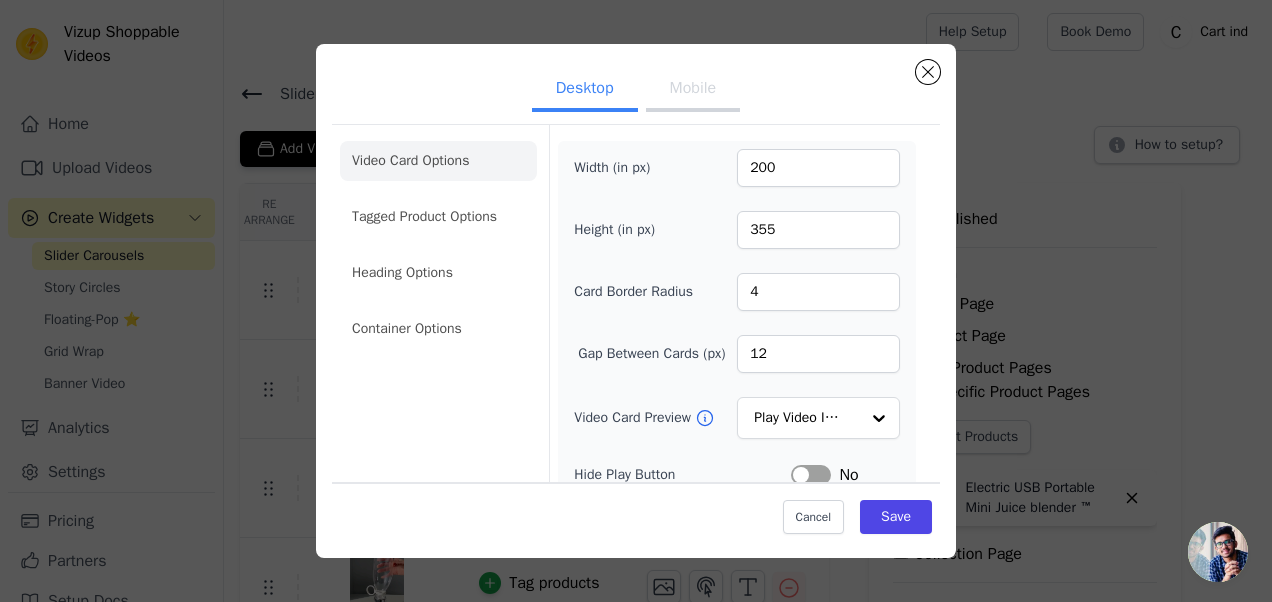 scroll, scrollTop: 200, scrollLeft: 0, axis: vertical 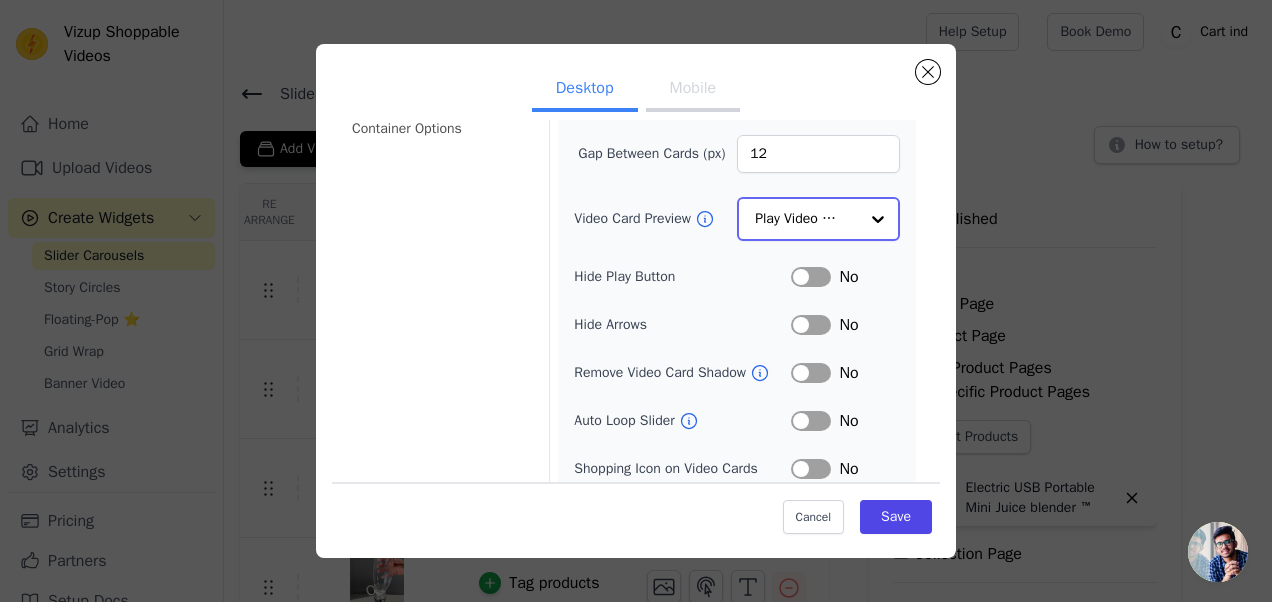 click on "Video Card Preview" 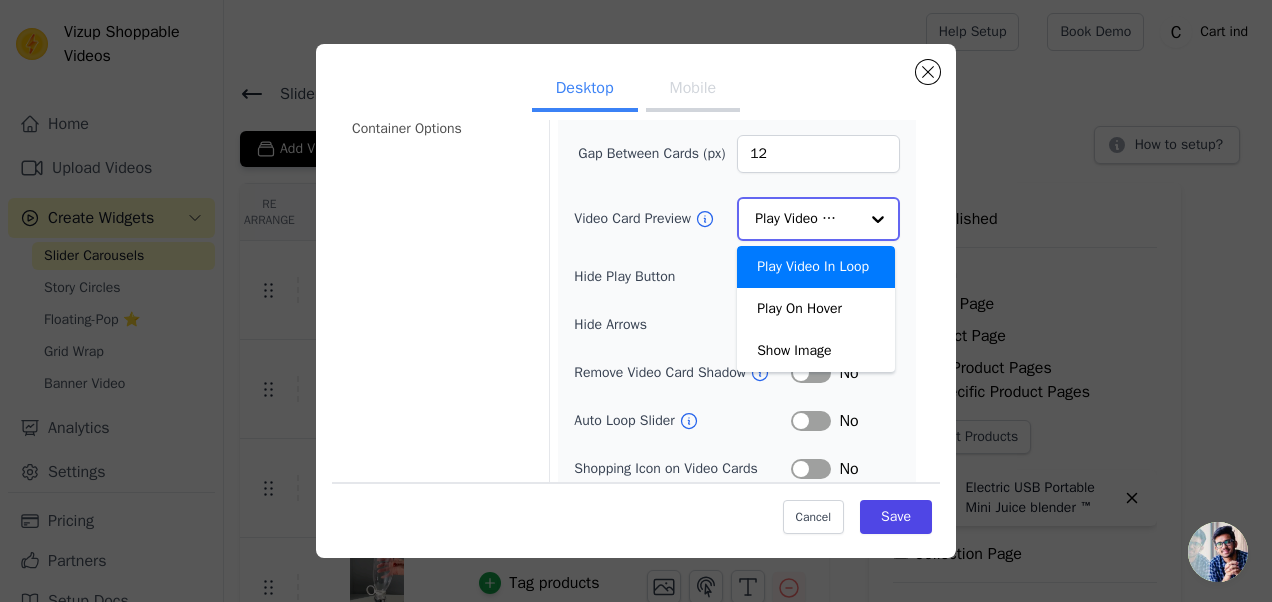 click on "Play Video In Loop" at bounding box center [816, 267] 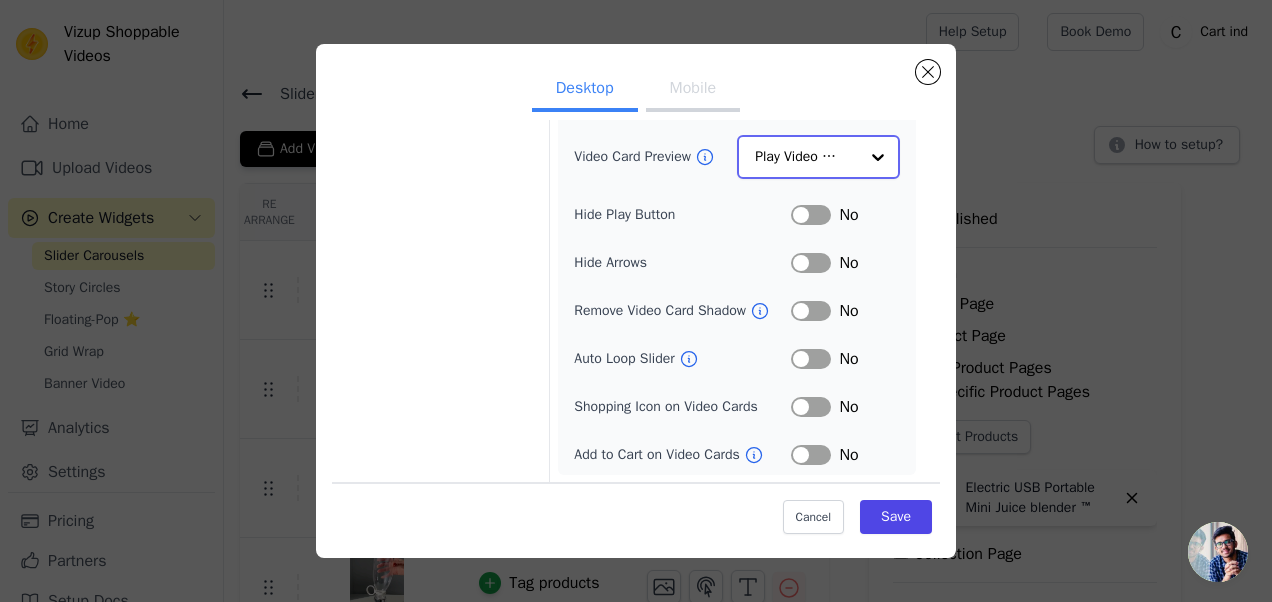 scroll, scrollTop: 0, scrollLeft: 0, axis: both 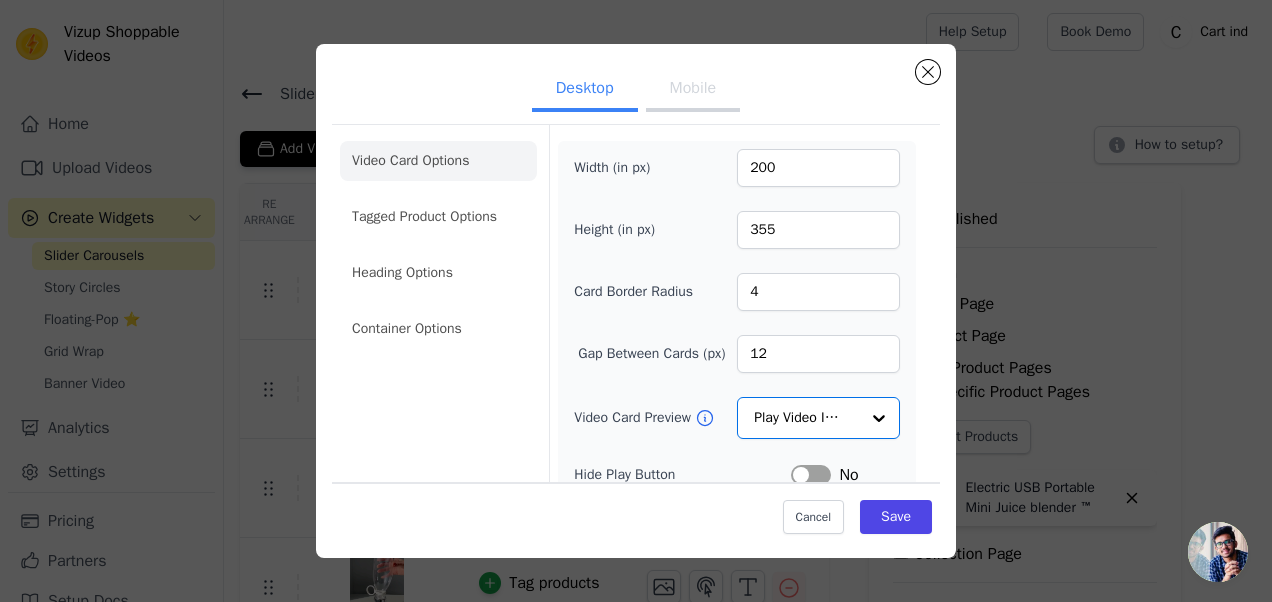 click on "Mobile" at bounding box center [693, 90] 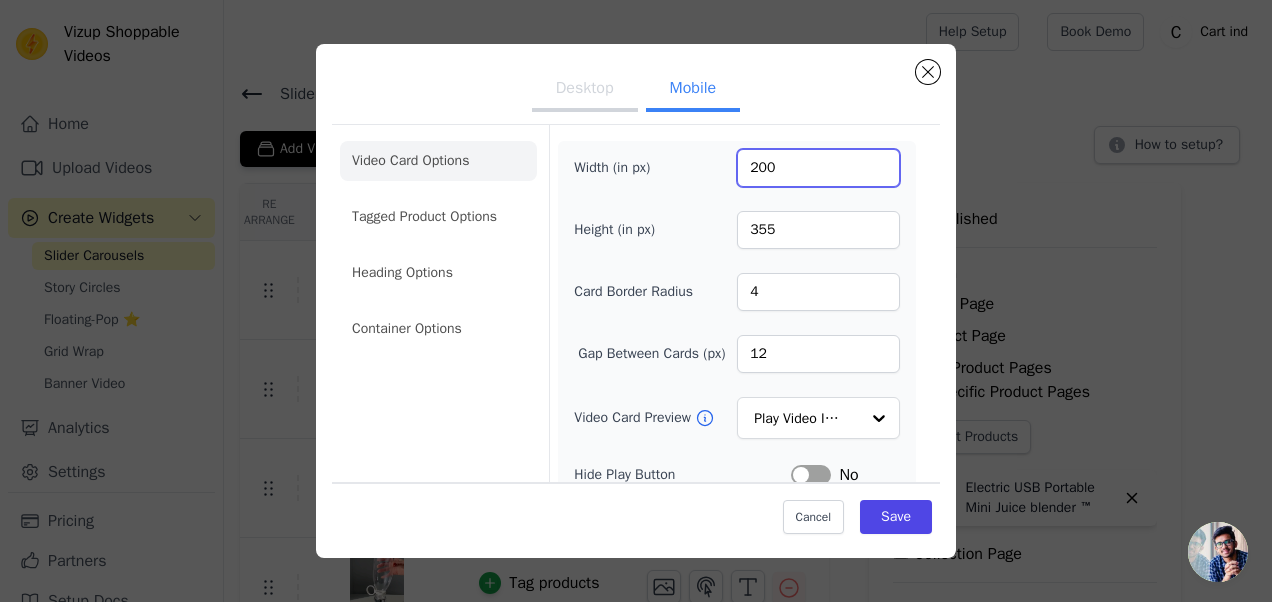 drag, startPoint x: 790, startPoint y: 170, endPoint x: 590, endPoint y: 160, distance: 200.24985 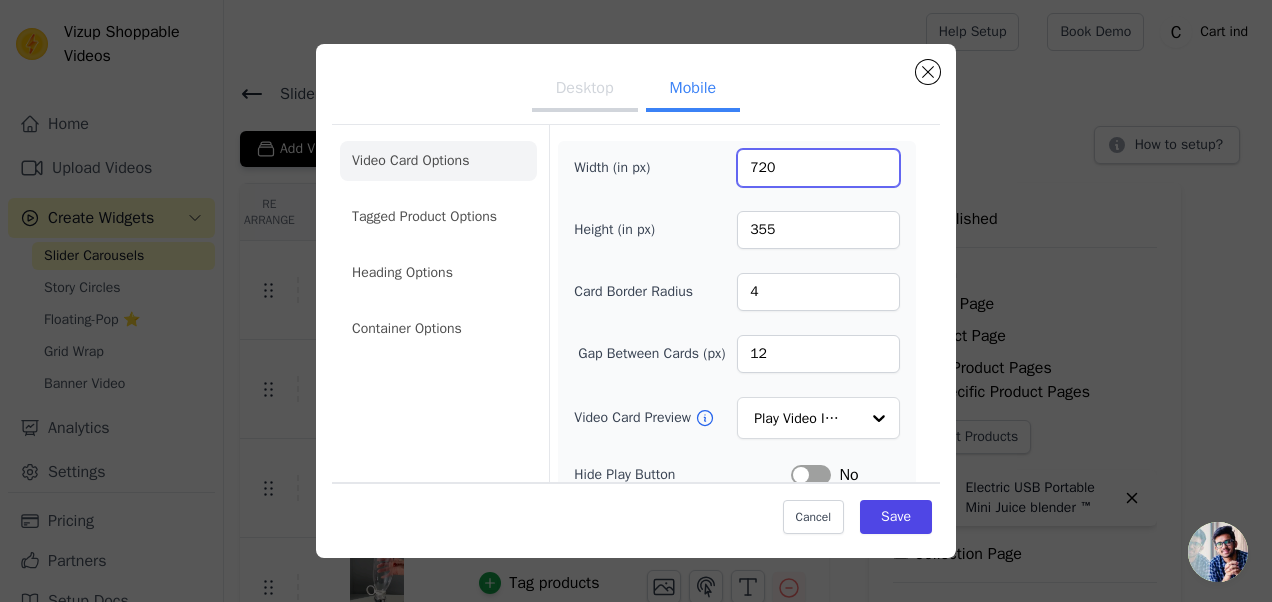 type on "720" 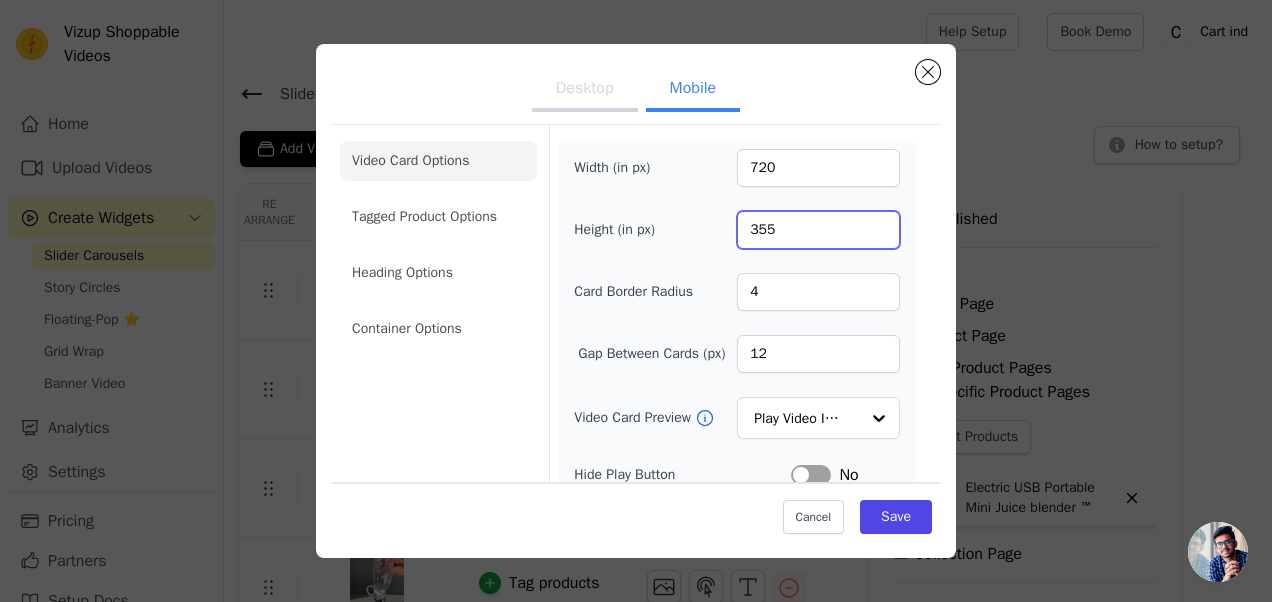 click on "355" at bounding box center [818, 230] 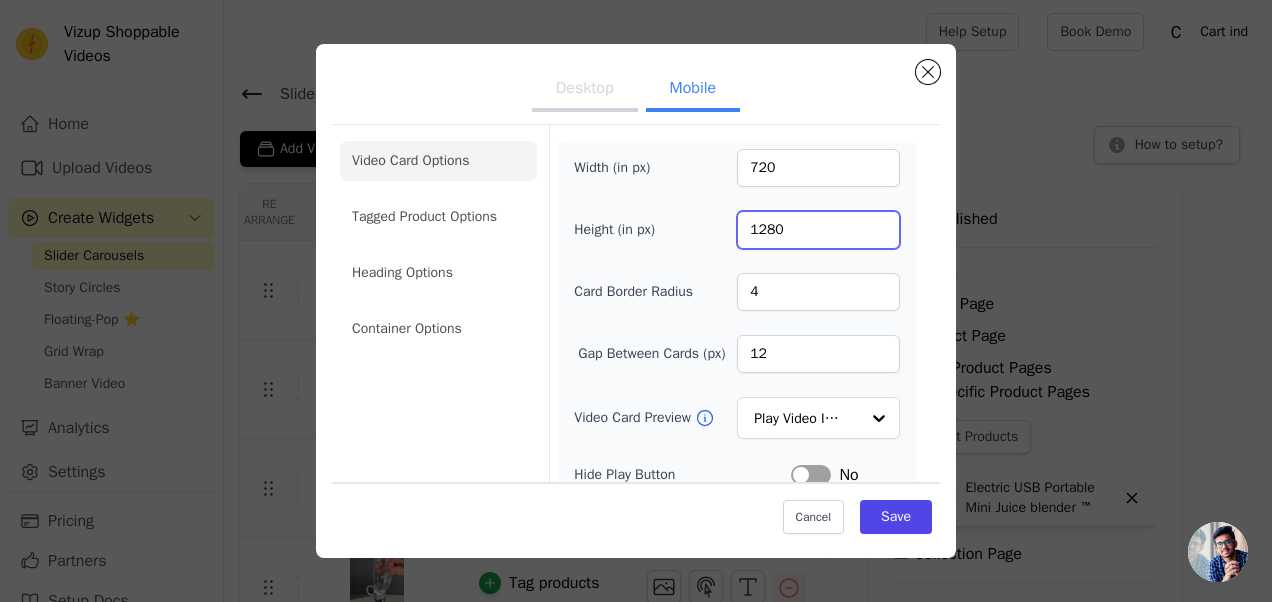 scroll, scrollTop: 100, scrollLeft: 0, axis: vertical 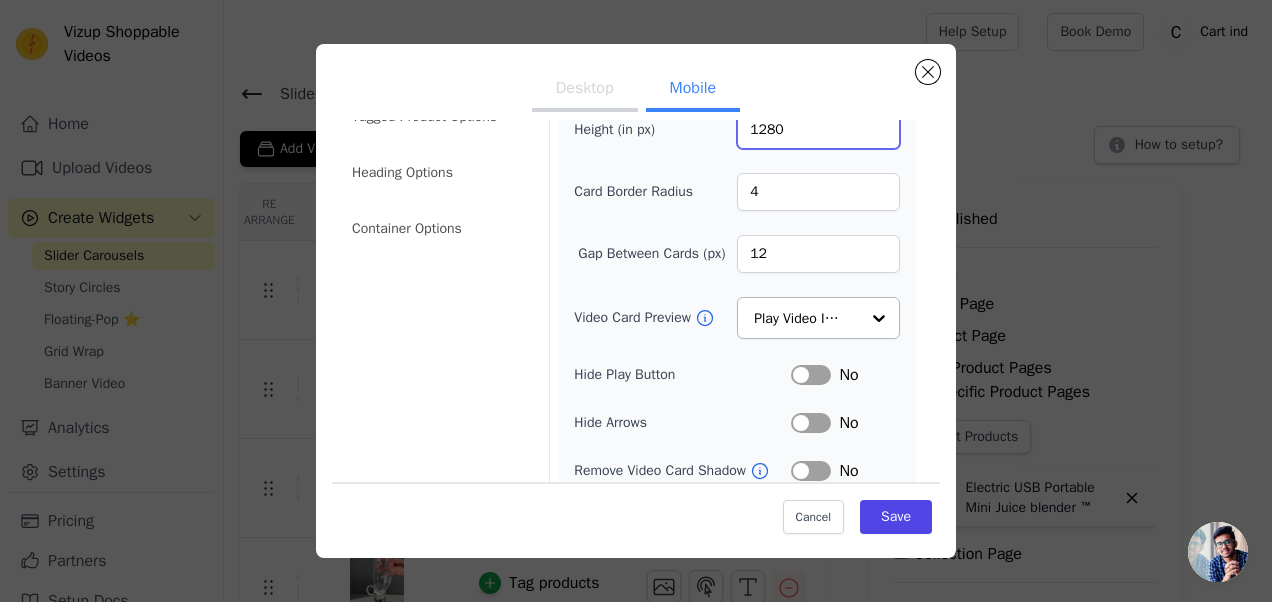type on "1280" 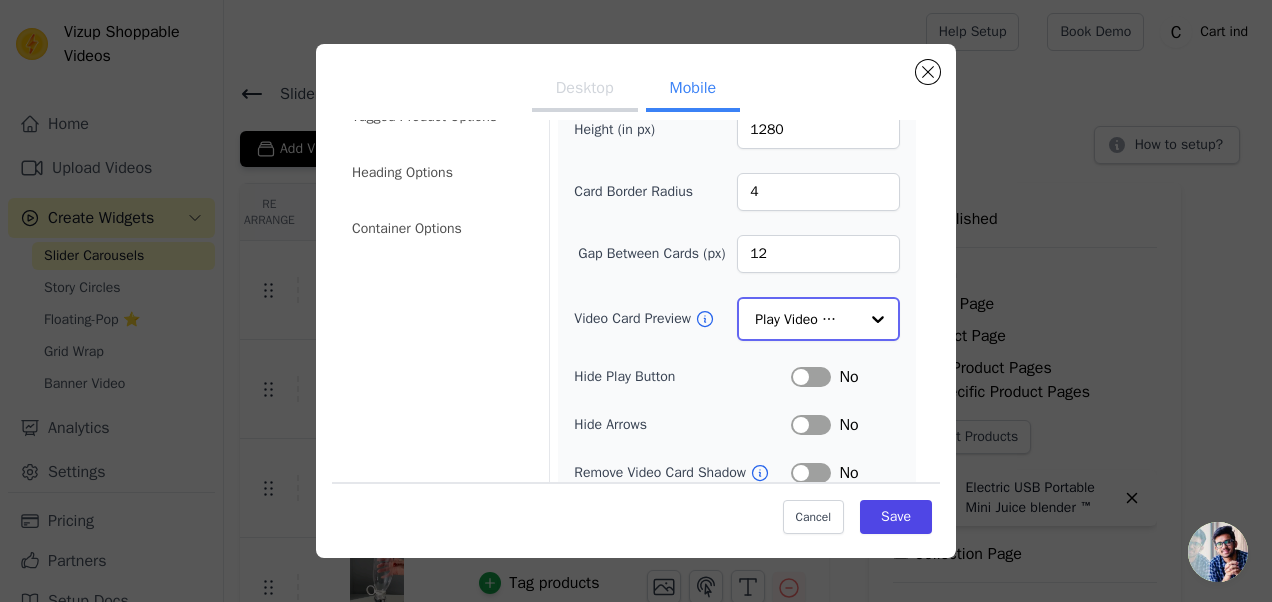click at bounding box center [878, 319] 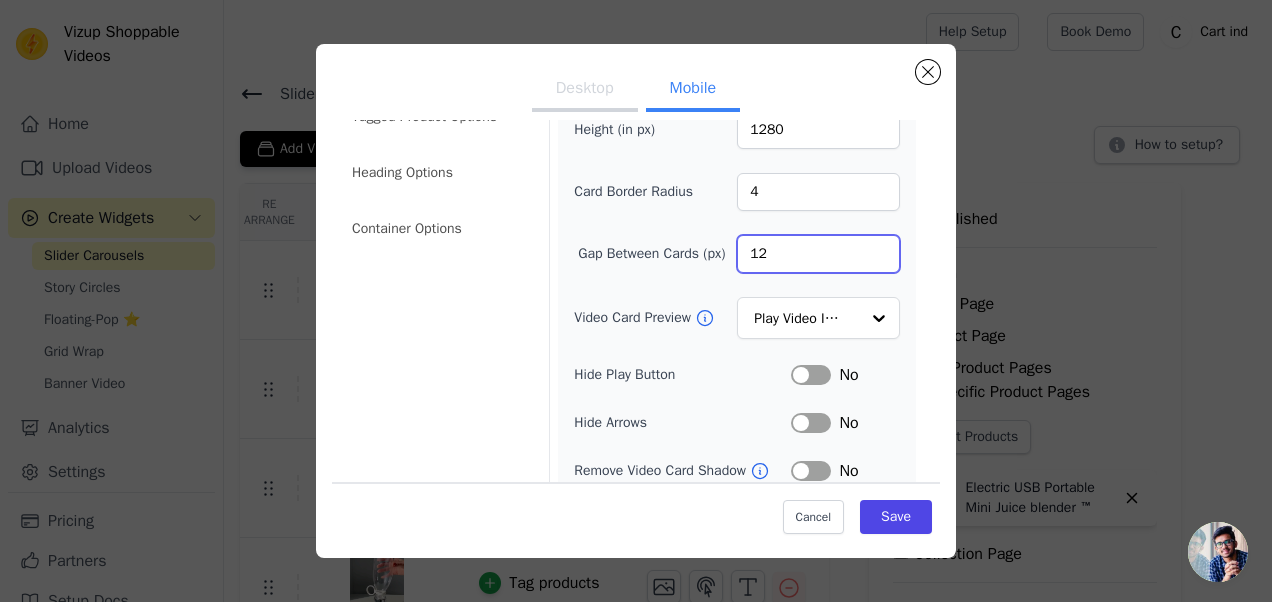 click on "12" at bounding box center [818, 254] 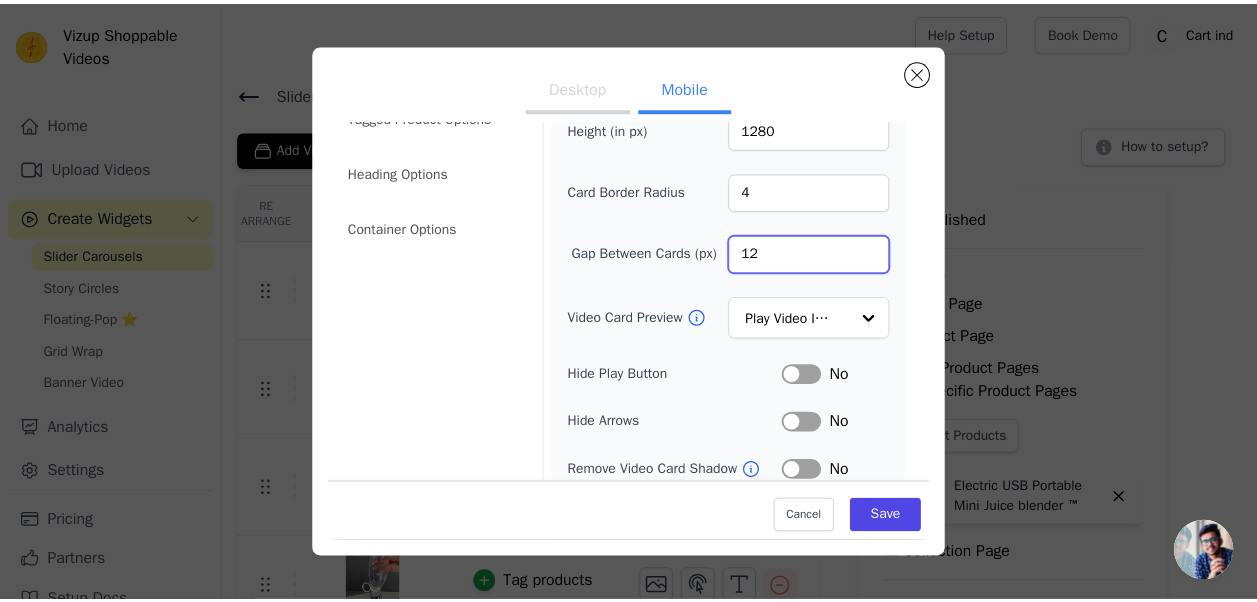 scroll, scrollTop: 300, scrollLeft: 0, axis: vertical 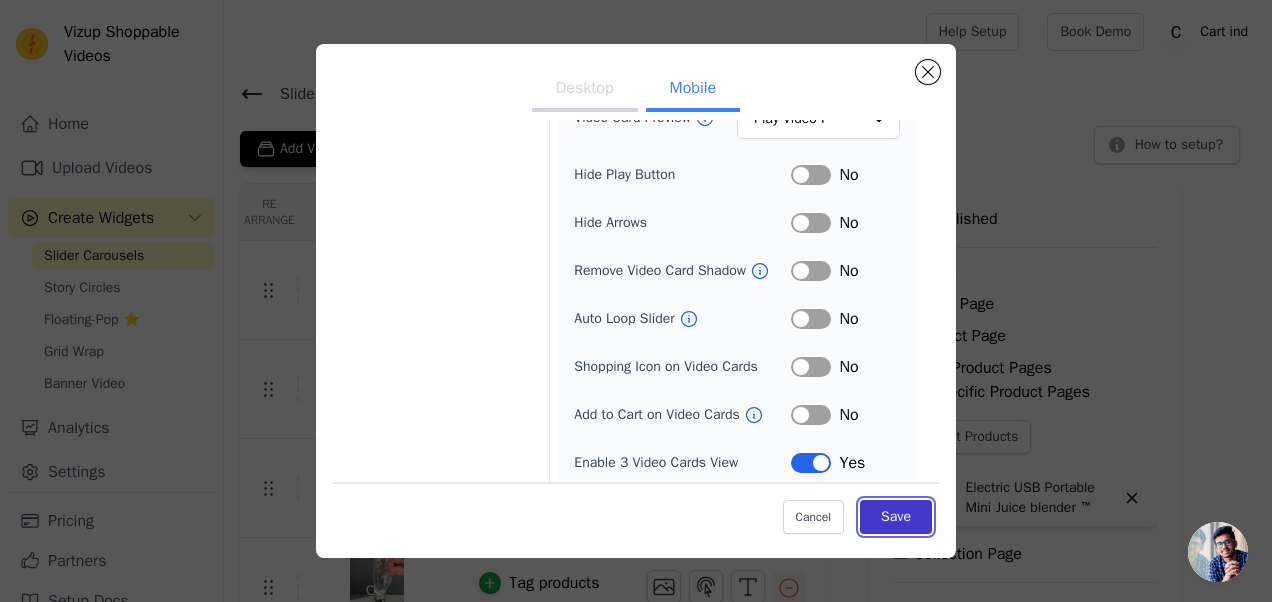 click on "Save" at bounding box center [896, 517] 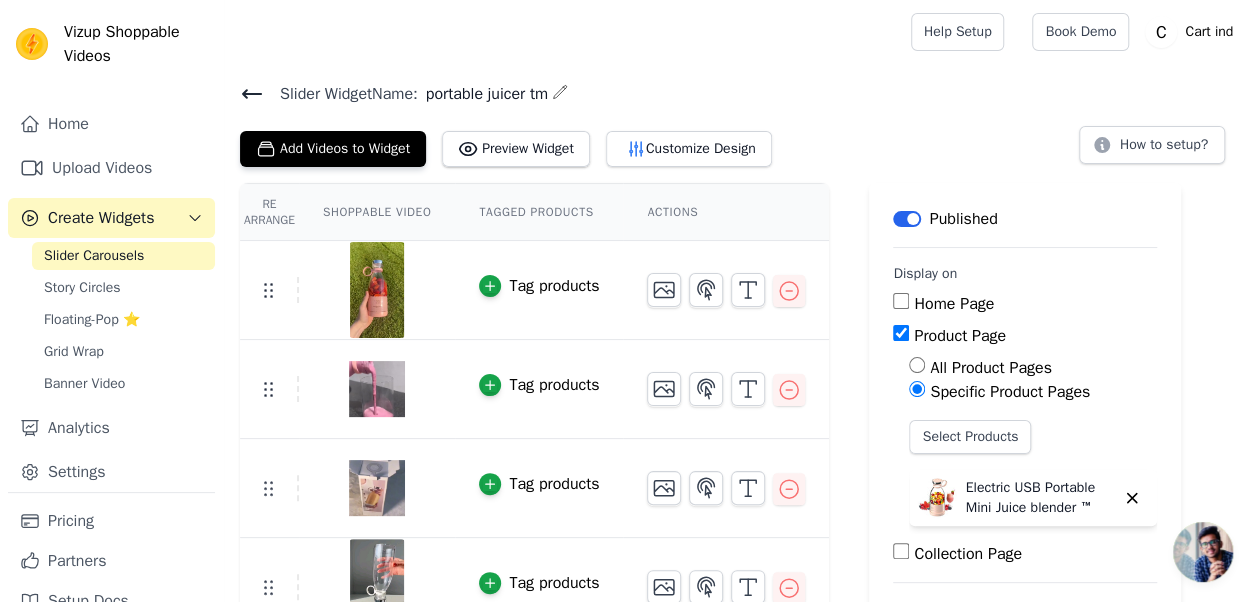 click on "Add Videos to Widget
Preview Widget       Customize Design" at bounding box center (514, 145) 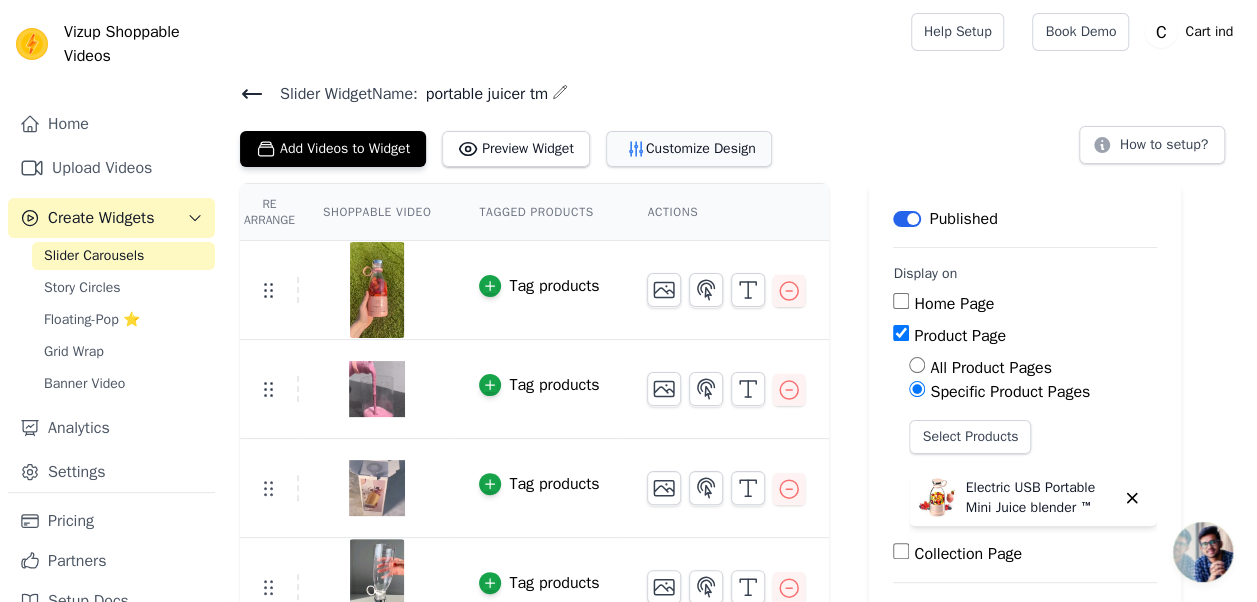click on "Customize Design" at bounding box center [689, 149] 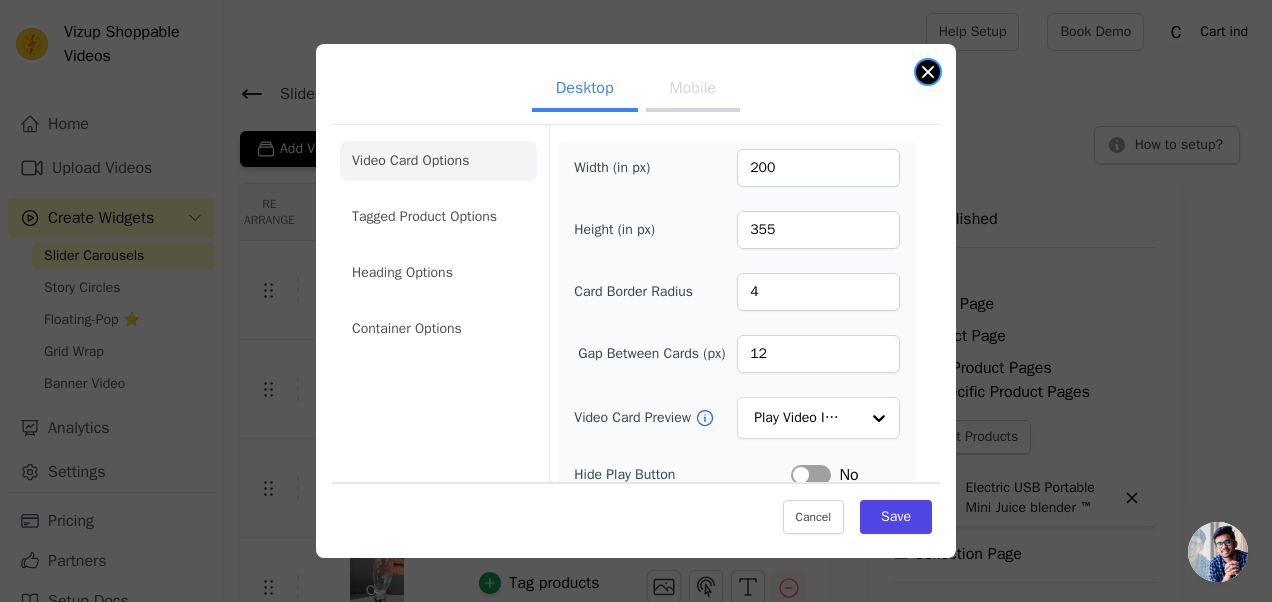 click on "Desktop Mobile   Video Card Options Tagged Product Options Heading Options Container Options   Width (in px)   200   Height (in px)   355   Card Border Radius   4   Gap Between Cards (px)   12   Video Card Preview           Play Video In Loop               Hide Play Button   Label     No   Hide Arrows   Label     No   Remove Video Card Shadow     Label     No   Auto Loop Slider     Label     No   Shopping Icon on Video Cards   Label     No   Add to Cart on Video Cards     Label     No   Cancel     Save" at bounding box center [636, 301] 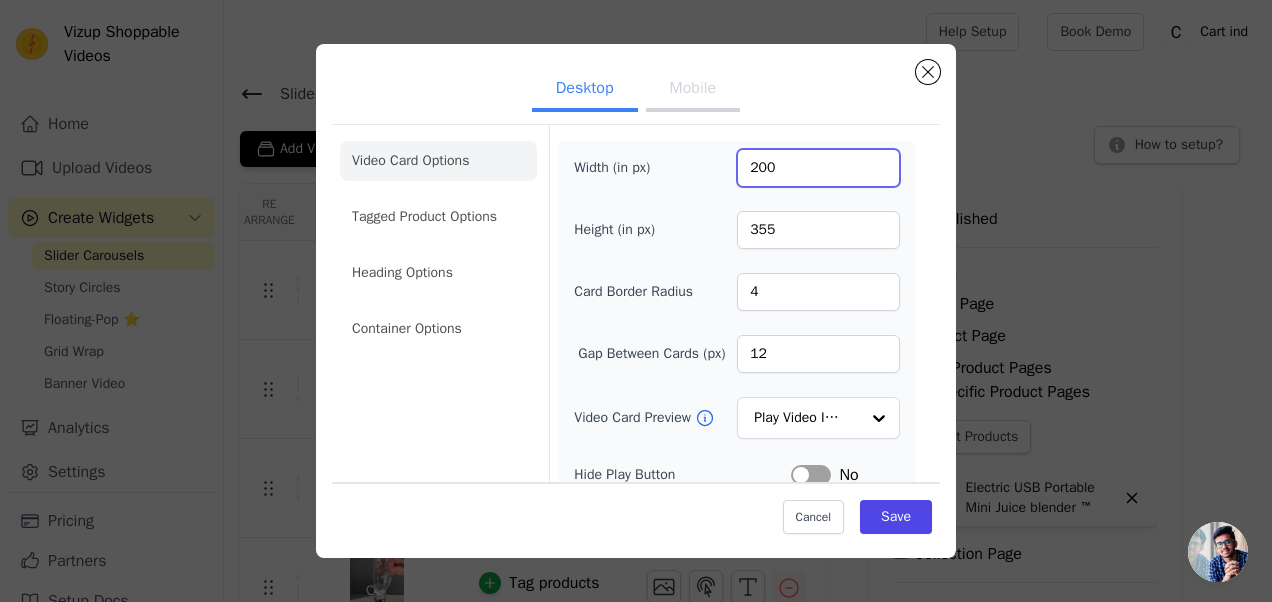 click on "200" at bounding box center (818, 168) 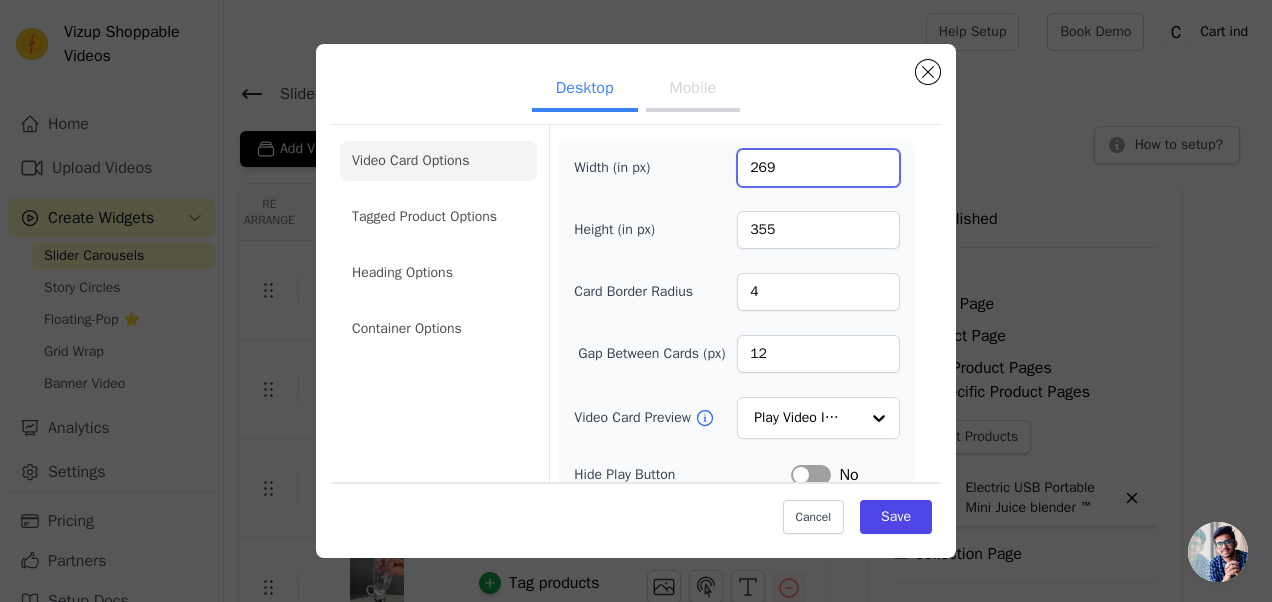 click on "269" at bounding box center [818, 168] 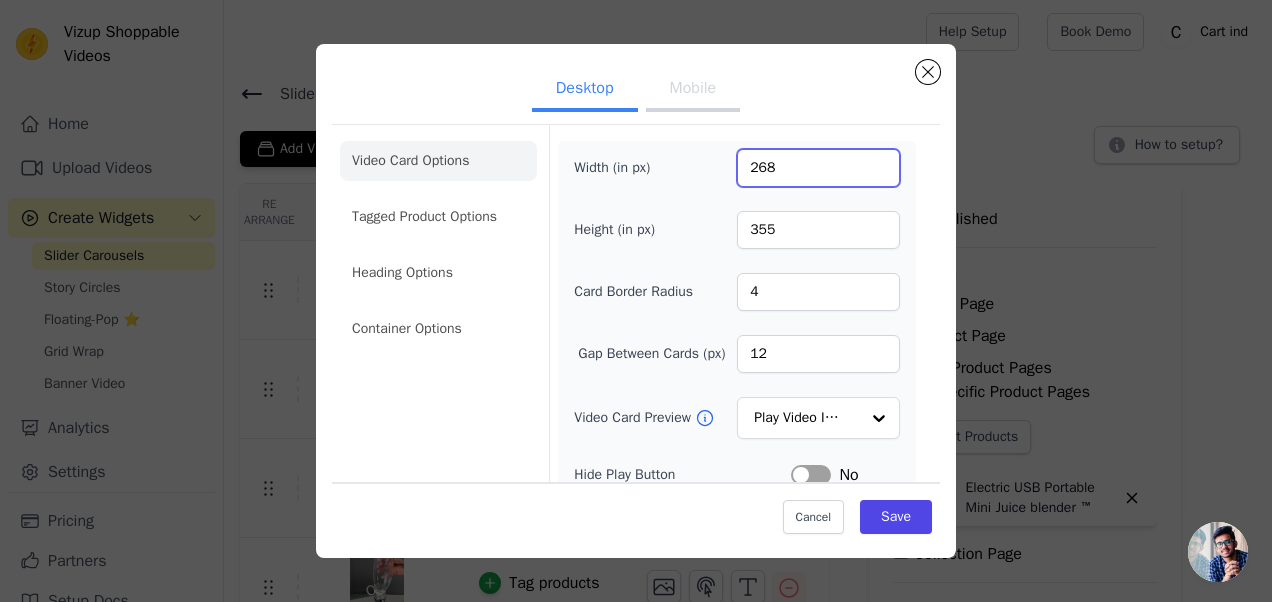 click on "268" at bounding box center [818, 168] 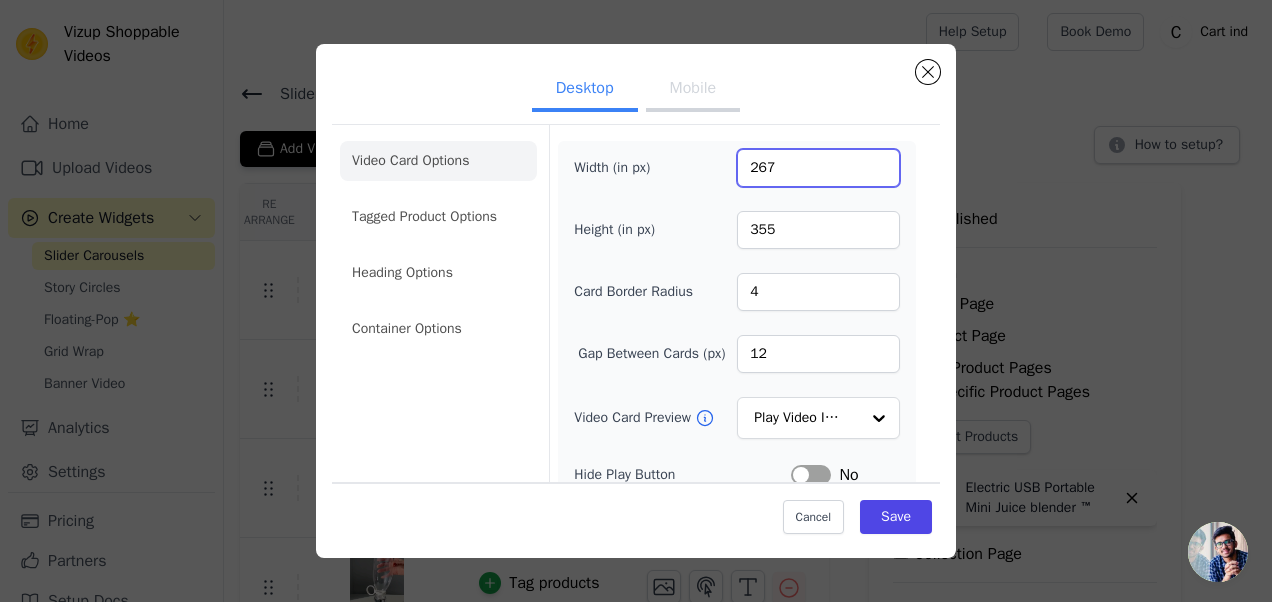 click on "267" at bounding box center (818, 168) 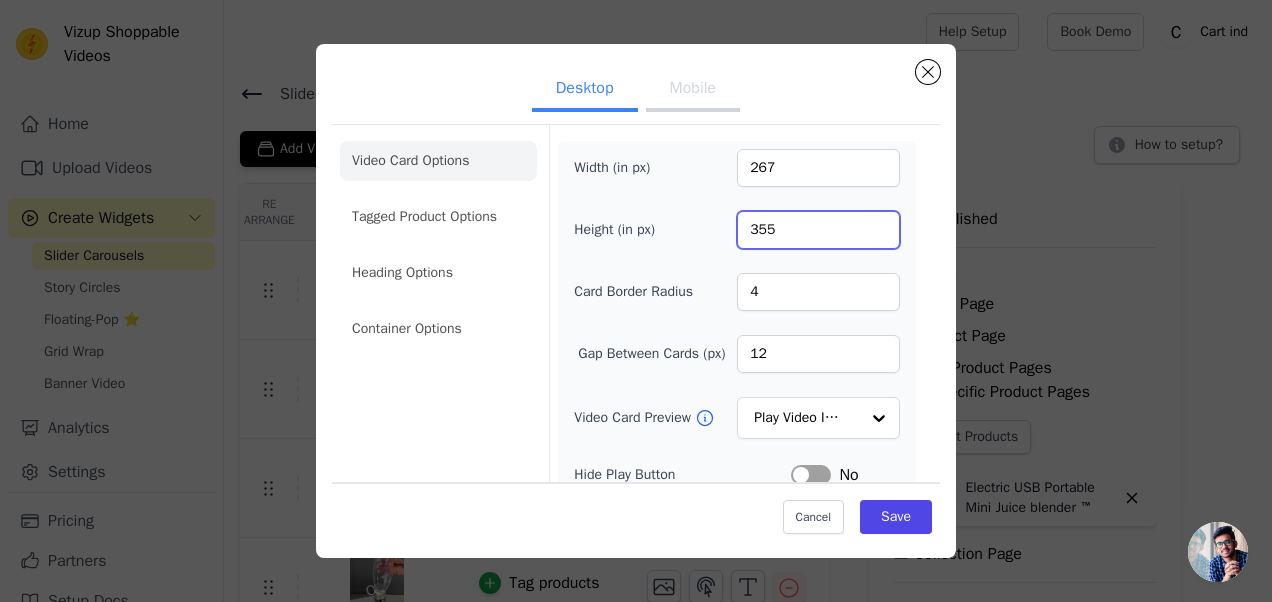 click on "355" at bounding box center [818, 230] 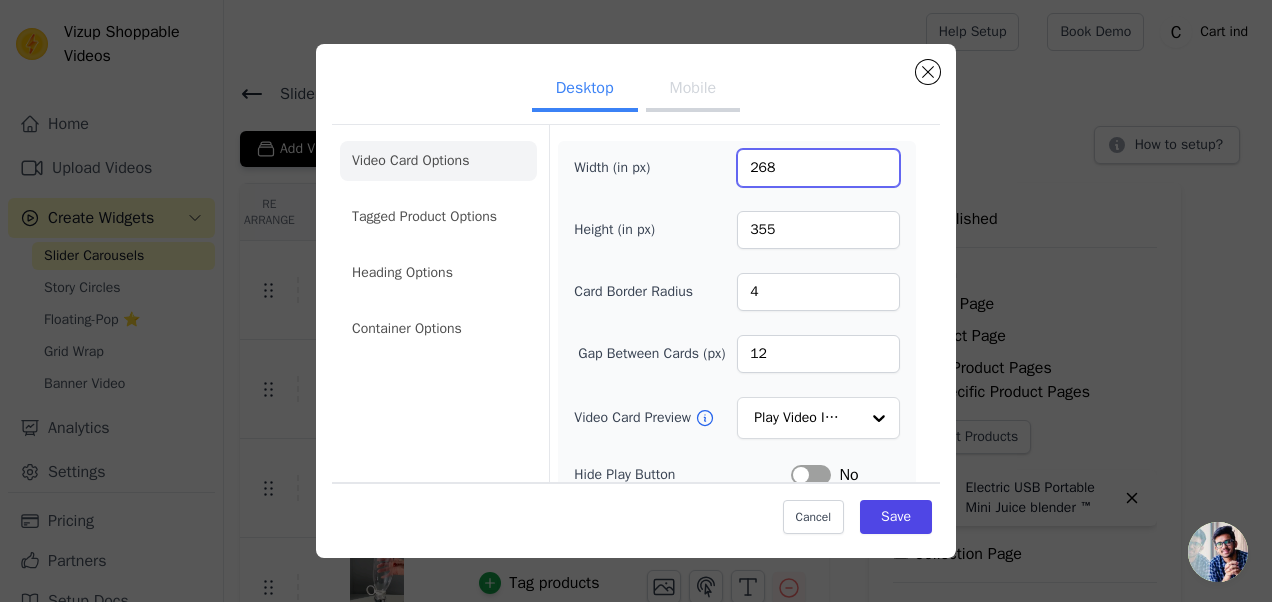 click on "268" at bounding box center [818, 168] 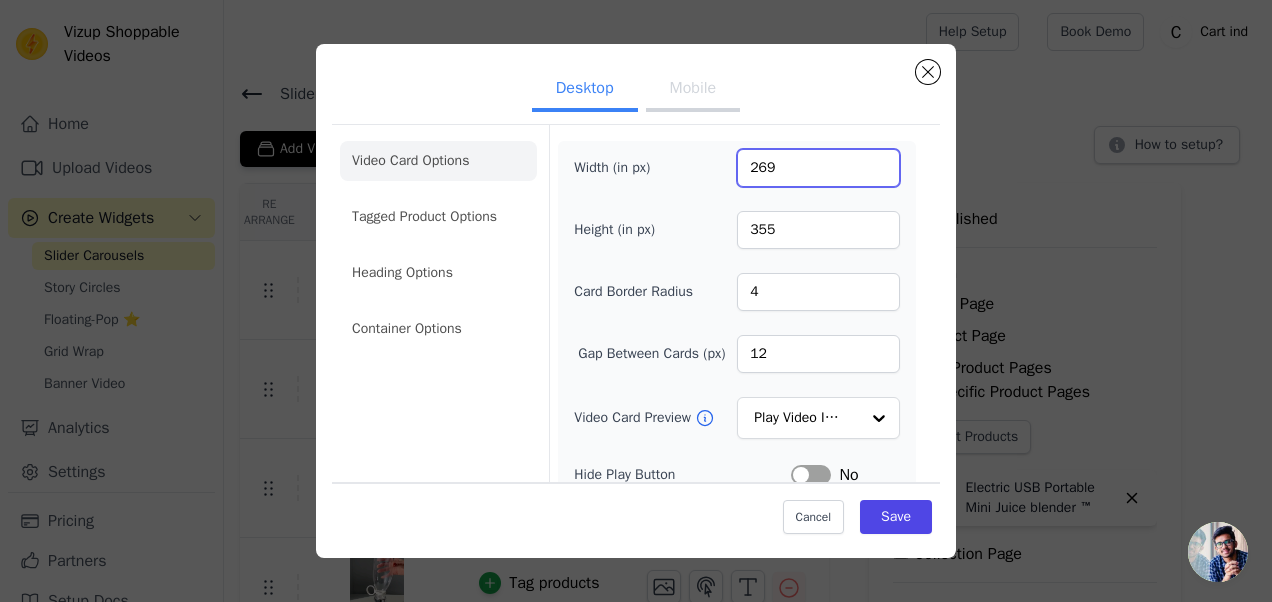 click on "269" at bounding box center [818, 168] 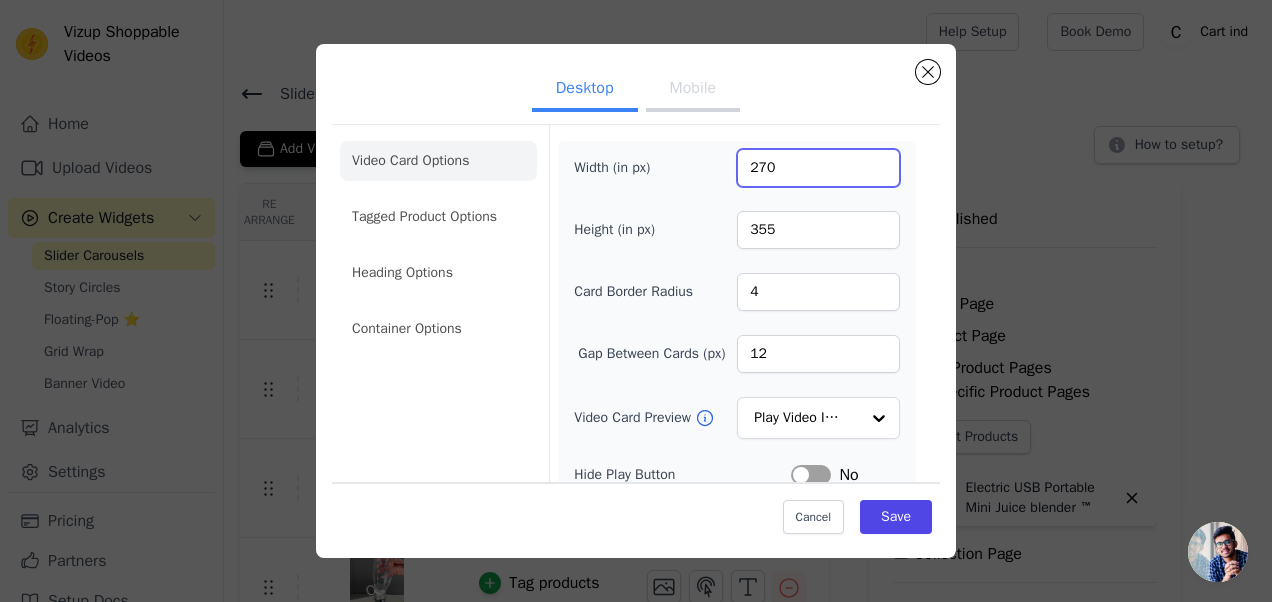 click on "270" at bounding box center [818, 168] 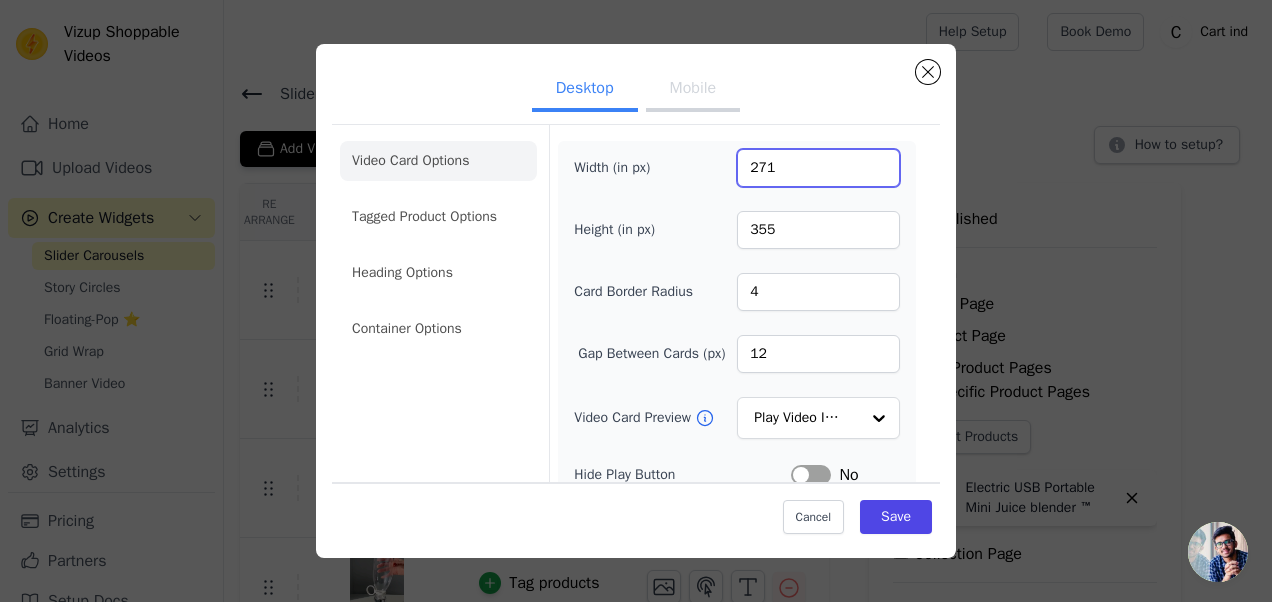 click on "271" at bounding box center (818, 168) 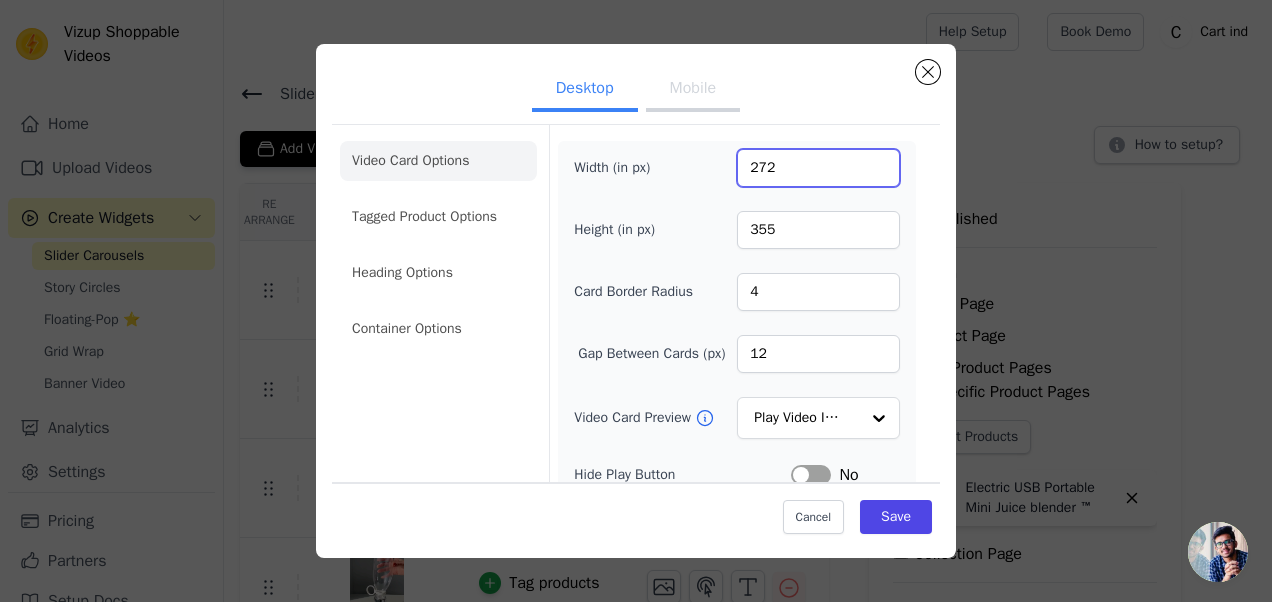 click on "272" at bounding box center (818, 168) 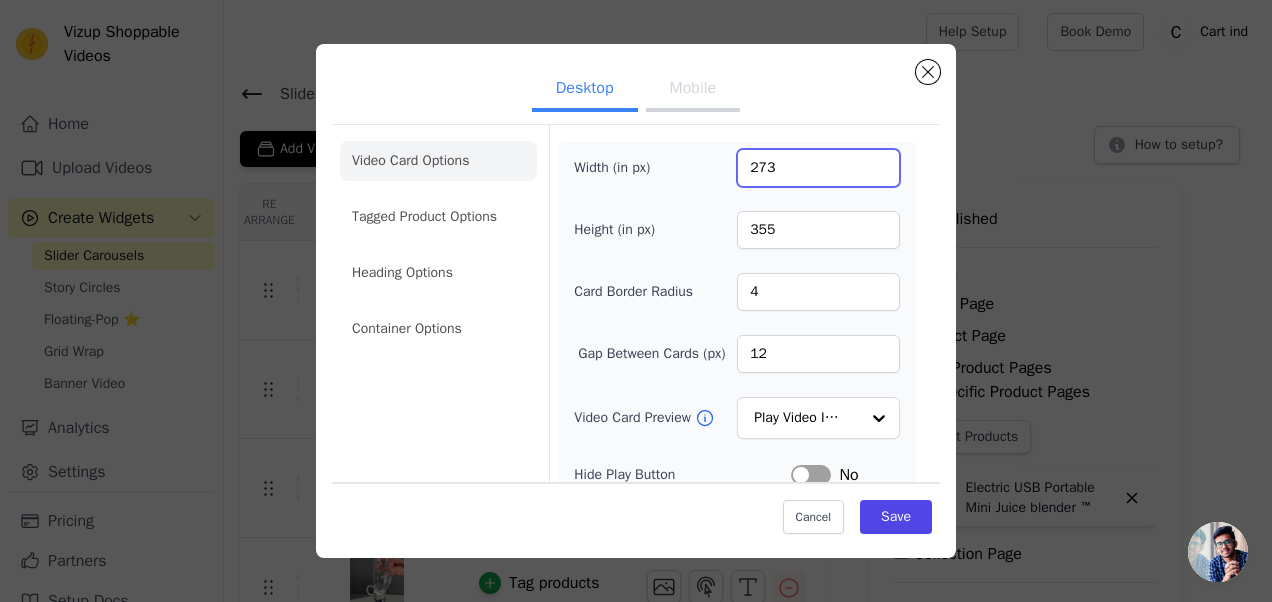 click on "273" at bounding box center (818, 168) 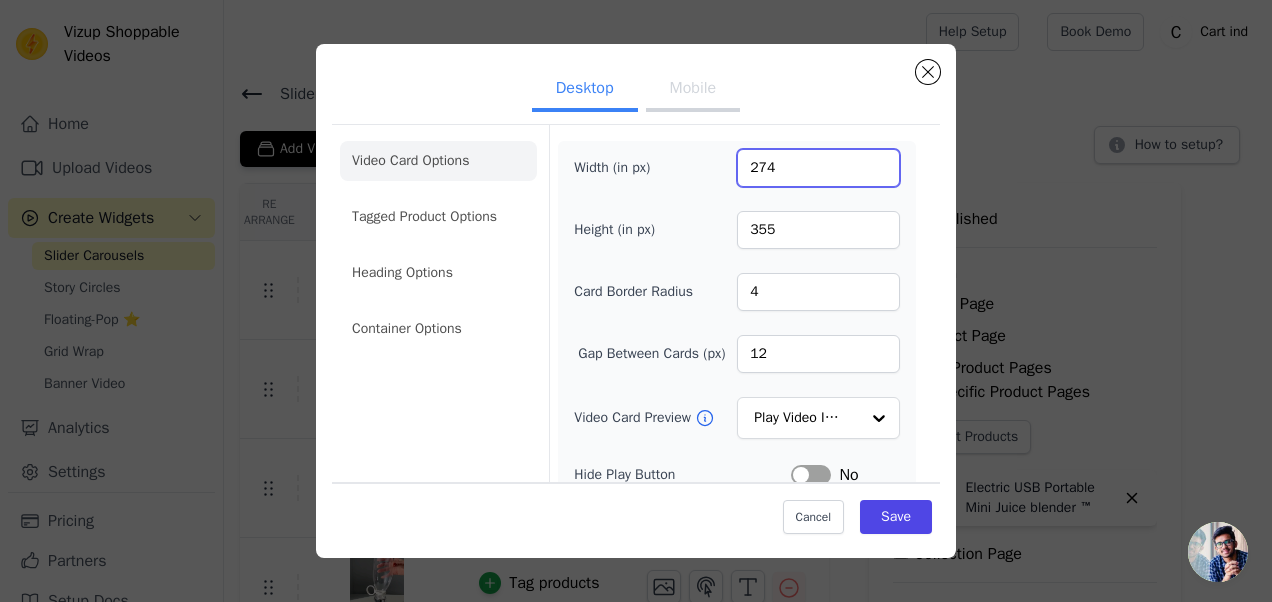 click on "274" at bounding box center (818, 168) 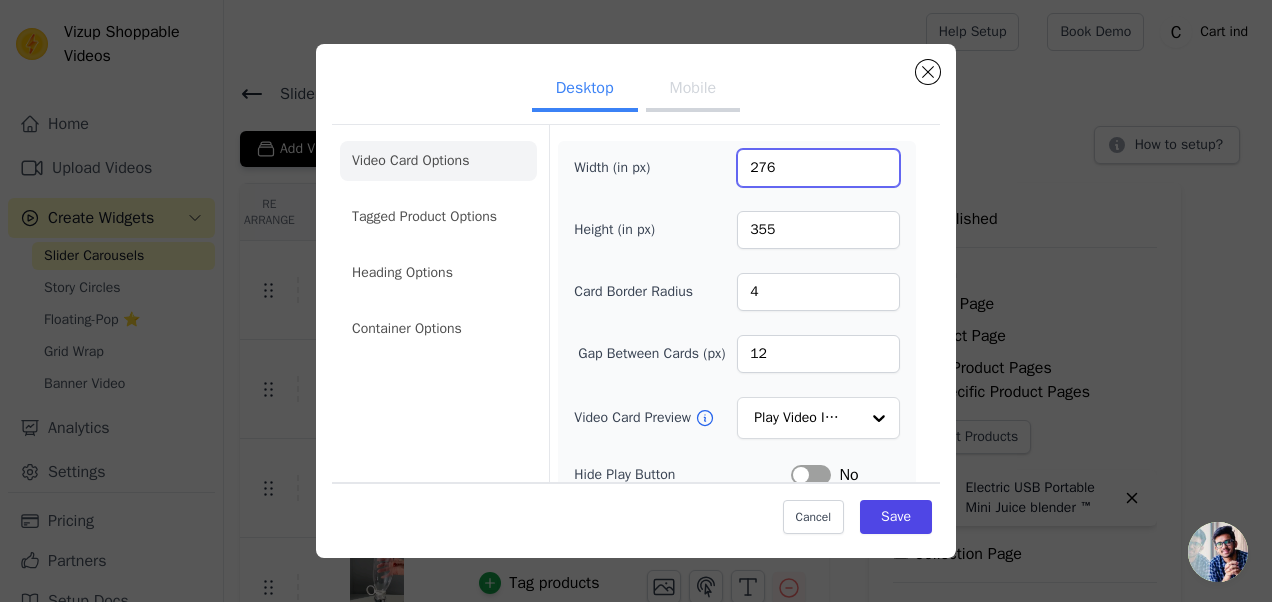 click on "276" at bounding box center (818, 168) 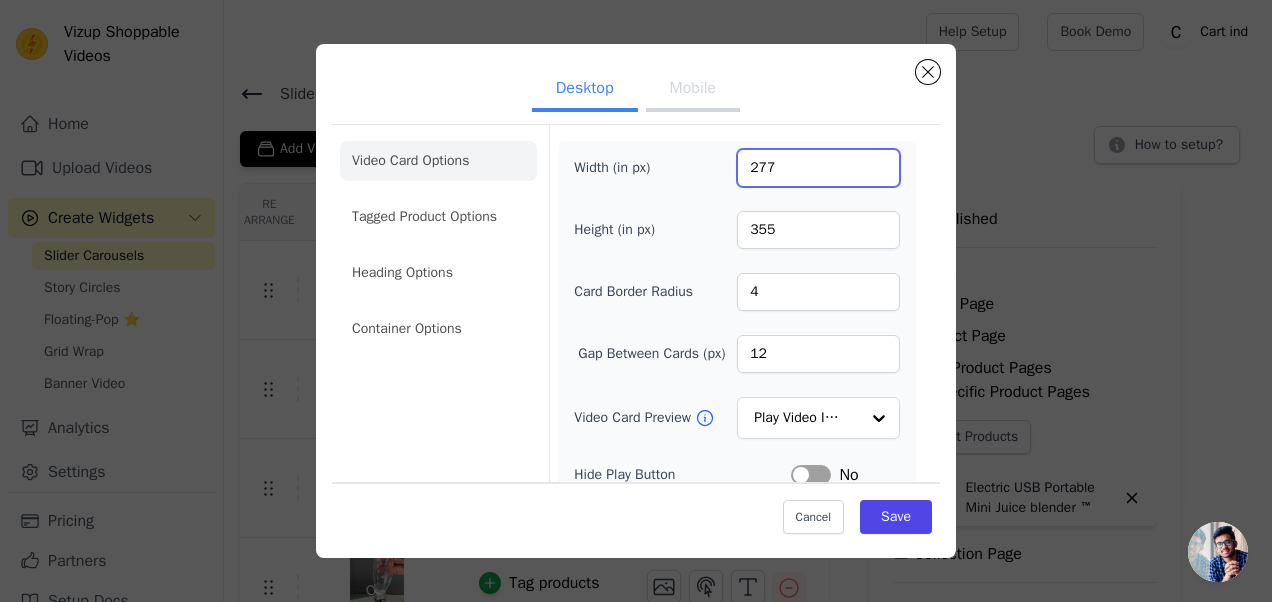 click on "277" at bounding box center [818, 168] 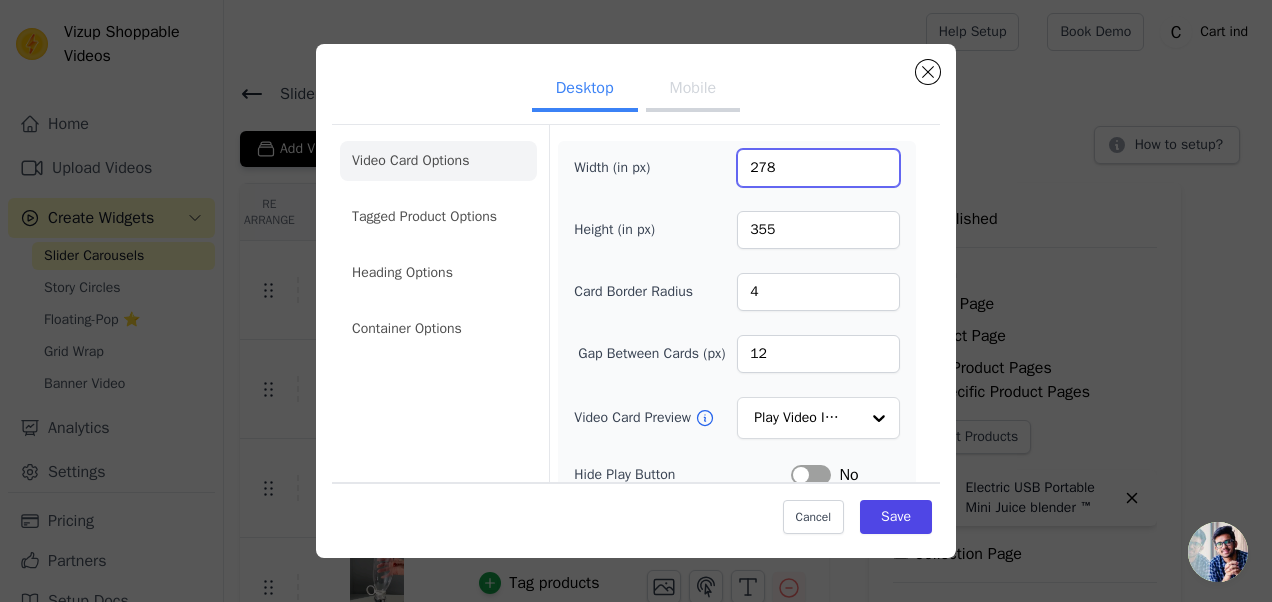 click on "278" at bounding box center [818, 168] 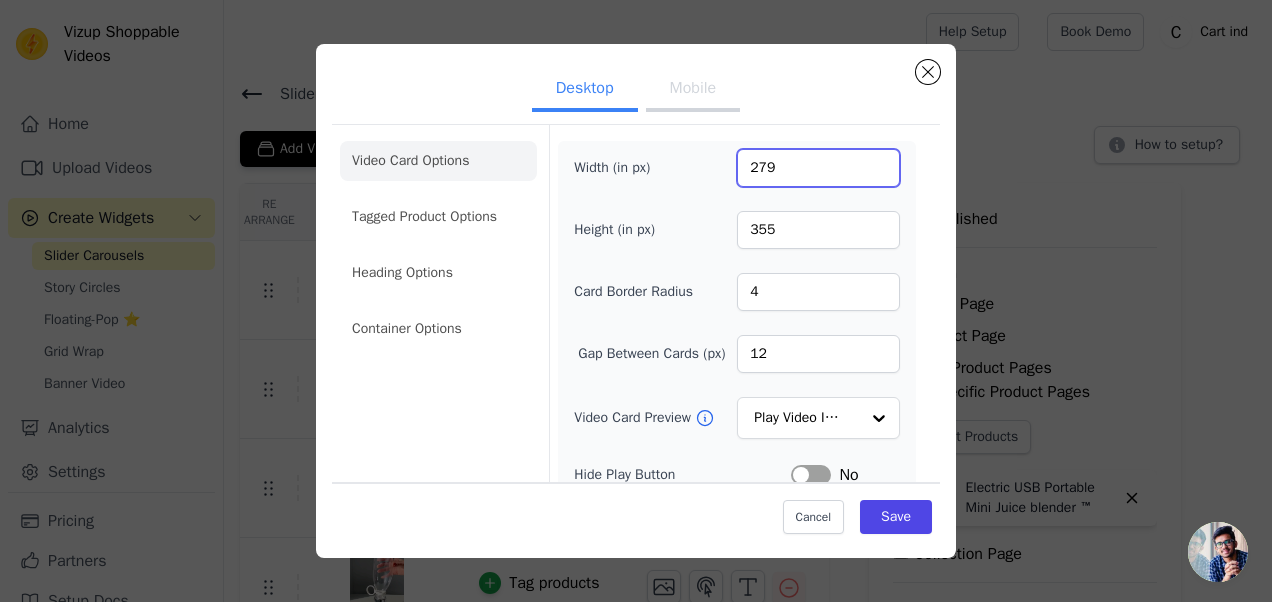 click on "279" at bounding box center (818, 168) 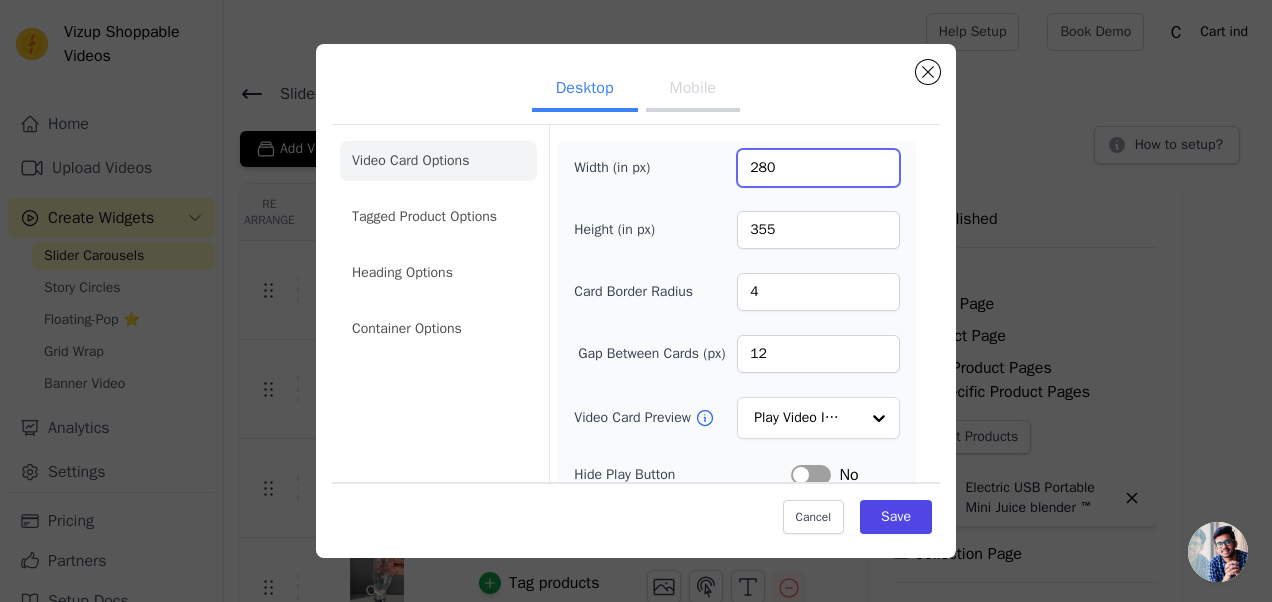 click on "280" at bounding box center [818, 168] 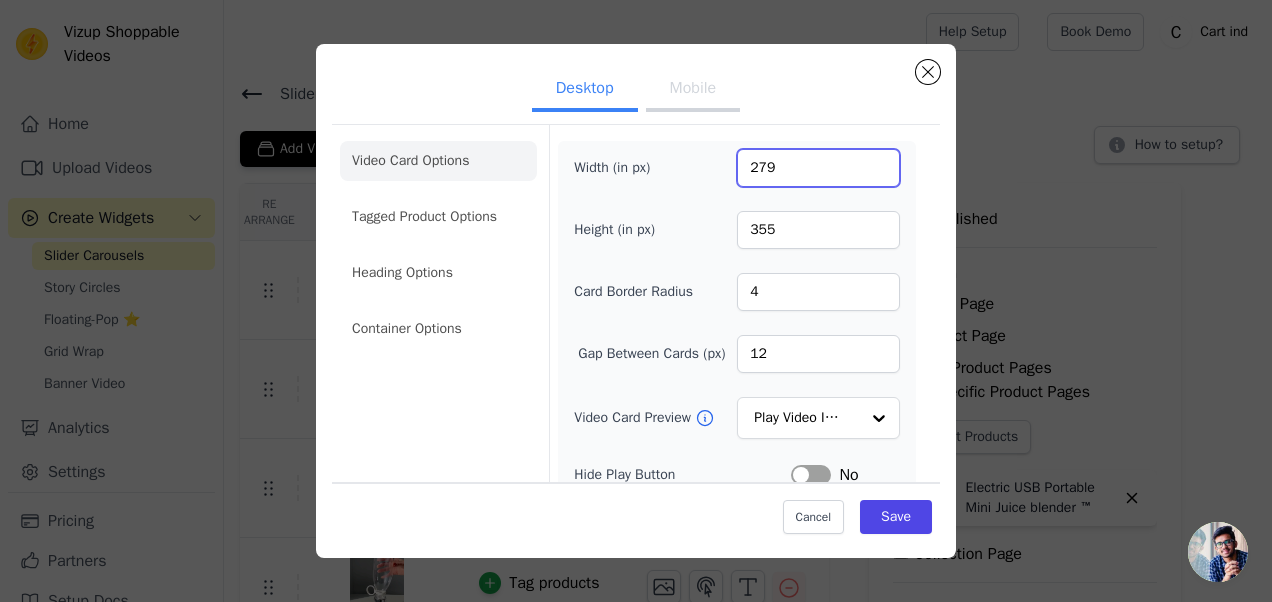 click on "279" at bounding box center [818, 168] 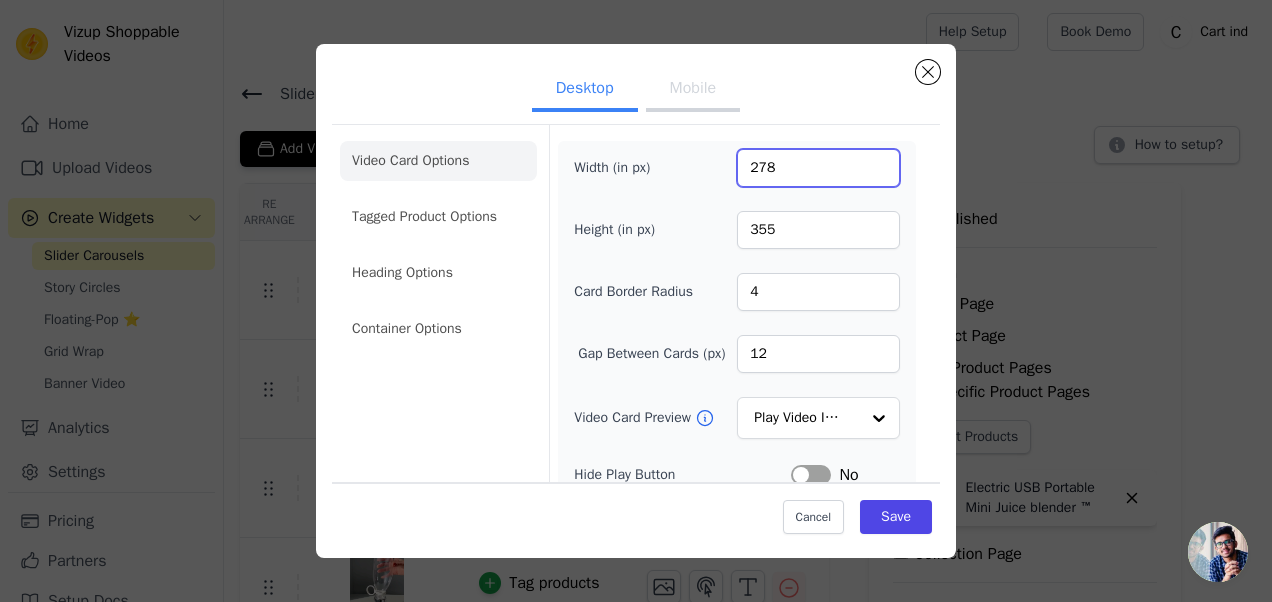 click on "278" at bounding box center [818, 168] 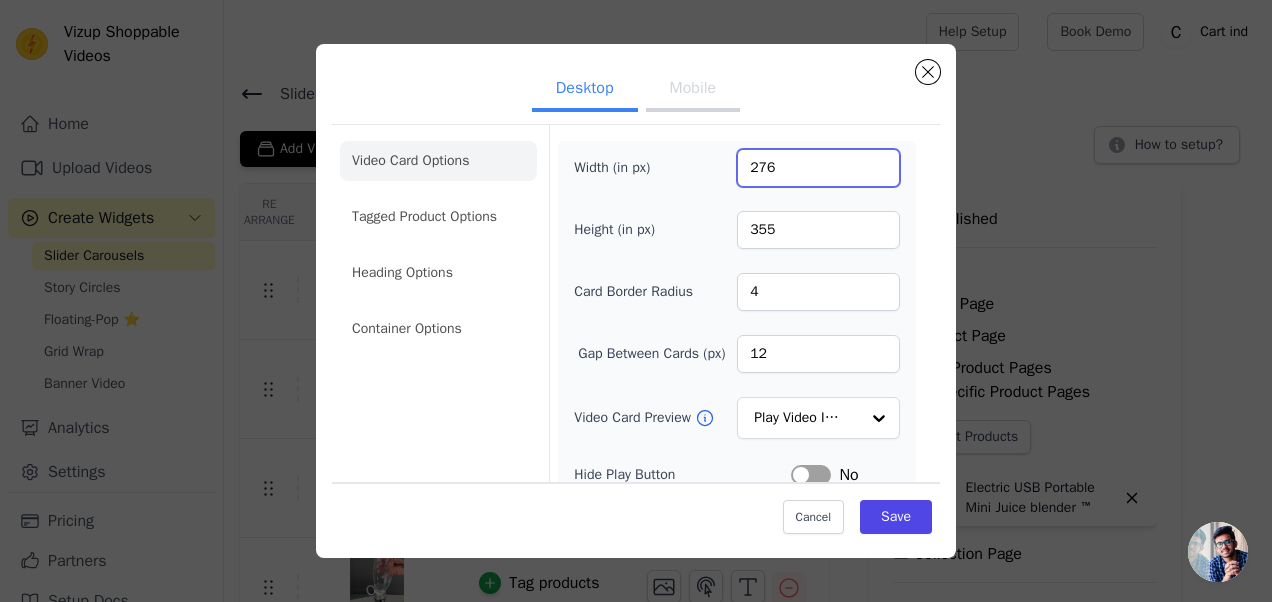 click on "276" at bounding box center [818, 168] 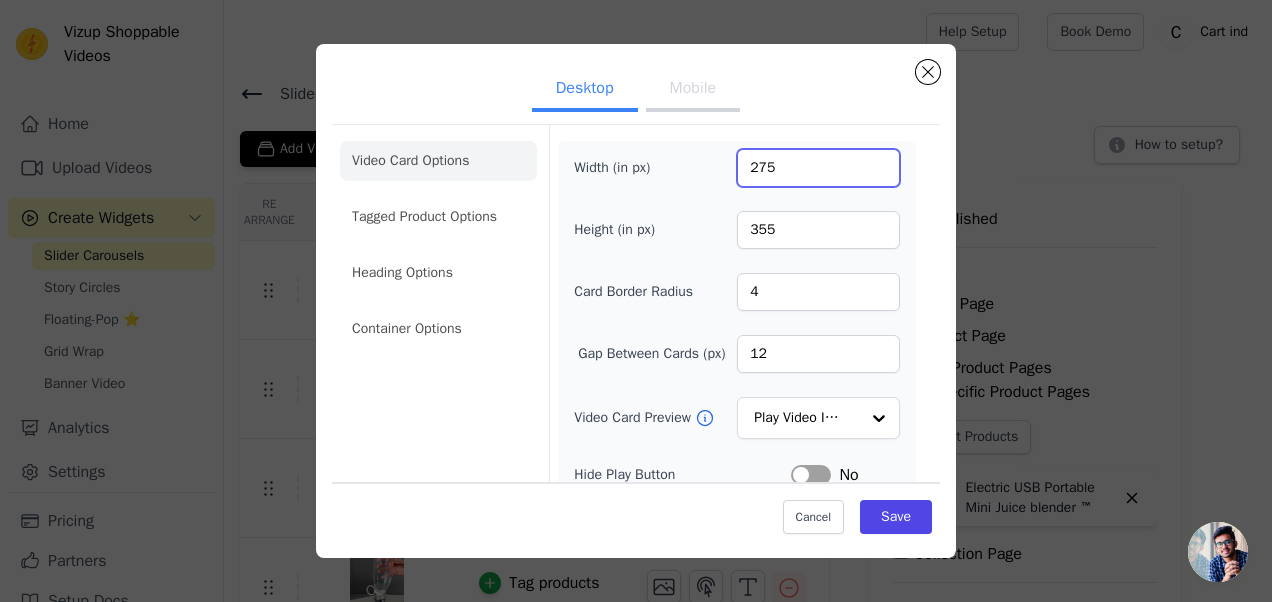 click on "275" at bounding box center (818, 168) 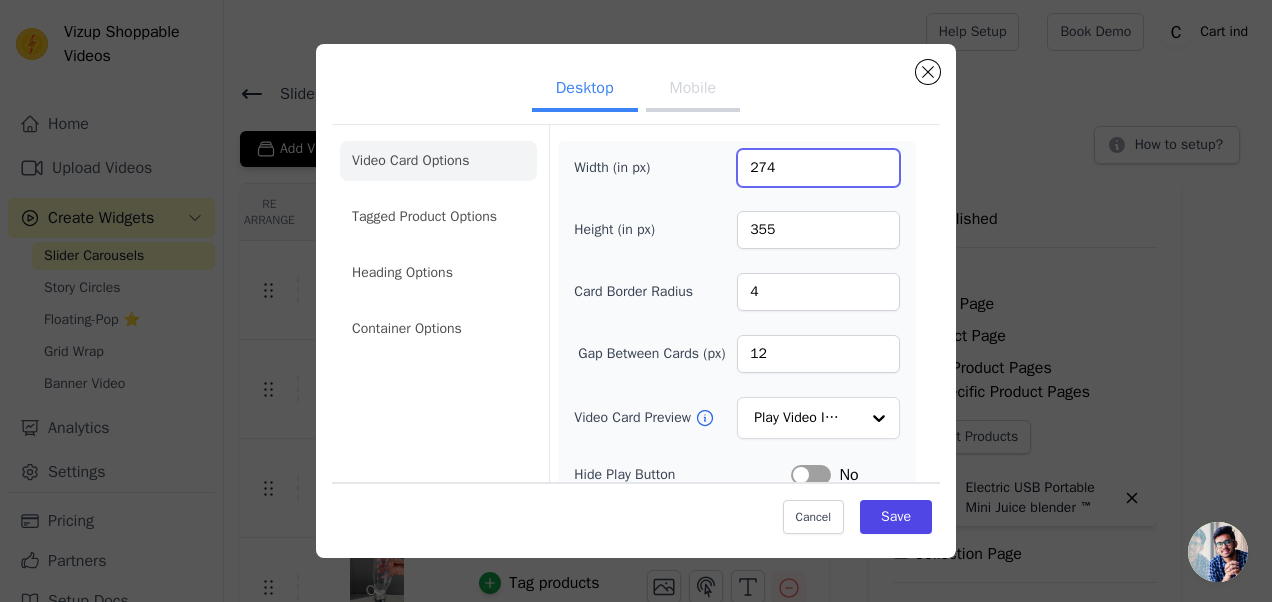 click on "274" at bounding box center [818, 168] 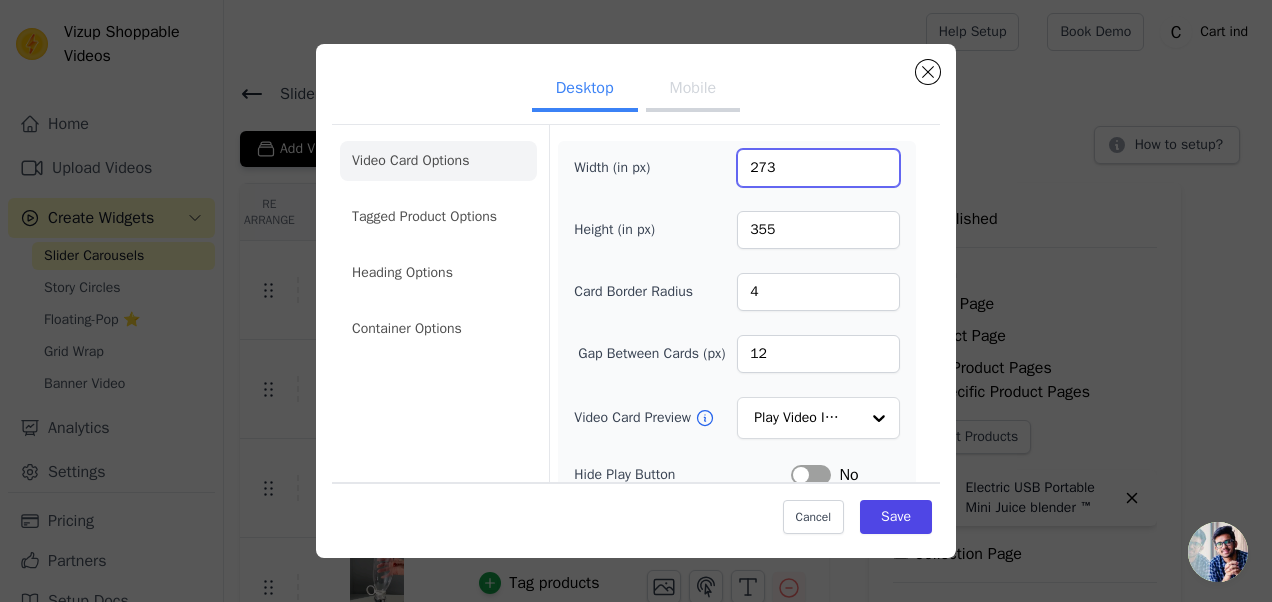 click on "273" at bounding box center (818, 168) 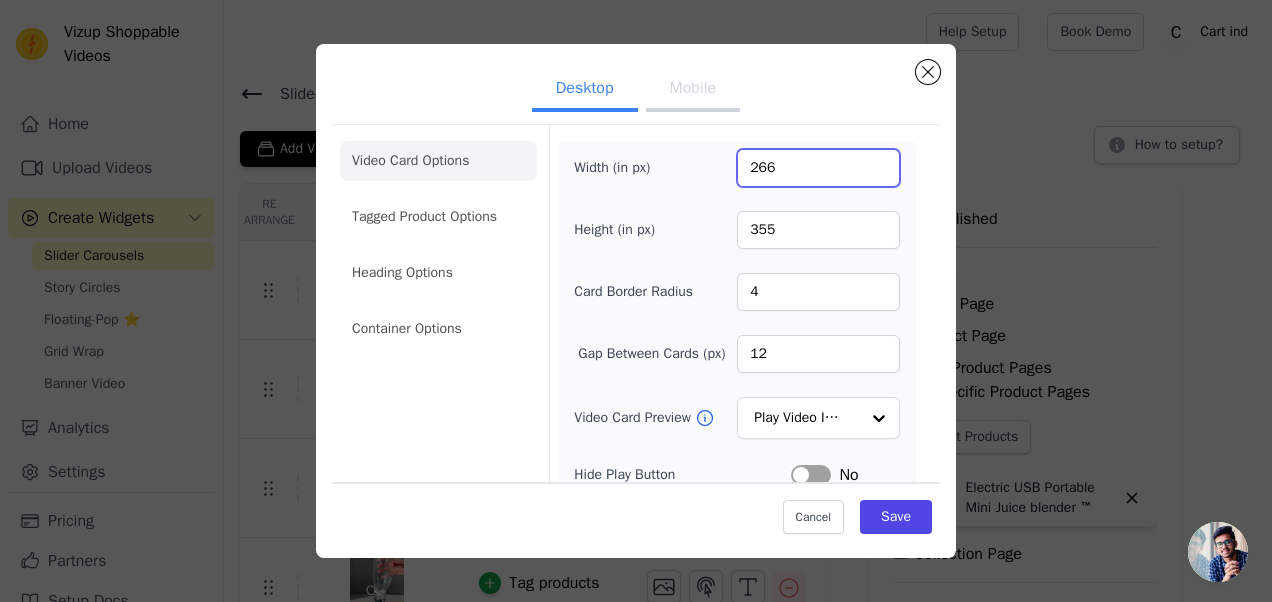 click on "266" at bounding box center [818, 168] 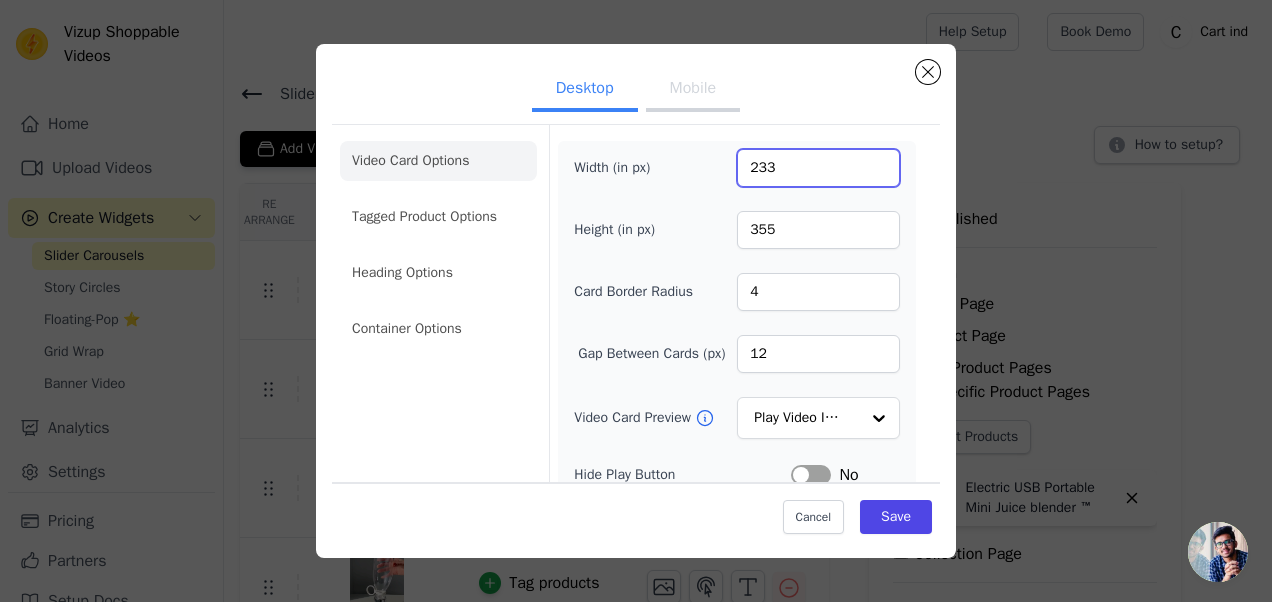click on "233" at bounding box center (818, 168) 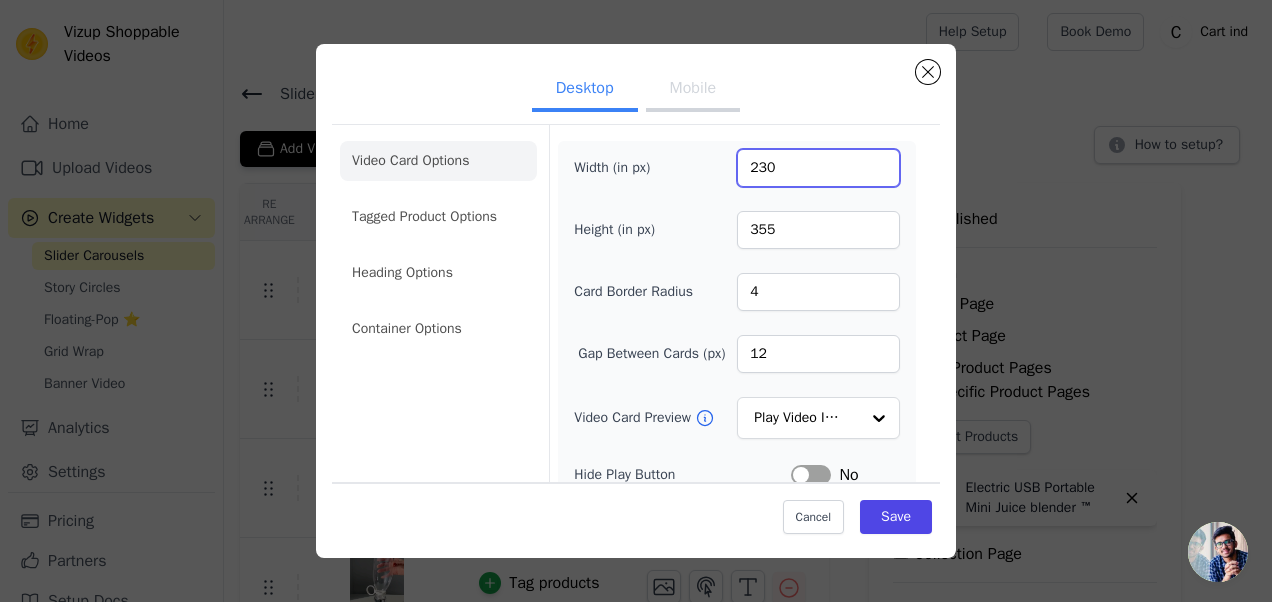 click on "230" at bounding box center [818, 168] 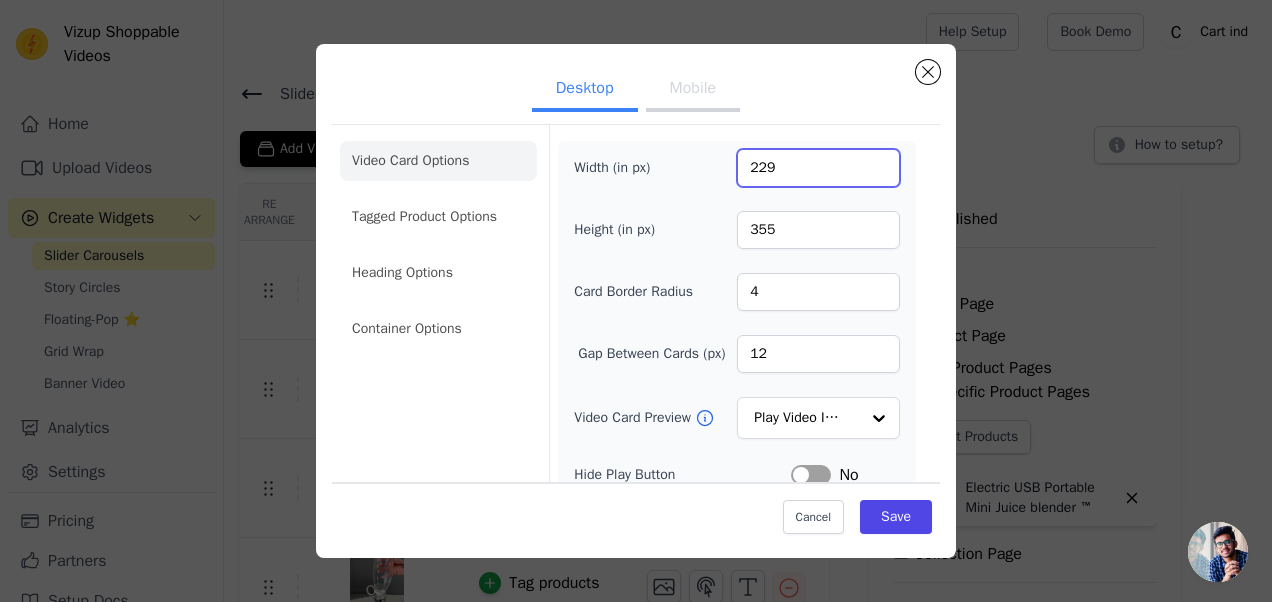 click on "229" at bounding box center [818, 168] 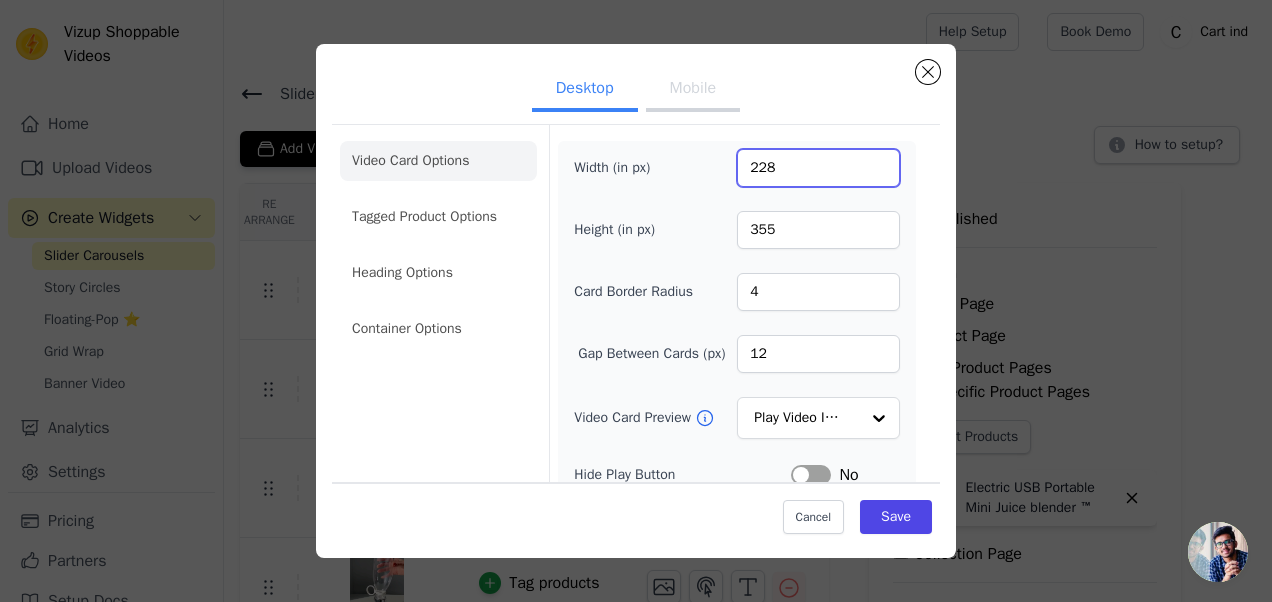 click on "228" at bounding box center (818, 168) 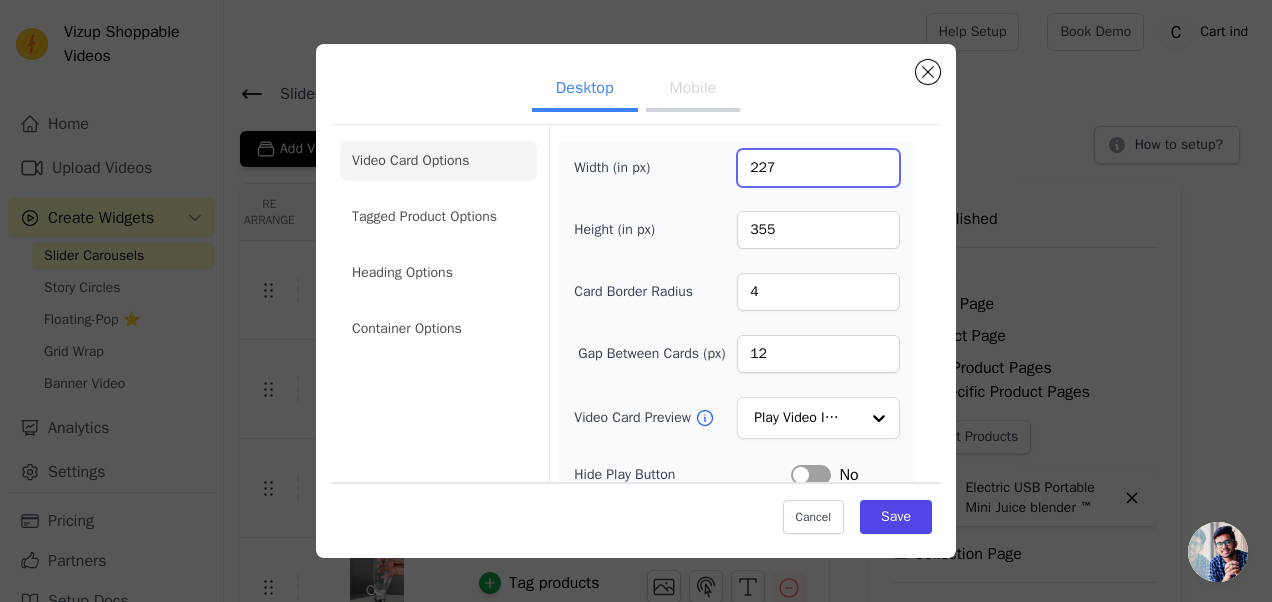 click on "227" at bounding box center [818, 168] 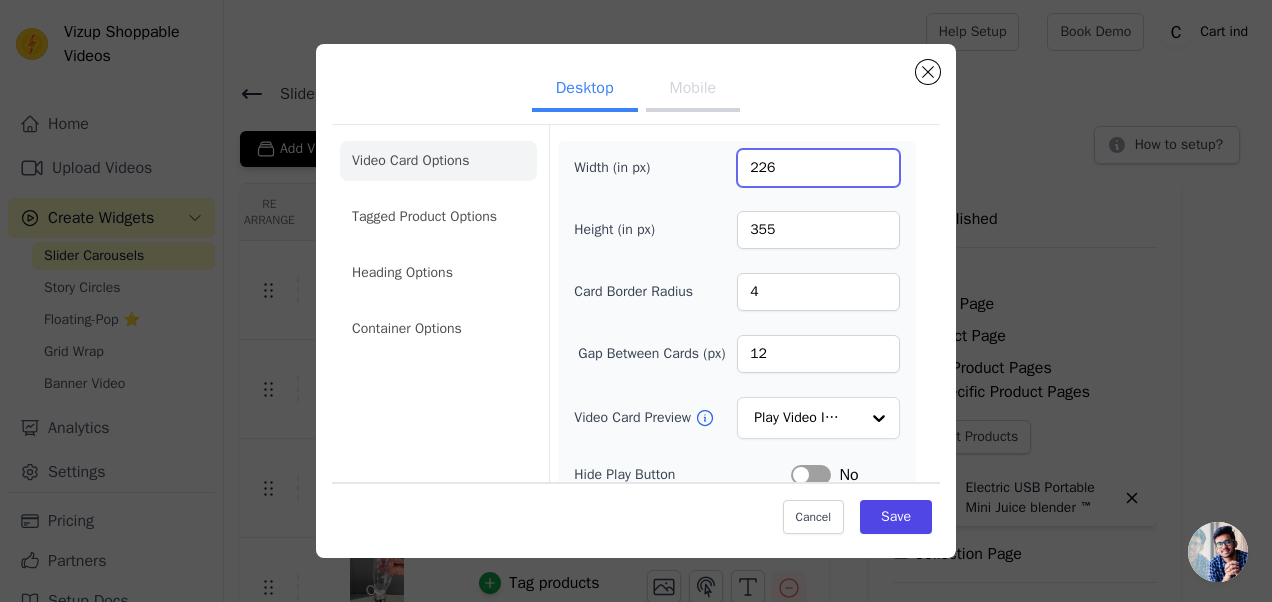 click on "226" at bounding box center (818, 168) 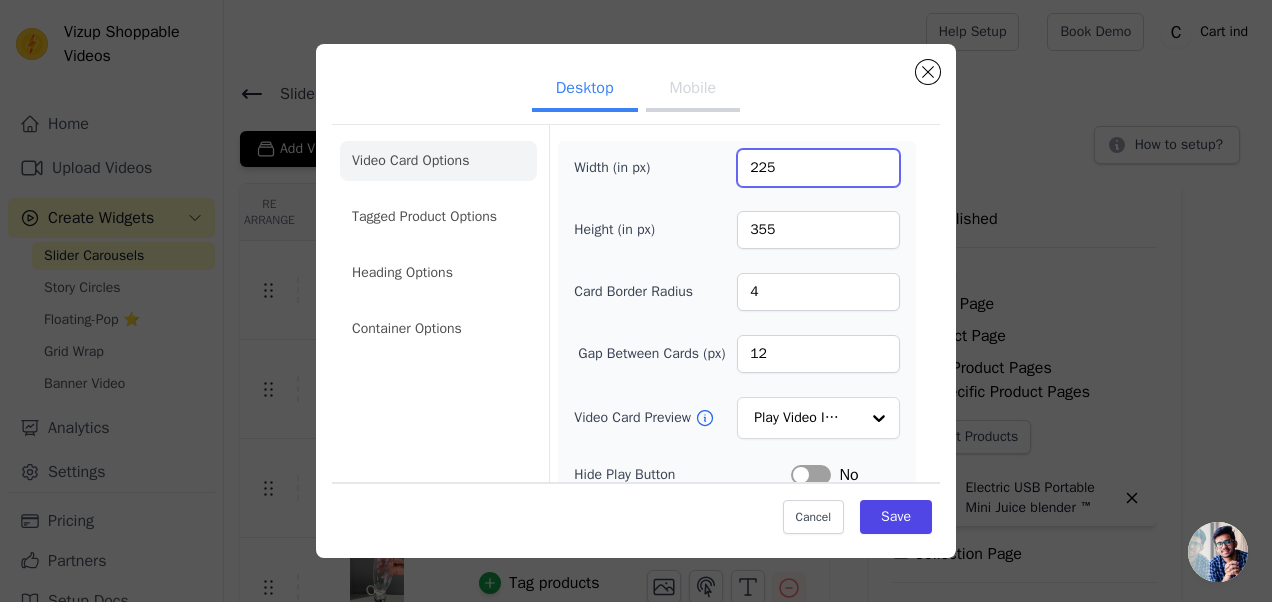 click on "225" at bounding box center (818, 168) 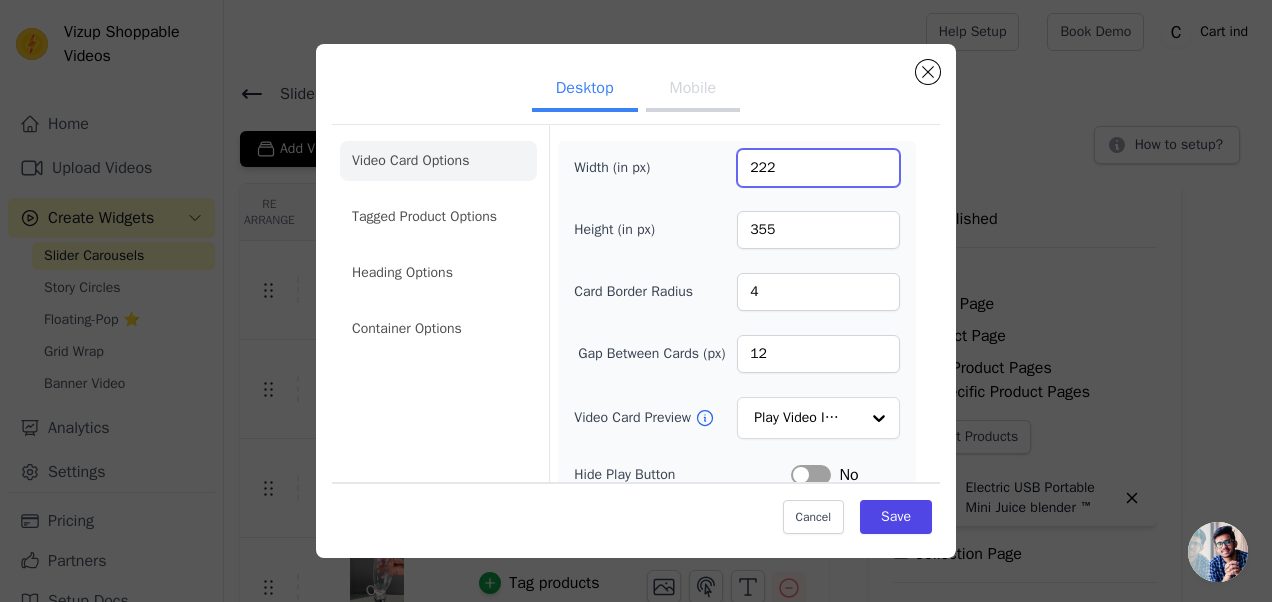 click on "222" at bounding box center (818, 168) 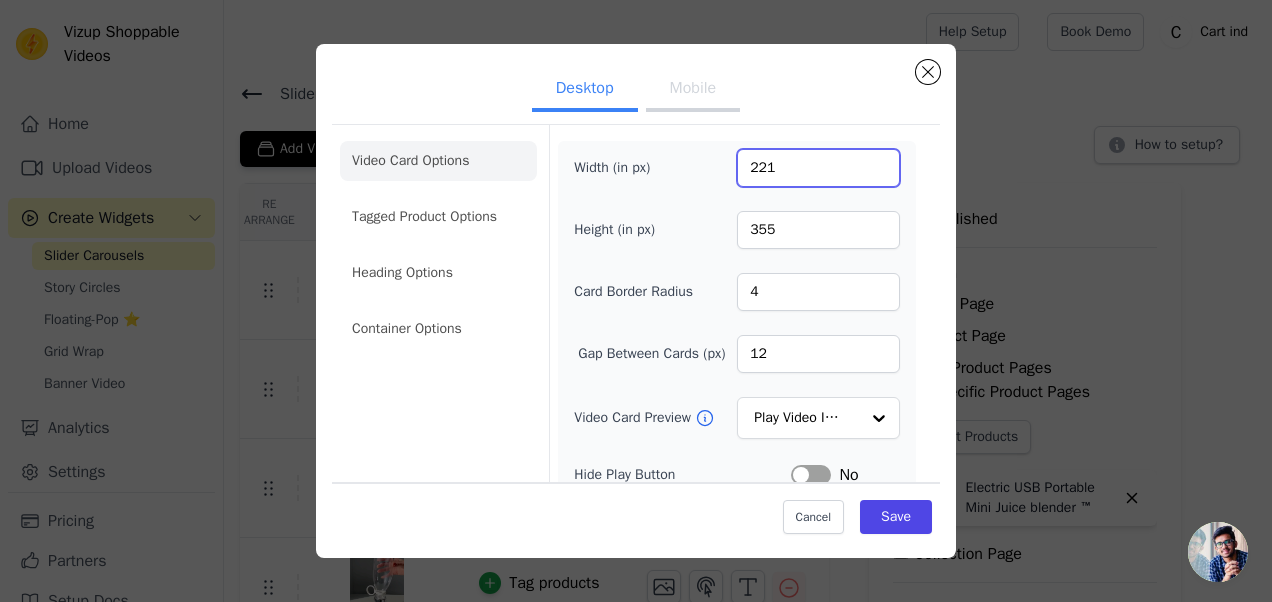 click on "221" at bounding box center [818, 168] 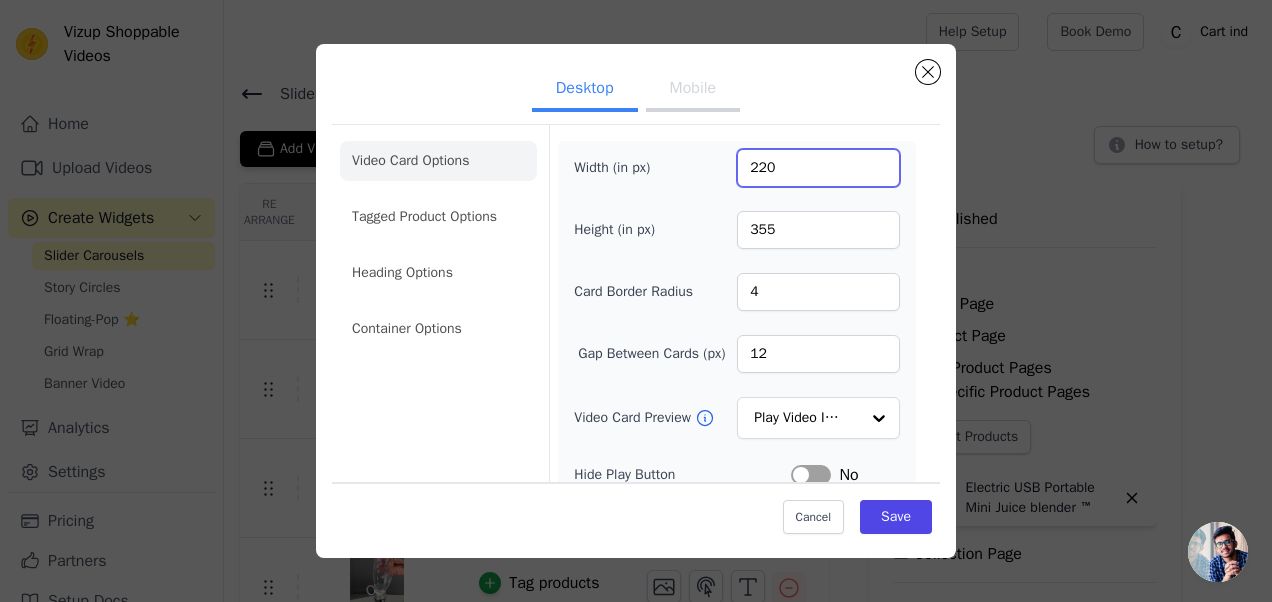 click on "220" at bounding box center (818, 168) 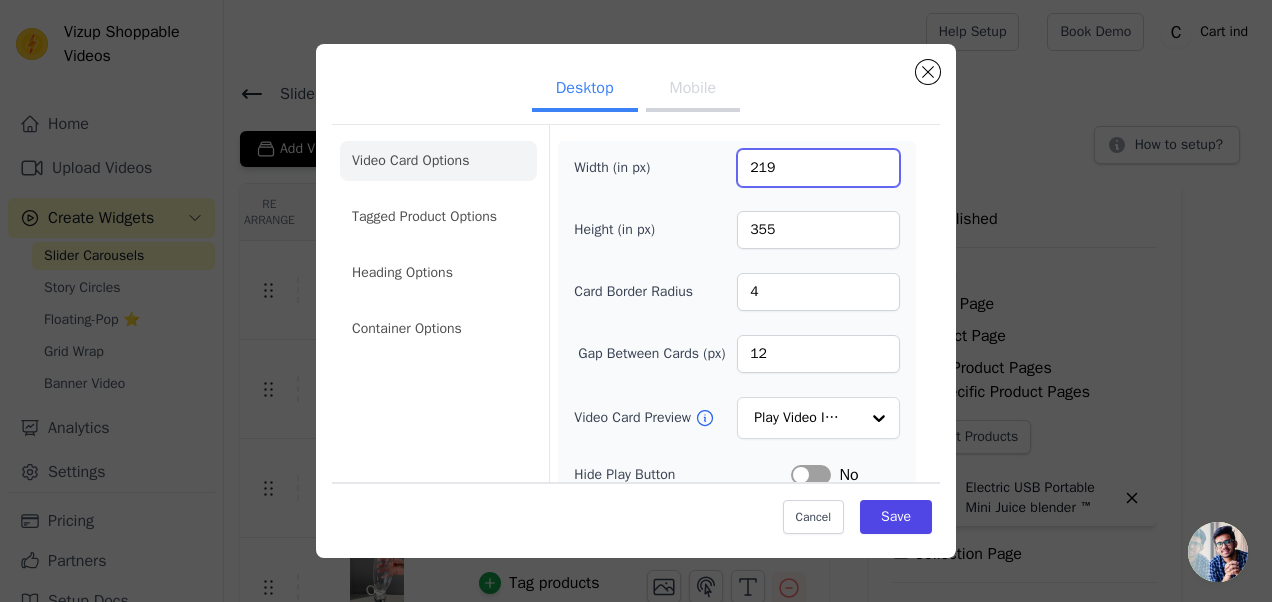 type on "219" 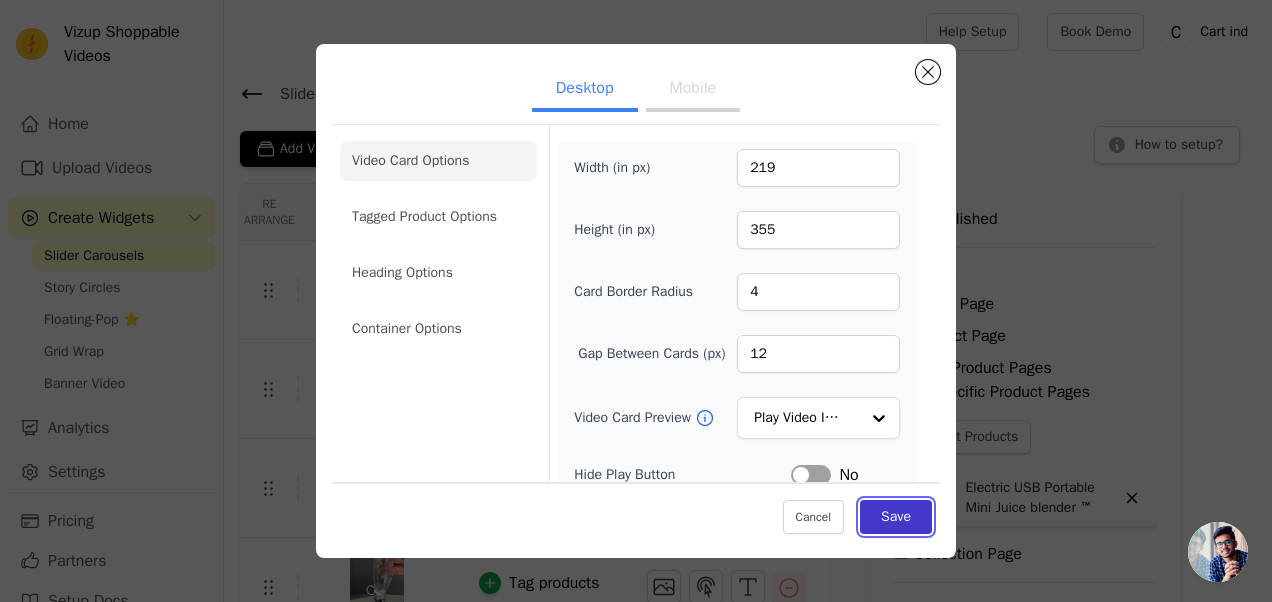 click on "Save" at bounding box center (896, 517) 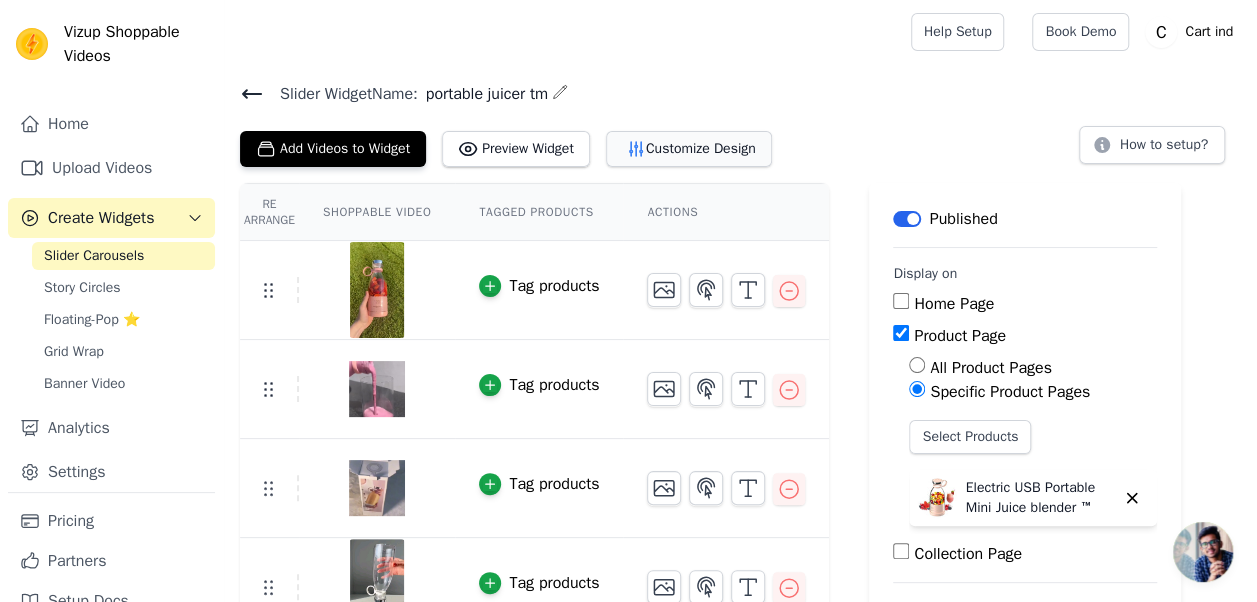 click on "Customize Design" at bounding box center (689, 149) 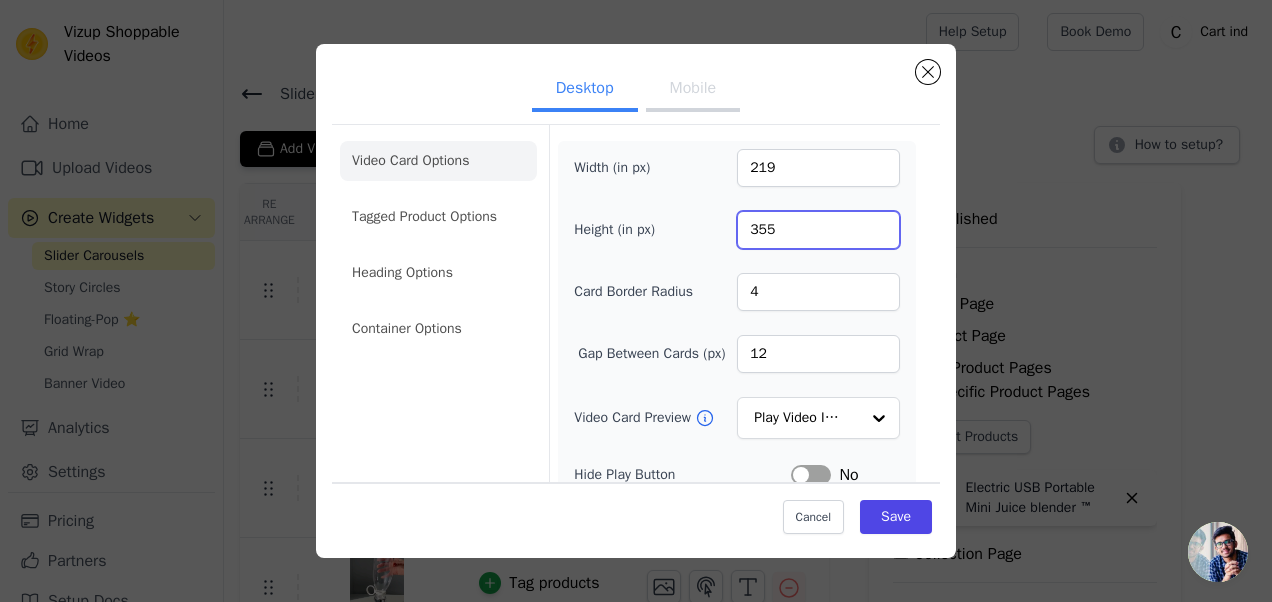 click on "355" at bounding box center (818, 230) 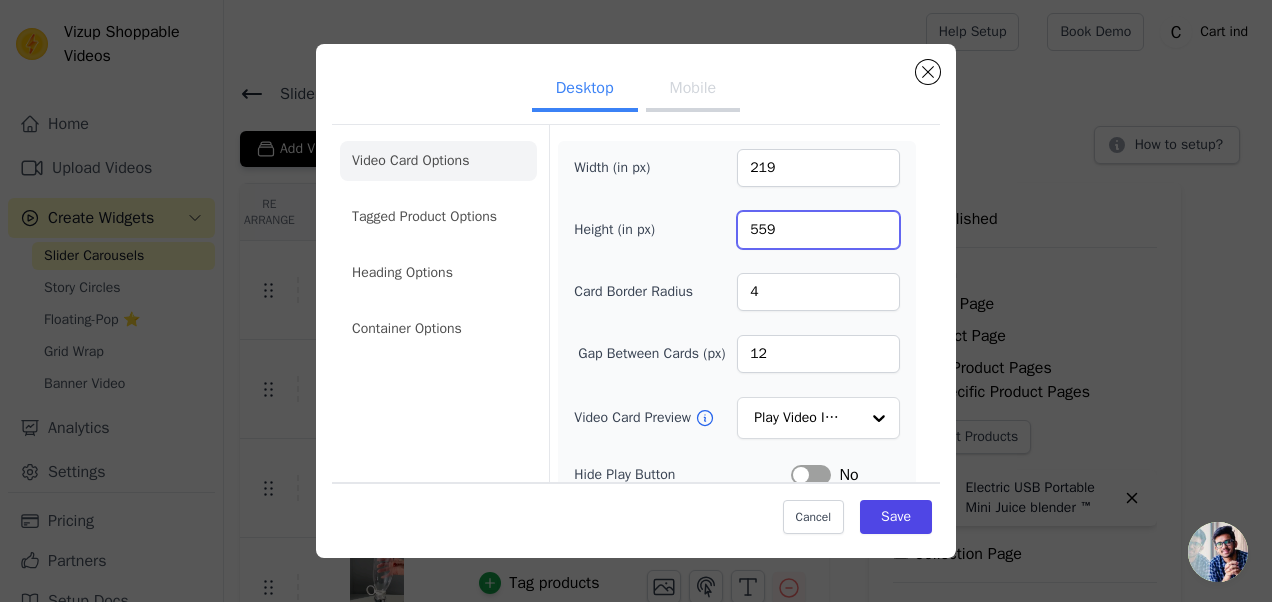 click on "559" at bounding box center (818, 230) 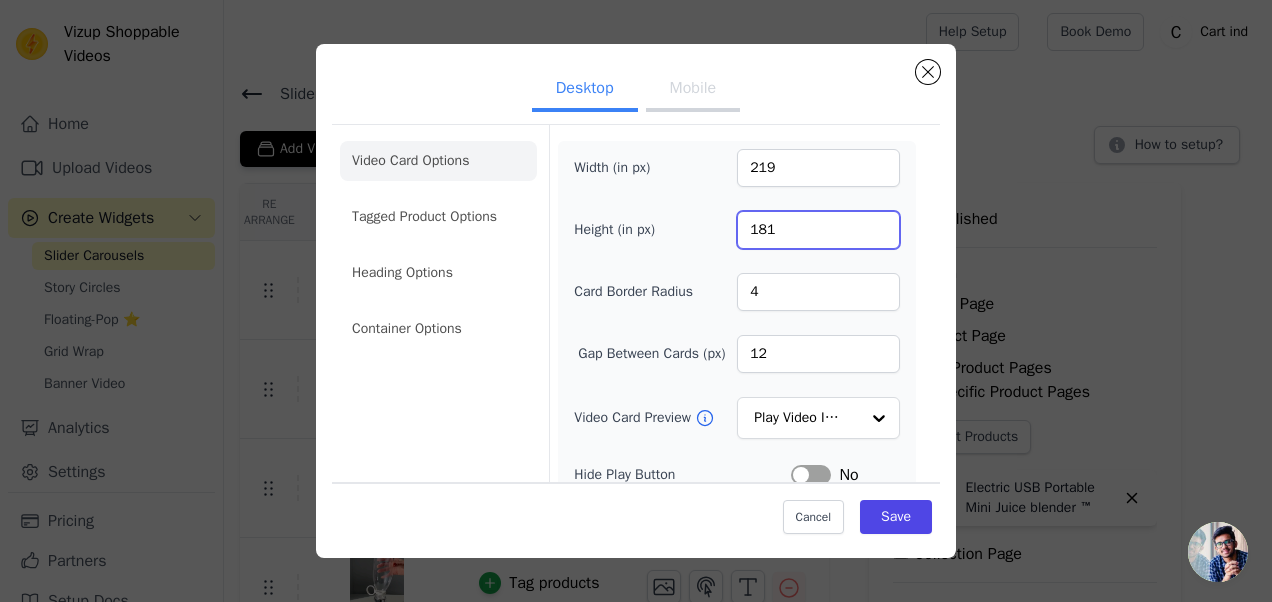 click on "181" at bounding box center (818, 230) 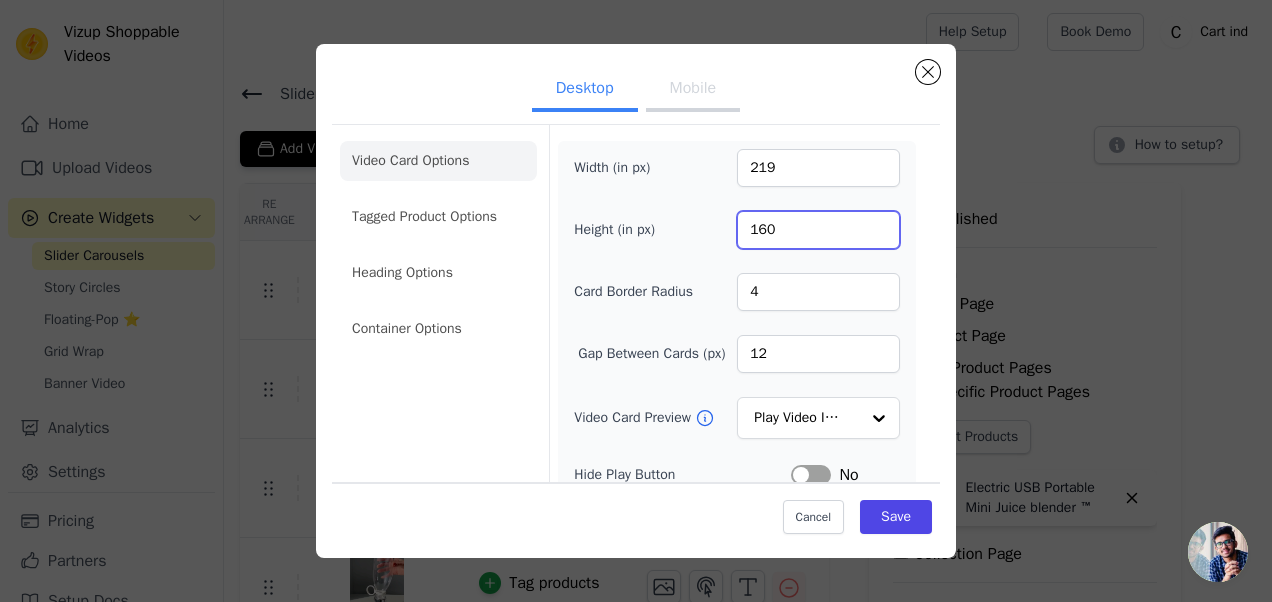 type on "159" 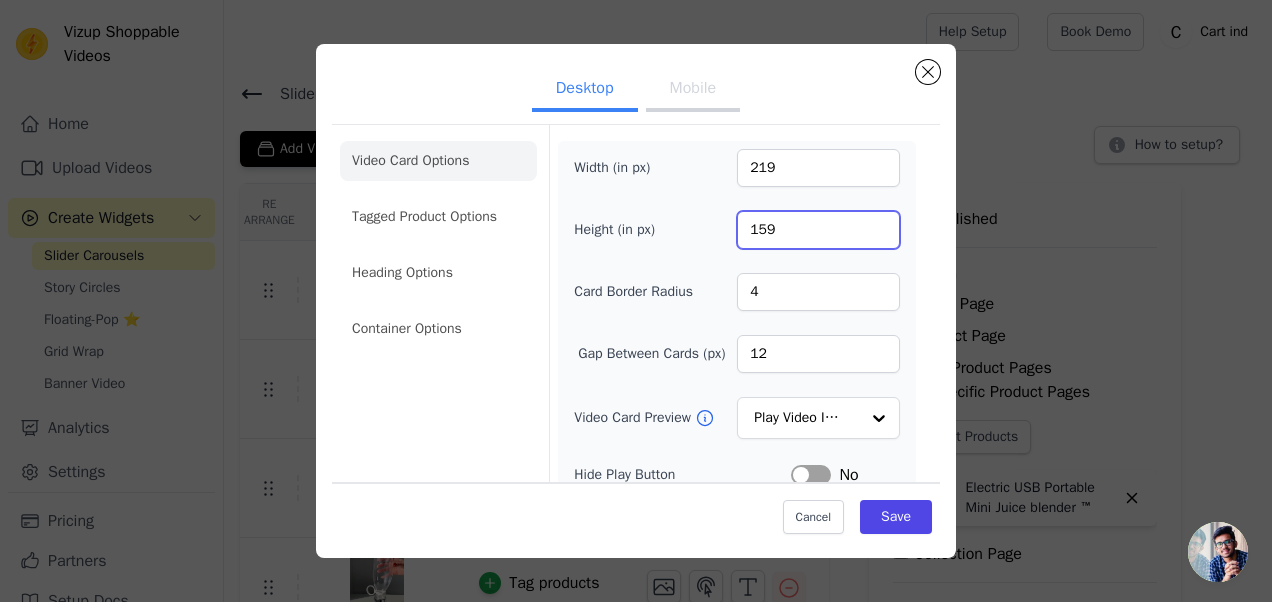 click on "159" at bounding box center [818, 230] 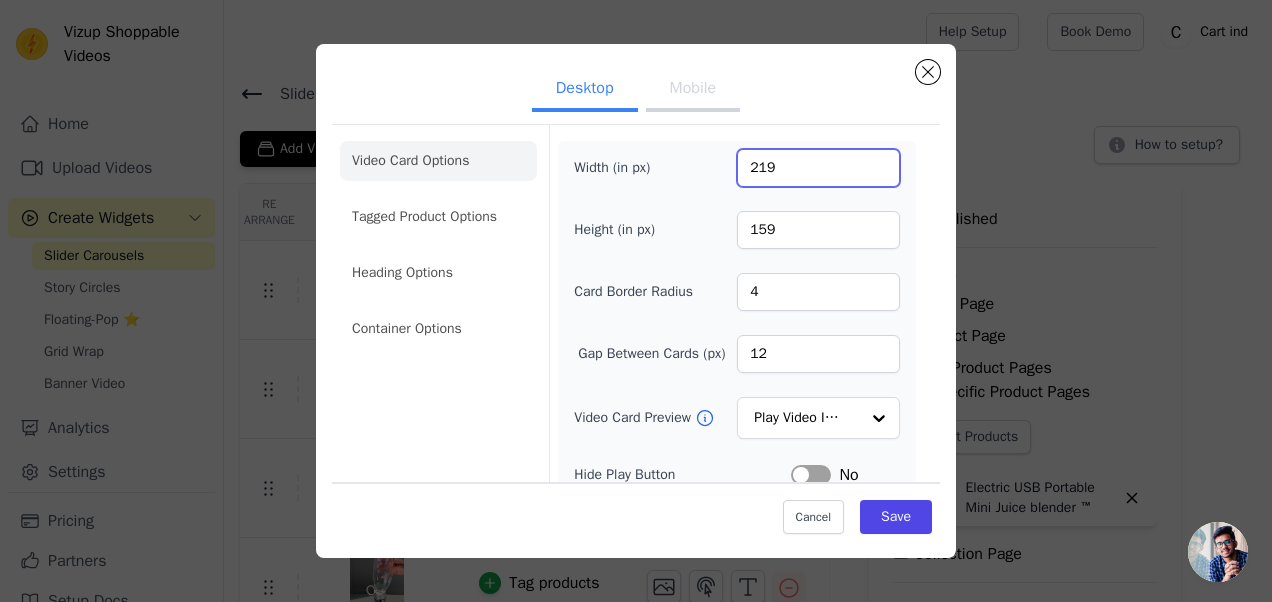 click on "219" at bounding box center [818, 168] 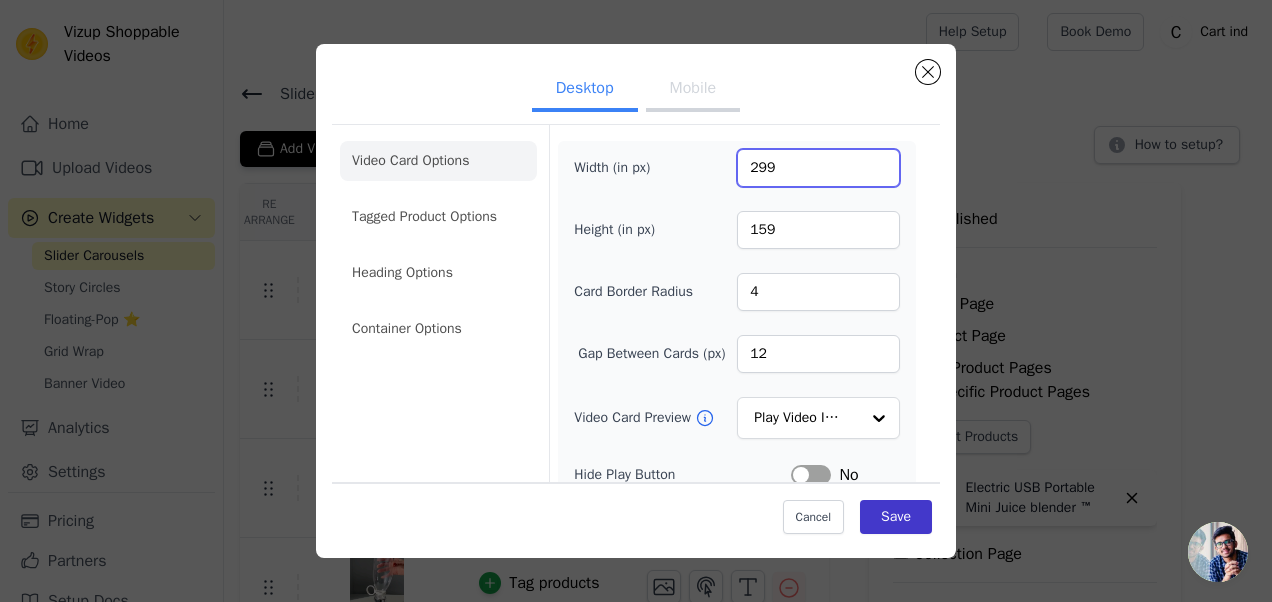 type on "299" 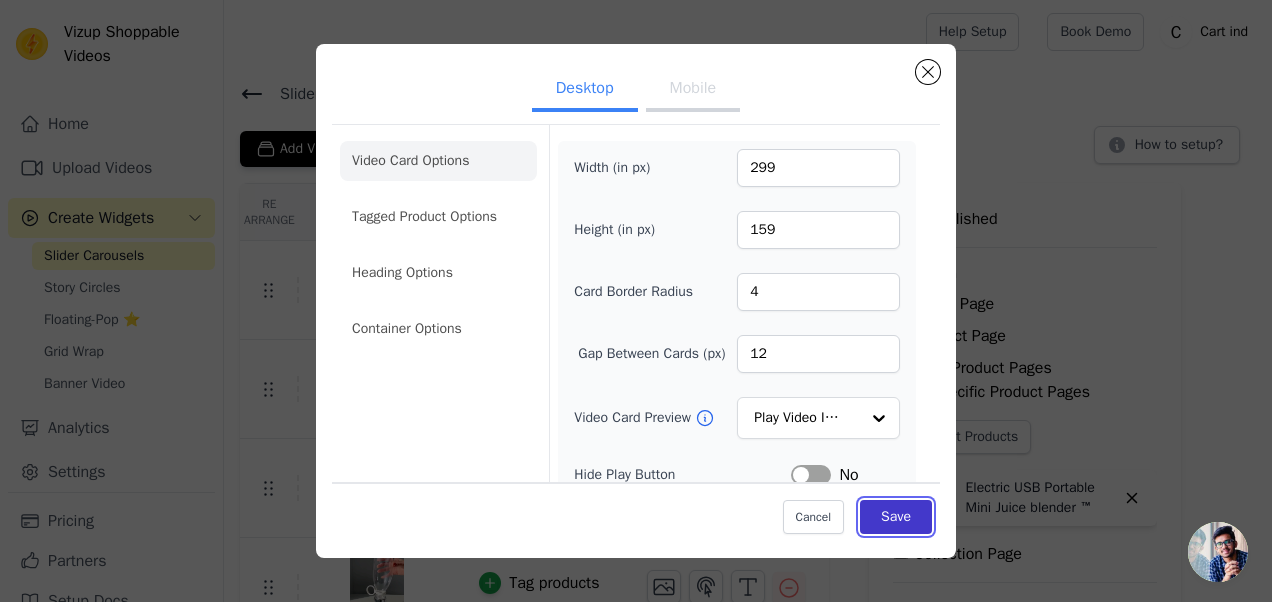 click on "Save" at bounding box center (896, 517) 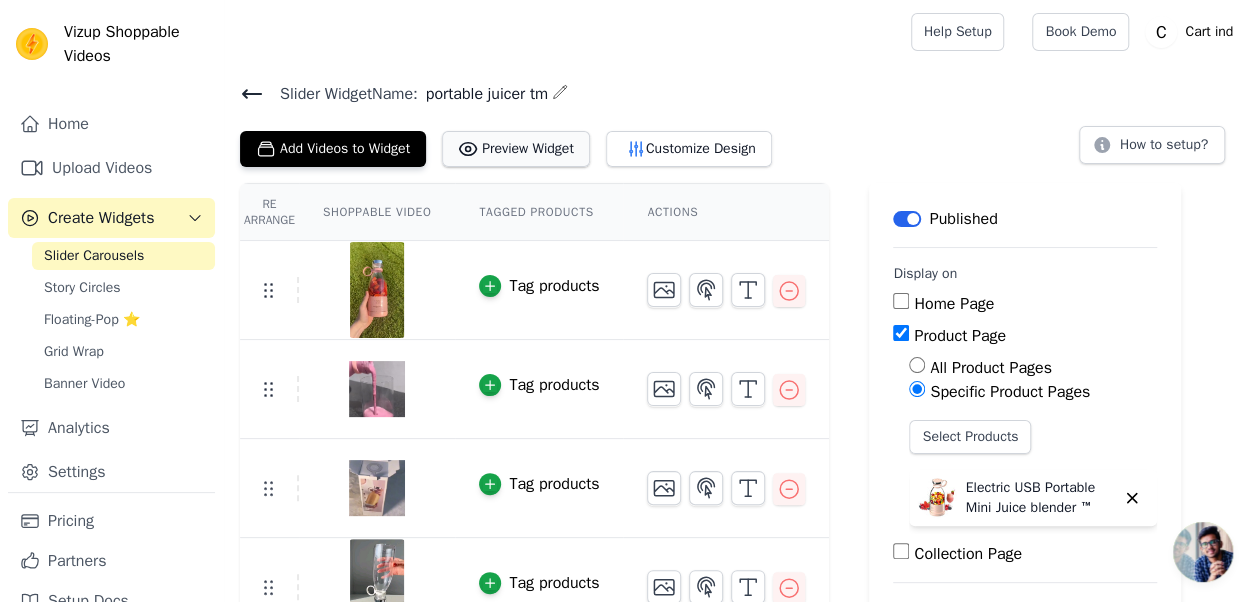 click on "Preview Widget" at bounding box center (516, 149) 